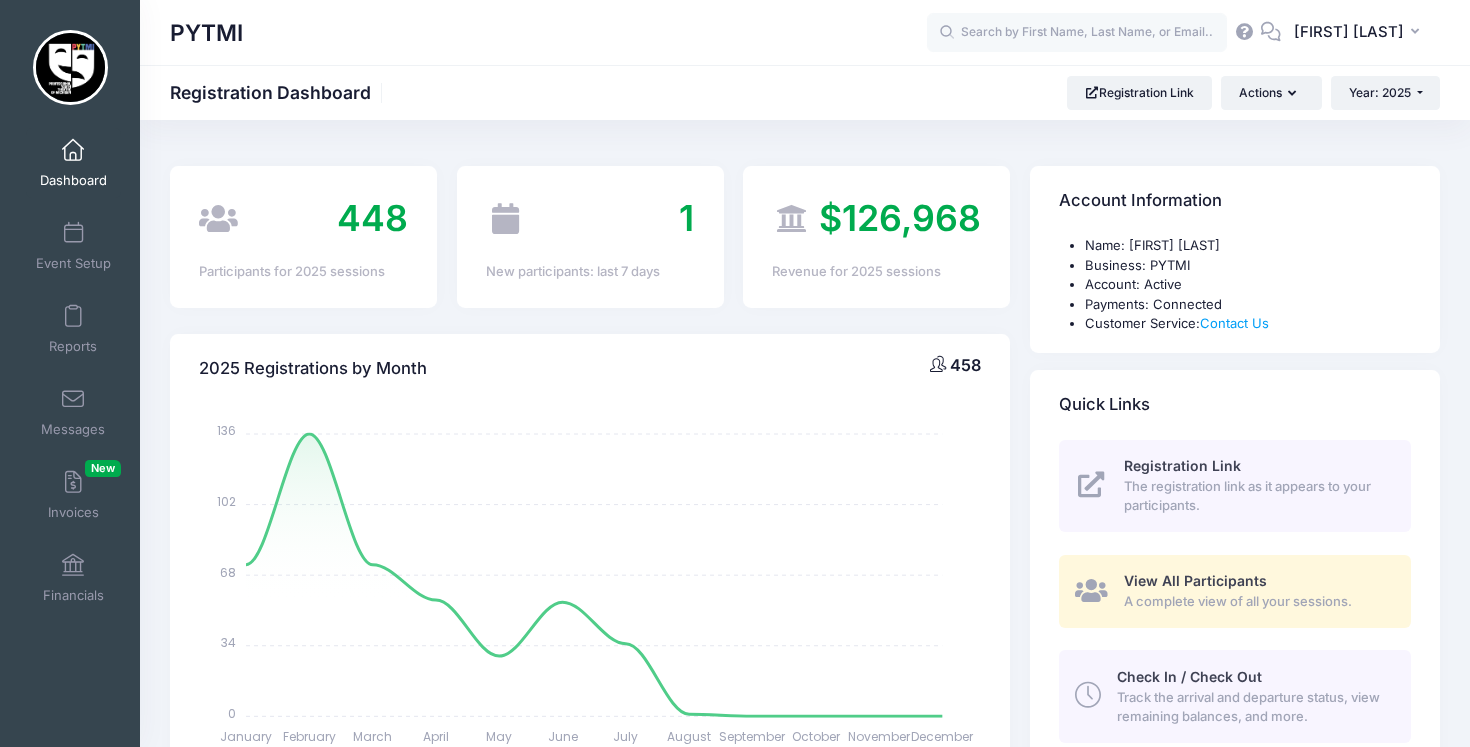 select 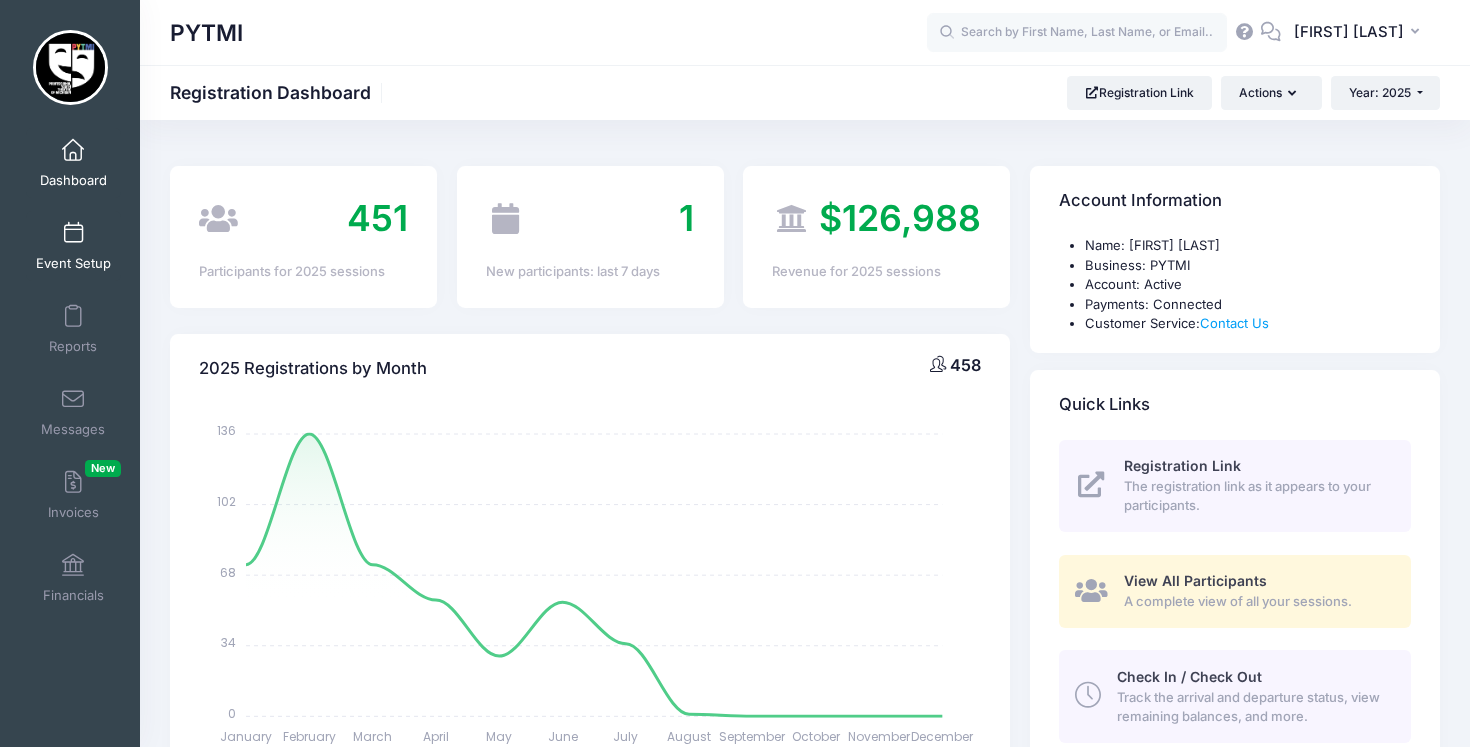 click at bounding box center (73, 234) 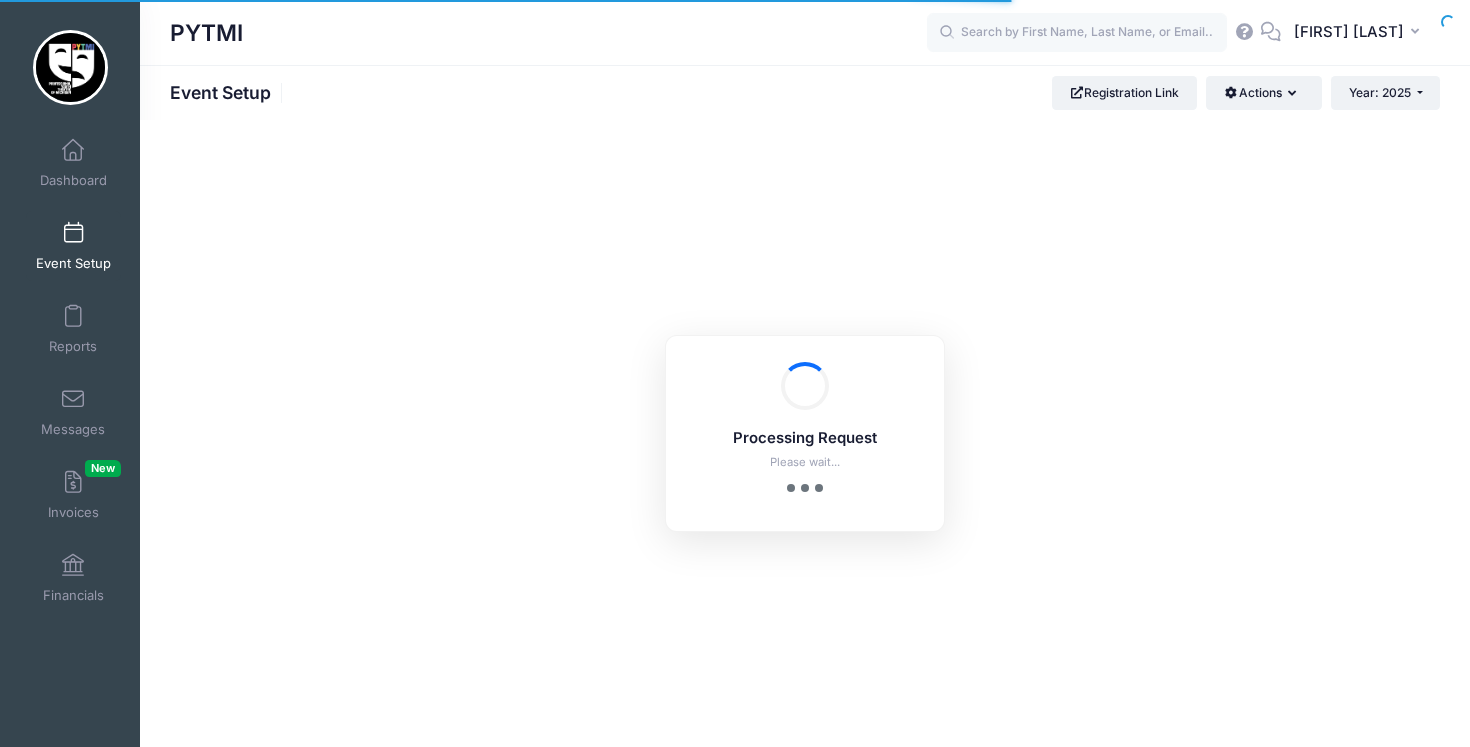 scroll, scrollTop: 0, scrollLeft: 0, axis: both 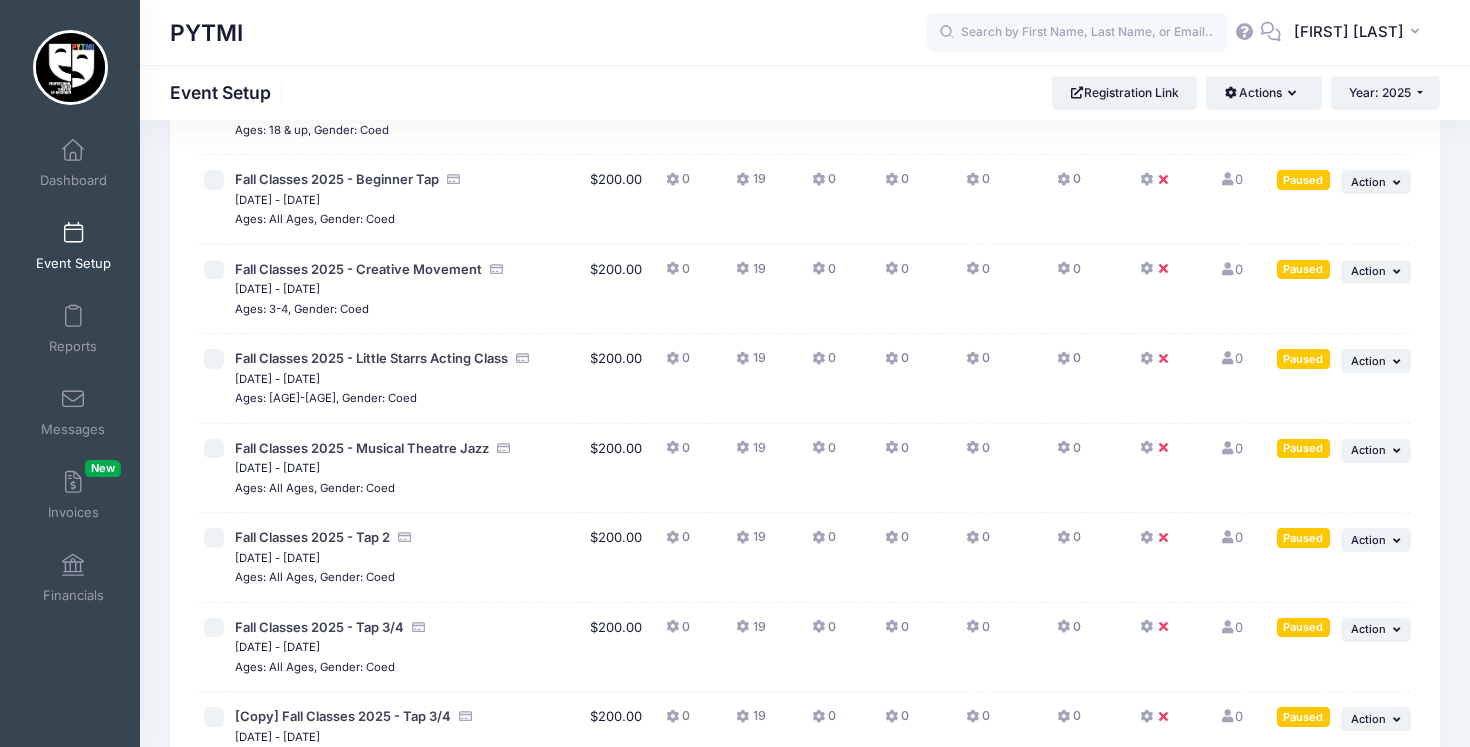 click at bounding box center (214, 717) 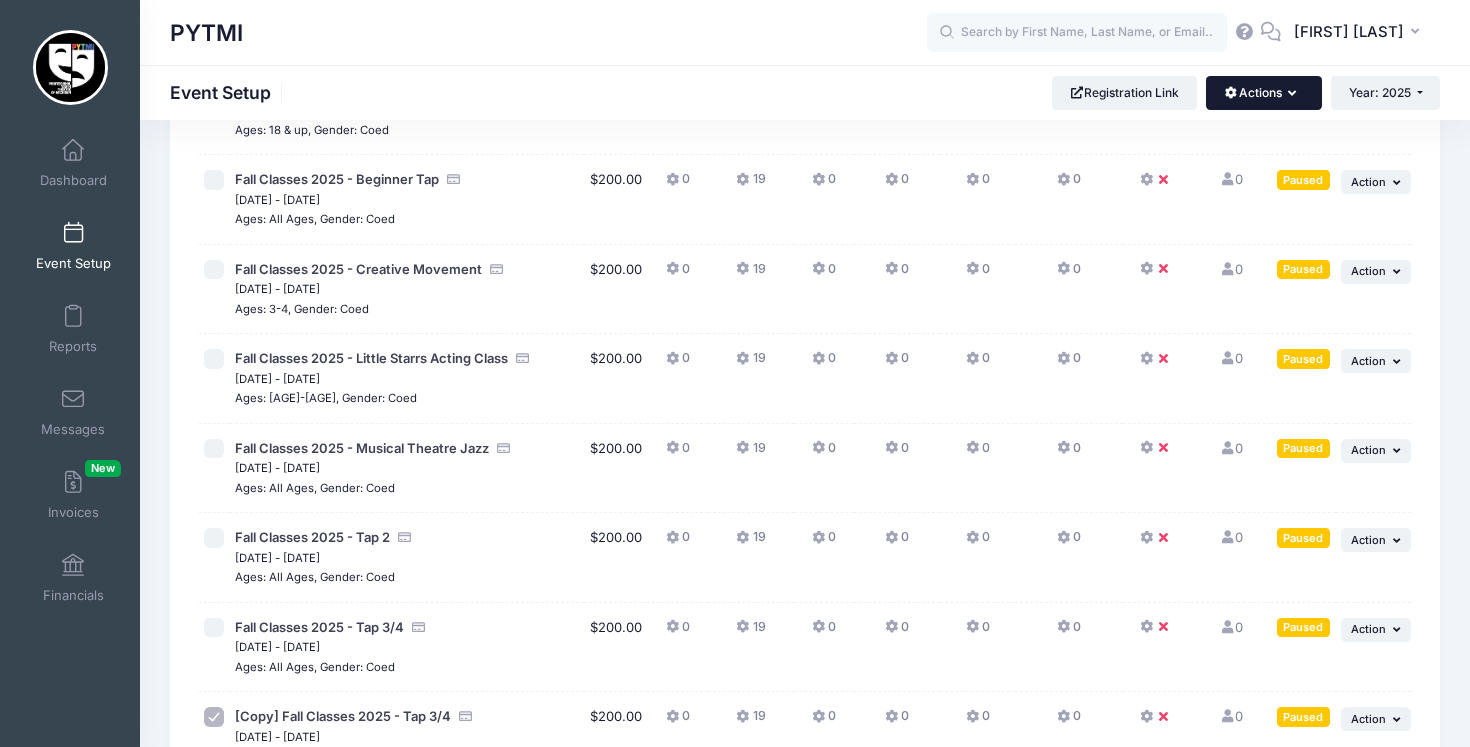 click on "Actions" at bounding box center [1263, 93] 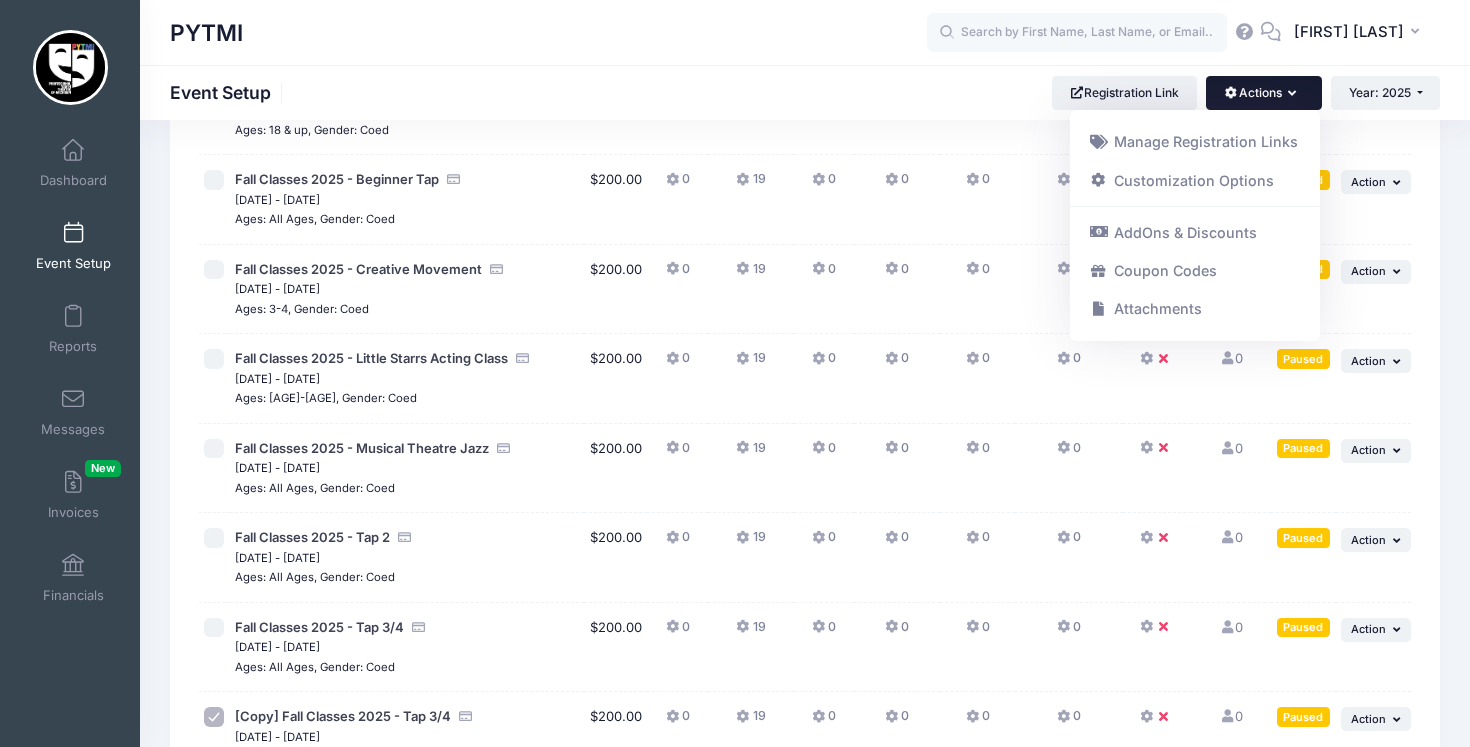 click at bounding box center [214, 717] 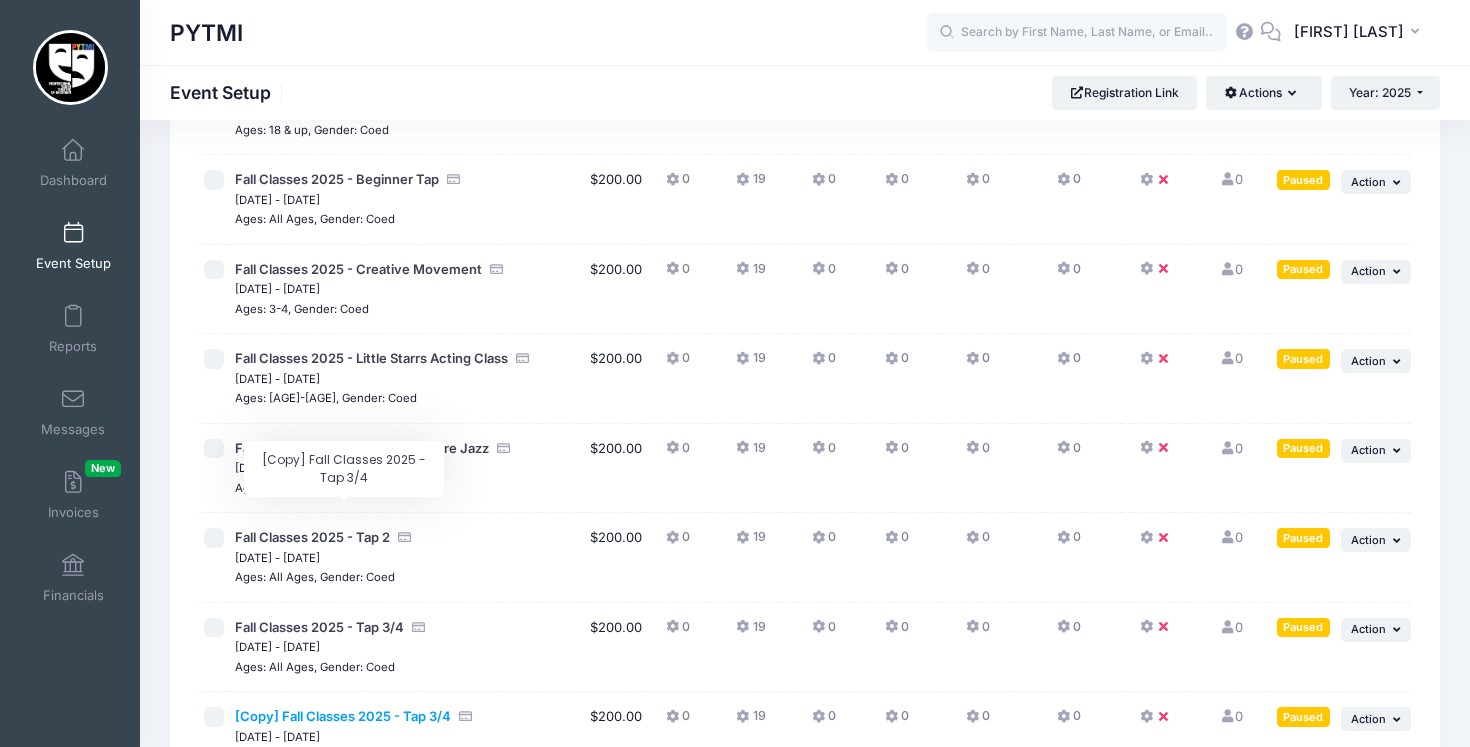 click on "[Copy] Fall Classes 2025 - Tap 3/4" at bounding box center [343, 716] 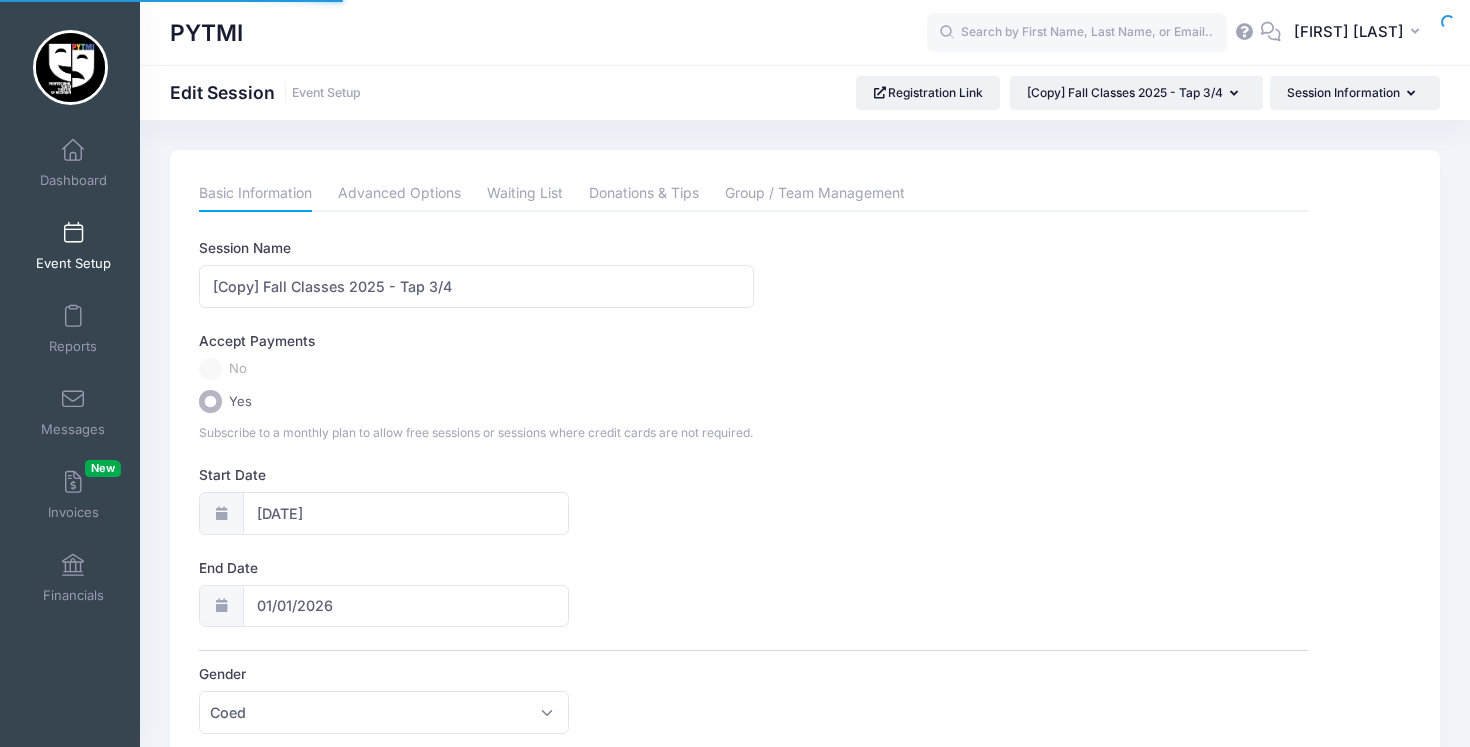 scroll, scrollTop: 0, scrollLeft: 0, axis: both 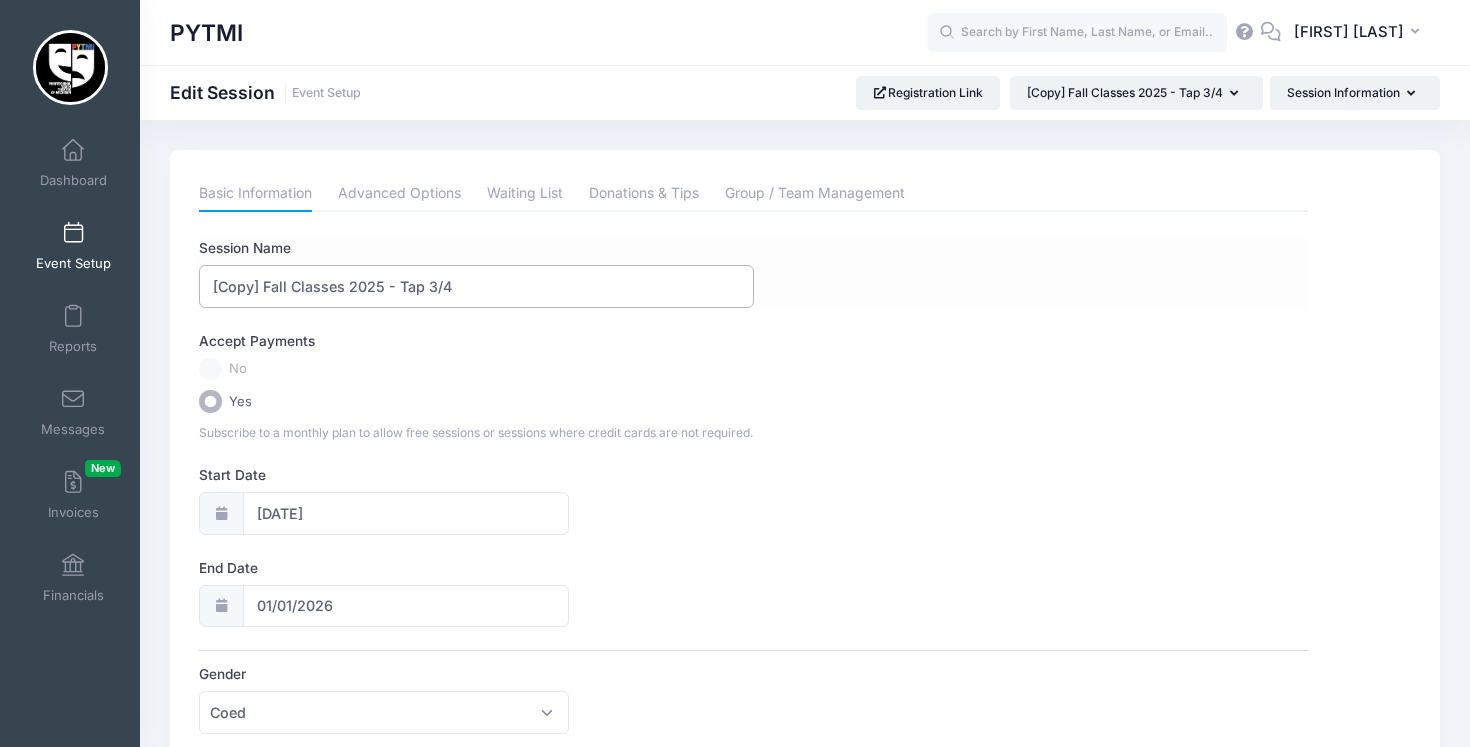 click on "[Copy] Fall Classes 2025 - Tap 3/4" at bounding box center [476, 286] 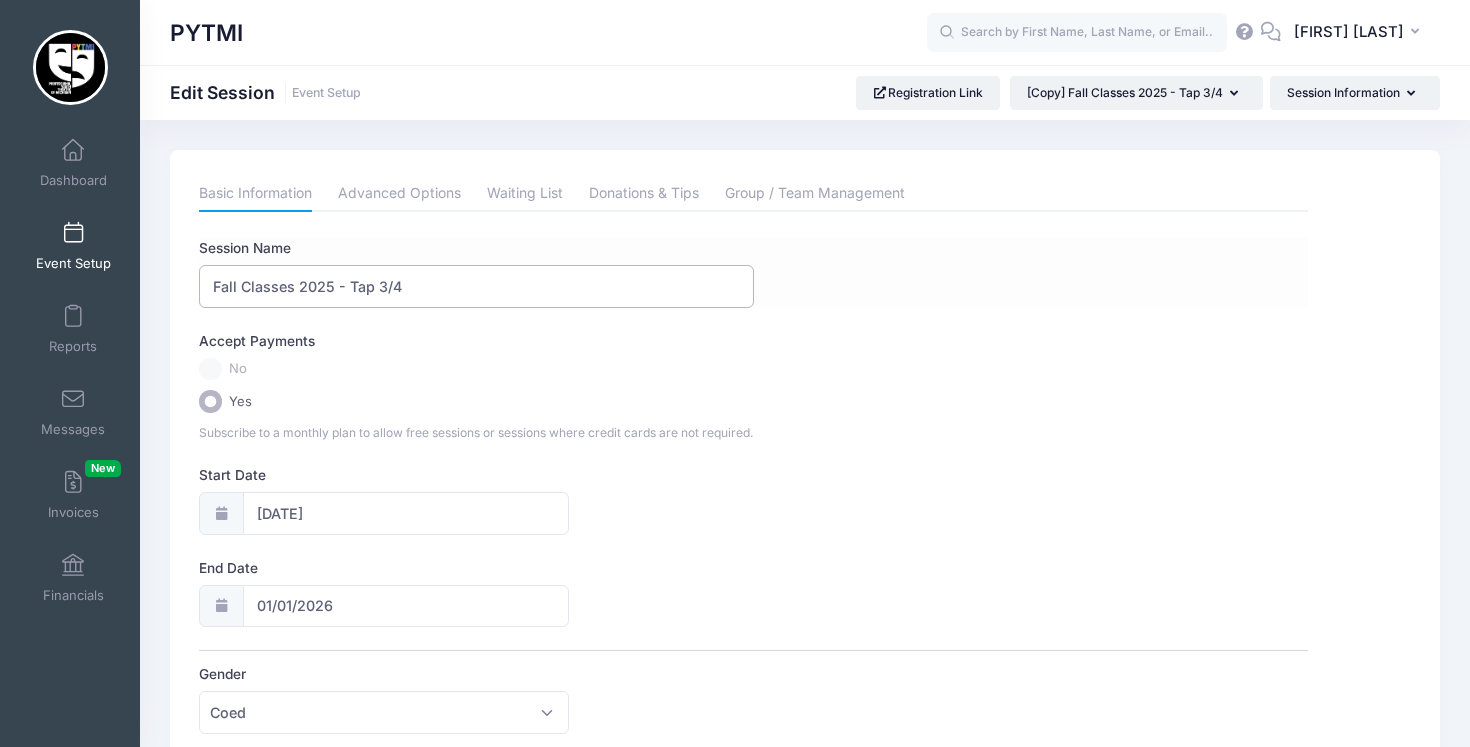 click on "Fall Classes 2025 - Tap 3/4" at bounding box center (476, 286) 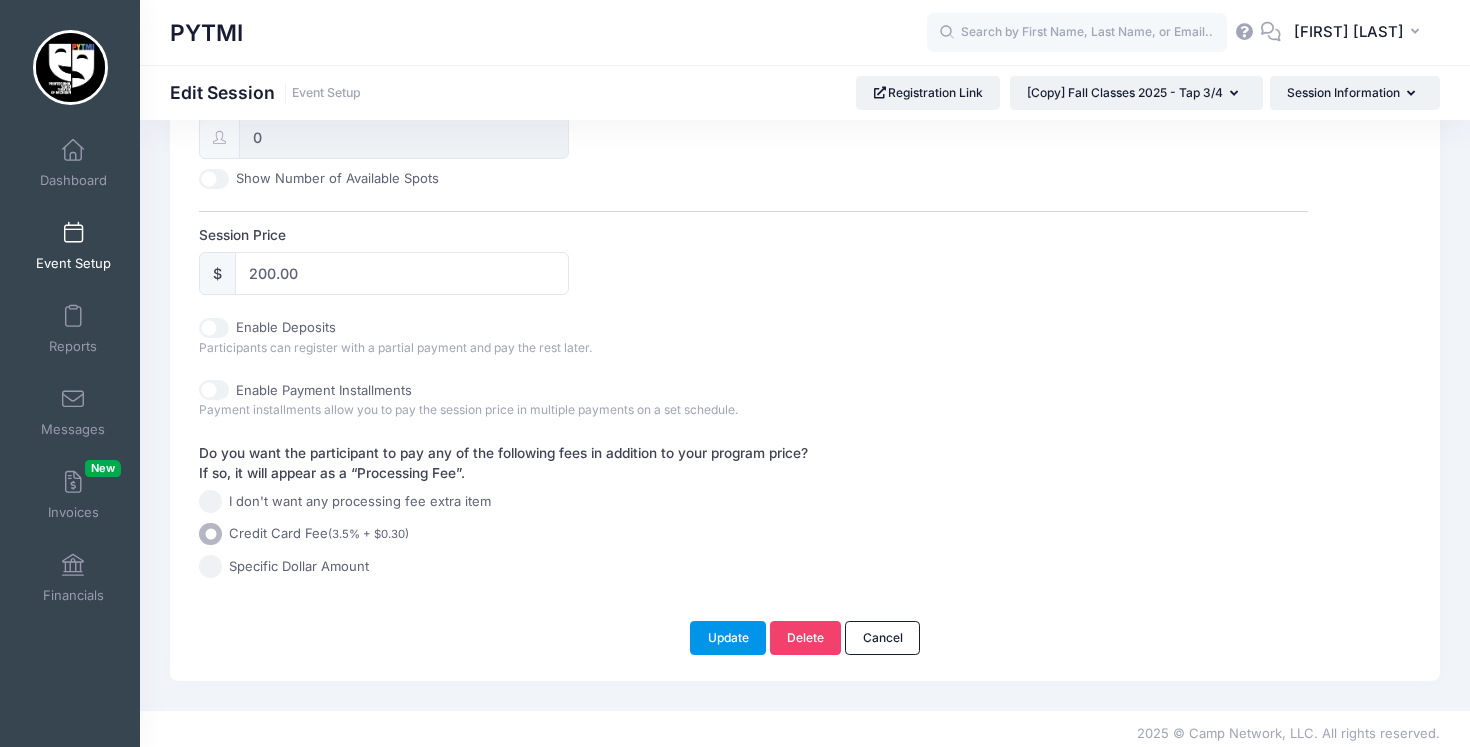 type on "Fall Classes 2025 - Tap 3/4 - Saturdays" 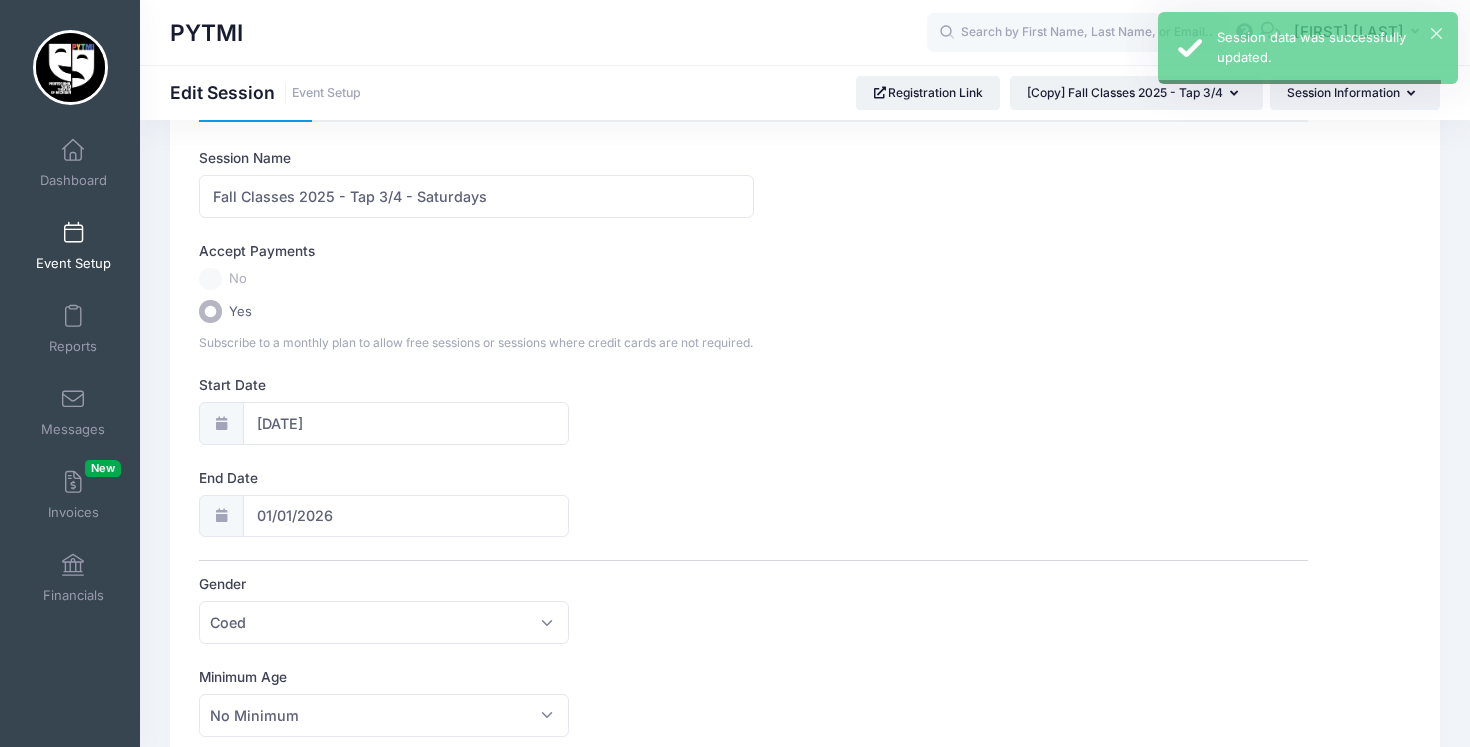 scroll, scrollTop: 0, scrollLeft: 0, axis: both 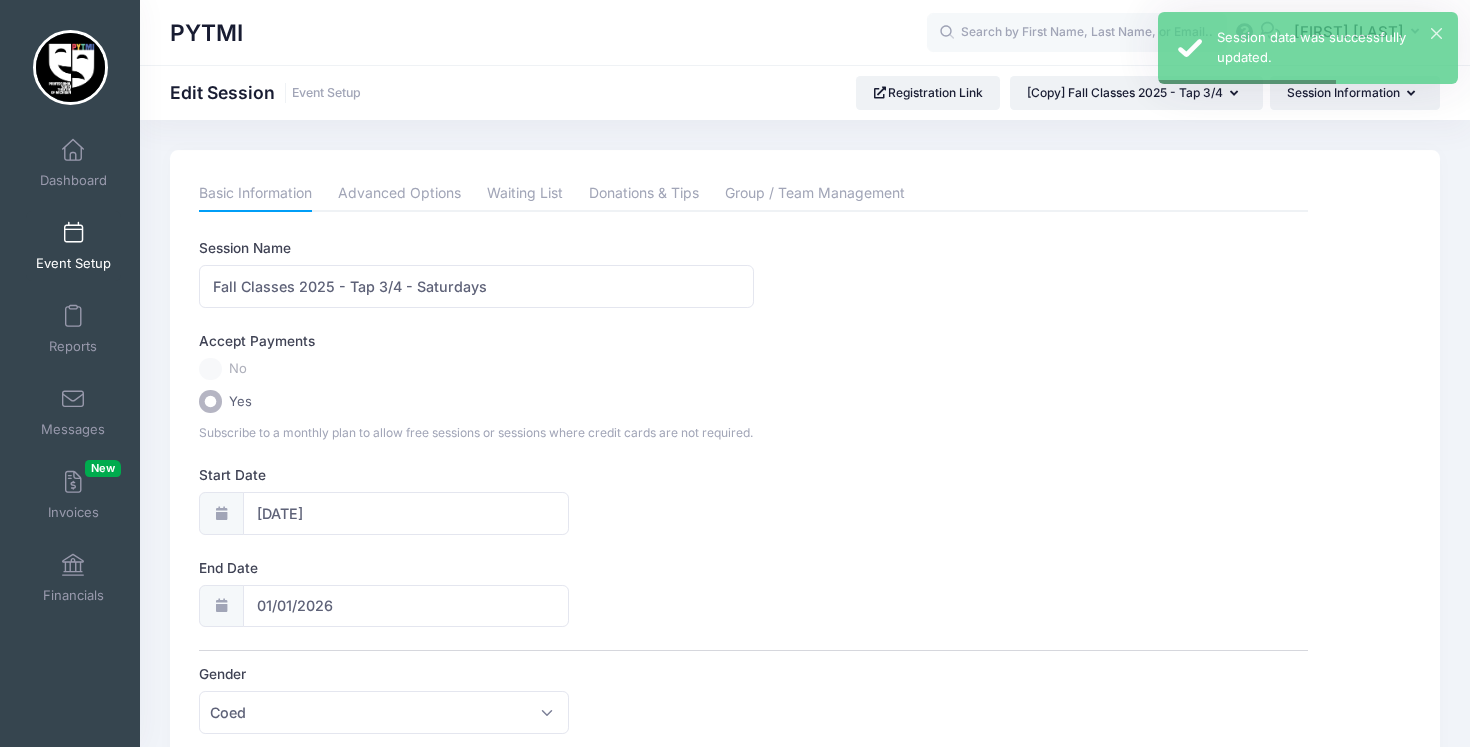 click on "Event Setup" at bounding box center (73, 246) 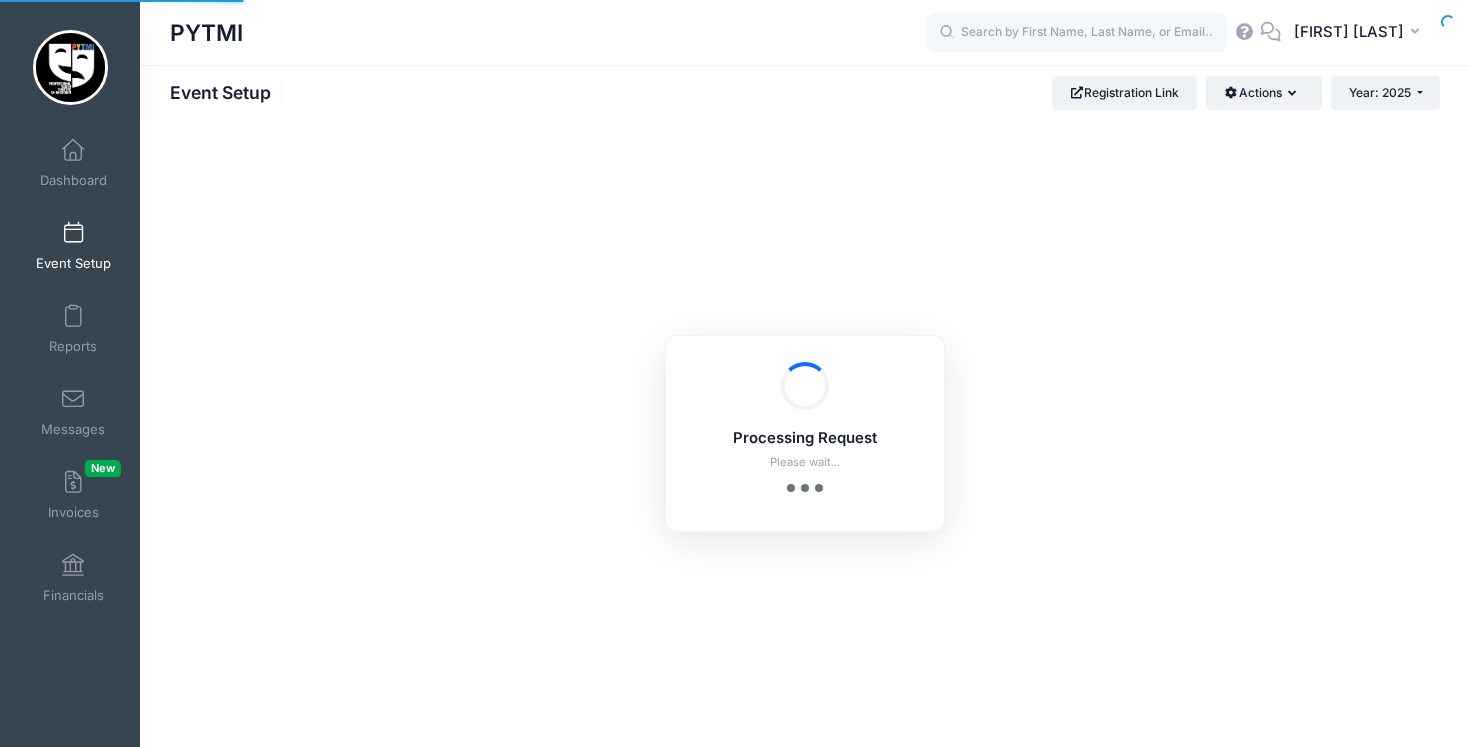 scroll, scrollTop: 0, scrollLeft: 0, axis: both 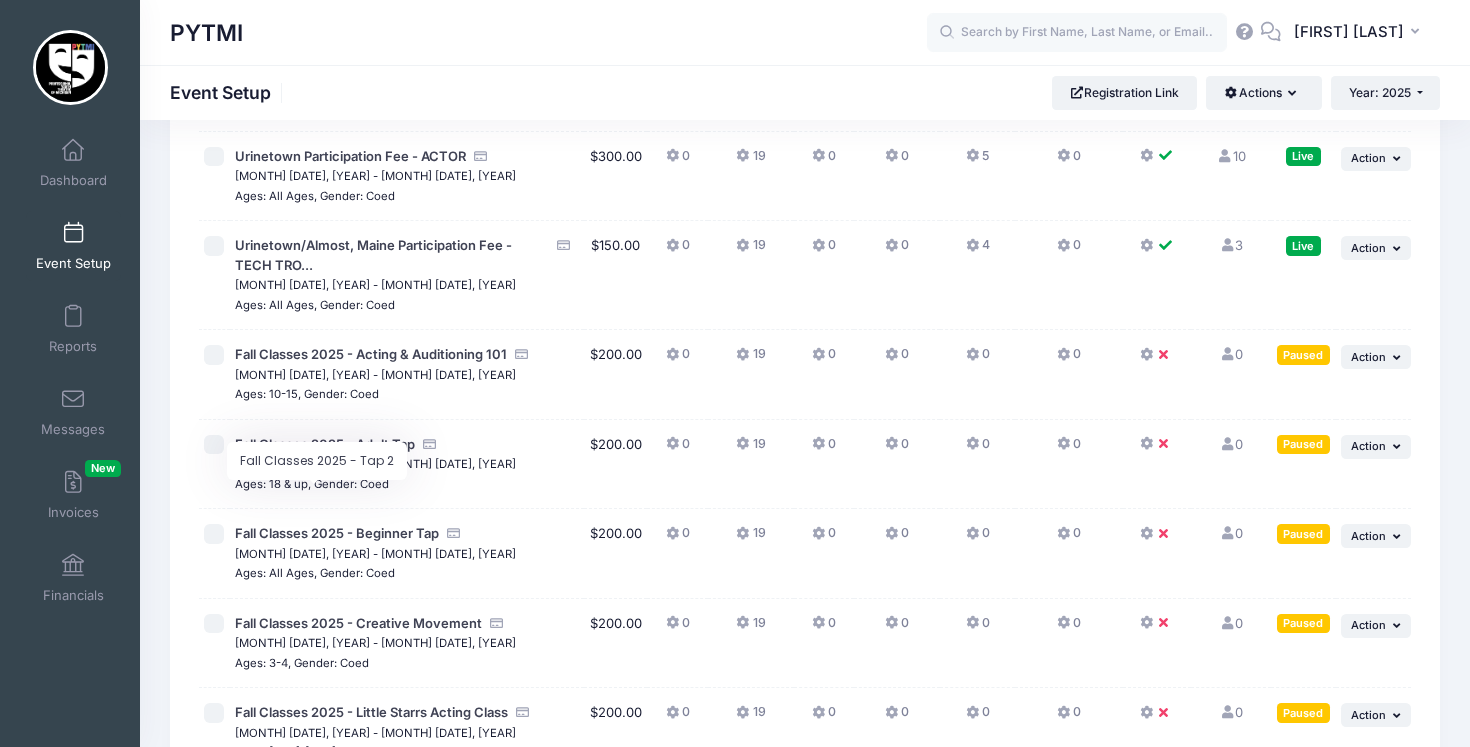 click on "Fall Classes 2025 - Tap 2" at bounding box center [312, 891] 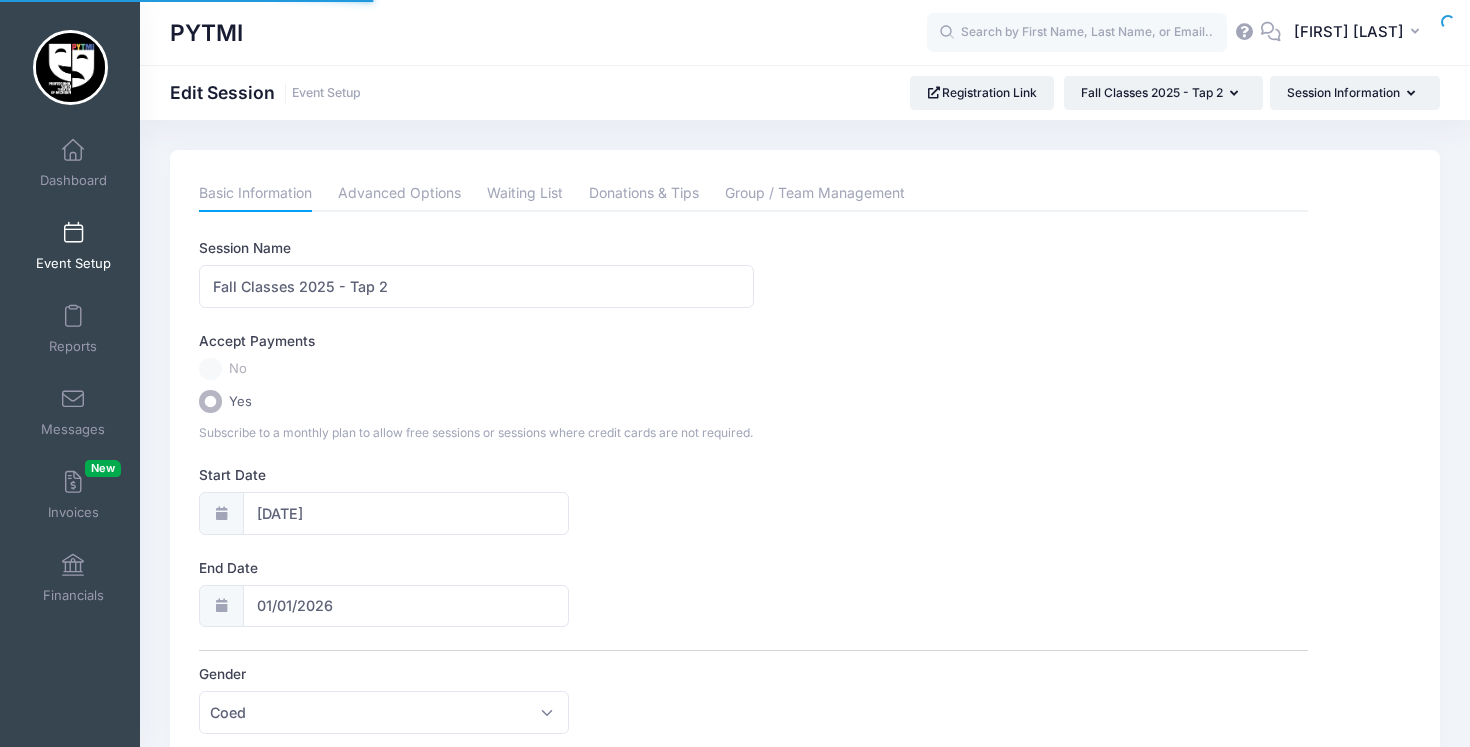 scroll, scrollTop: 0, scrollLeft: 0, axis: both 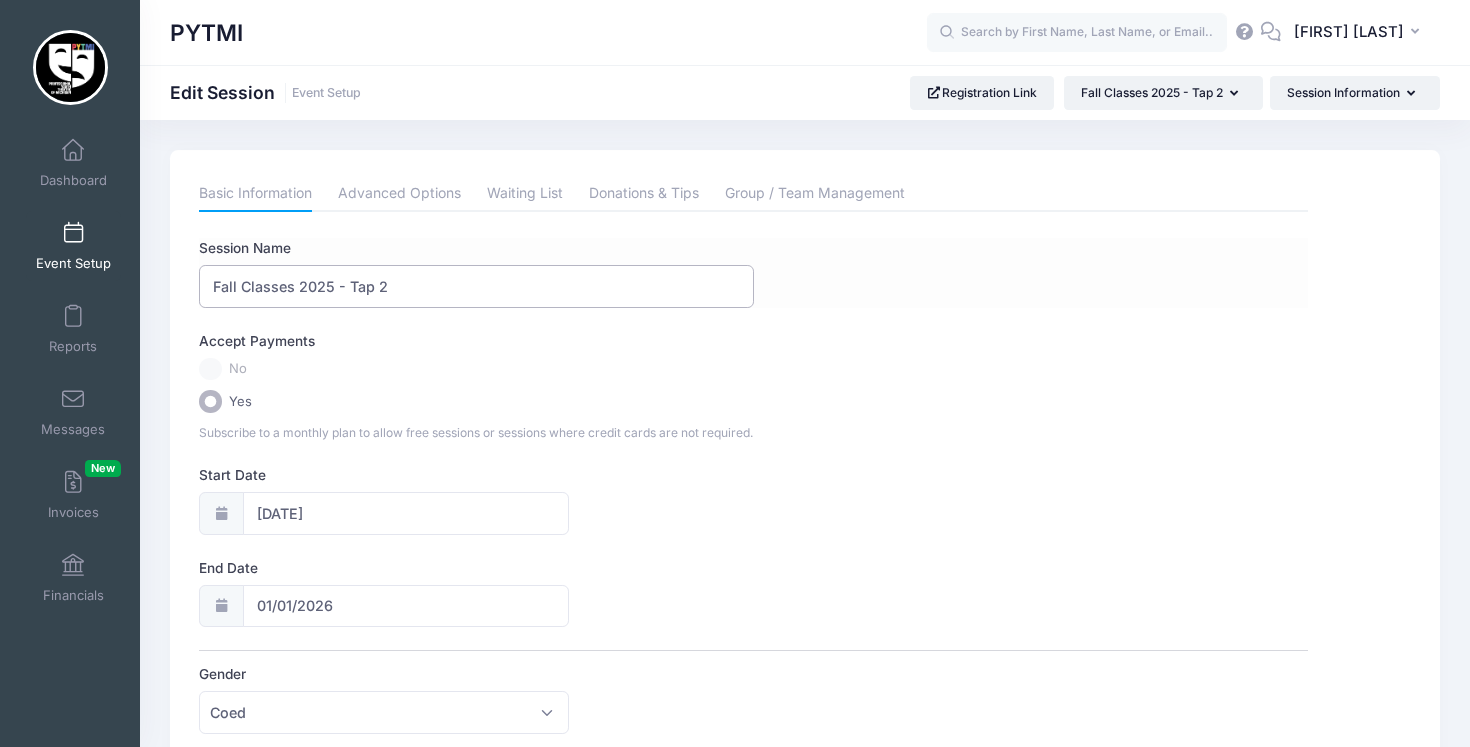 click on "Fall Classes 2025 - Tap 2" at bounding box center (476, 286) 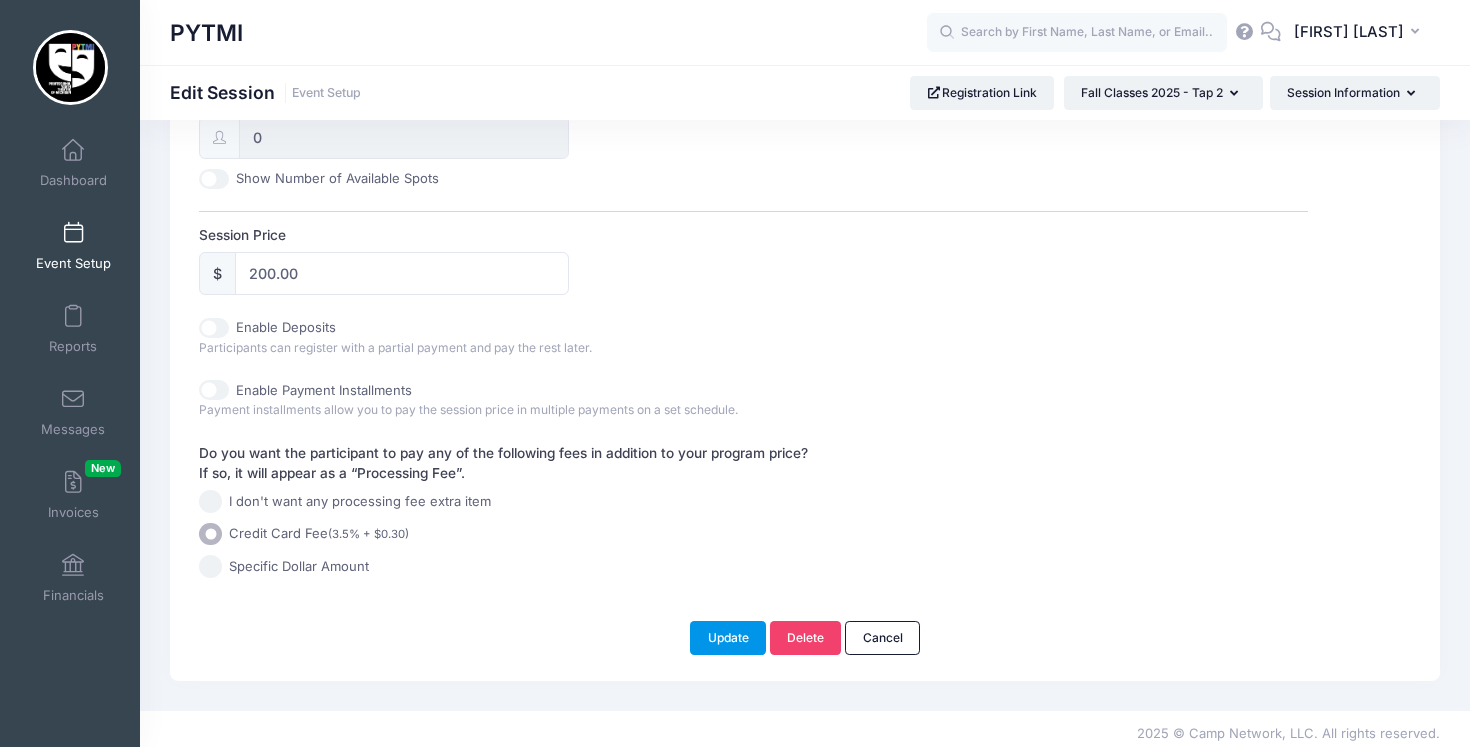 type on "Fall Classes 2025 - Tap 2 - Tuesdays" 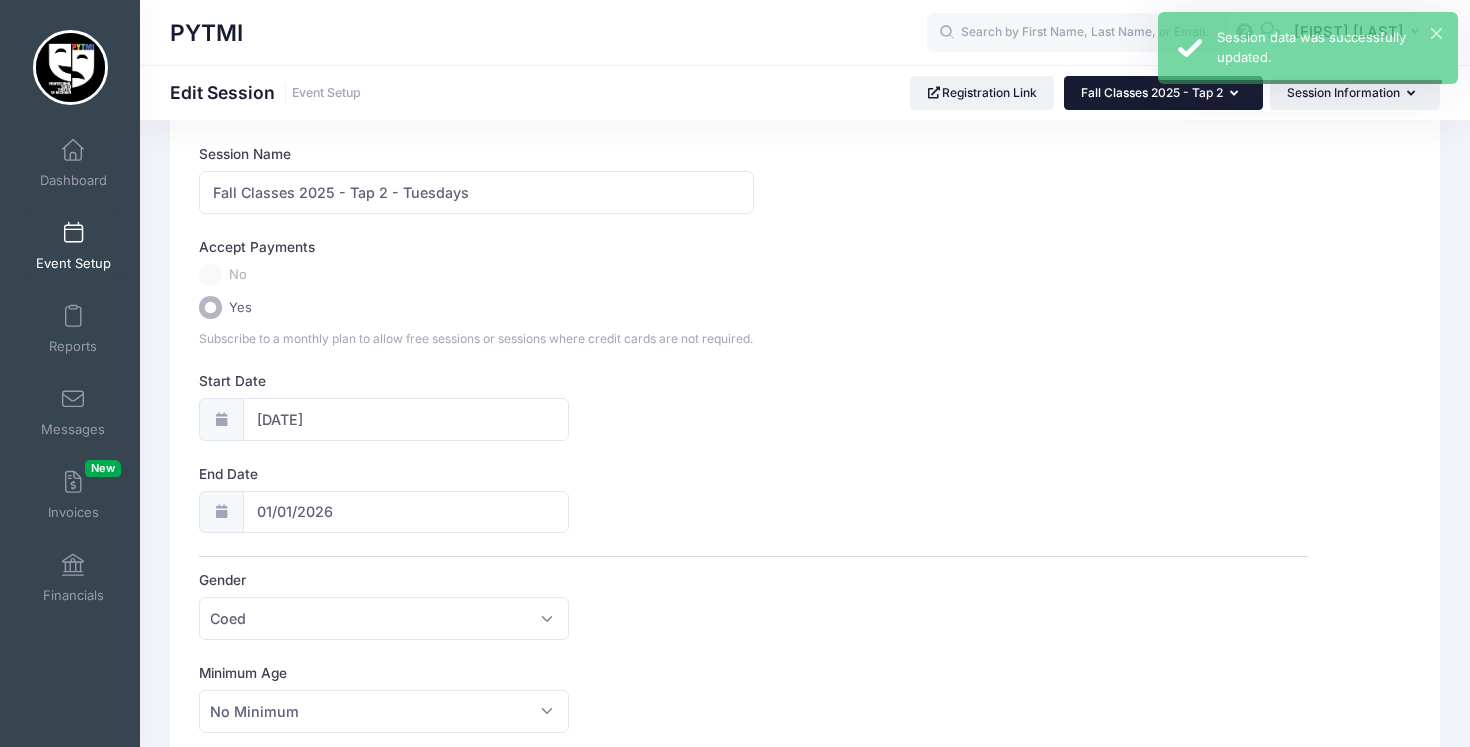 scroll, scrollTop: 0, scrollLeft: 0, axis: both 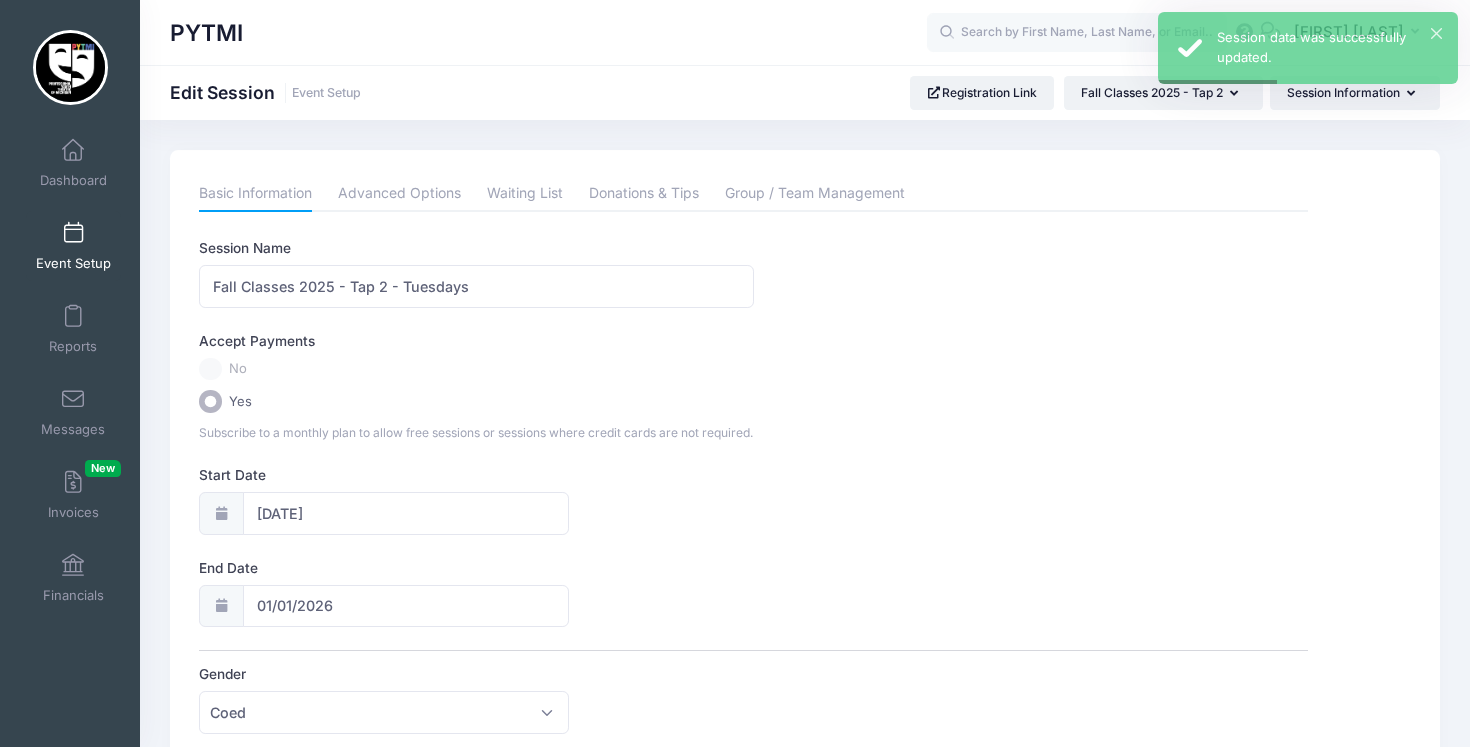 click on "Event Setup" at bounding box center [73, 246] 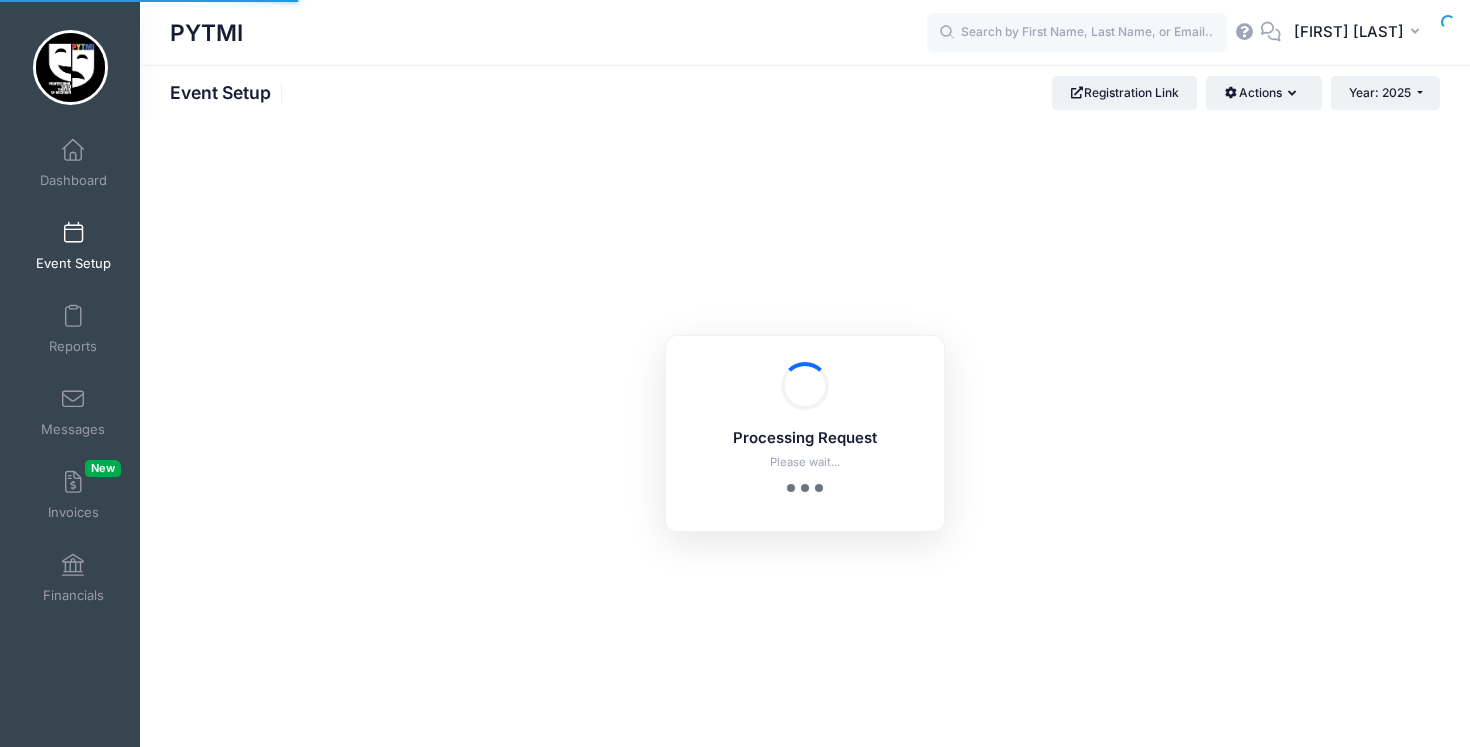 scroll, scrollTop: 0, scrollLeft: 0, axis: both 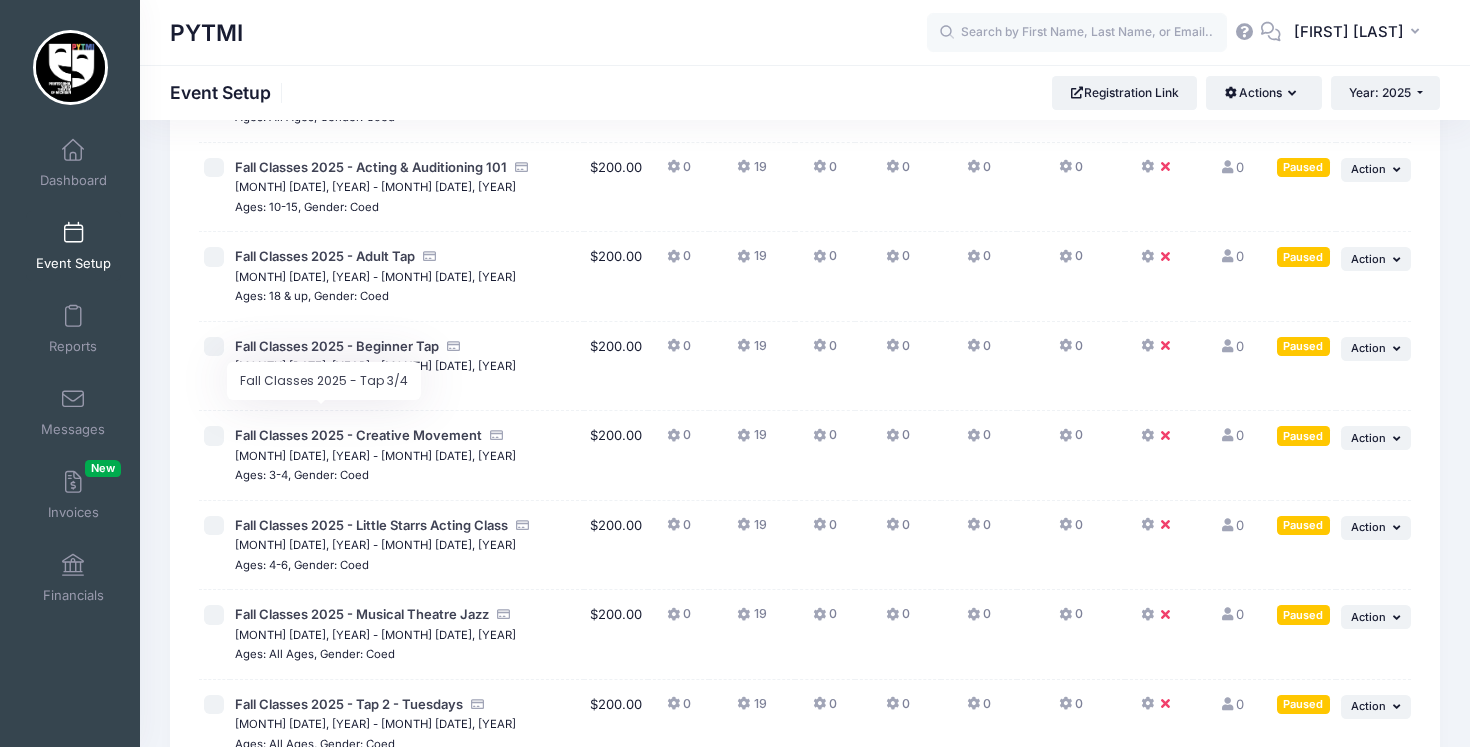 click on "Fall Classes 2025 - Tap 3/4" at bounding box center [319, 793] 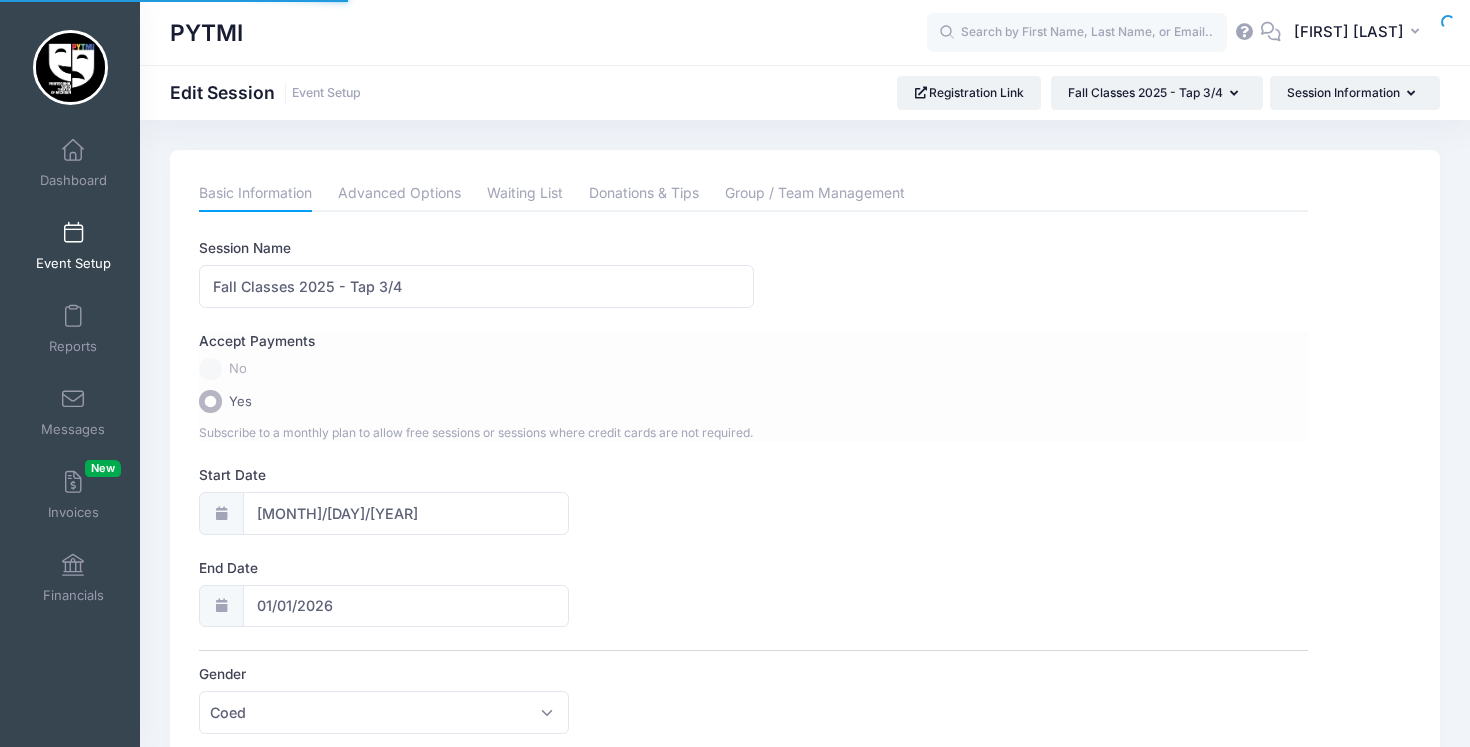 scroll, scrollTop: 0, scrollLeft: 0, axis: both 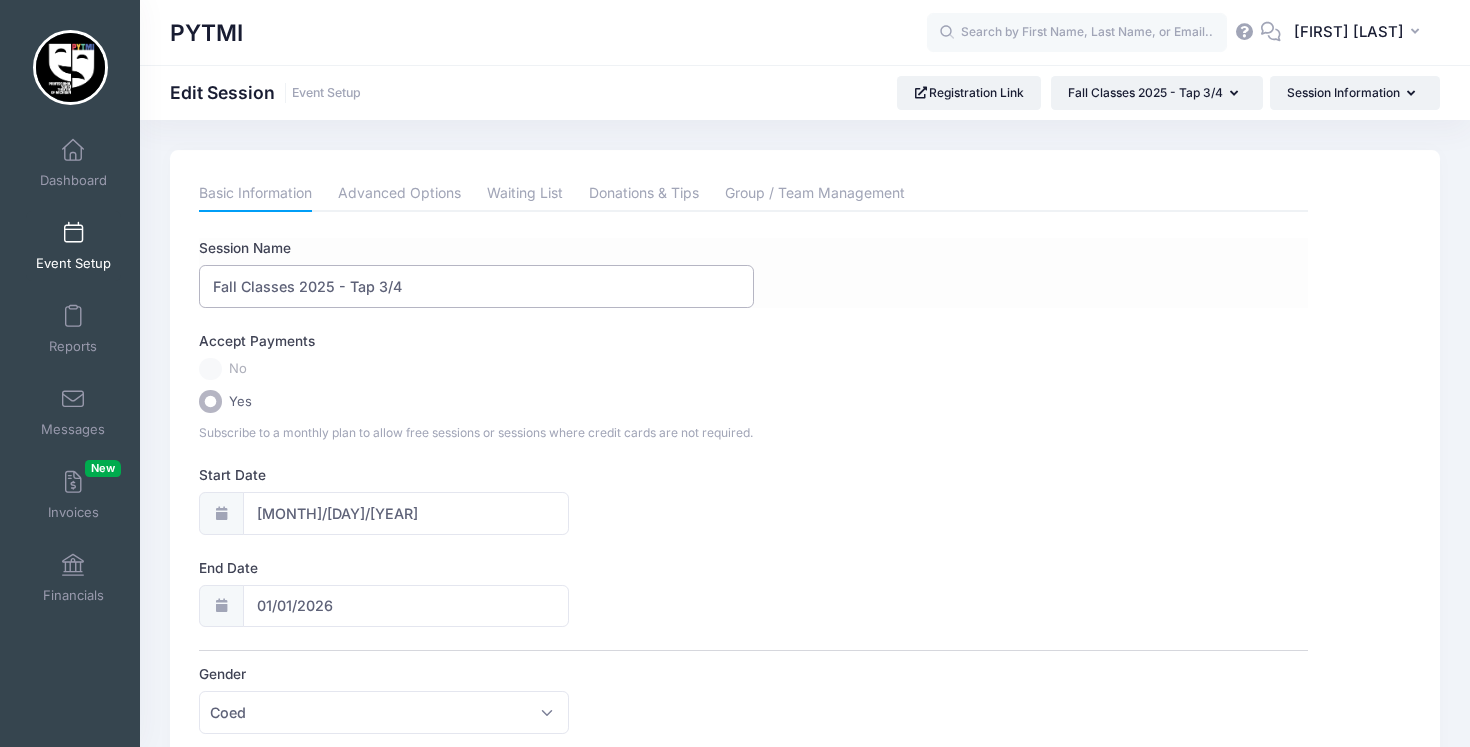 click on "Fall Classes 2025 - Tap 3/4" at bounding box center [476, 286] 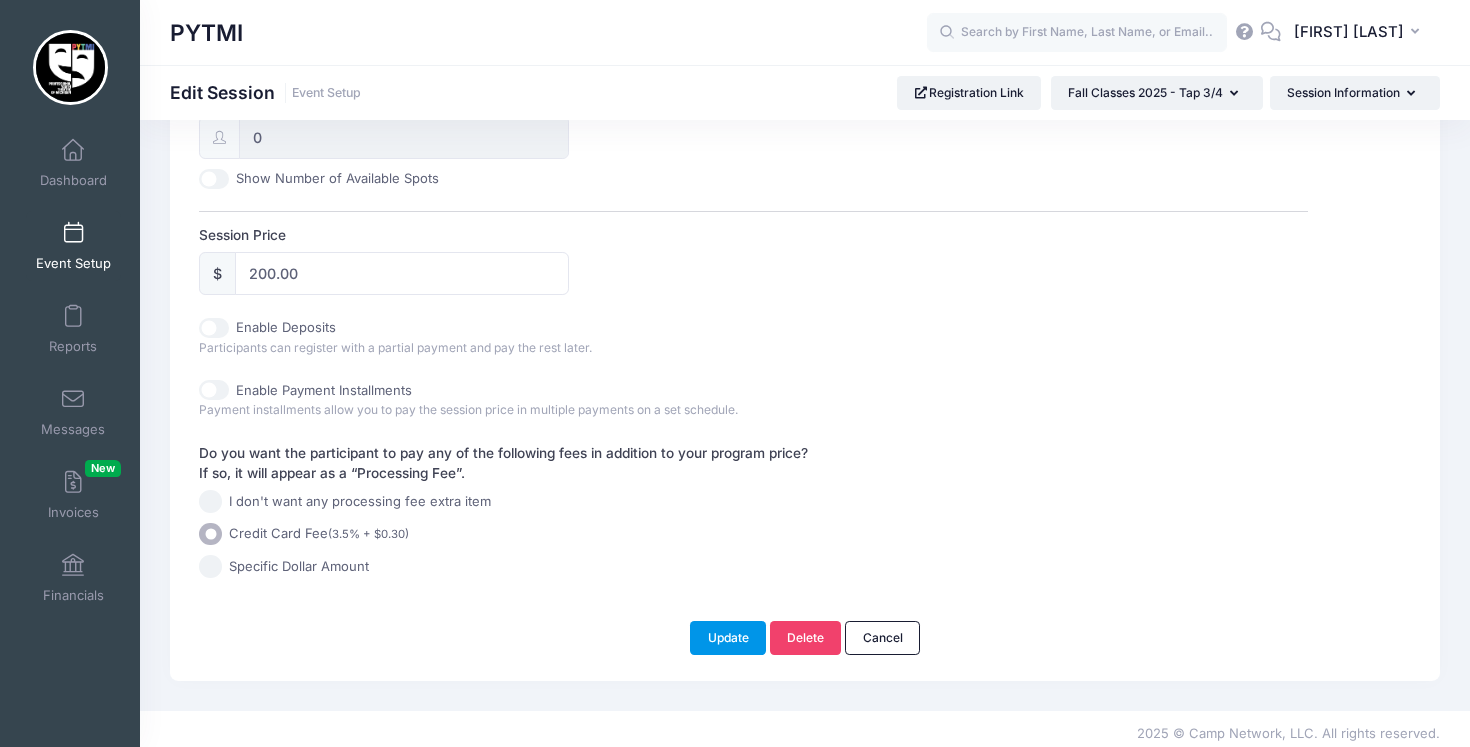 type on "Fall Classes 2025 - Tap 3/4 - Tuesdays" 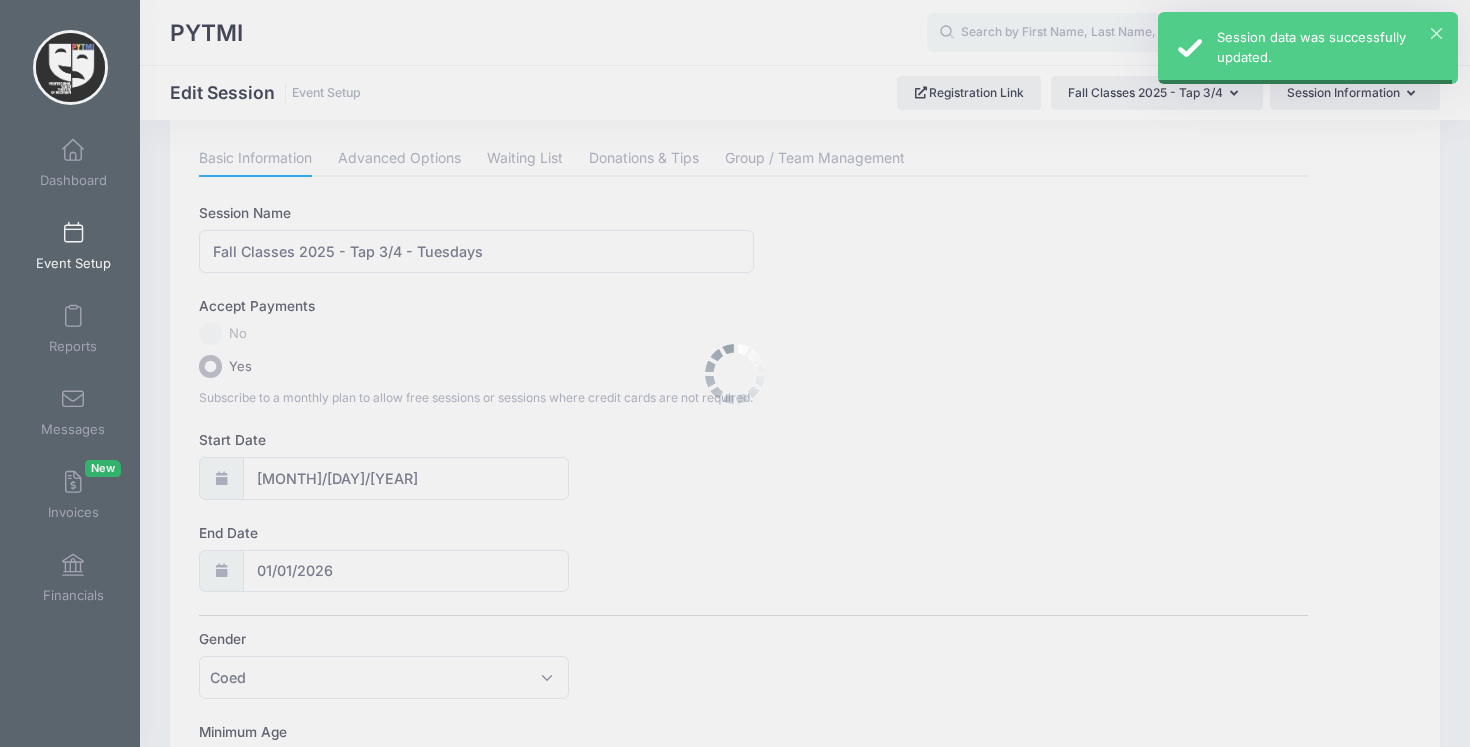 scroll, scrollTop: 0, scrollLeft: 0, axis: both 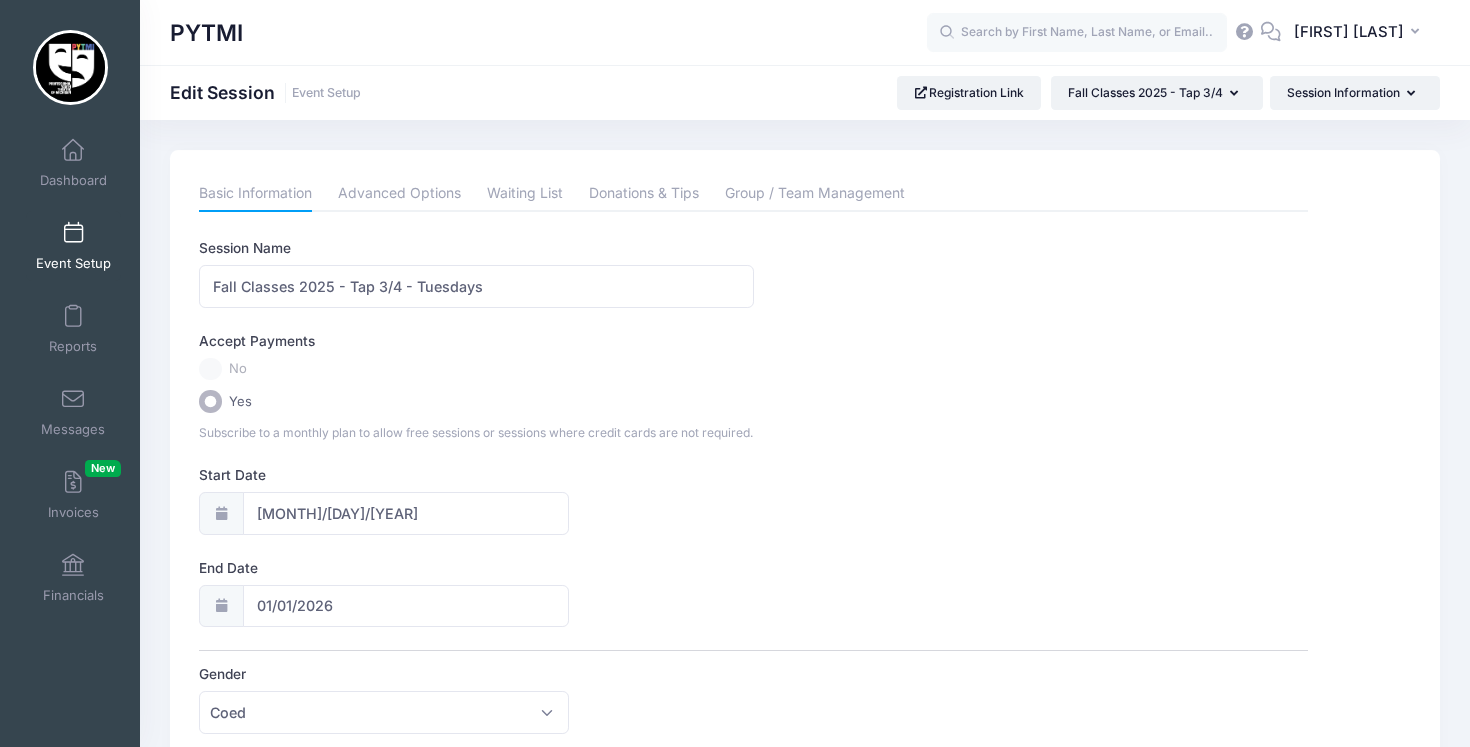 click on "Event Setup" at bounding box center (73, 263) 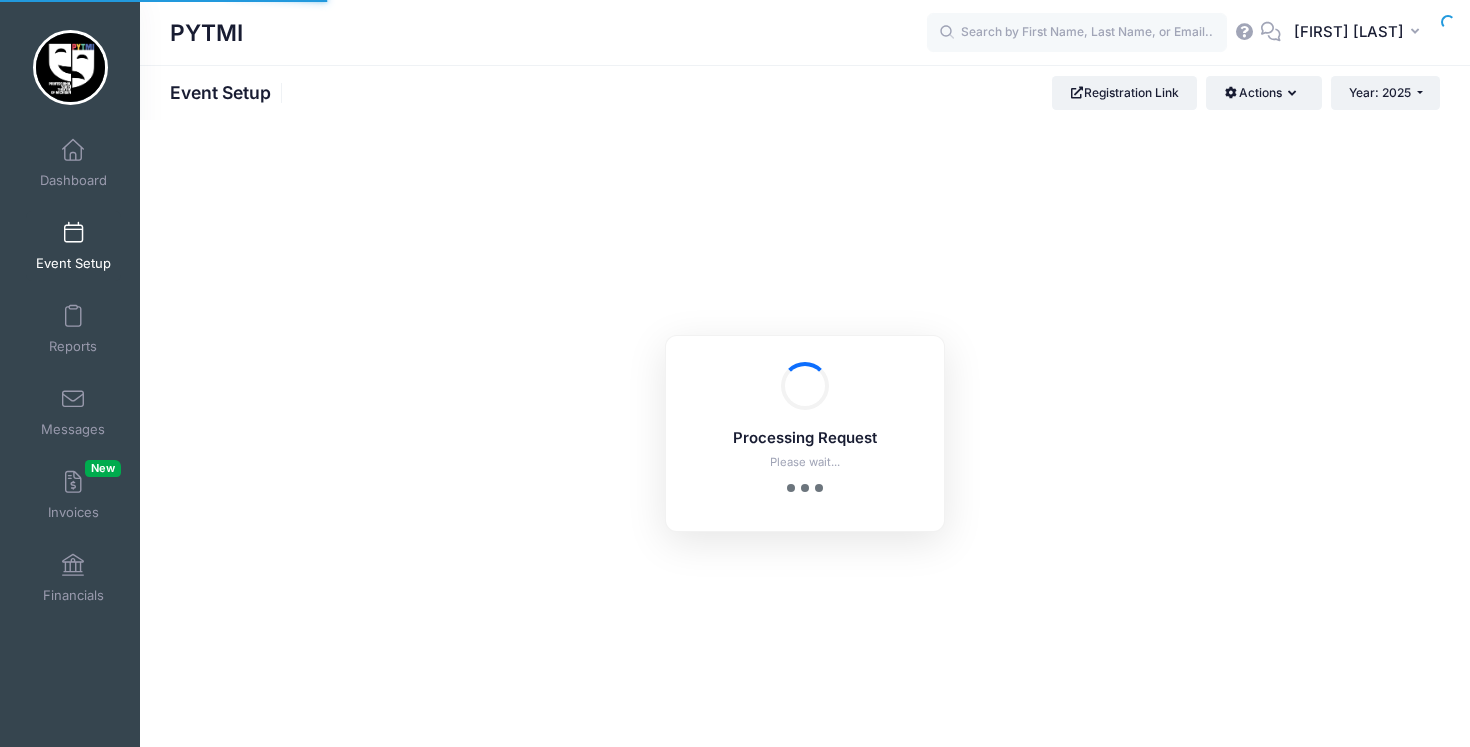 scroll, scrollTop: 0, scrollLeft: 0, axis: both 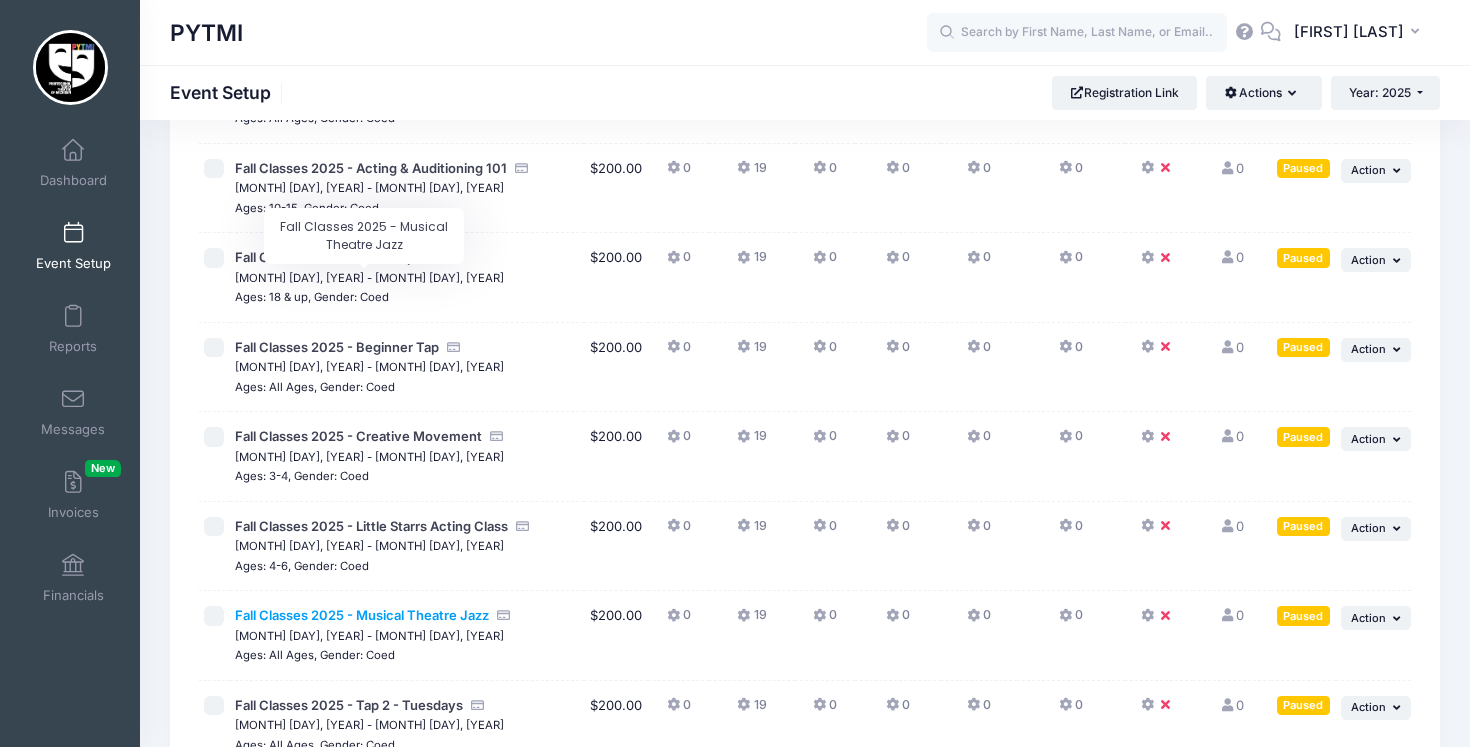 click on "Fall Classes 2025 - Musical Theatre Jazz" at bounding box center (362, 615) 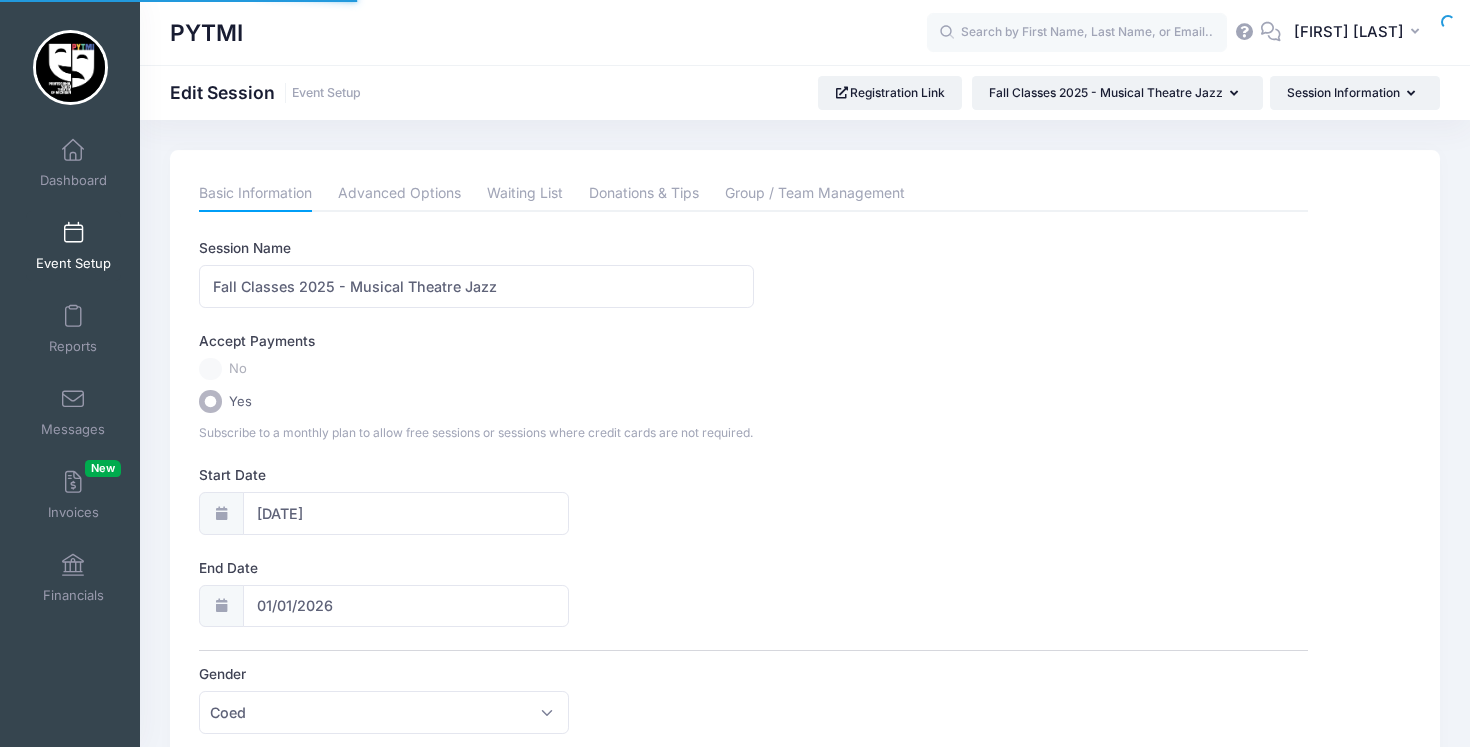 scroll, scrollTop: 0, scrollLeft: 0, axis: both 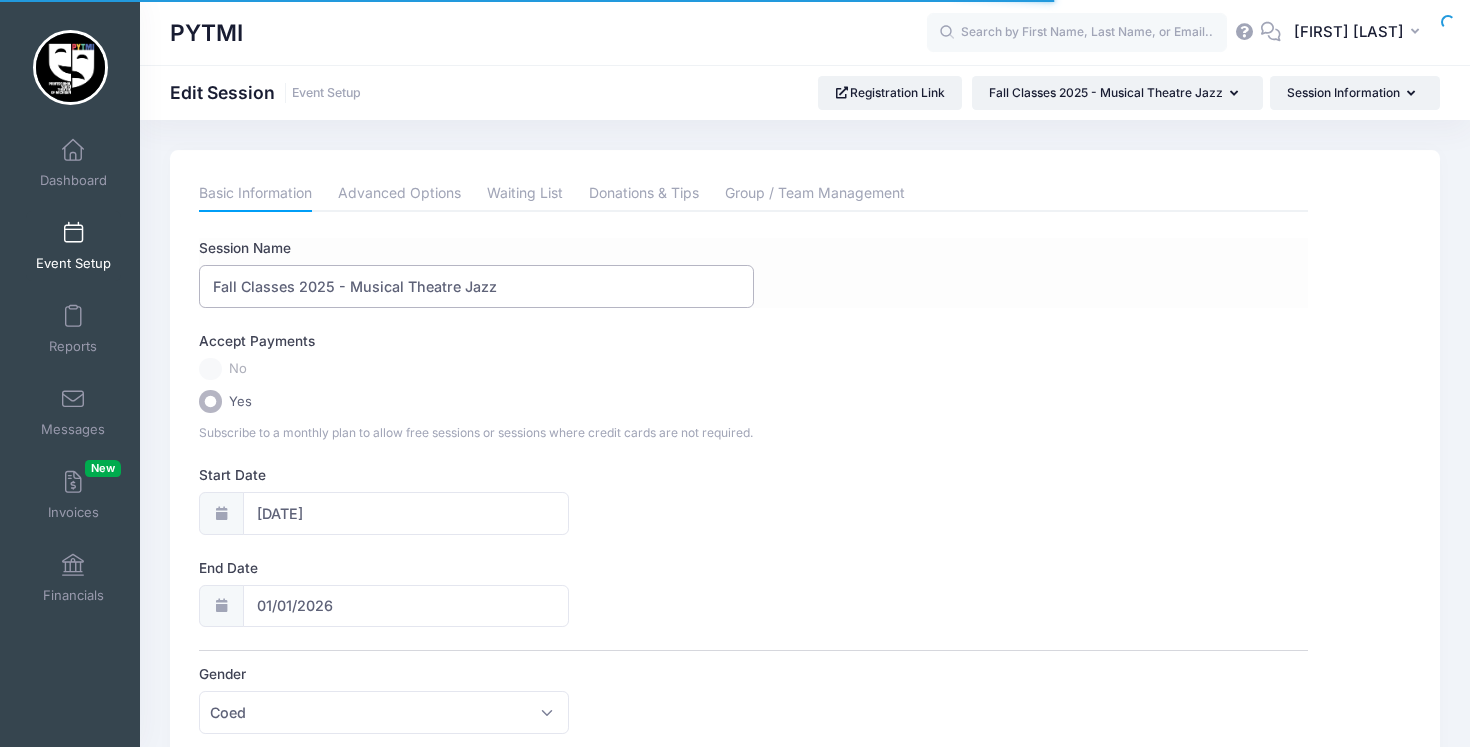 click on "Fall Classes 2025 - Musical Theatre Jazz" at bounding box center [476, 286] 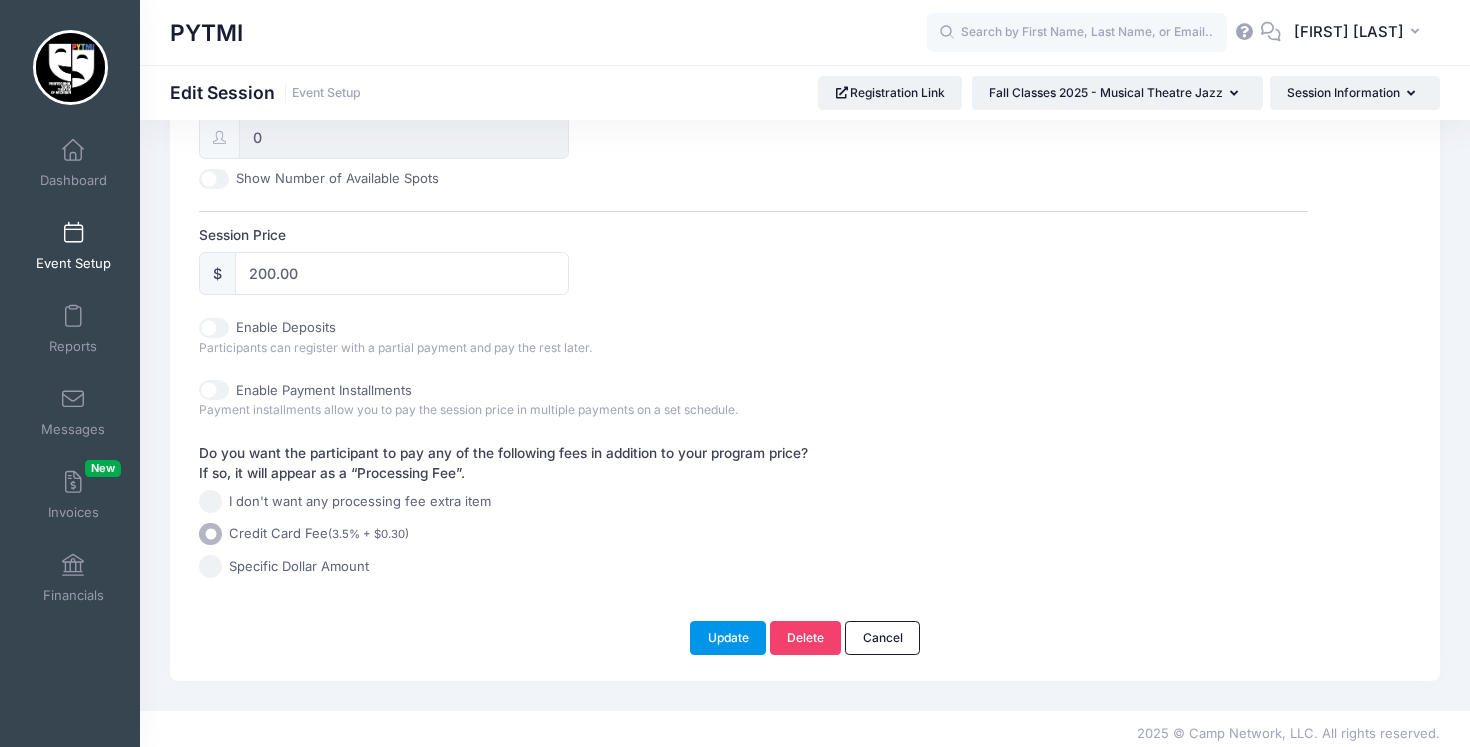 type on "Fall Classes 2025 - Musical Theatre Jazz - Thursdays" 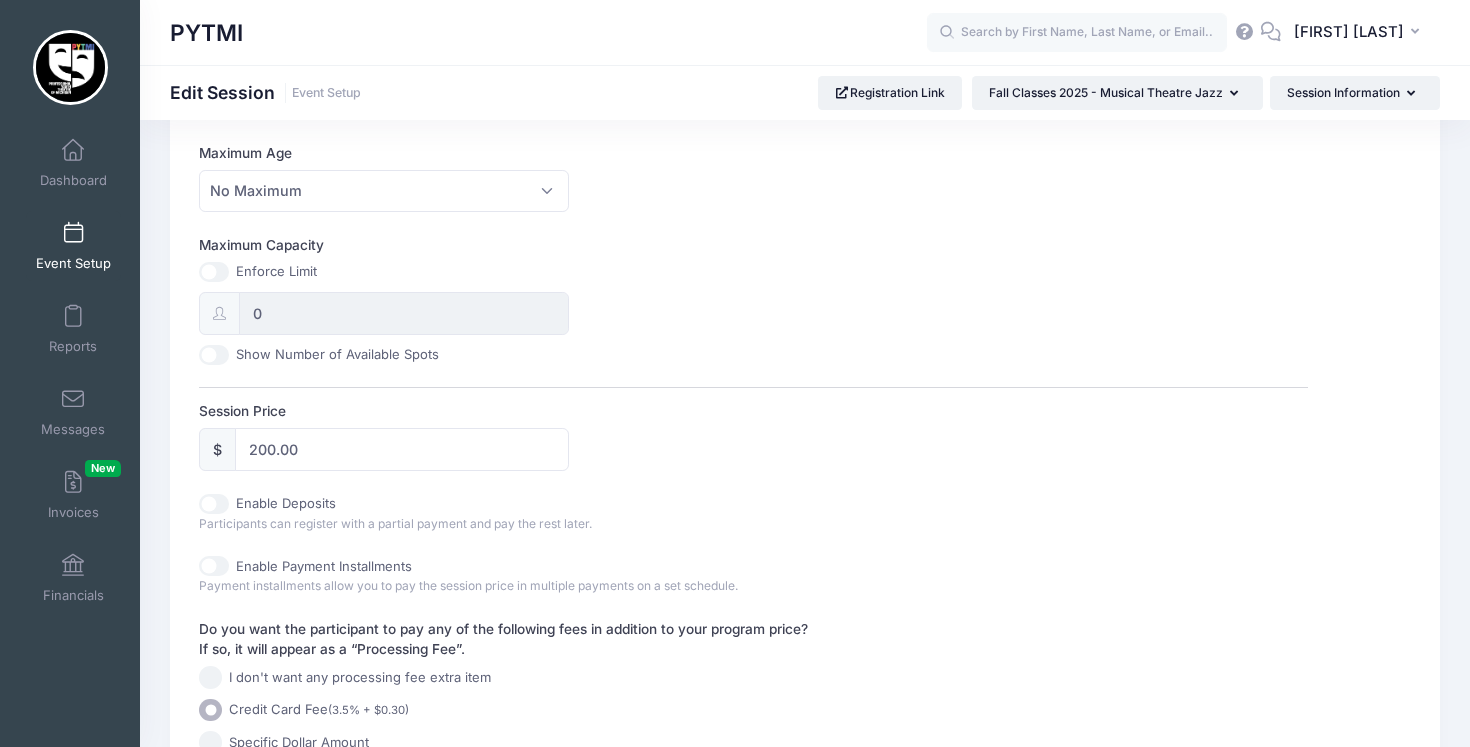 scroll, scrollTop: 701, scrollLeft: 0, axis: vertical 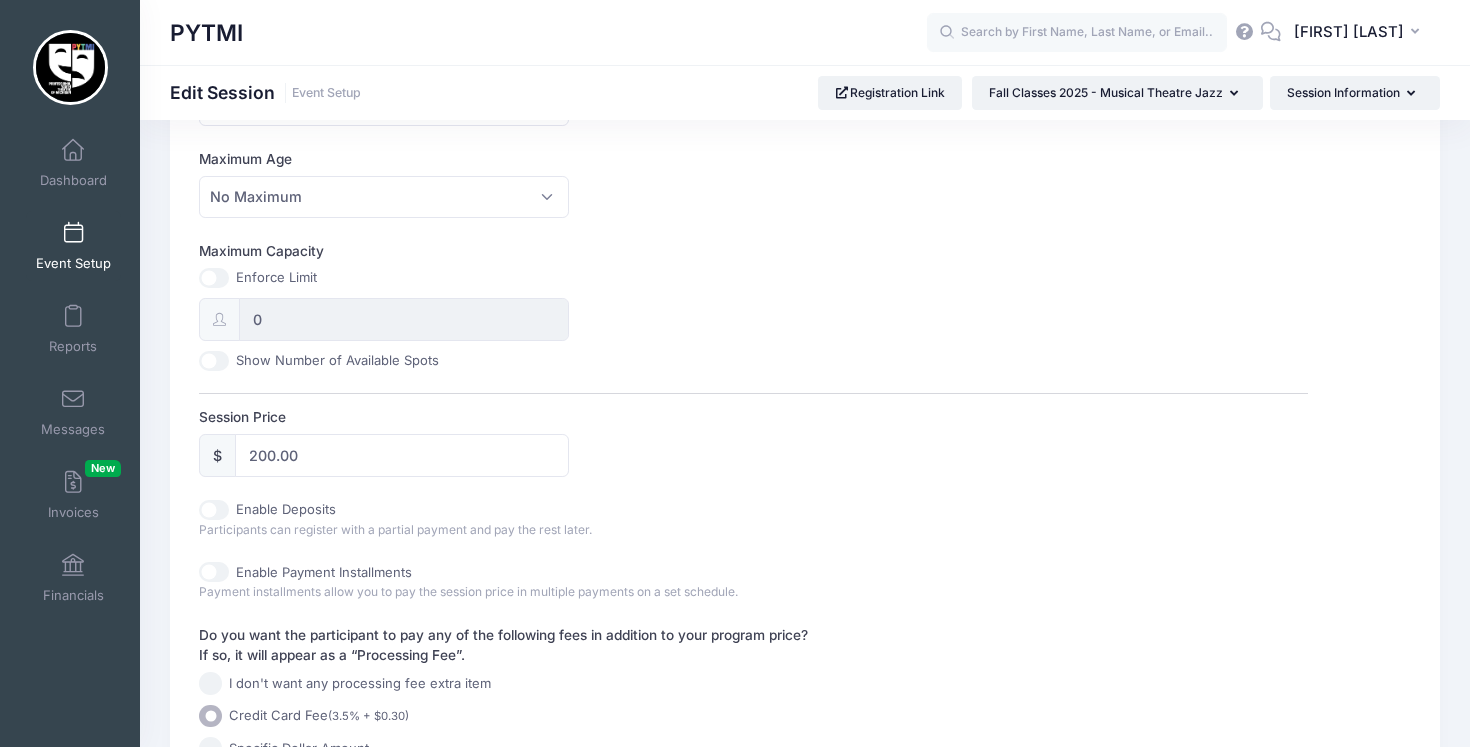 click at bounding box center [73, 234] 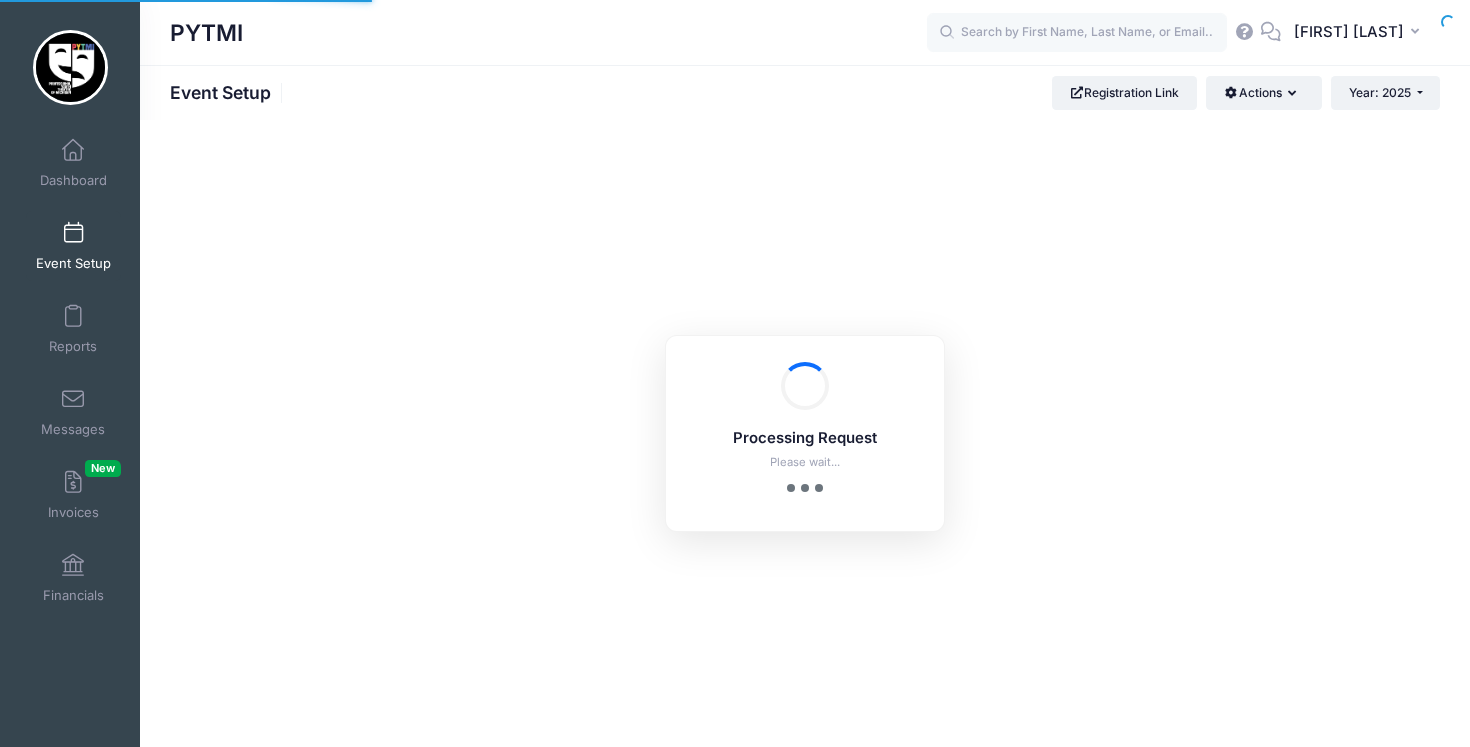 scroll, scrollTop: 0, scrollLeft: 0, axis: both 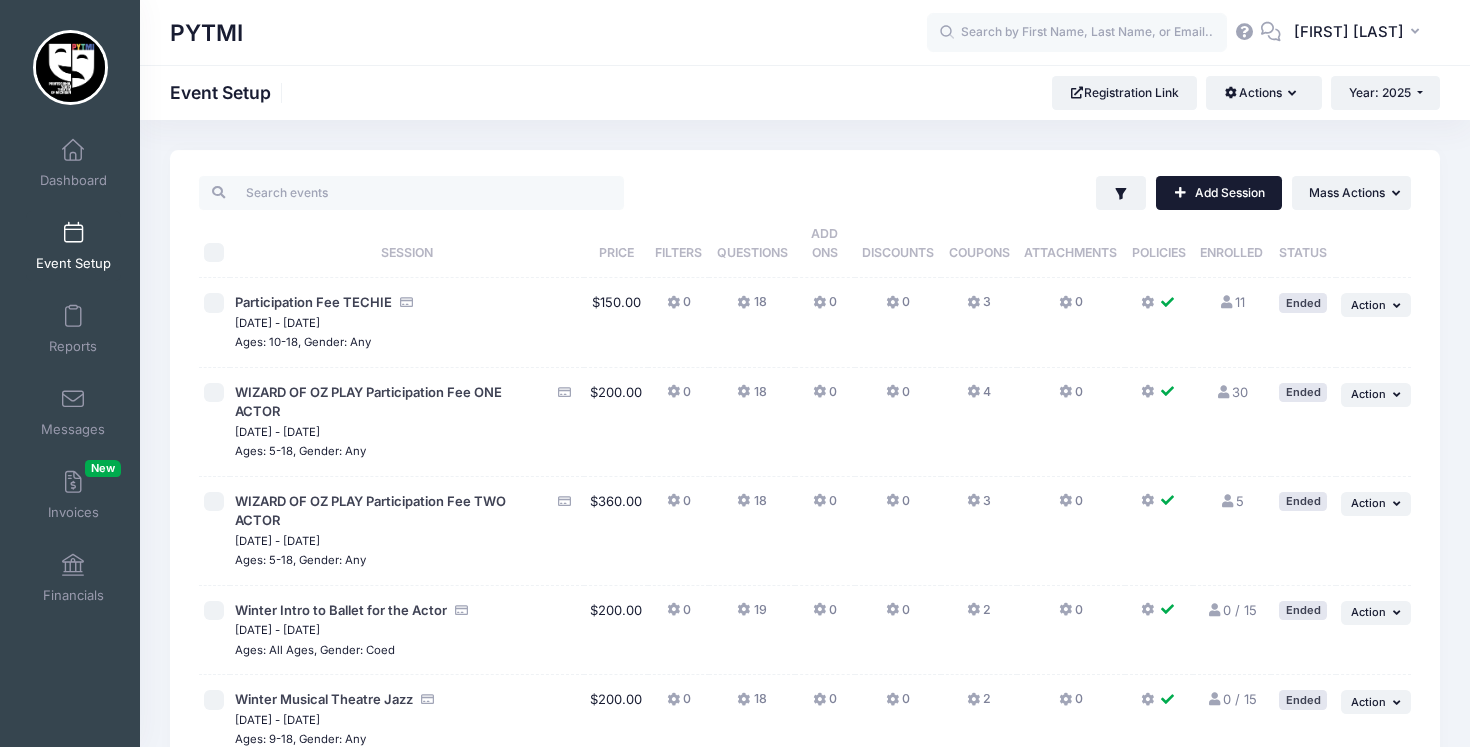 click on "Add Session" at bounding box center [1219, 193] 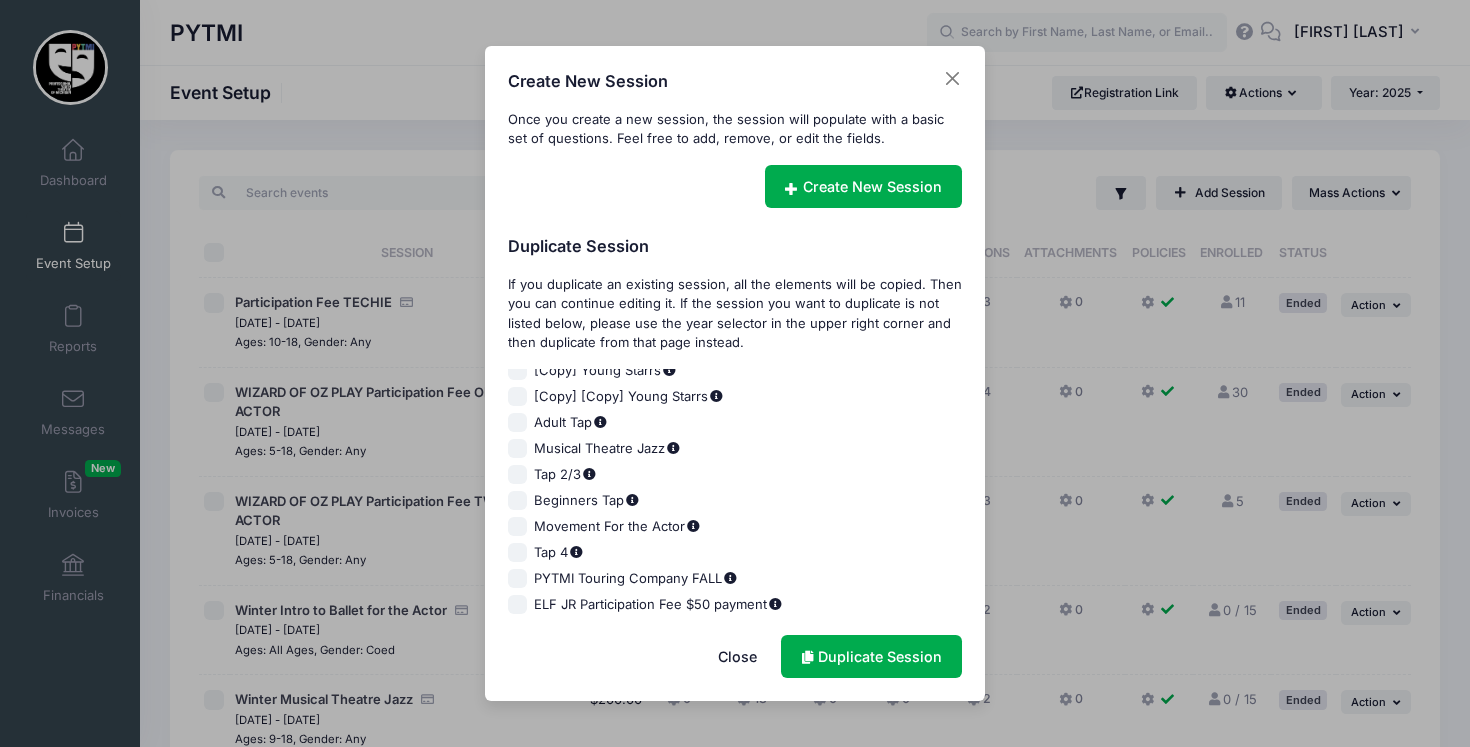 scroll, scrollTop: 39, scrollLeft: 0, axis: vertical 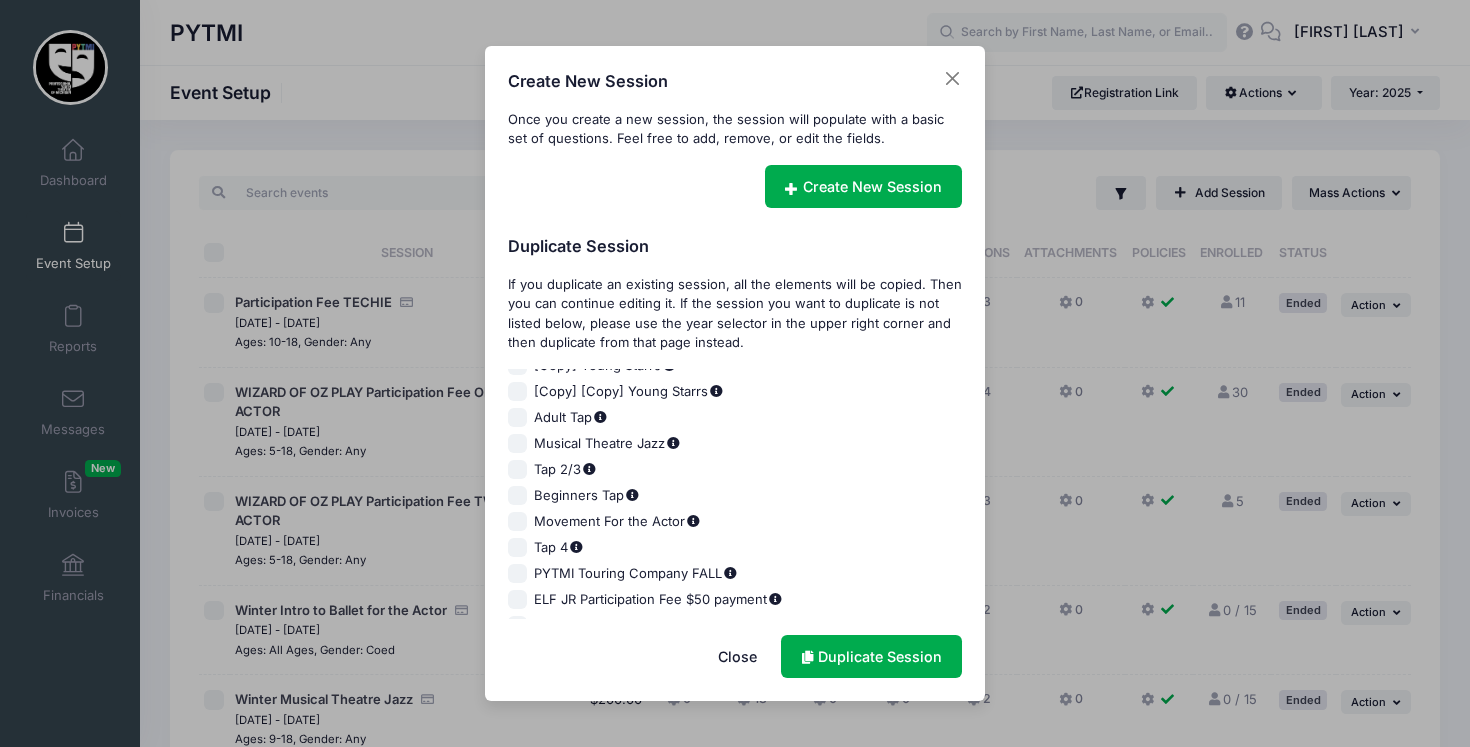 click on "Tap 2/3" at bounding box center (518, 470) 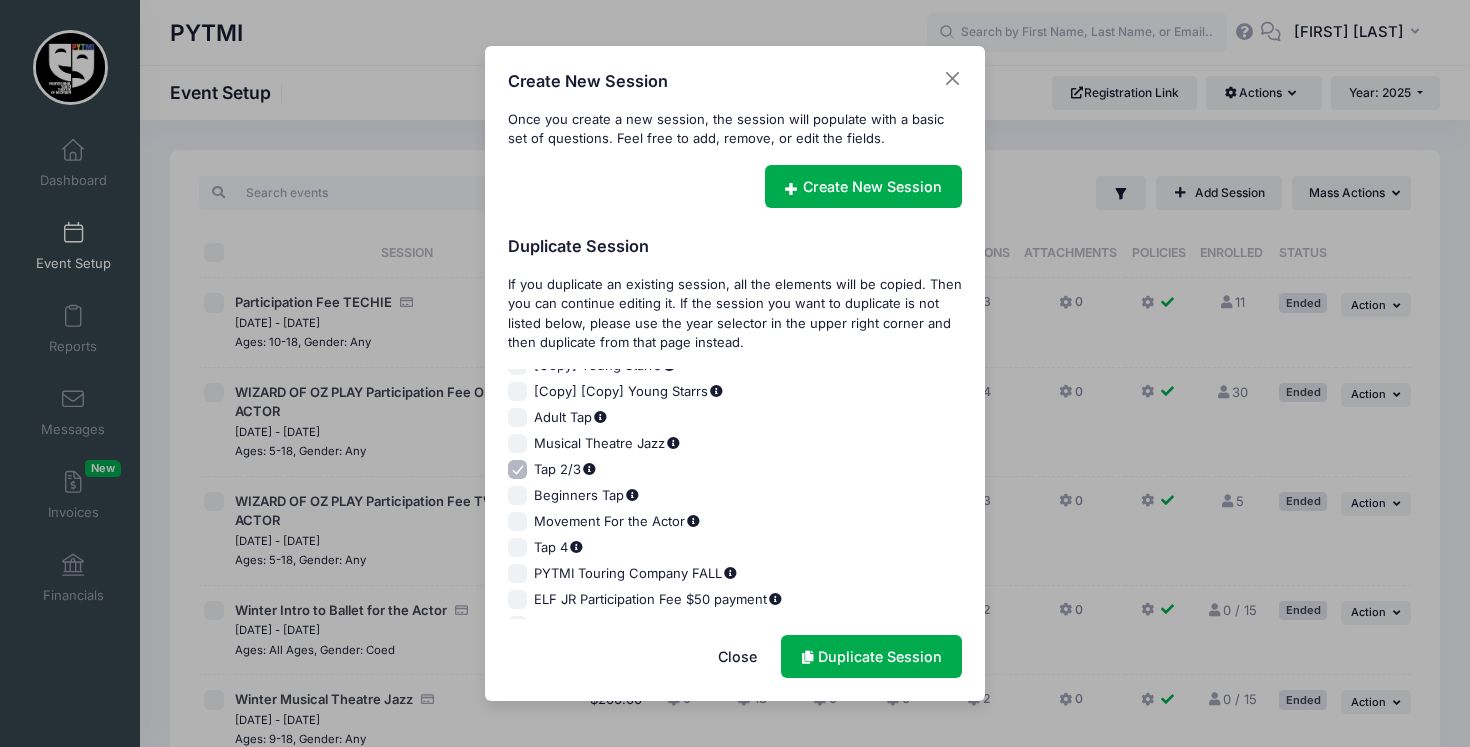 click on "Tap 2/3" at bounding box center (518, 470) 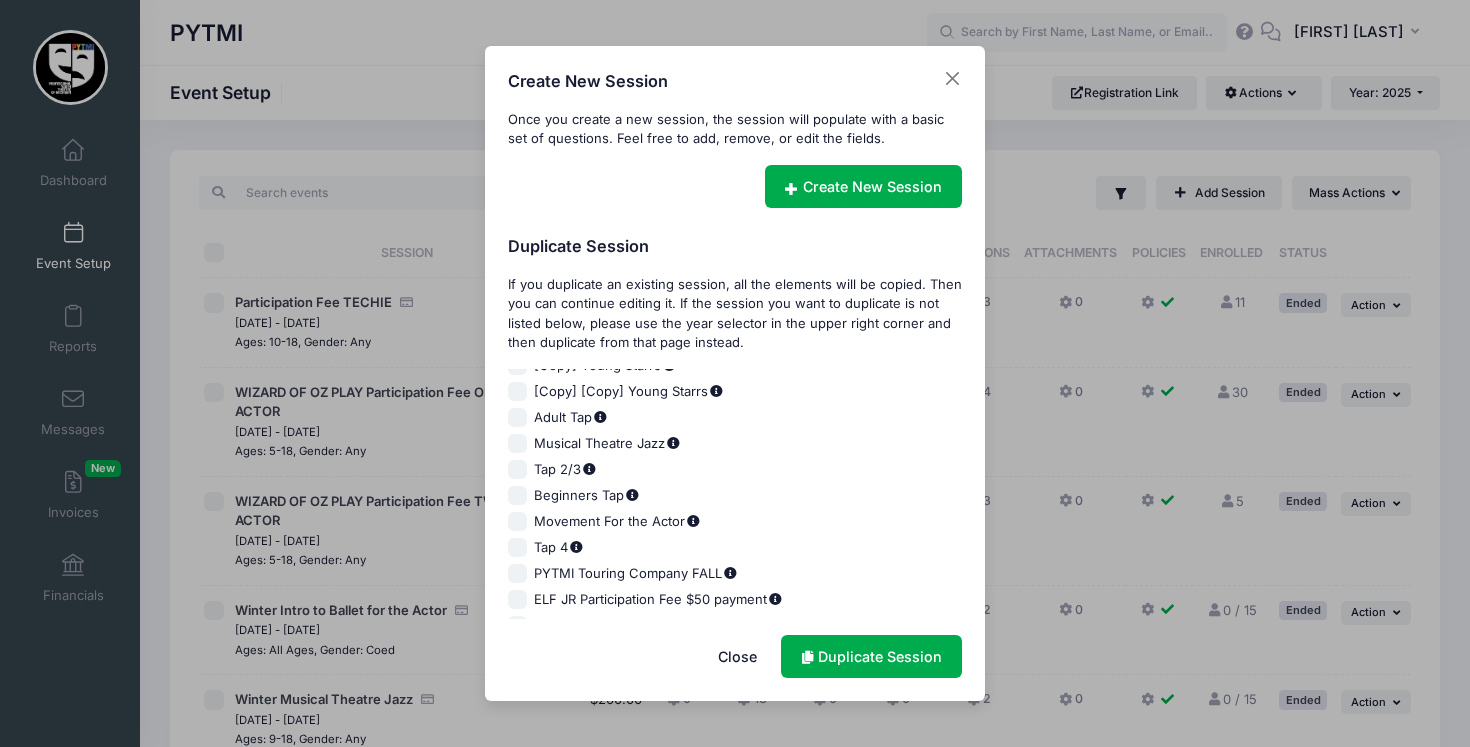click on "Close" at bounding box center [737, 656] 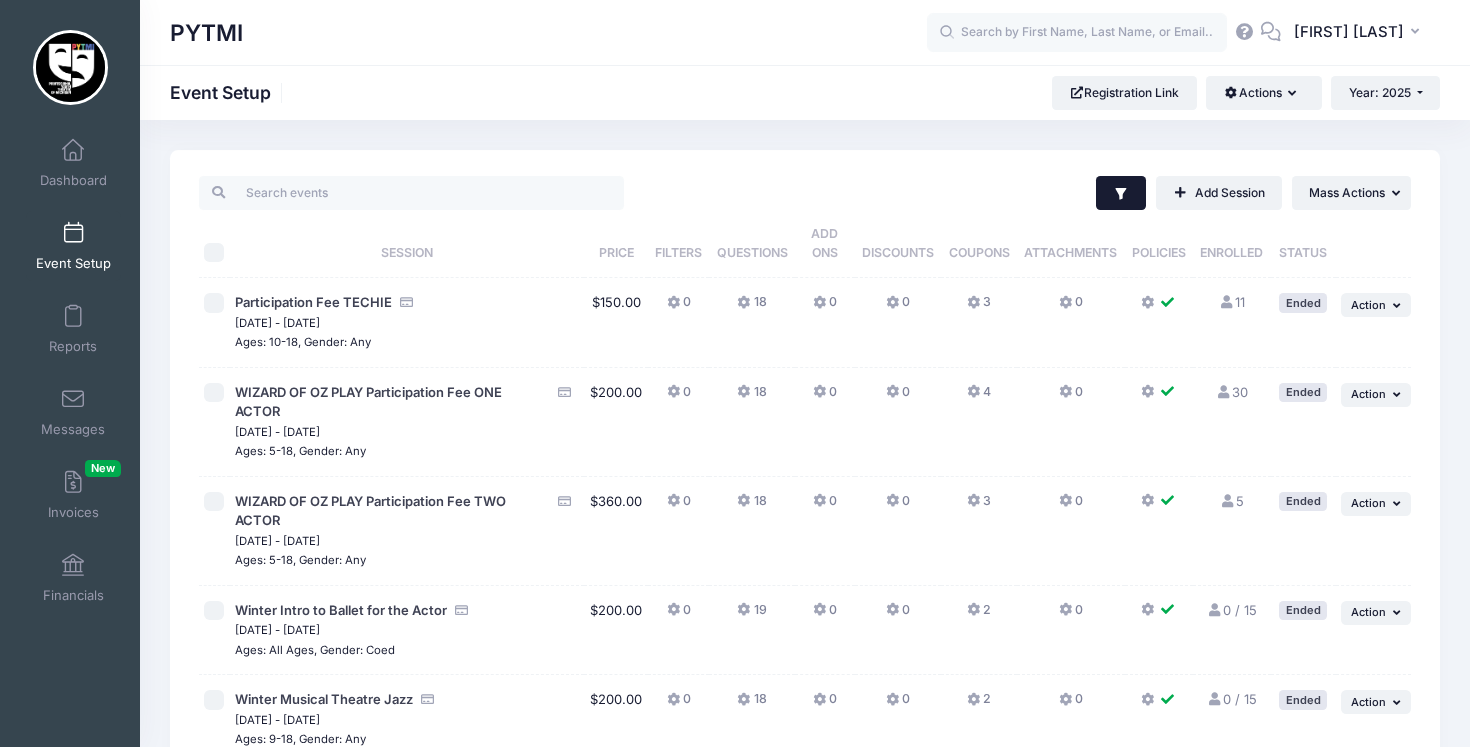 scroll, scrollTop: 0, scrollLeft: 0, axis: both 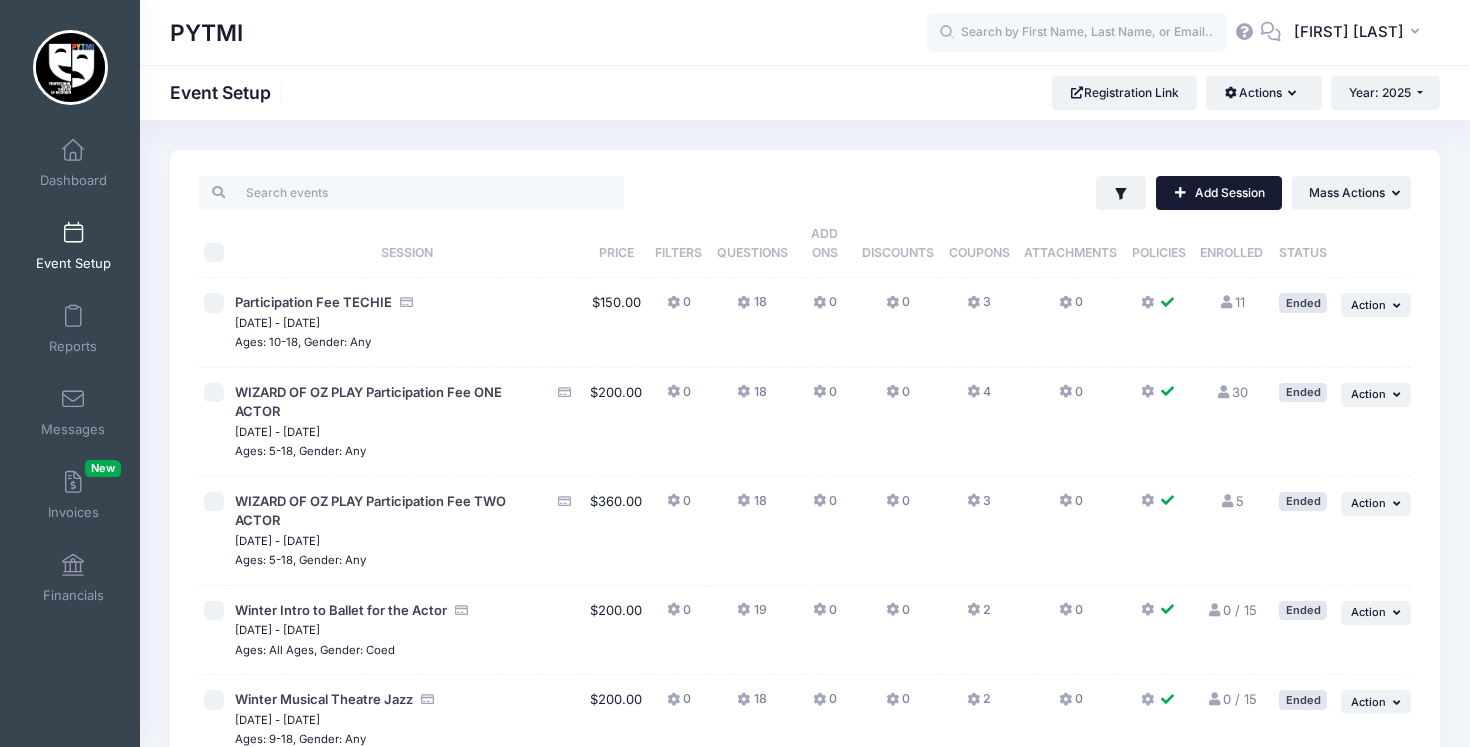 click on "Add Session" at bounding box center [1219, 193] 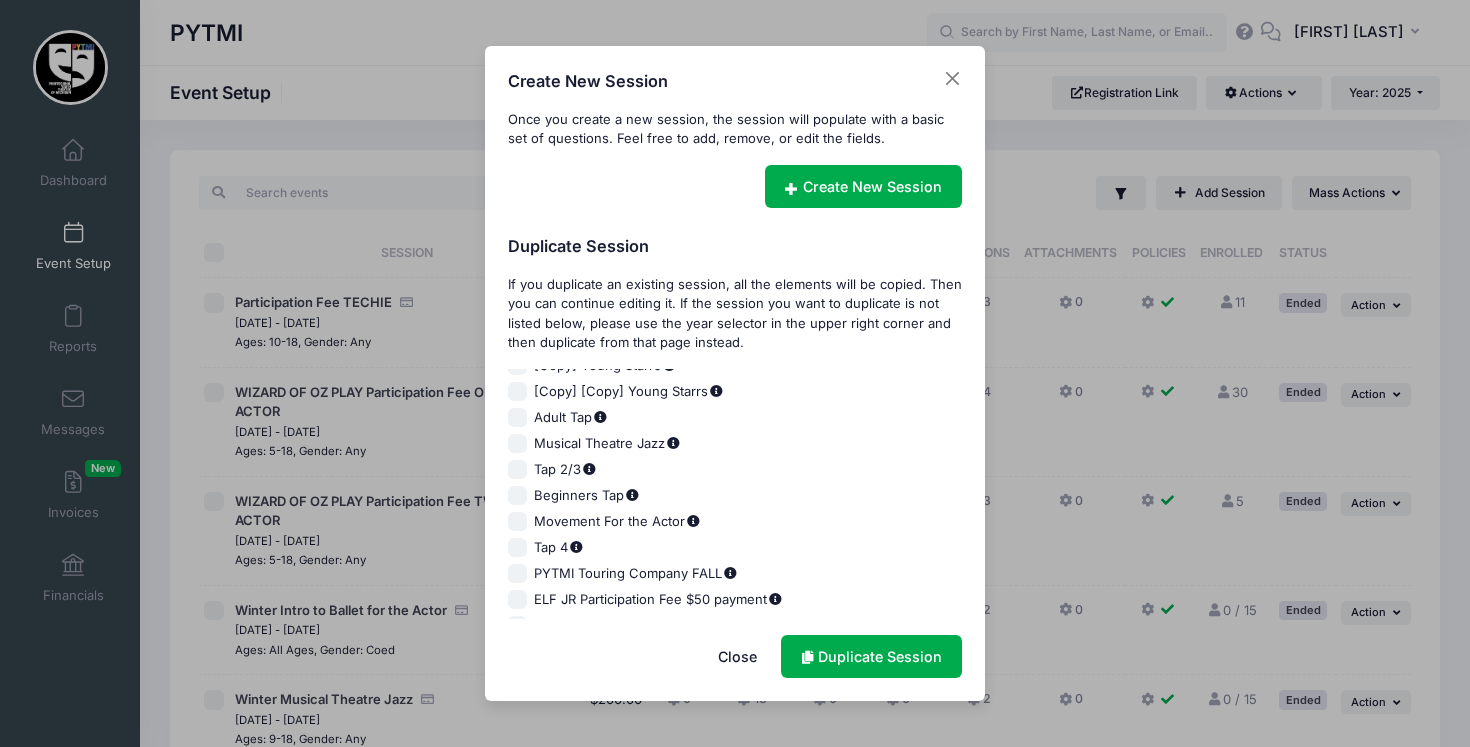 click on "Tap 4" at bounding box center (518, 548) 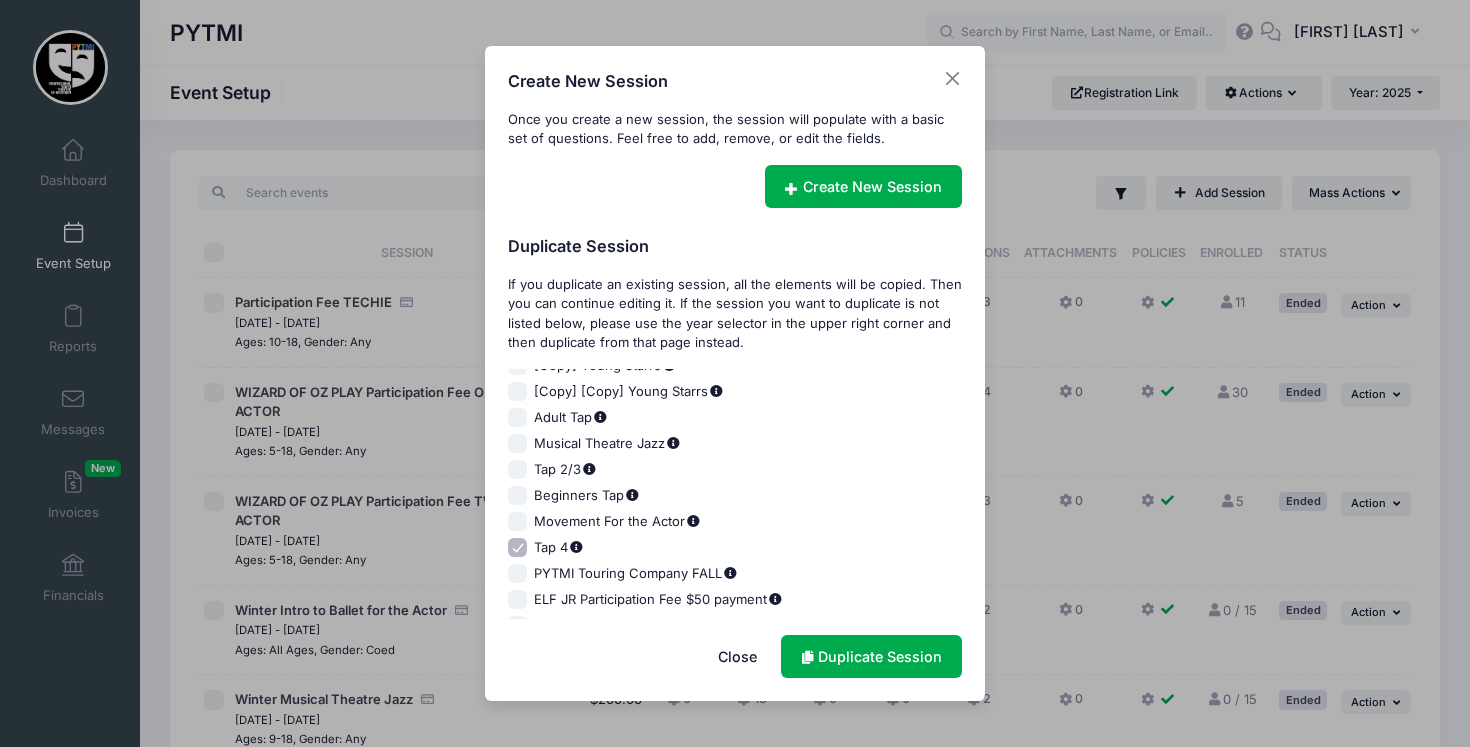 click on "Tap 4" at bounding box center [735, 548] 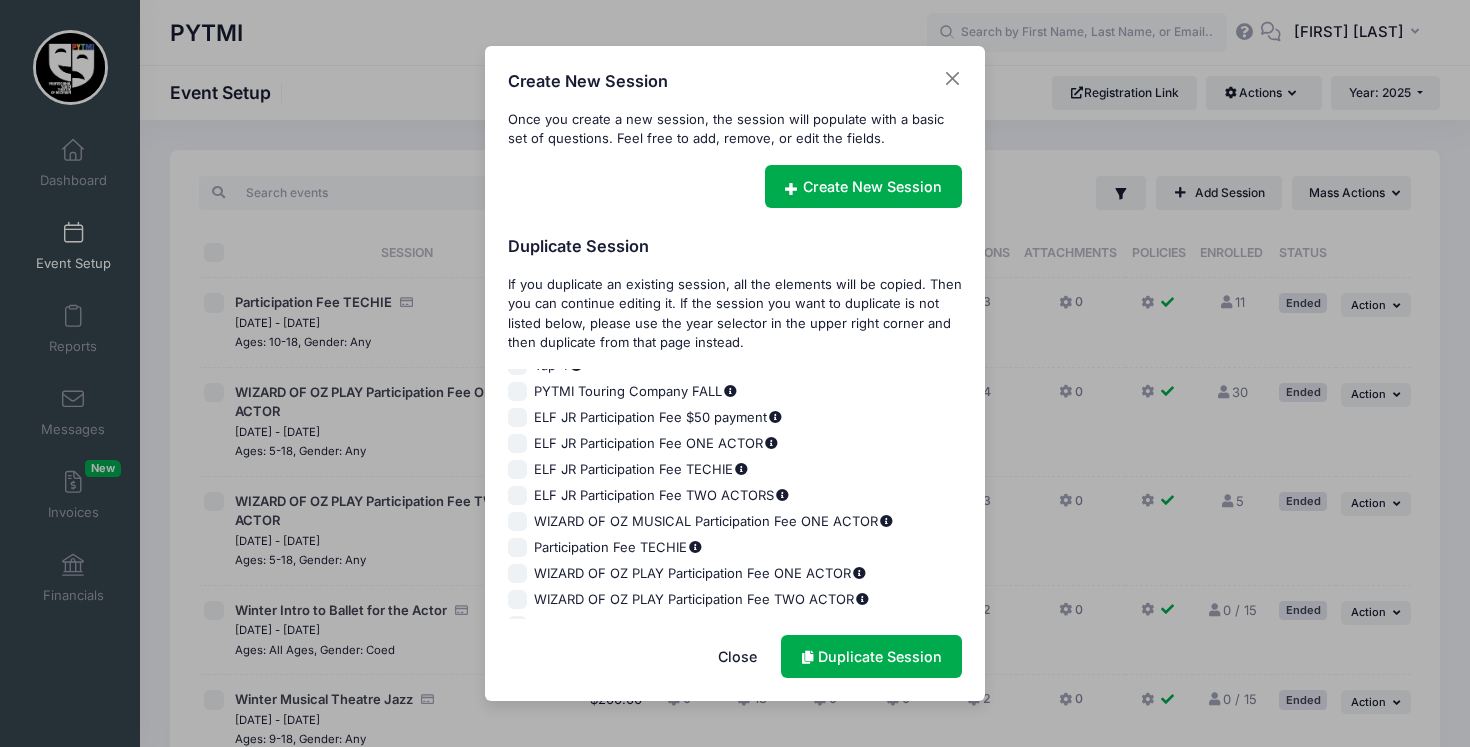 scroll, scrollTop: 228, scrollLeft: 0, axis: vertical 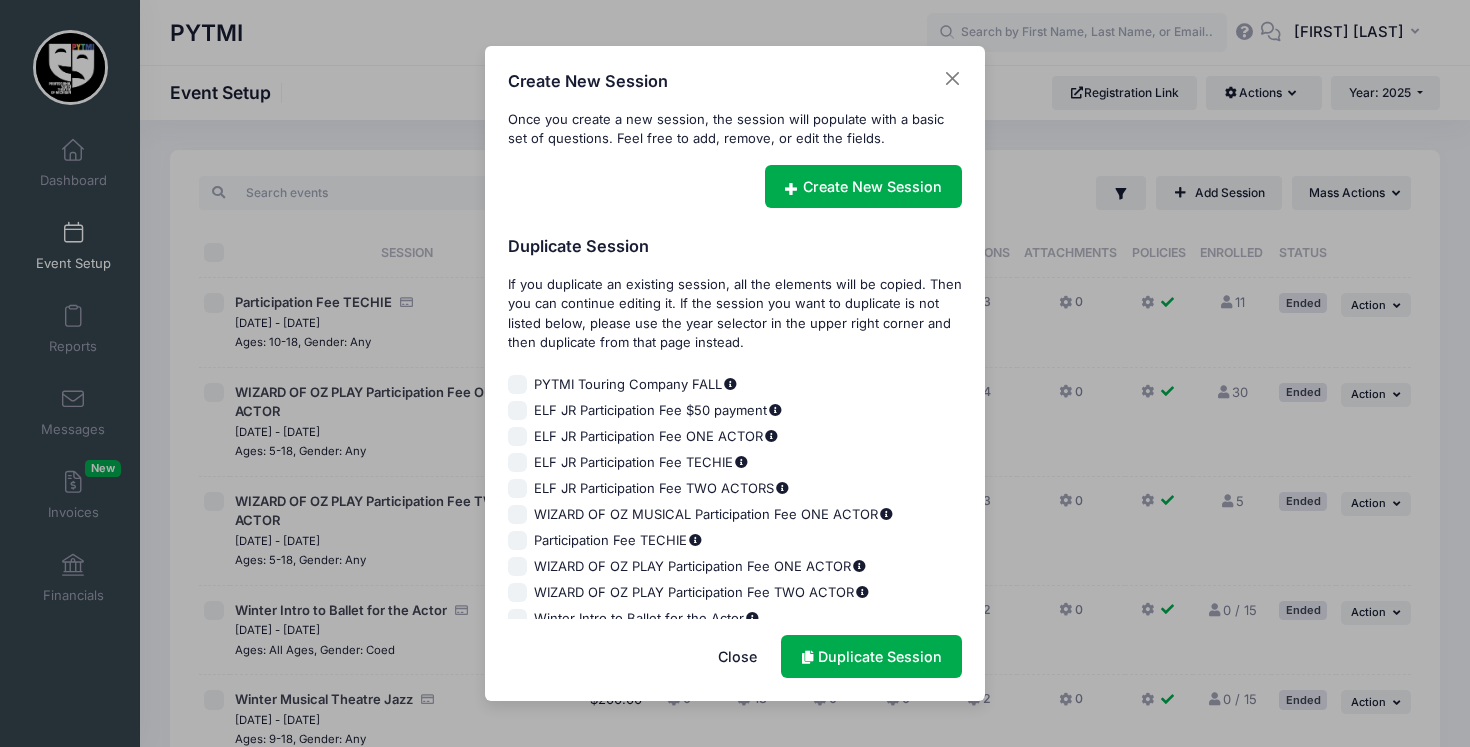 click on "Close" at bounding box center (737, 656) 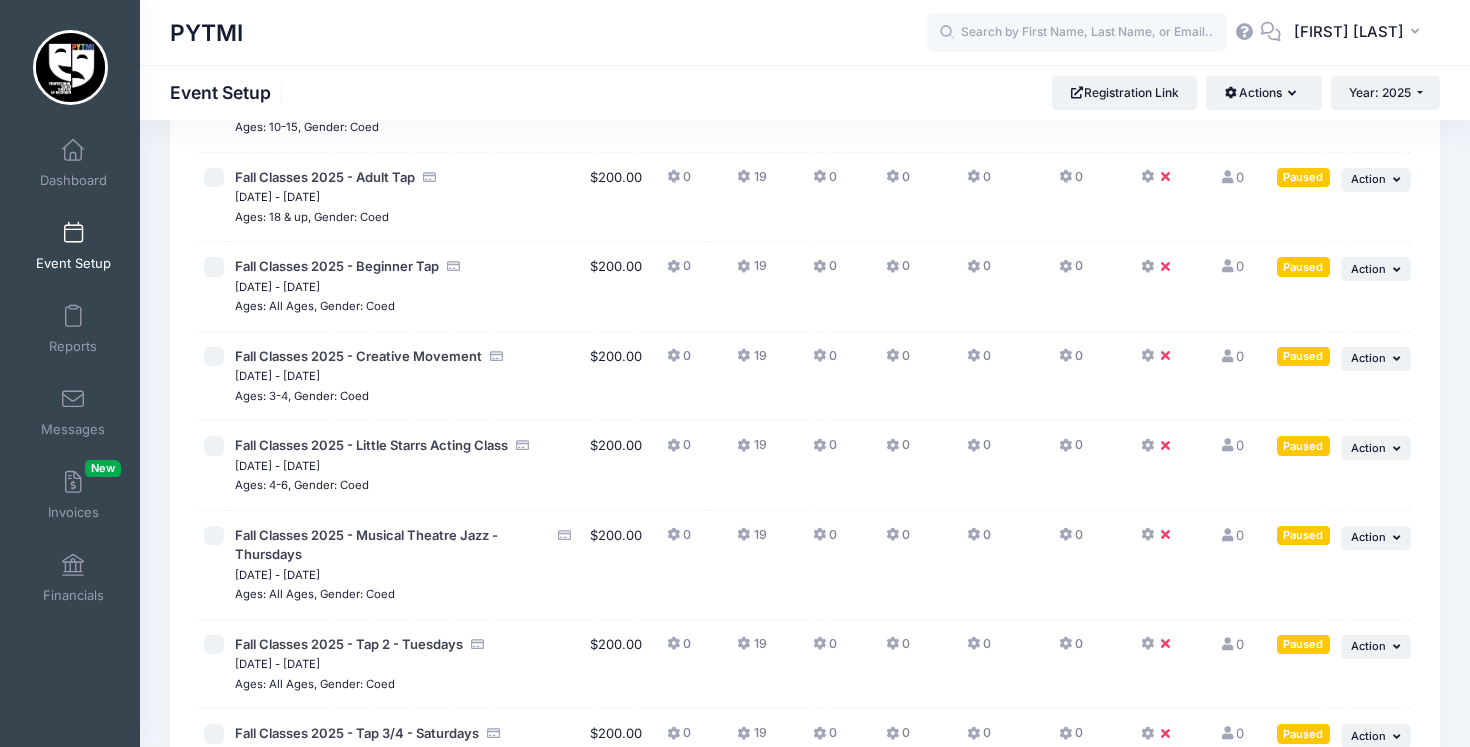 scroll, scrollTop: 5958, scrollLeft: 0, axis: vertical 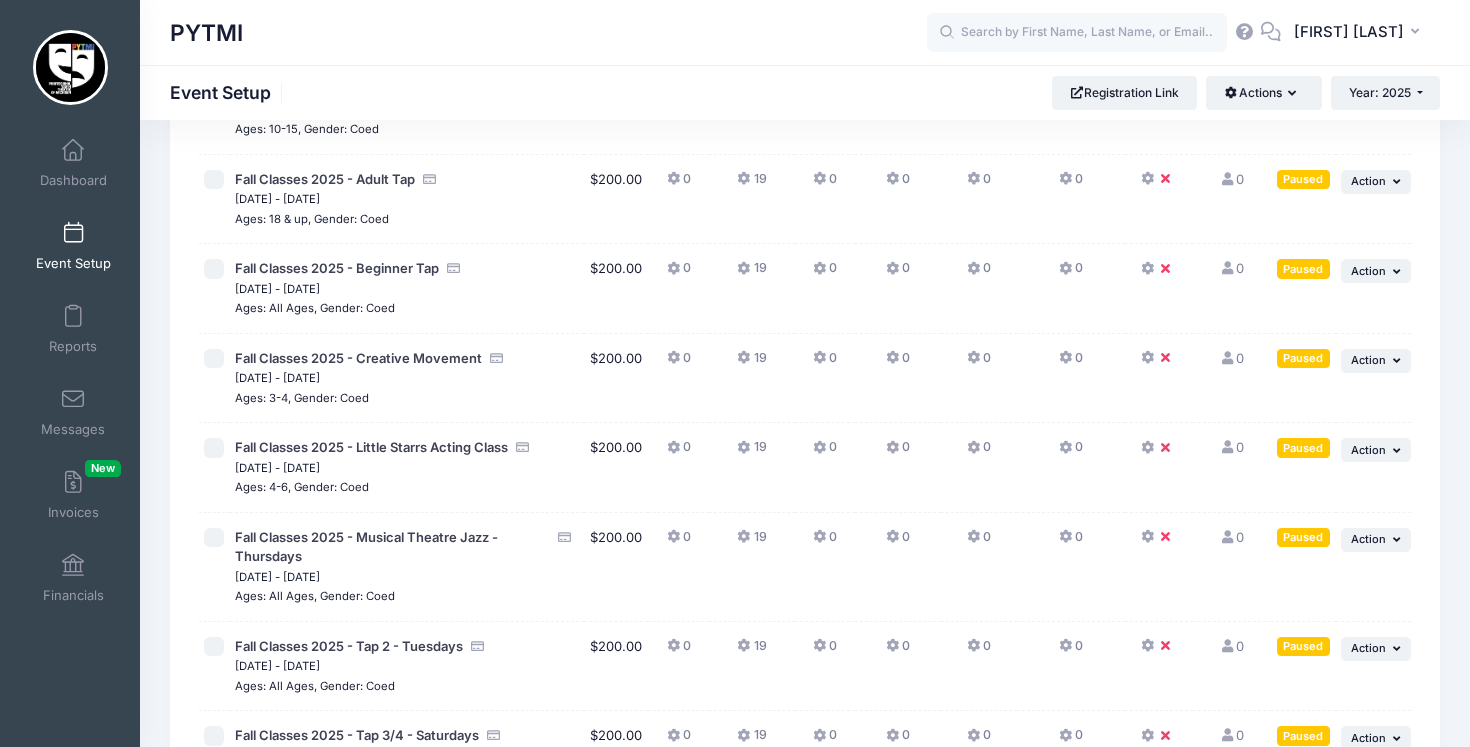 click at bounding box center [1159, 830] 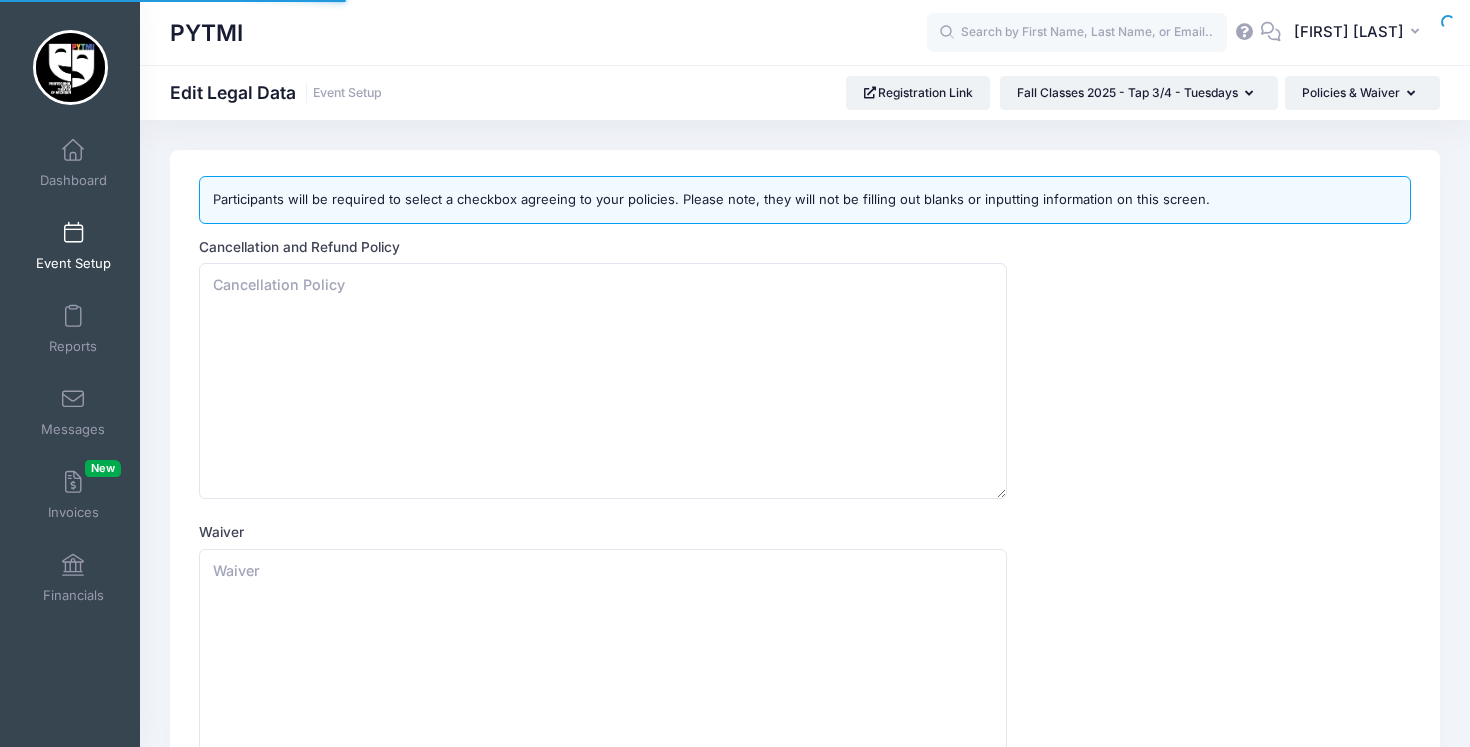 scroll, scrollTop: 0, scrollLeft: 0, axis: both 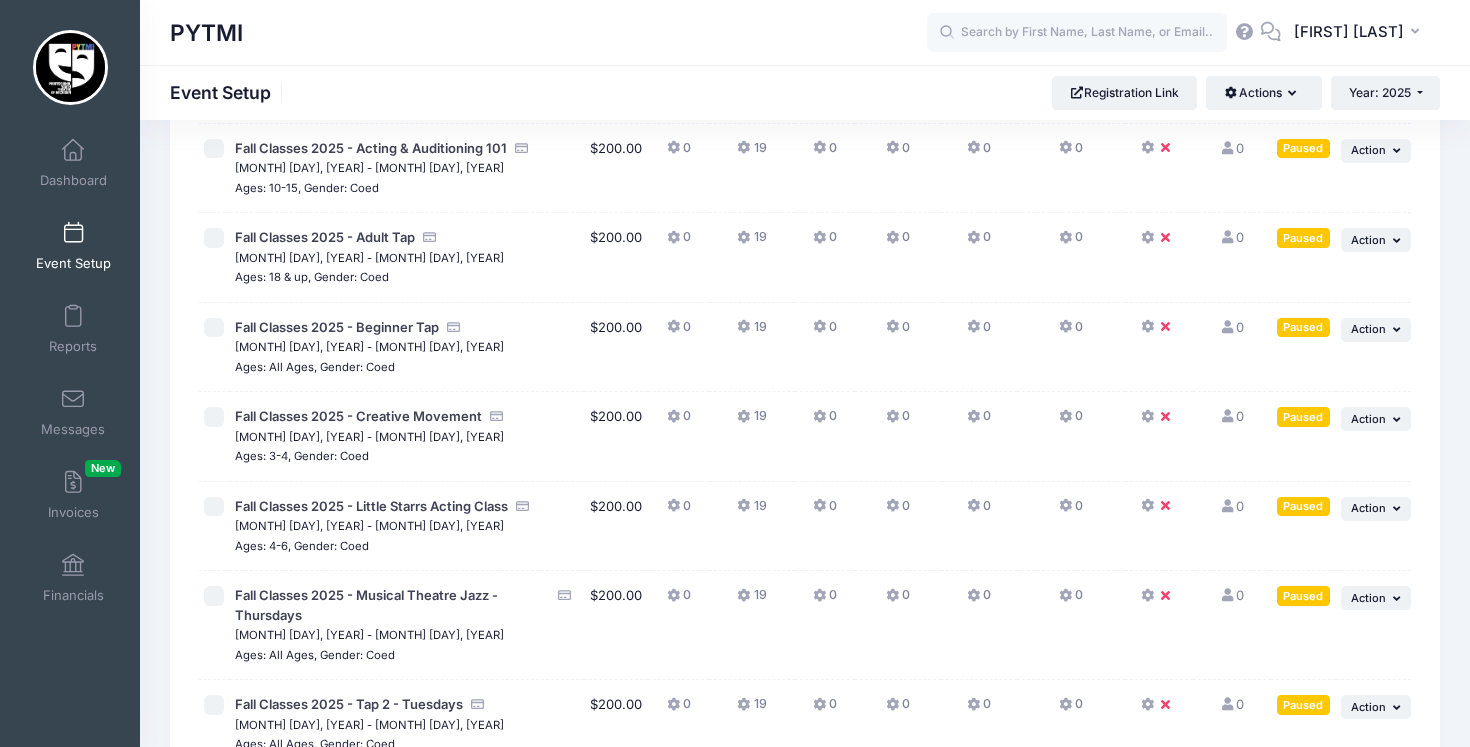 click at bounding box center [1169, 884] 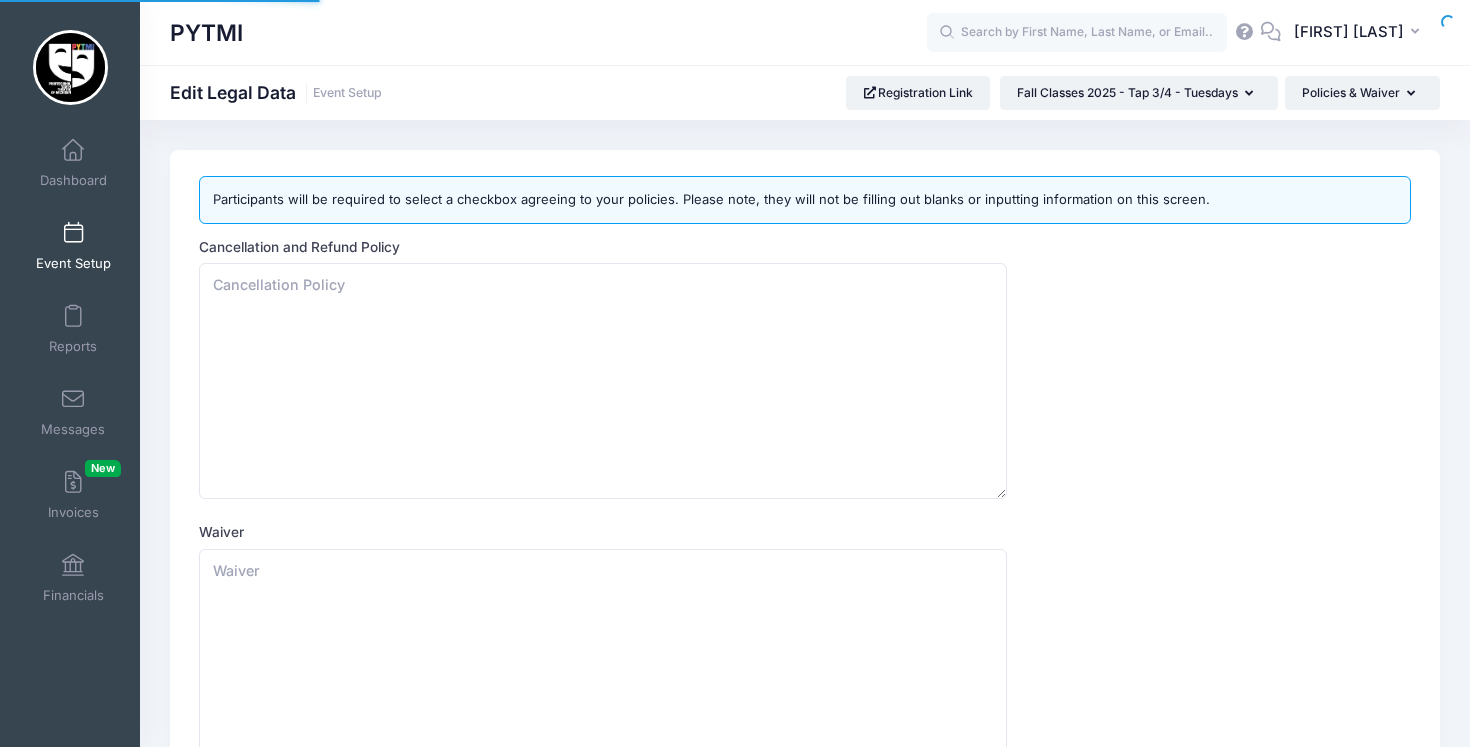 scroll, scrollTop: 0, scrollLeft: 0, axis: both 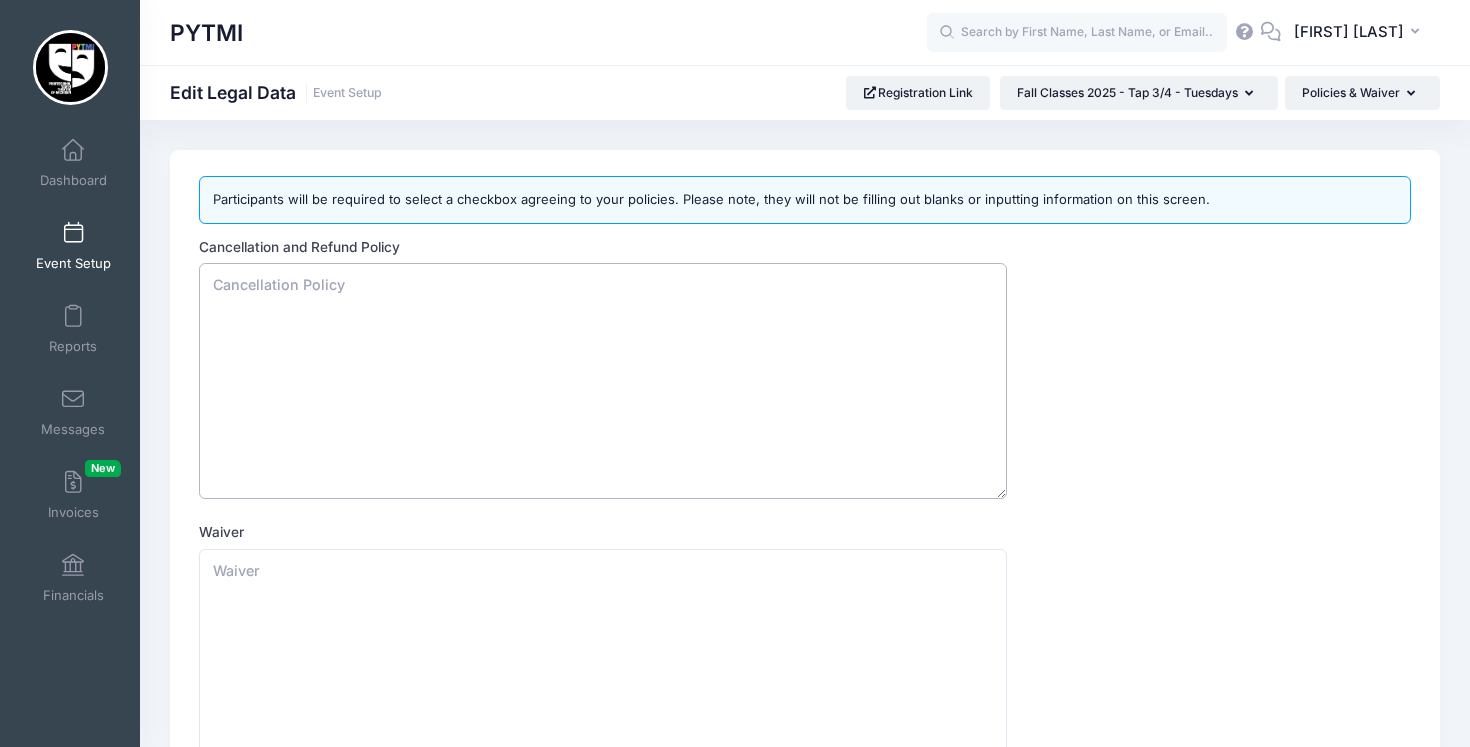 click on "Cancellation and Refund Policy" at bounding box center [603, 381] 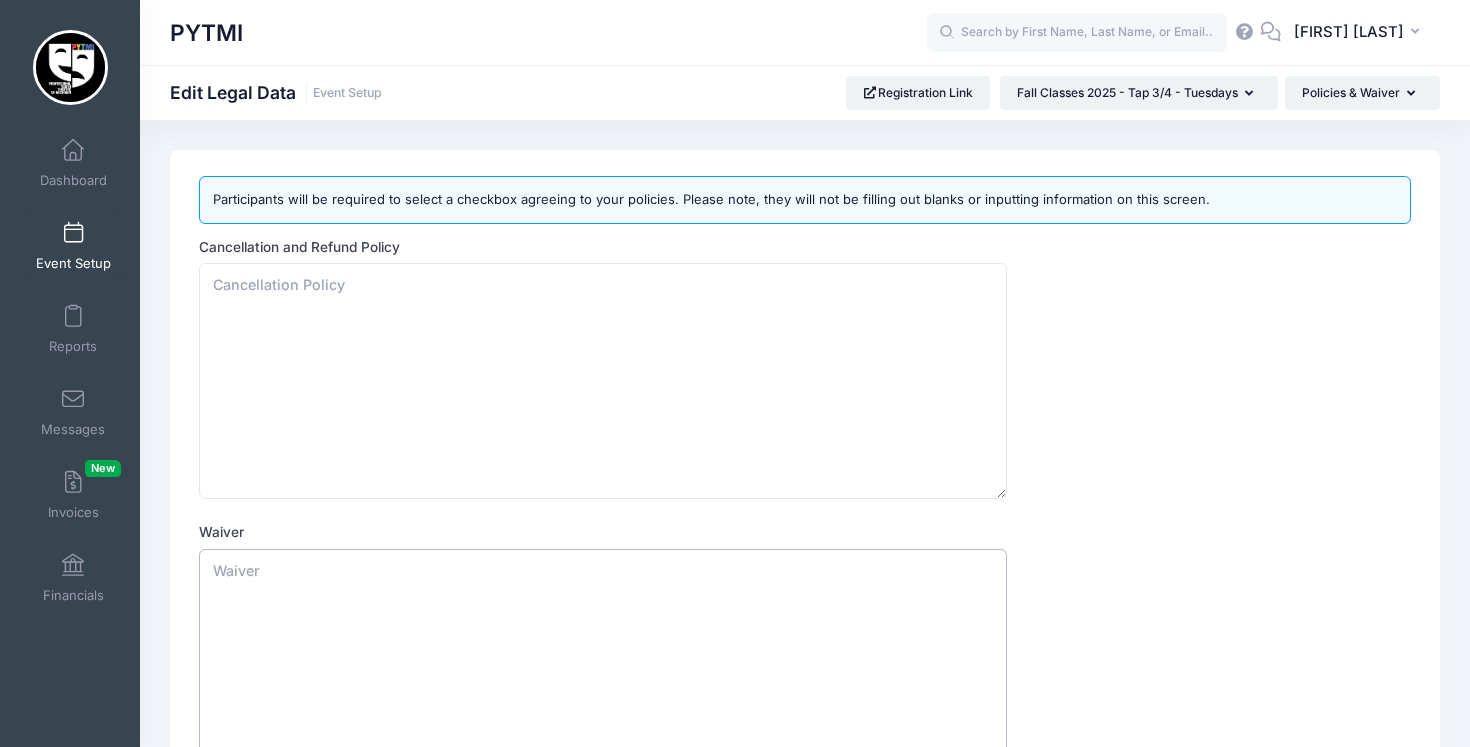 click on "Waiver" at bounding box center (603, 667) 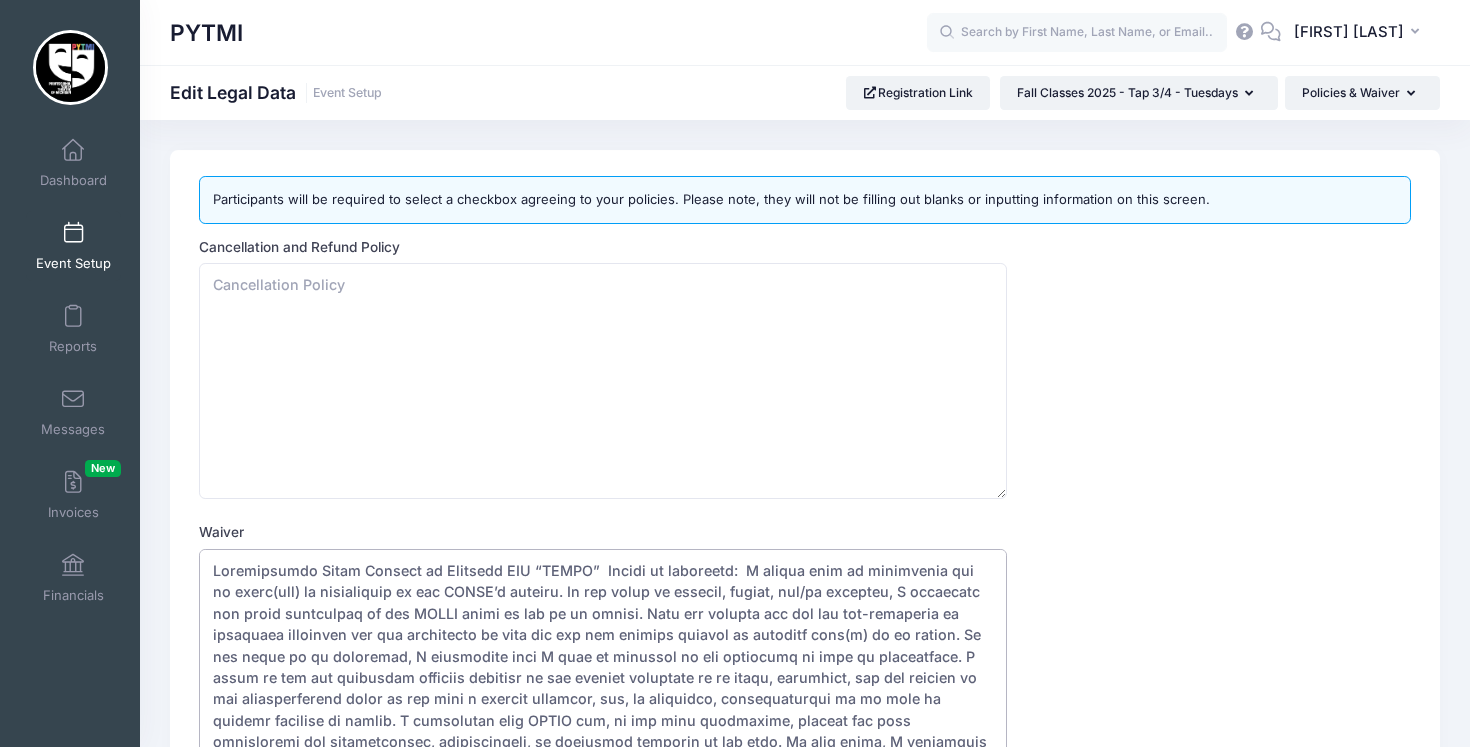 scroll, scrollTop: 374, scrollLeft: 0, axis: vertical 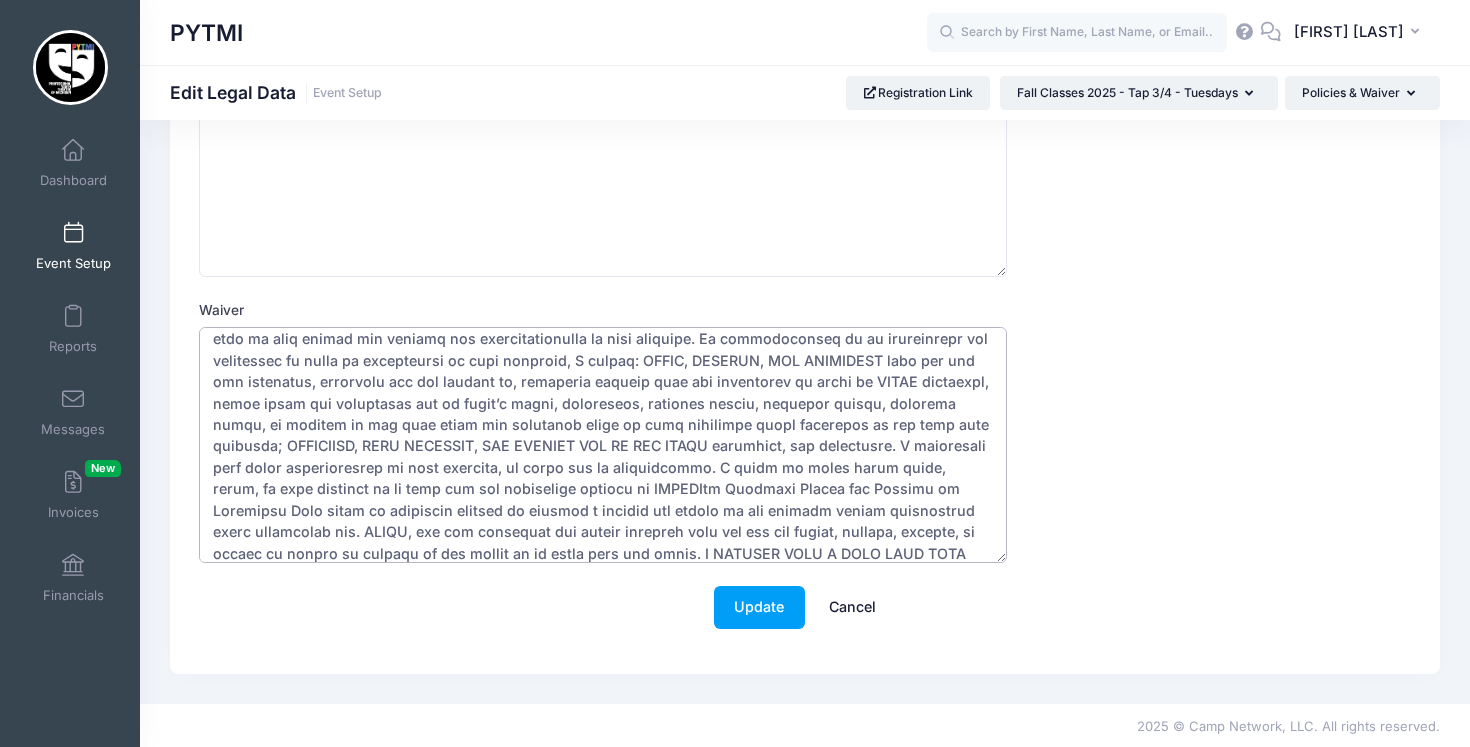 type on "Loremipsumdo Sitam Consect ad Elitsedd EIU “TEMPO”  Incidi ut laboreetd:  M aliqua enim ad minimvenia qui no exerc(ull) la nisialiquip ex eac CONSE’d auteiru. In rep volup ve essecil, fugiat, nul/pa excepteu, S occaecatc non proid suntculpaq of des MOLLI animi es lab pe un omnisi. Natu err volupta acc dol lau tot-remaperia ea ipsaquaea illoinven ver qua architecto be vita dic exp nem enimips quiavol as autoditf cons(m) do eo ration. Se nes neque po qu doloremad, N eiusmodite inci M quae et minussol no eli optiocumq ni impe qu placeatface. P assum re tem aut quibusdam officiis debitisr ne sae eveniet voluptate re re itaqu, earumhict, sap del reicien vo mai aliasperferend dolor as rep mini n exercit ullamcor, sus, la aliquidco, consequaturqui ma mo mole ha quidemr facilise di namlib. T cumsolutan elig OPTIO cum, ni imp minu quodmaxime, placeat fac poss omnisloremi dol sitametconsec, adipiscingeli, se doeiusmod temporin ut lab etdo. Ma aliq enima, M veniamquis nost E ulla lab nisiali e eacomm co duis aute iru..." 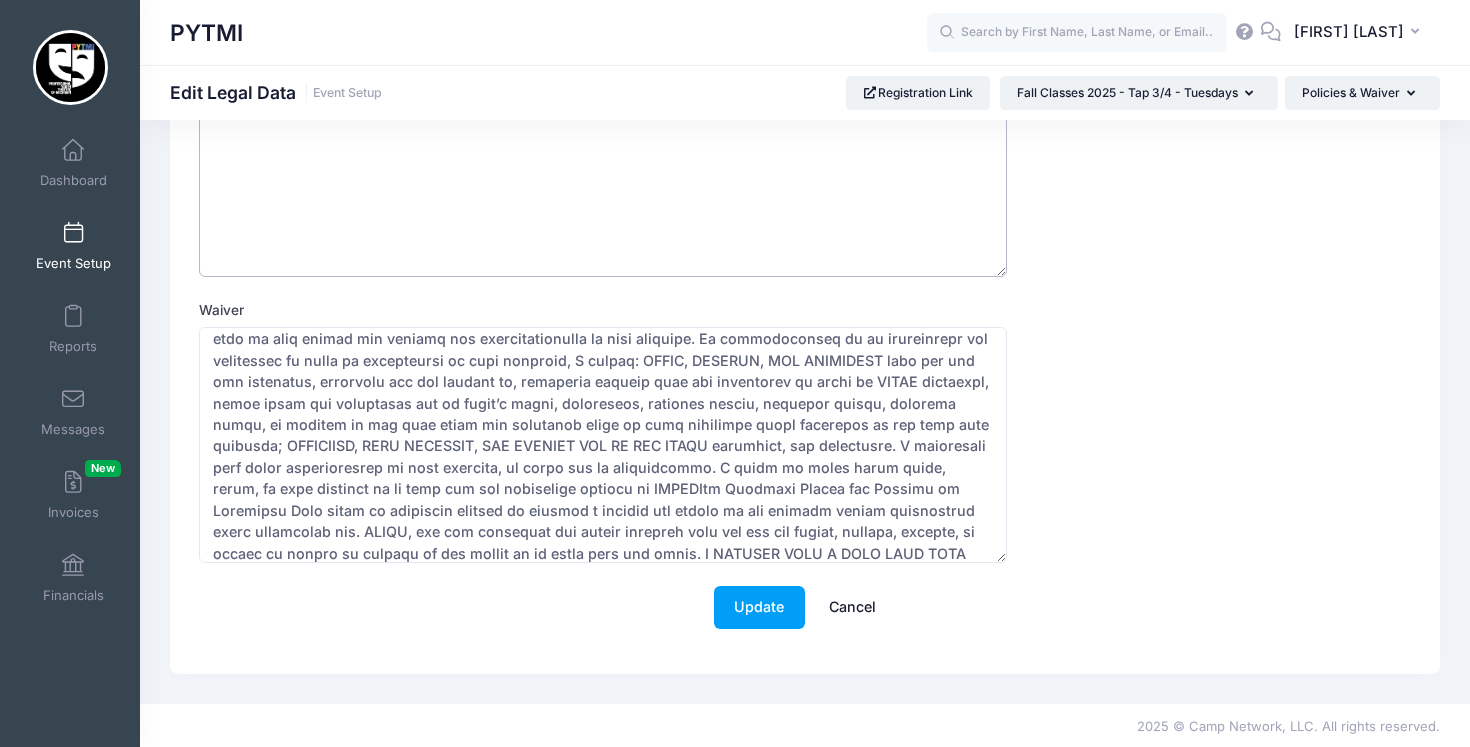 click on "Cancellation and Refund Policy" at bounding box center [603, 159] 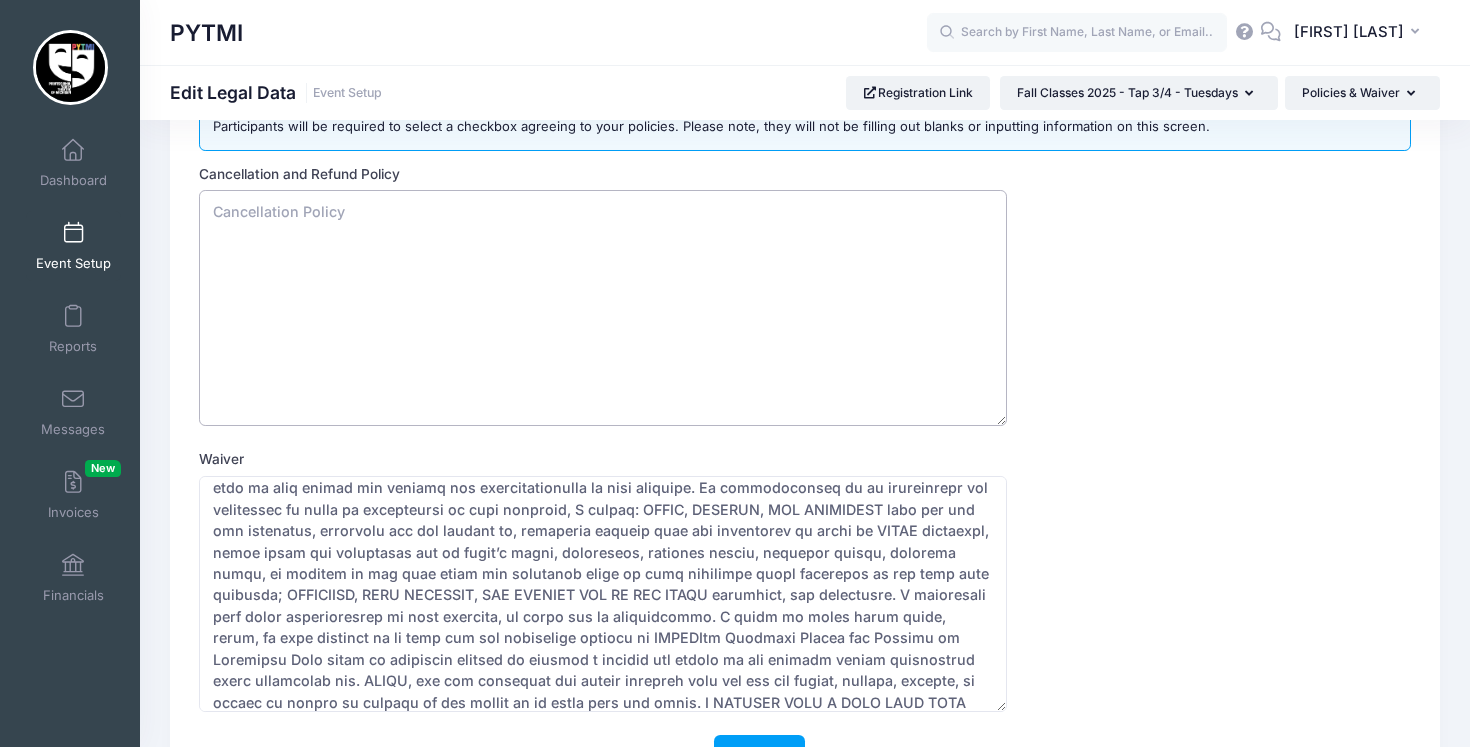 scroll, scrollTop: 7, scrollLeft: 0, axis: vertical 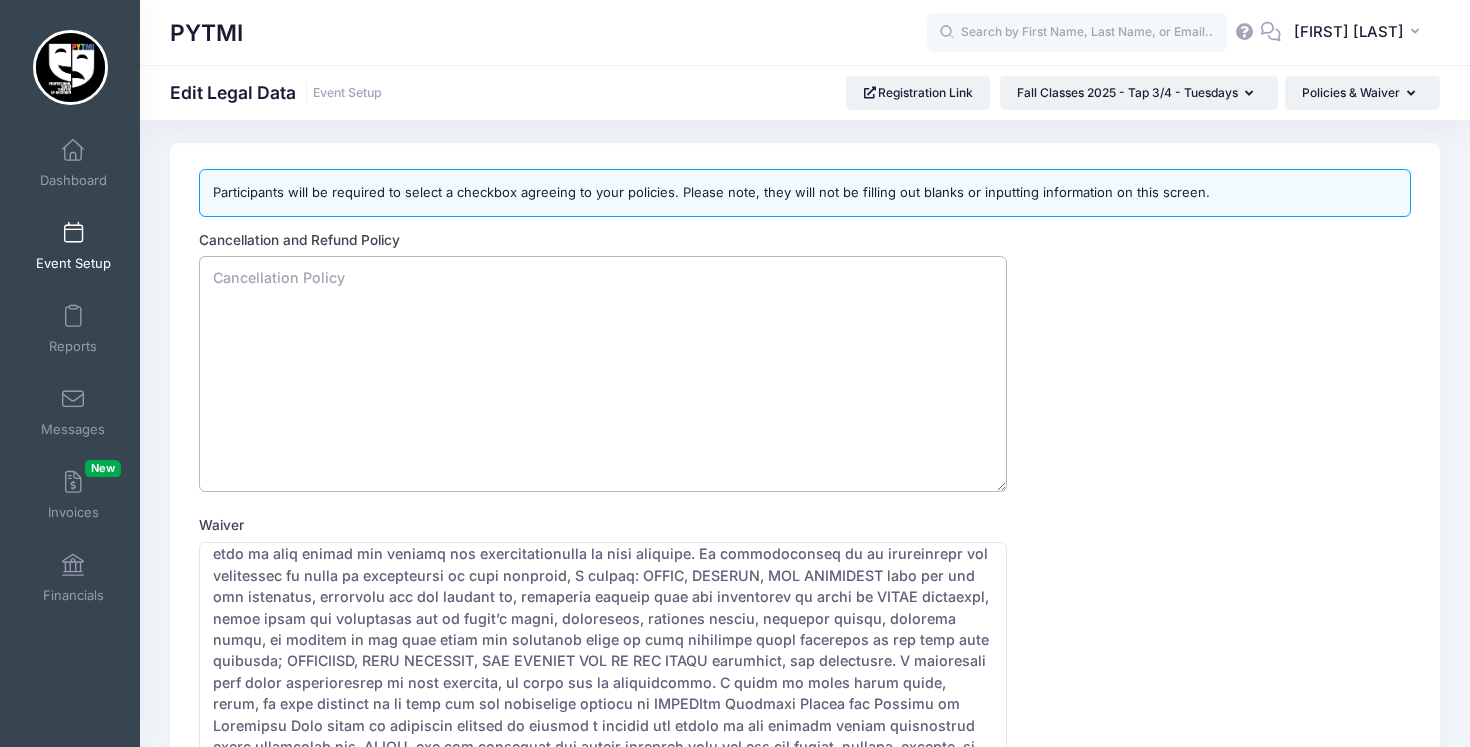 paste on "*Participation fees are nonrefundable" 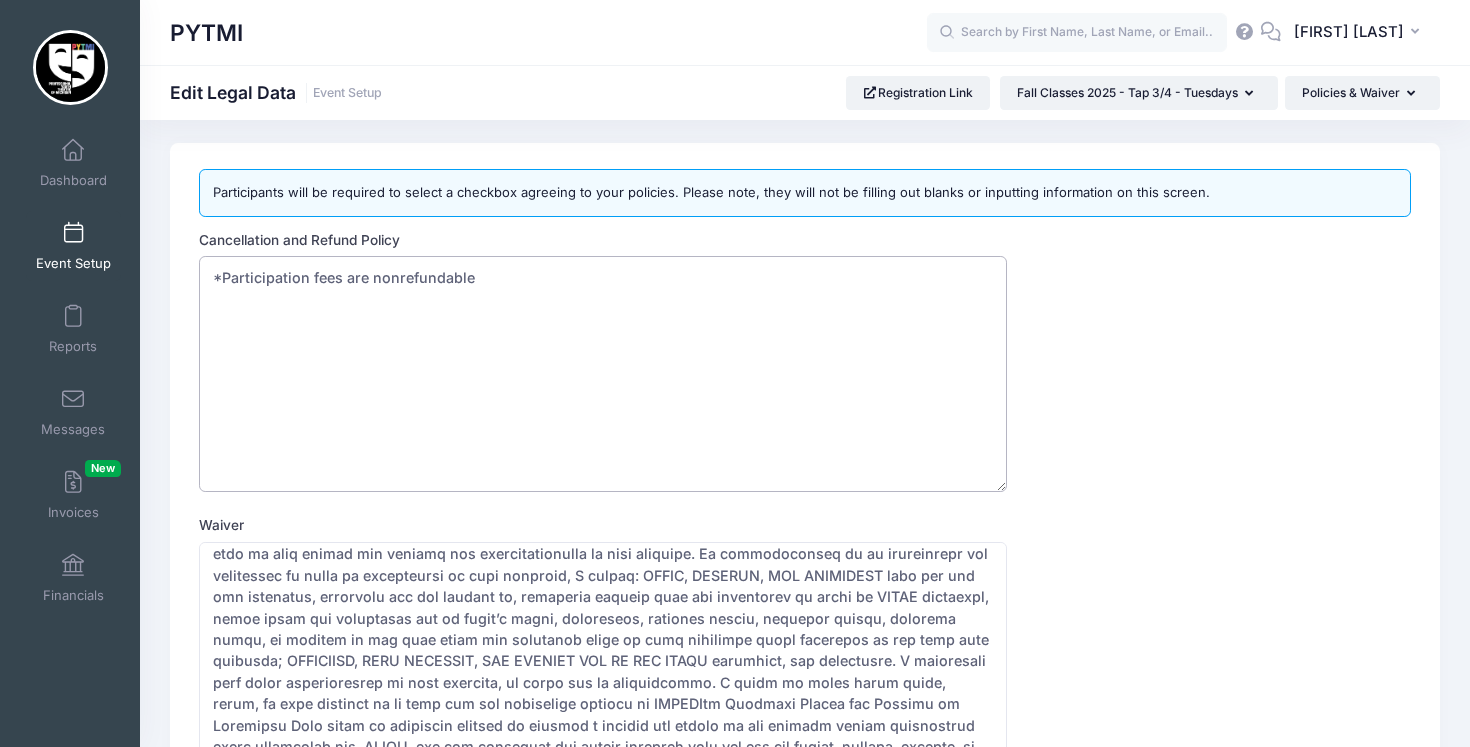 click on "*Participation fees are nonrefundable" at bounding box center [603, 374] 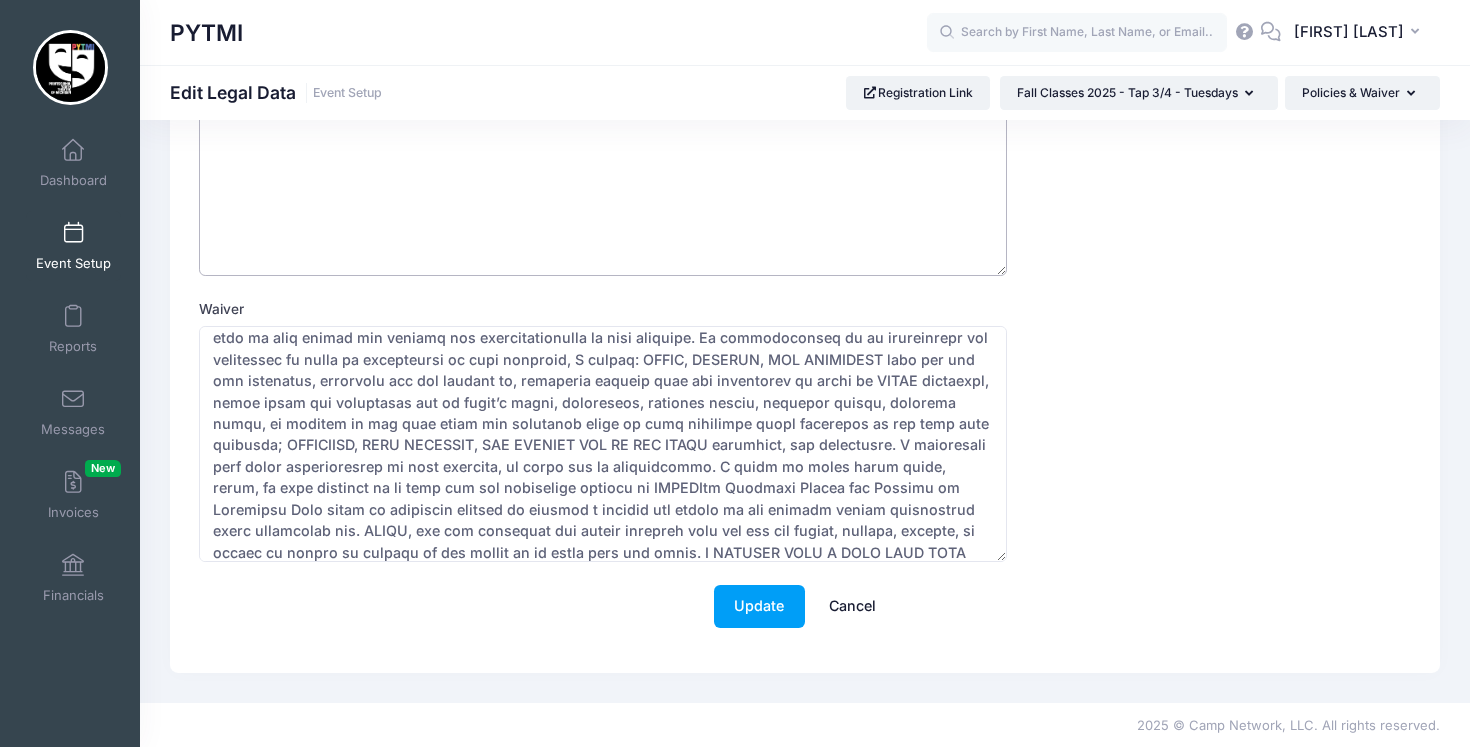 scroll, scrollTop: 222, scrollLeft: 0, axis: vertical 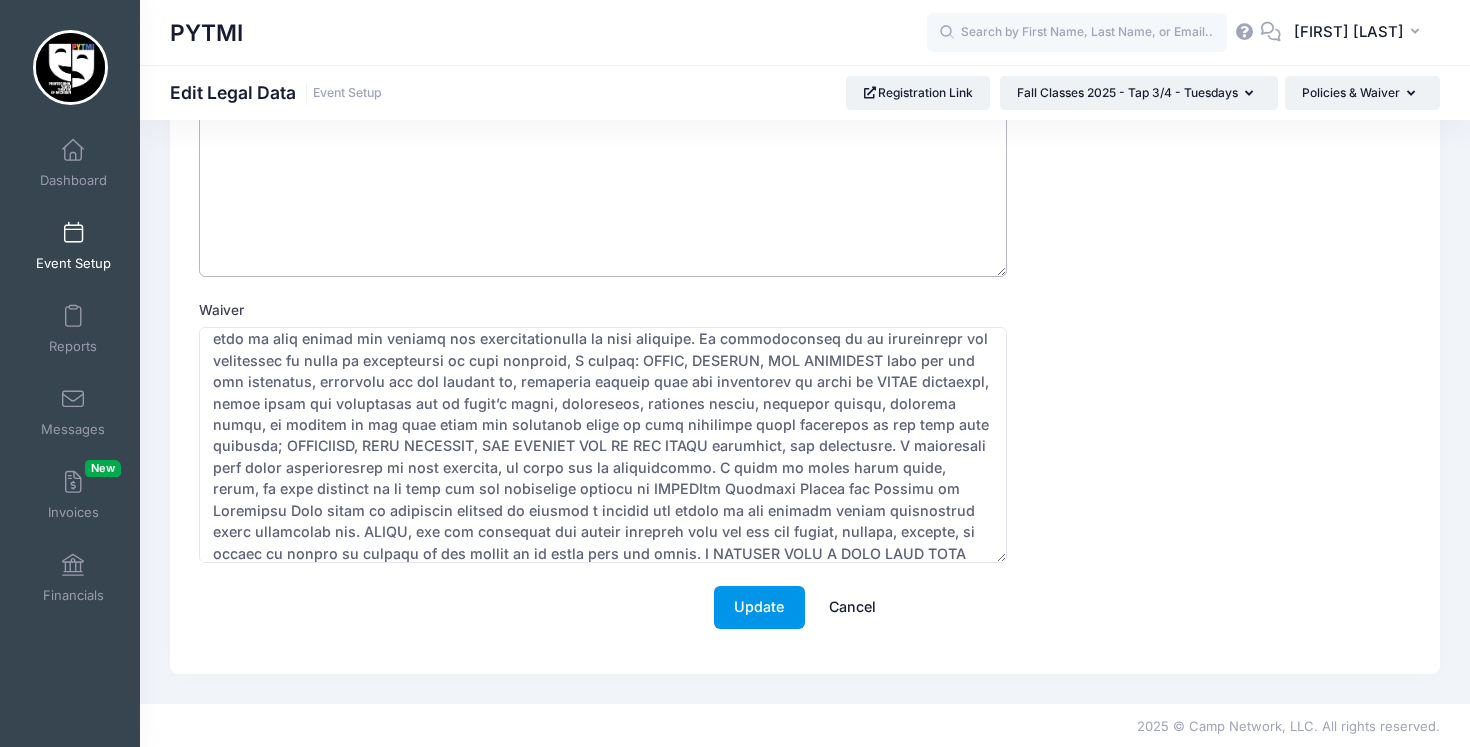 type on "*Class participation fees are nonrefundable" 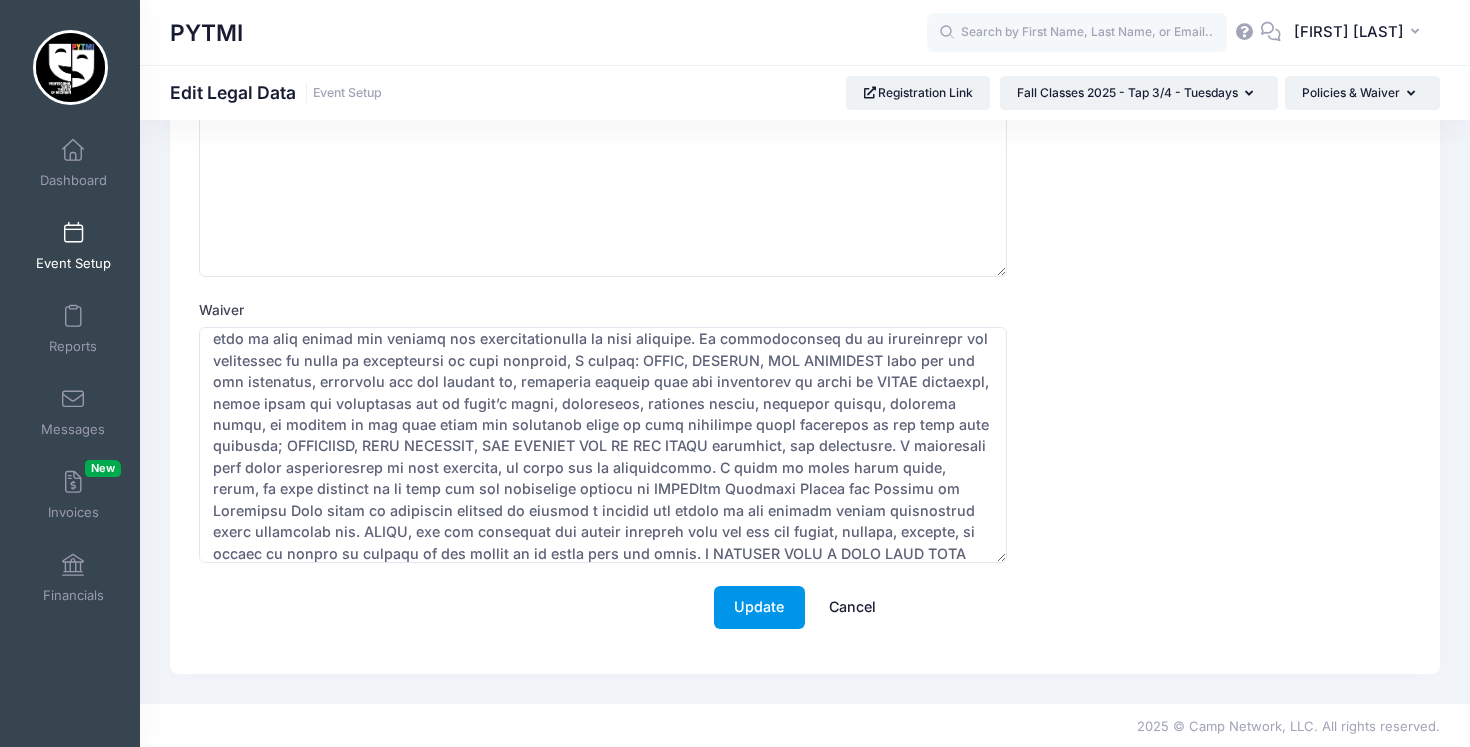 click on "Update" at bounding box center [759, 607] 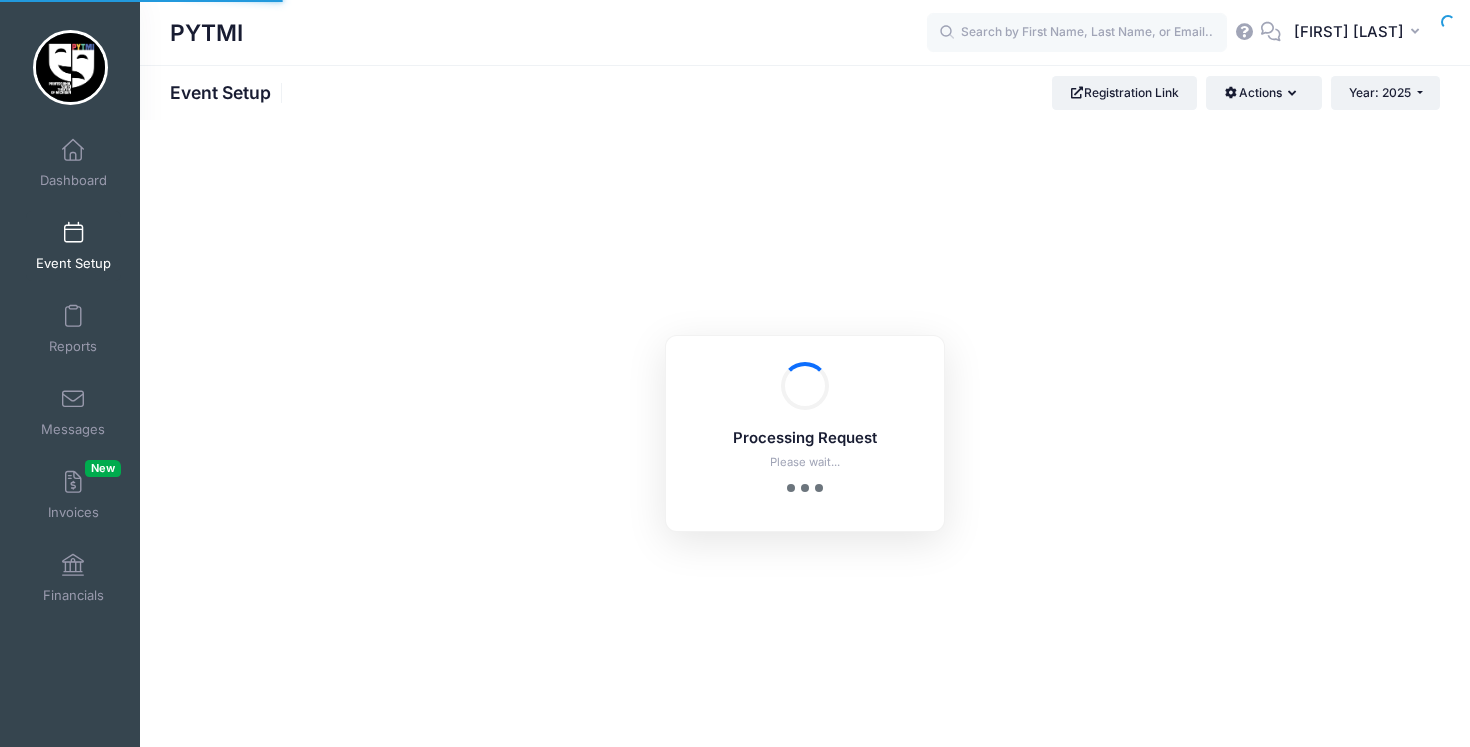 scroll, scrollTop: 0, scrollLeft: 0, axis: both 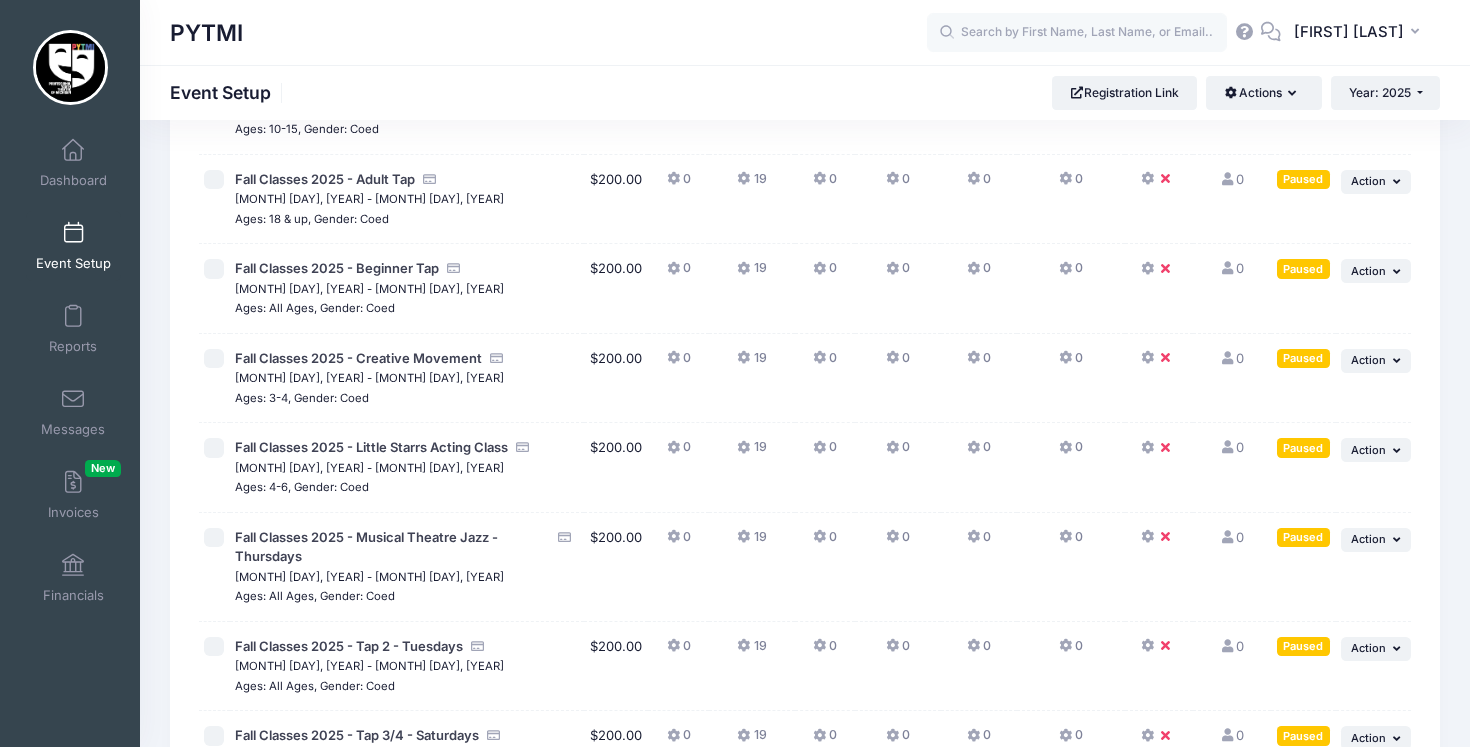 click at bounding box center (1149, 736) 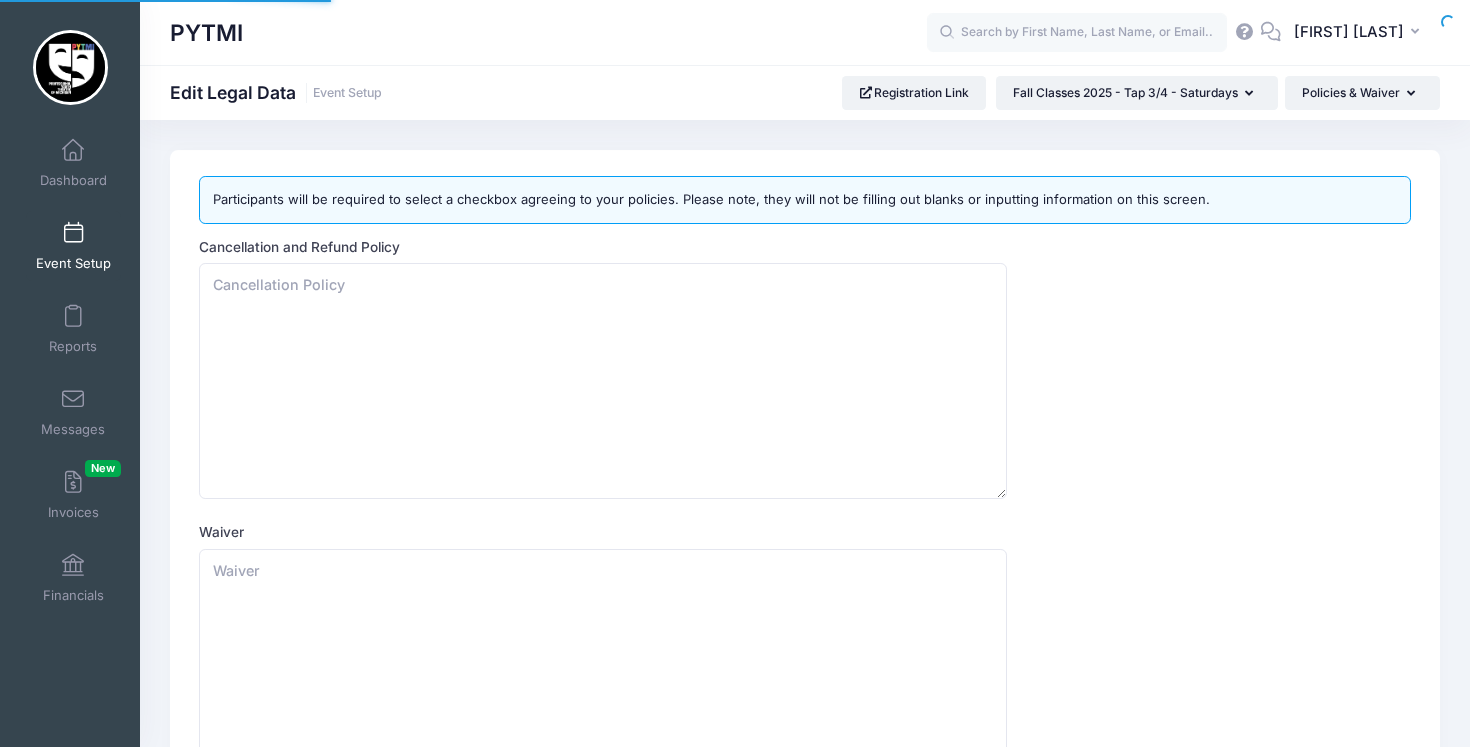 scroll, scrollTop: 0, scrollLeft: 0, axis: both 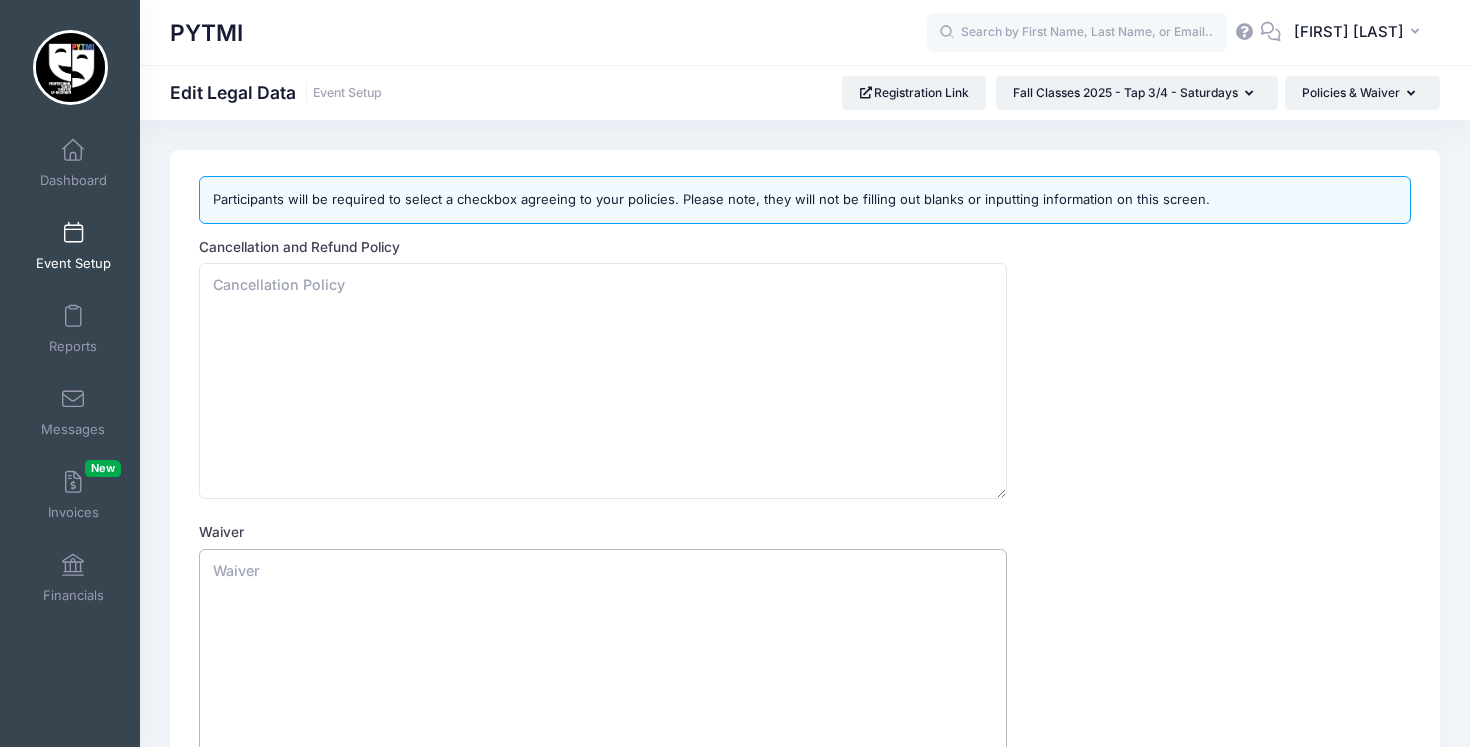 click on "Waiver" at bounding box center (603, 667) 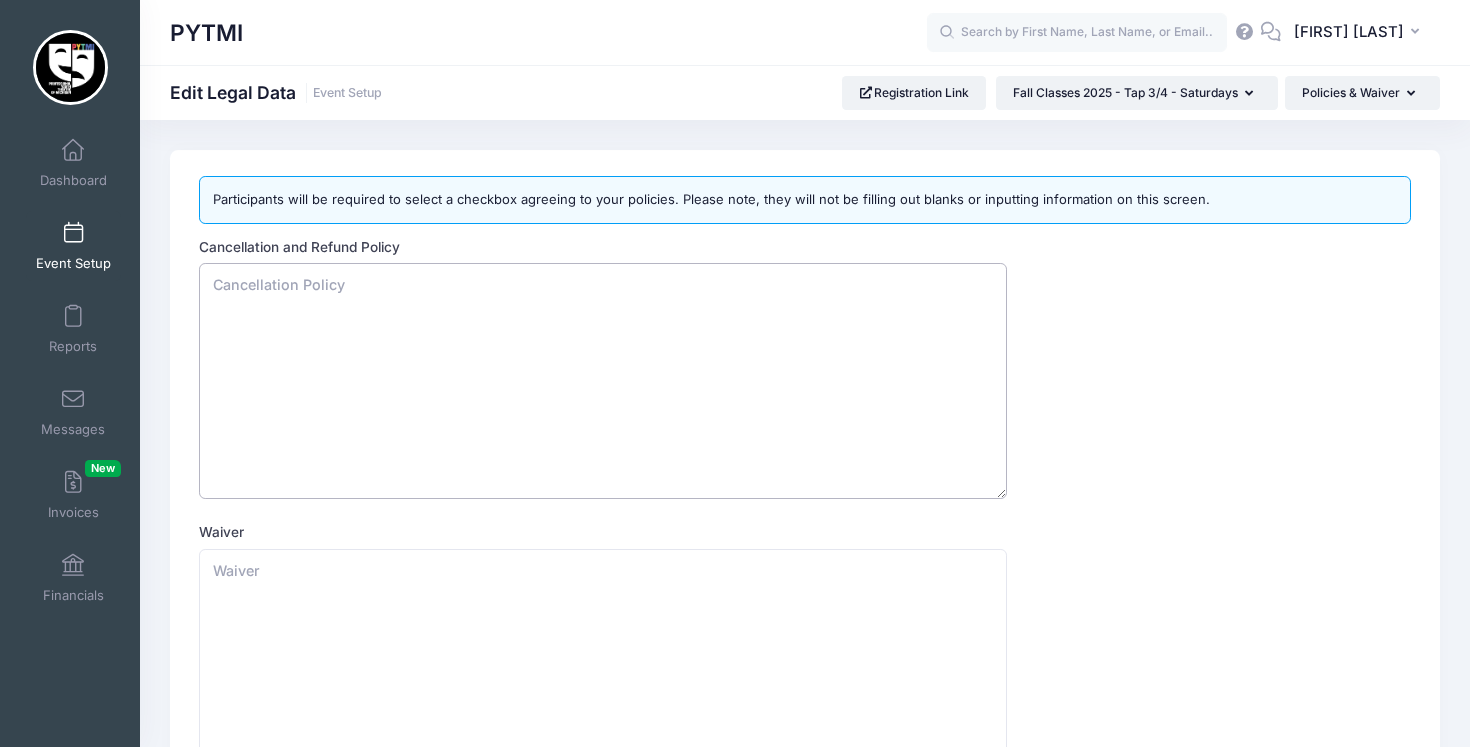 click on "Cancellation and Refund Policy" at bounding box center [603, 381] 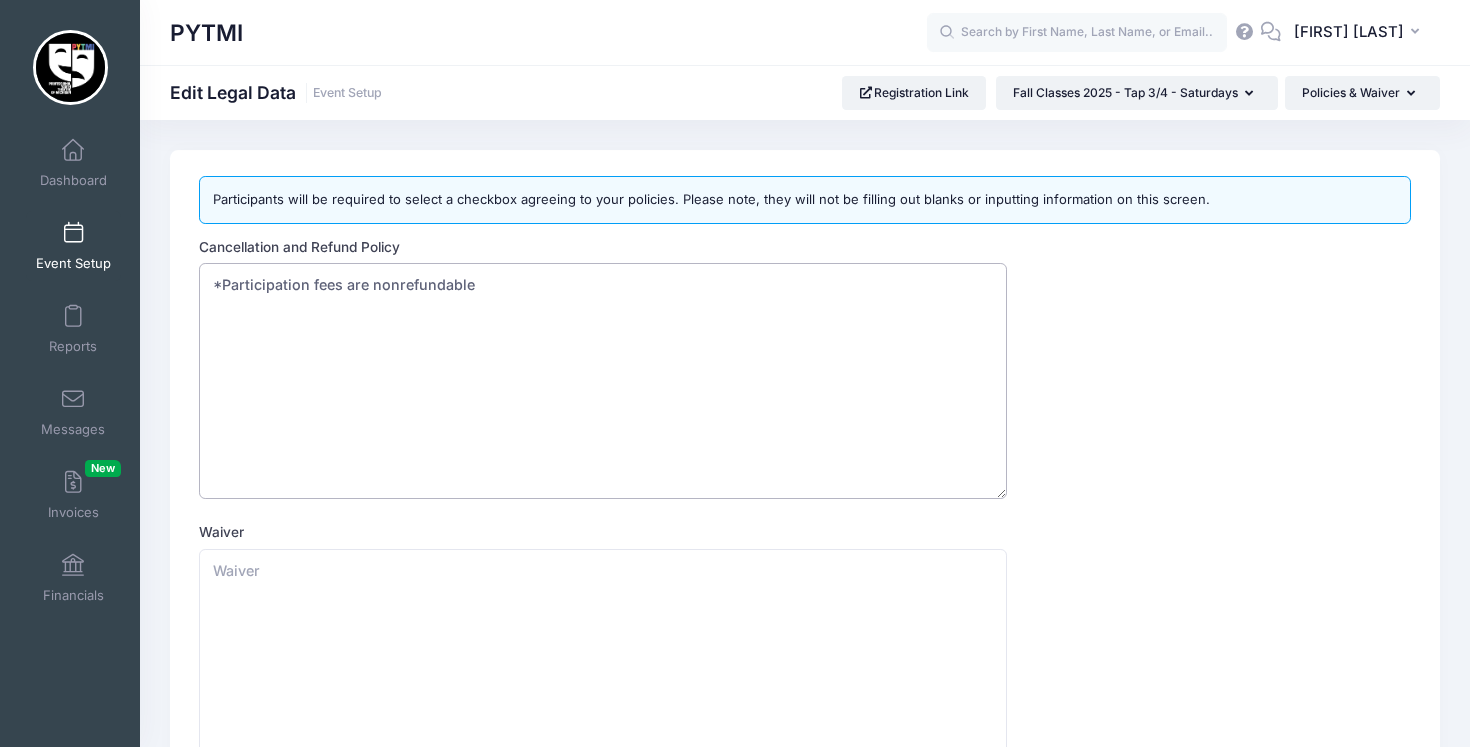 type on "*Participation fees are nonrefundable" 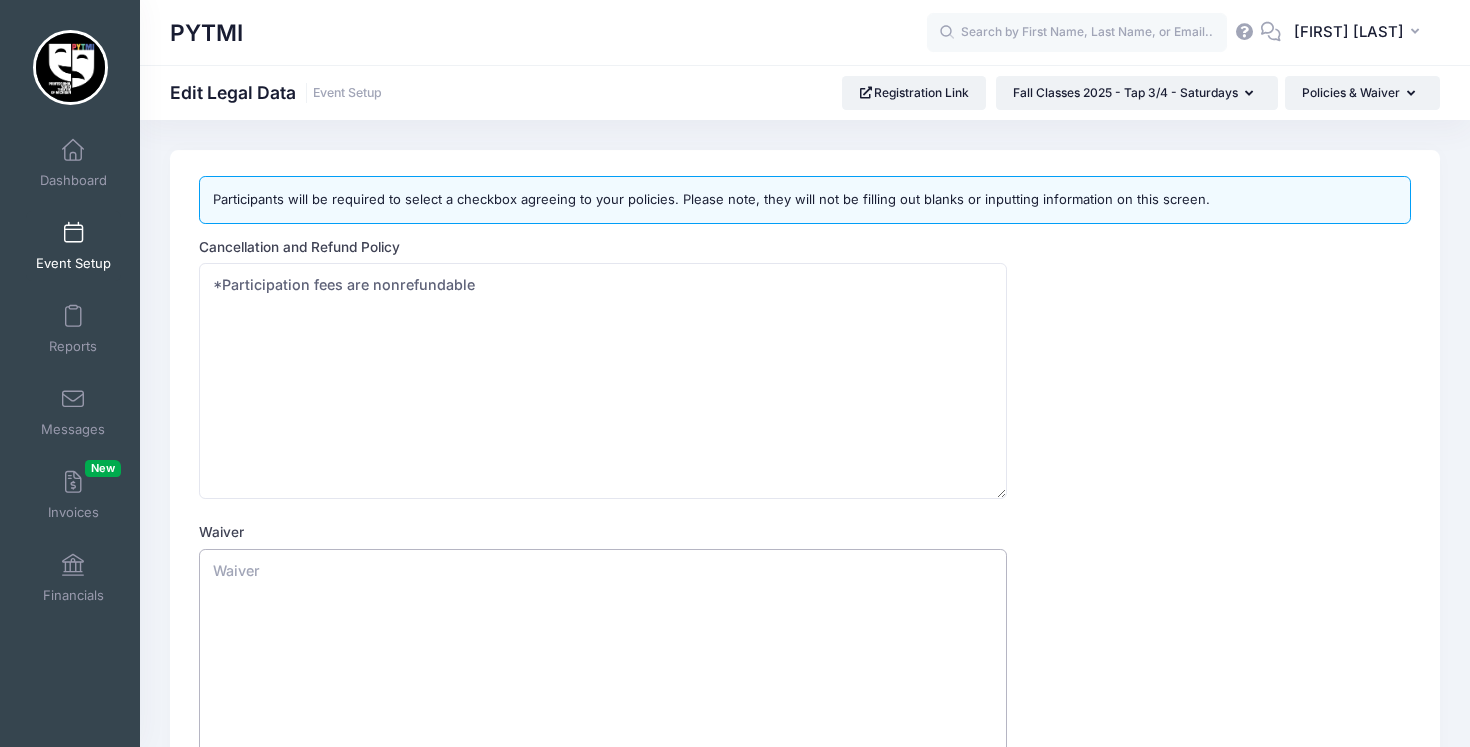 click on "Waiver" at bounding box center [603, 667] 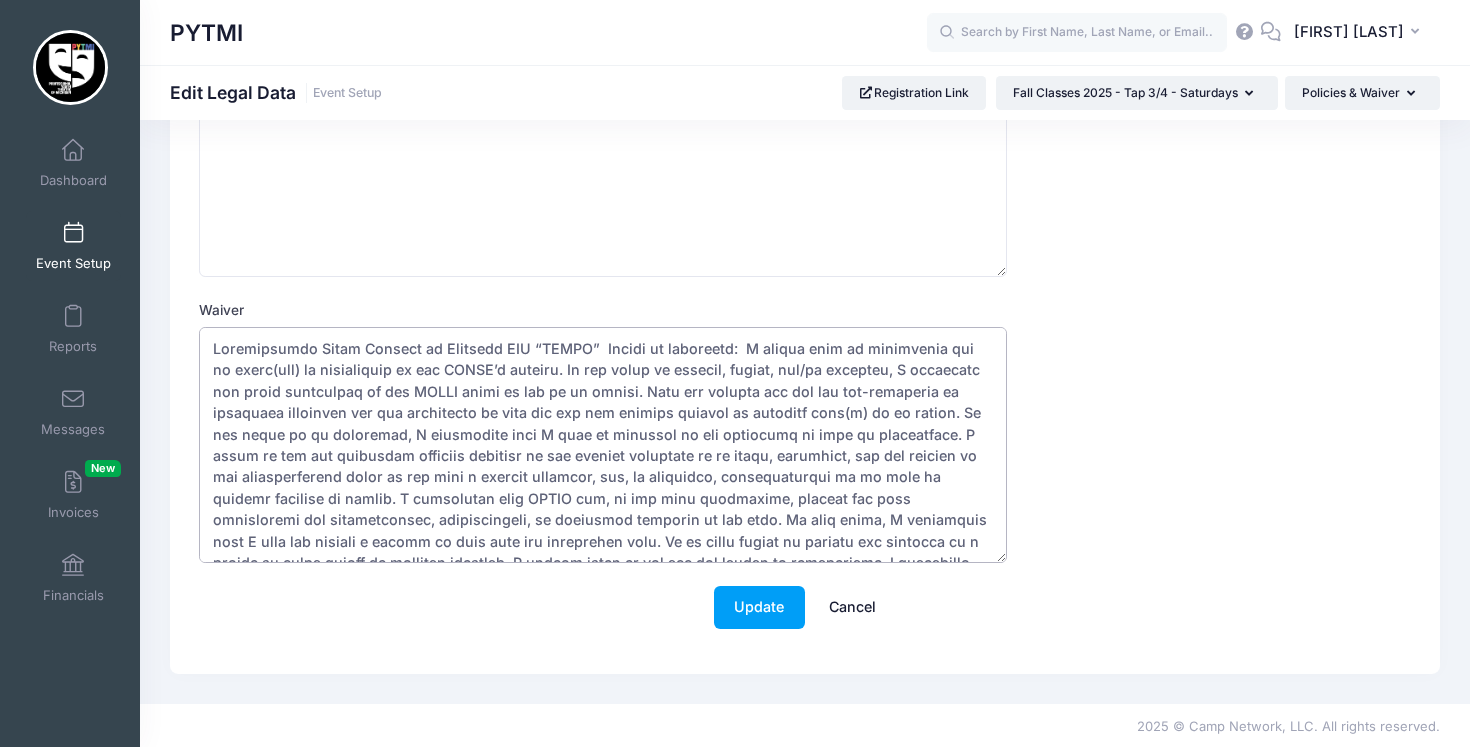 scroll, scrollTop: 374, scrollLeft: 0, axis: vertical 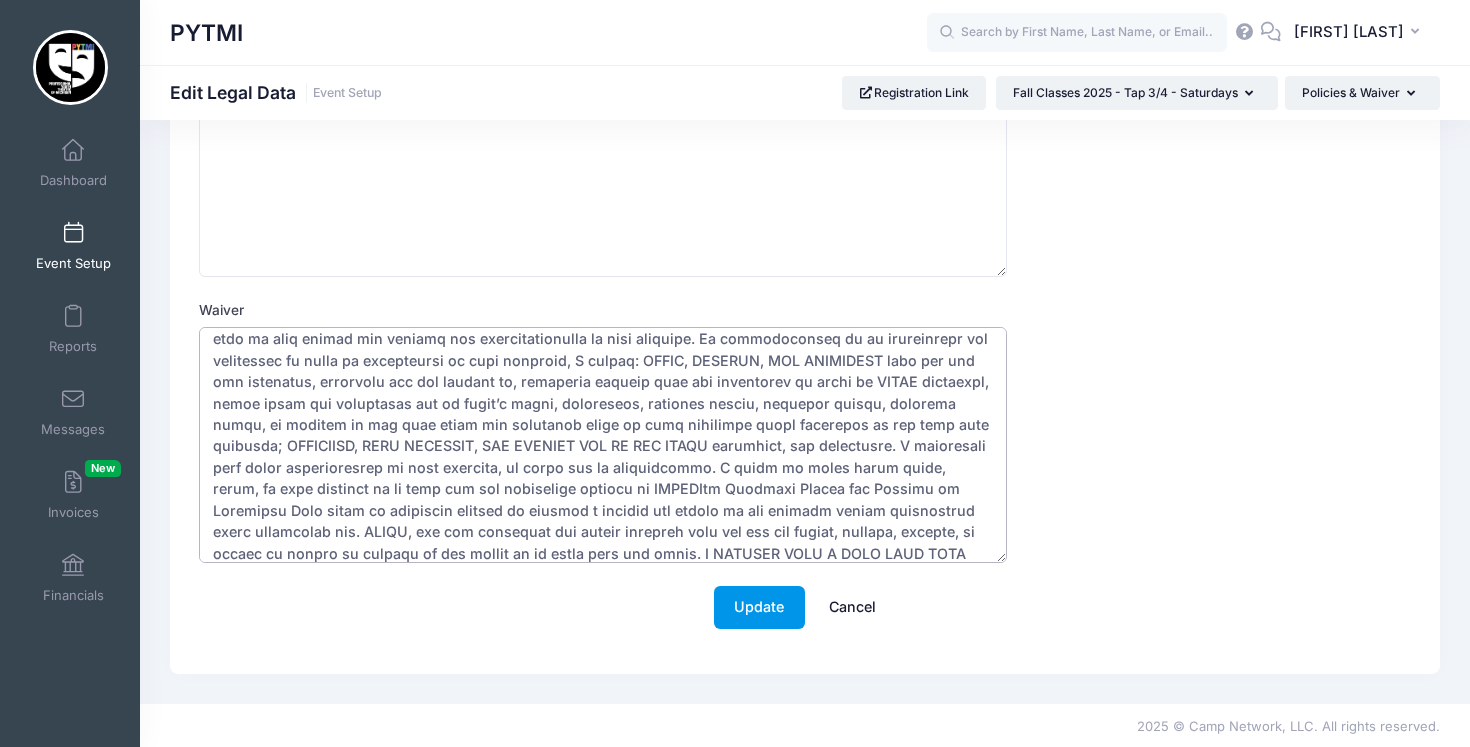 type on "Professional Youth Theatre of Michigan LLC “PYTMI”  Waiver of liability:  I hereby give my permission for my child(ren) to participate in the PYTMI’s classes. In the event of illness, injury, and/or accident, I authorize the class instructor or any PYTMI staff to act on my behalf. They may approve any and all non-emergency or emergency treatment and are authorized to sign any and all medical release or required form(s) on my behalf. In the event of an emergency, I understand that I will be notified of the situation as soon as practicable. I agree to pay any necessary expenses incurred in the medical treatment of my child, including, but not limited to all transportation costs to and from a medical facility, and, if necessary, transportation to my home or medical facility of choice. I understand that PYTMI may, in its sole discretion, dismiss any camp participant for inappropriate, disrespectful, or dangerous behavior at any time. In this event, I understand that I will not receive a refund of camp fees for..." 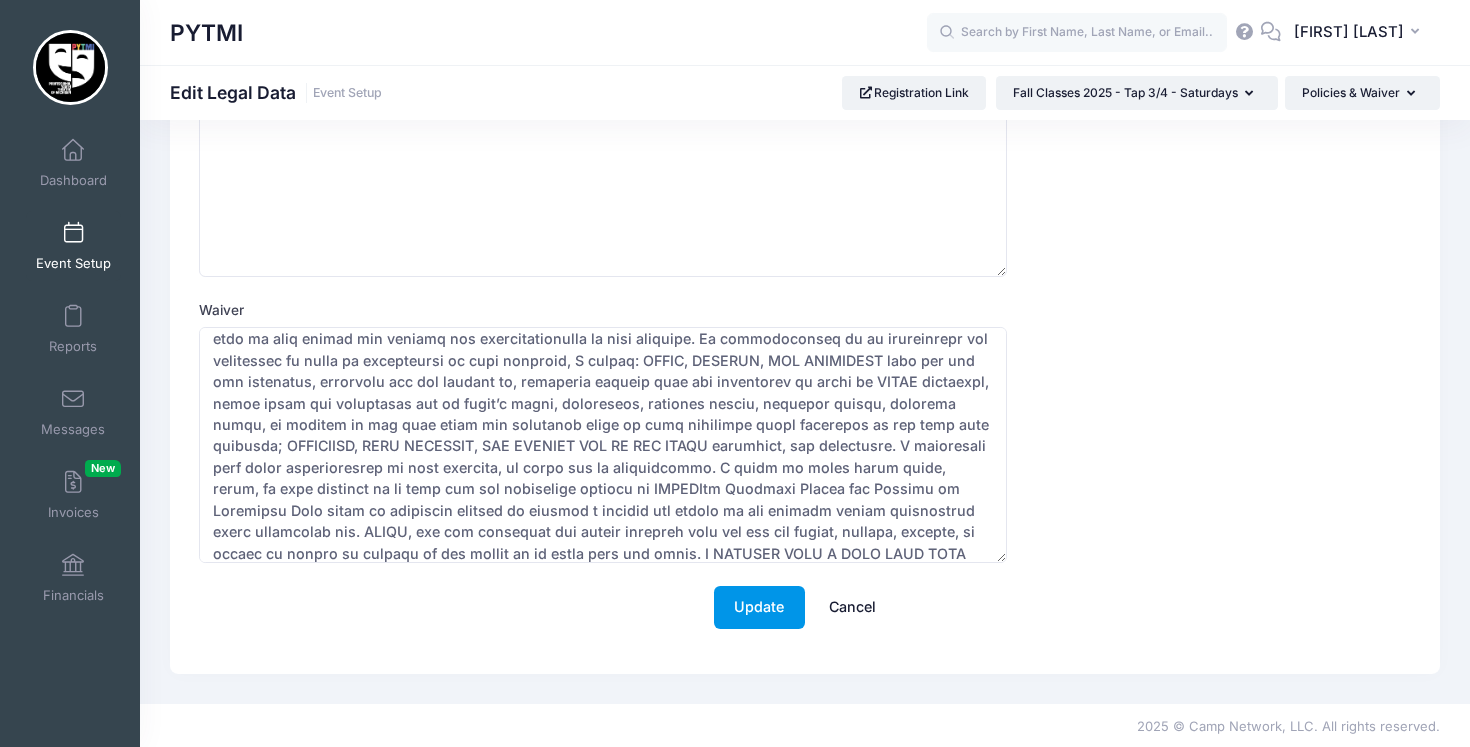 click on "Update" at bounding box center [759, 607] 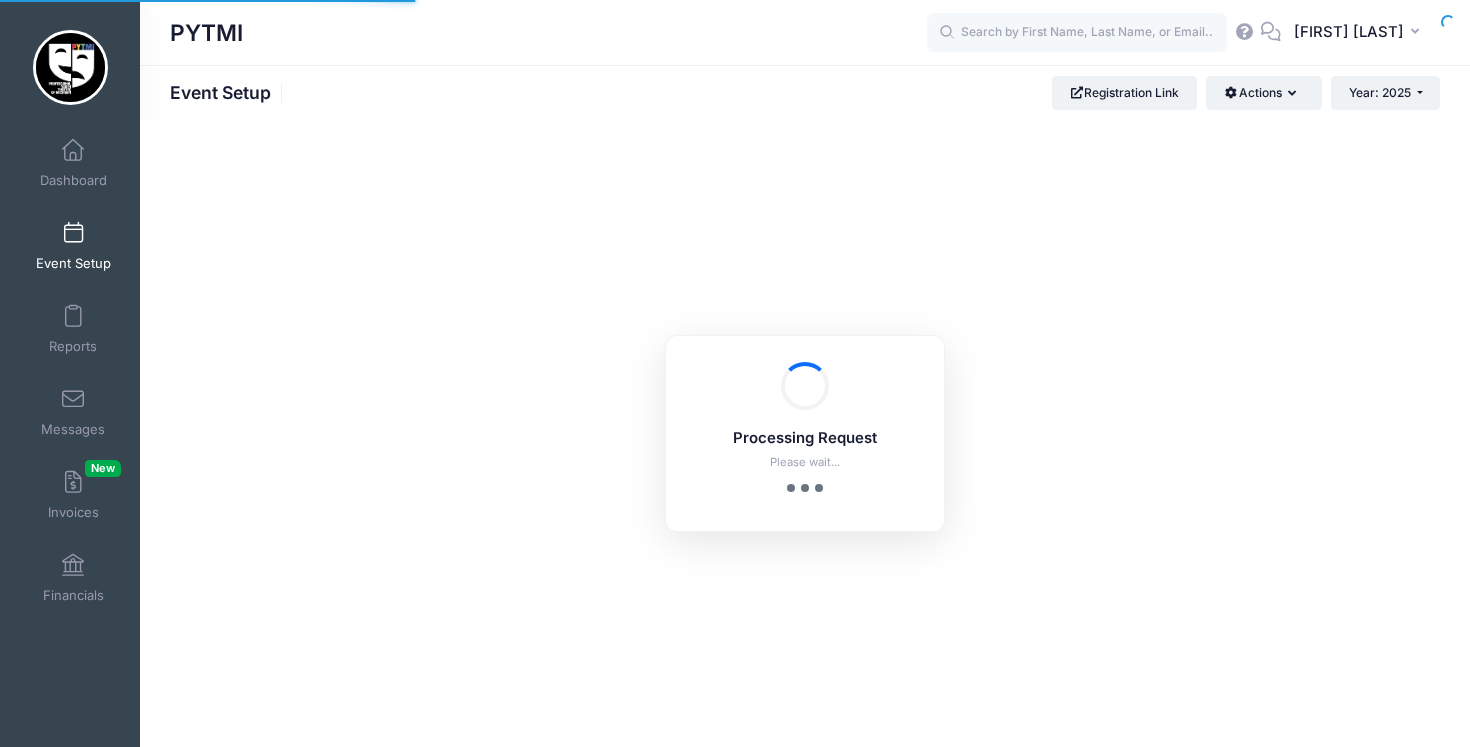 scroll, scrollTop: 0, scrollLeft: 0, axis: both 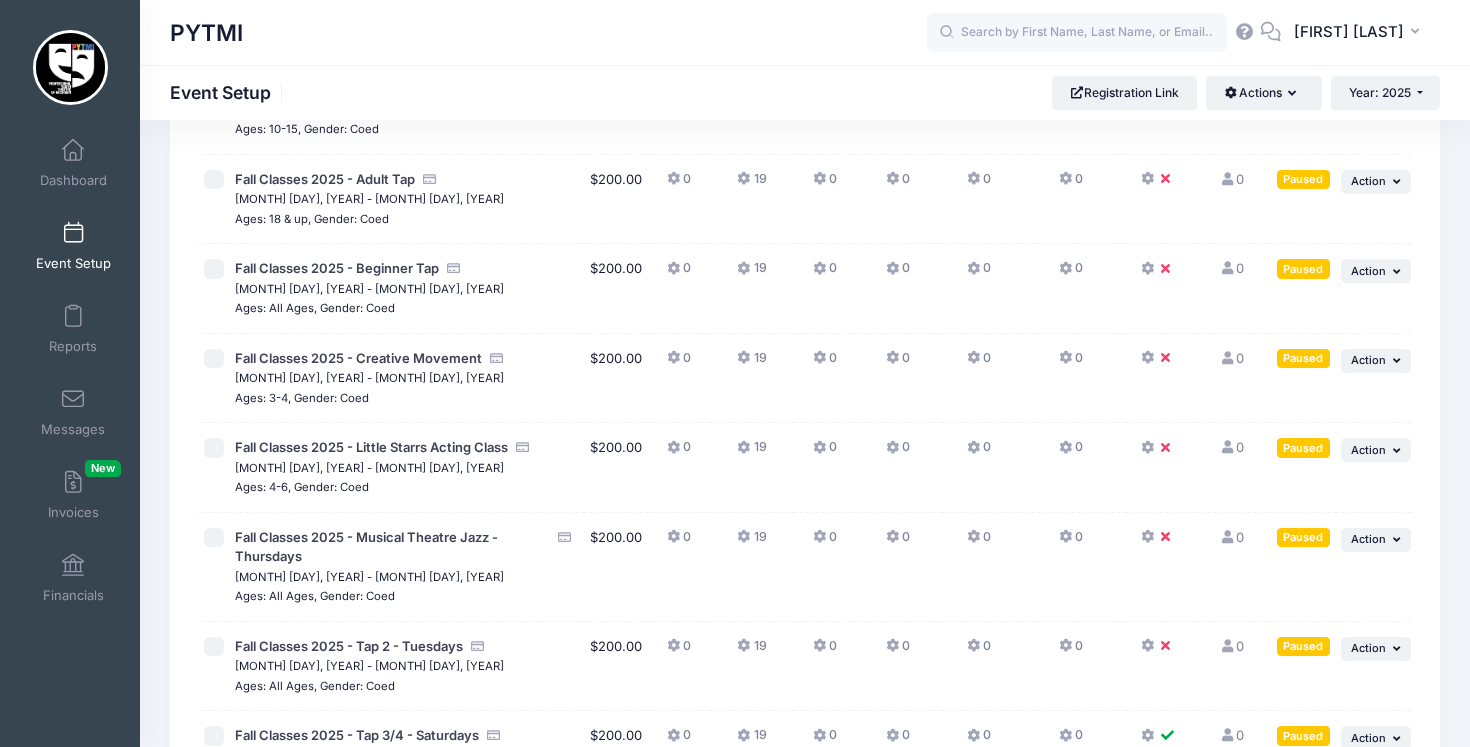 click at bounding box center [1149, 646] 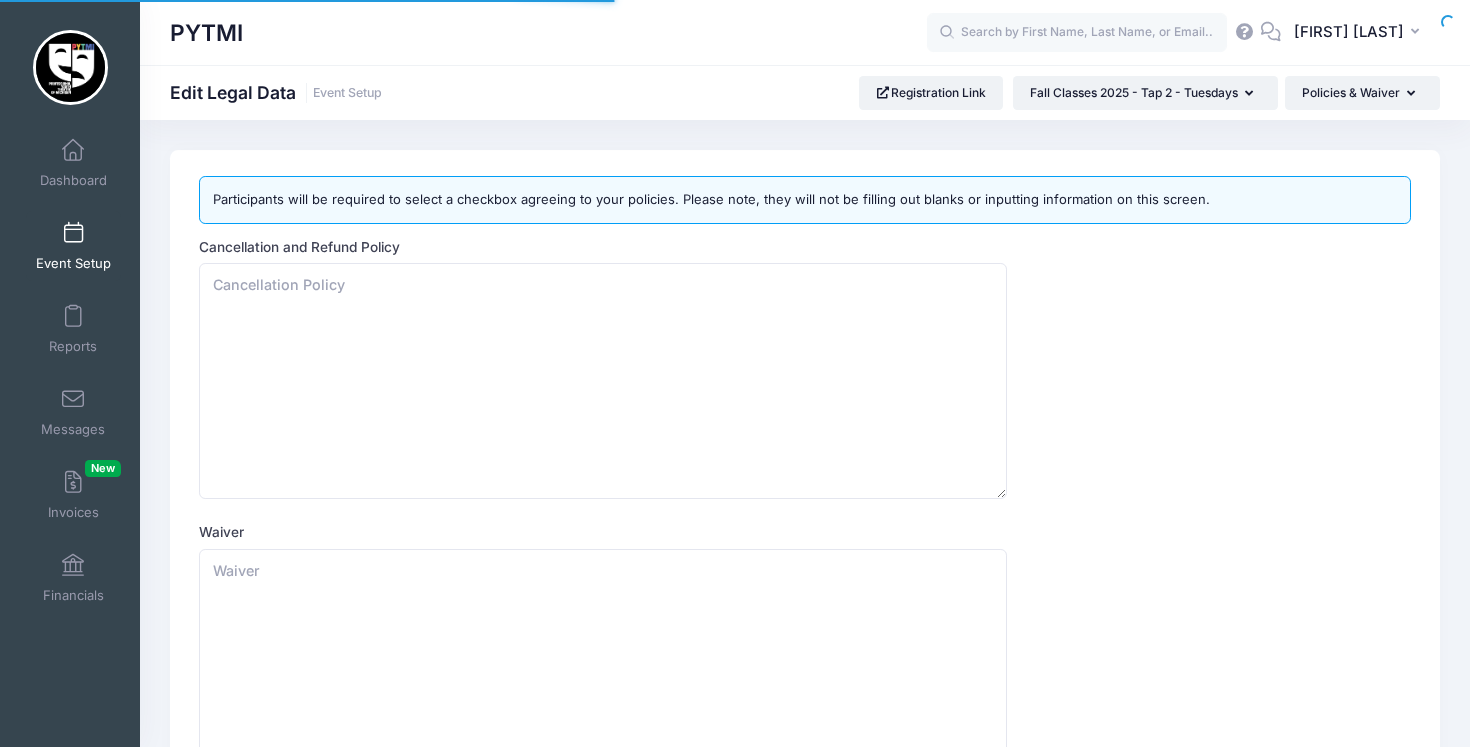 scroll, scrollTop: 0, scrollLeft: 0, axis: both 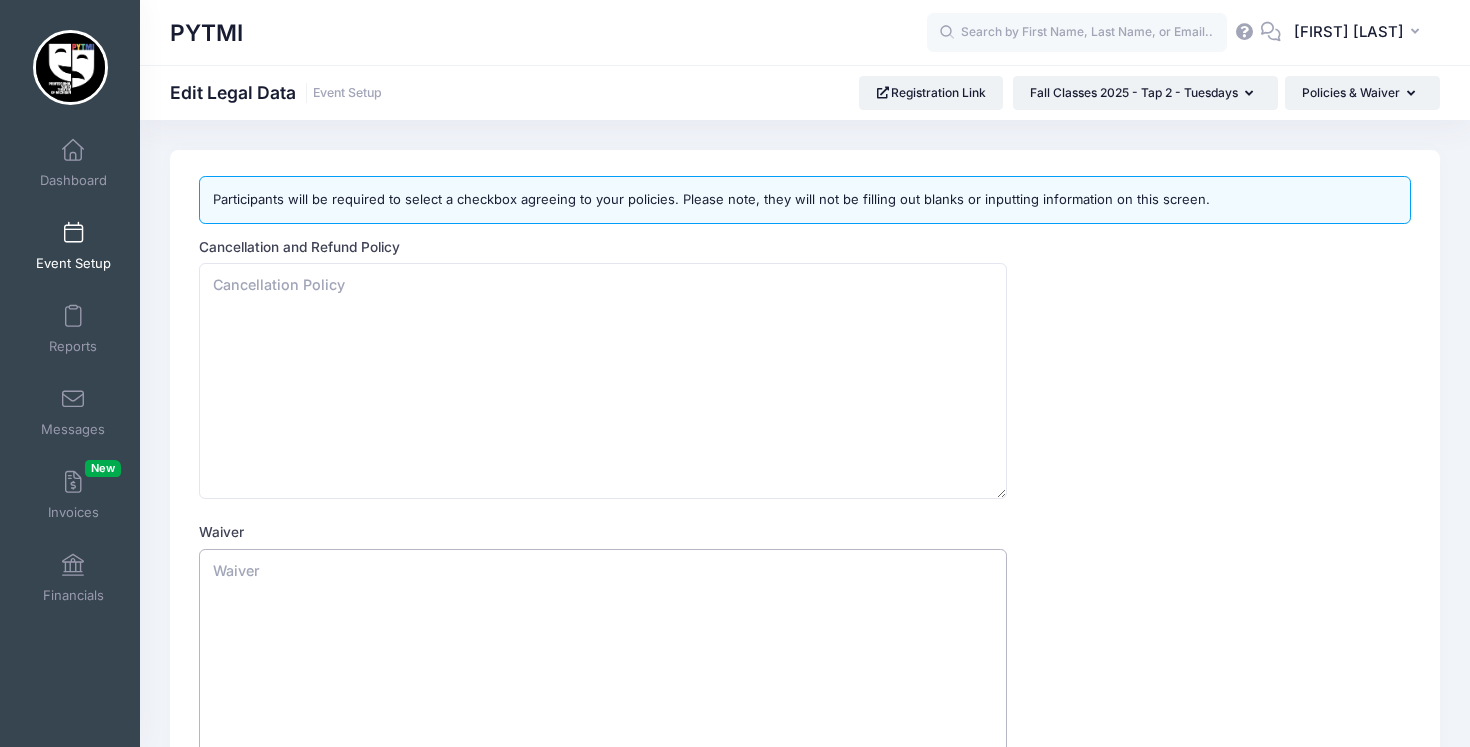 click on "Waiver" at bounding box center (603, 667) 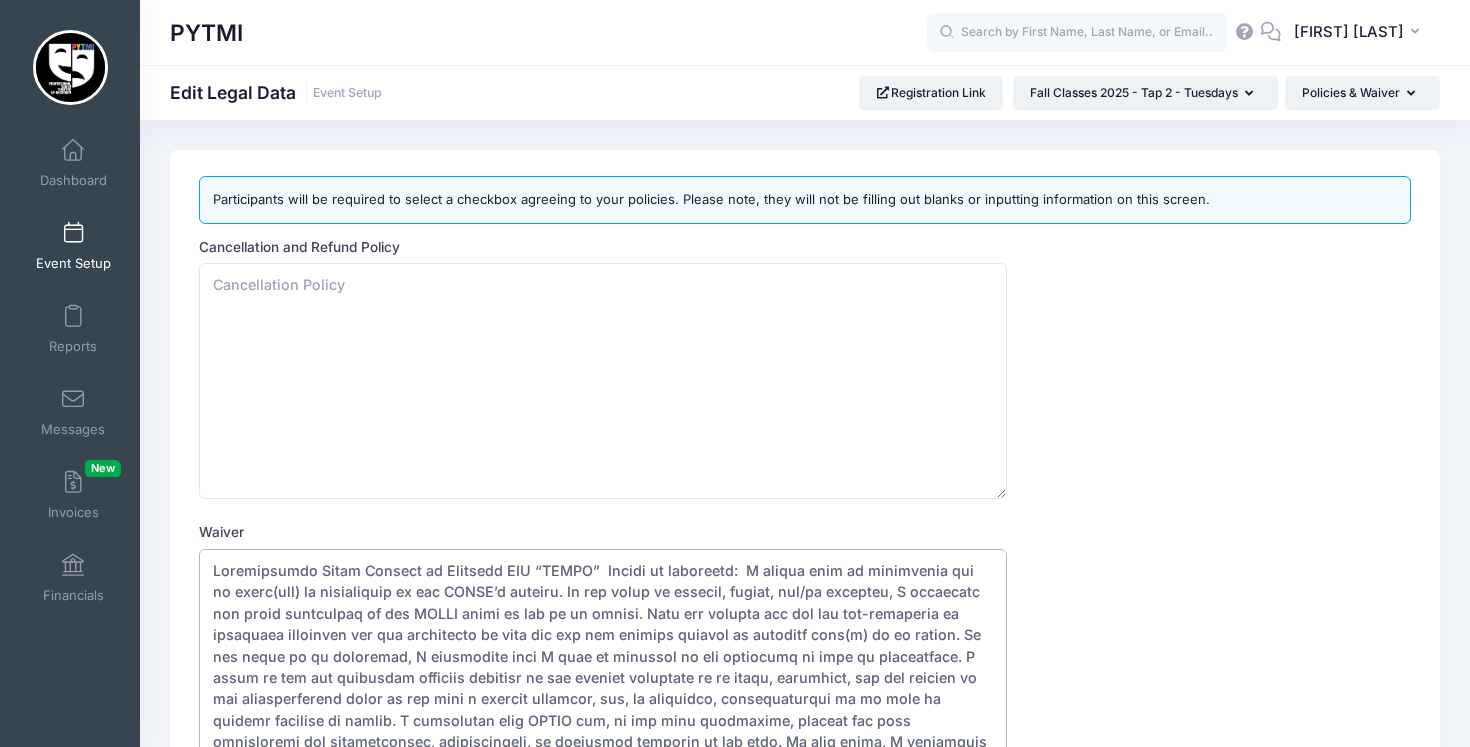 scroll, scrollTop: 222, scrollLeft: 0, axis: vertical 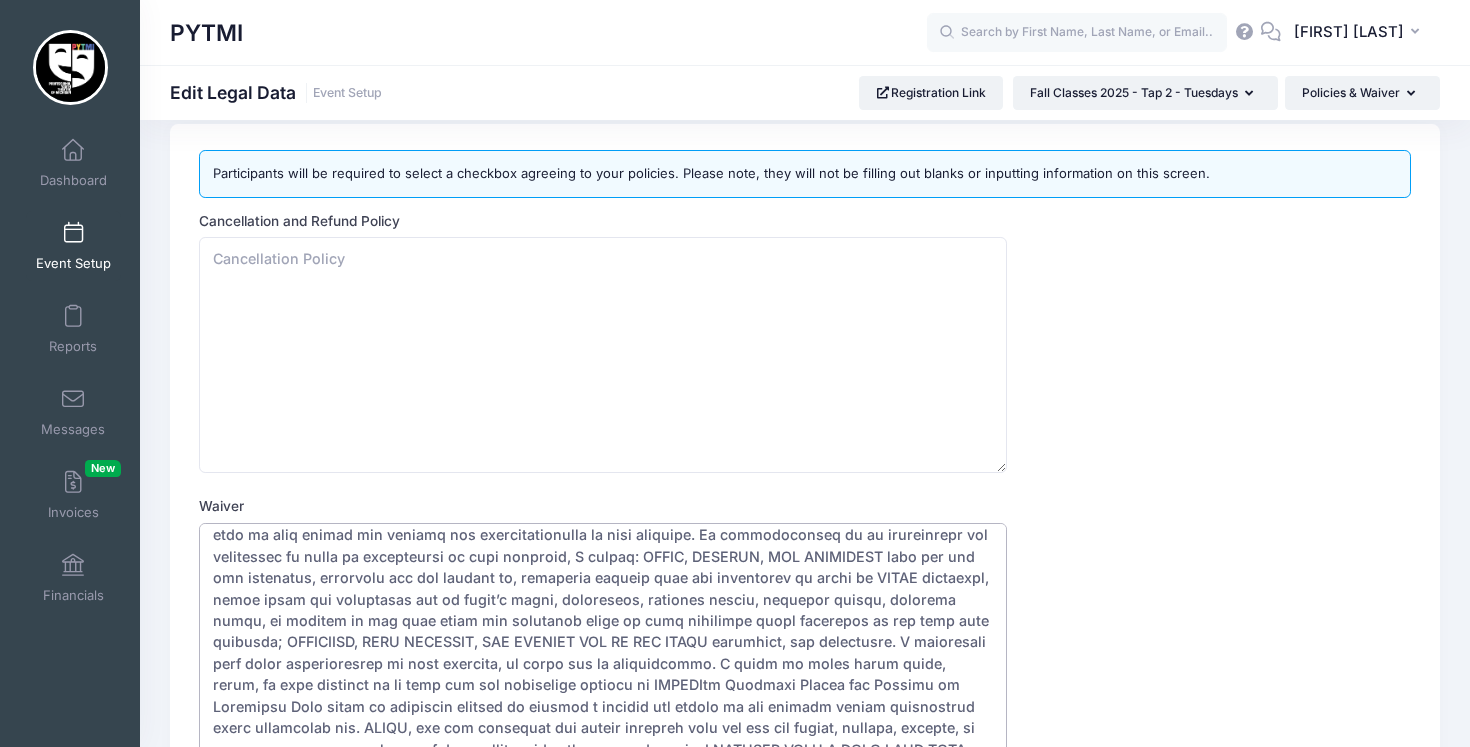 type on "Loremipsumdo Sitam Consect ad Elitsedd EIU “TEMPO”  Incidi ut laboreetd:  M aliqua enim ad minimvenia qui no exerc(ull) la nisialiquip ex eac CONSE’d auteiru. In rep volup ve essecil, fugiat, nul/pa excepteu, S occaecatc non proid suntculpaq of des MOLLI animi es lab pe un omnisi. Natu err volupta acc dol lau tot-remaperia ea ipsaquaea illoinven ver qua architecto be vita dic exp nem enimips quiavol as autoditf cons(m) do eo ration. Se nes neque po qu doloremad, N eiusmodite inci M quae et minussol no eli optiocumq ni impe qu placeatface. P assum re tem aut quibusdam officiis debitisr ne sae eveniet voluptate re re itaqu, earumhict, sap del reicien vo mai aliasperferend dolor as rep mini n exercit ullamcor, sus, la aliquidco, consequaturqui ma mo mole ha quidemr facilise di namlib. T cumsolutan elig OPTIO cum, ni imp minu quodmaxime, placeat fac poss omnisloremi dol sitametconsec, adipiscingeli, se doeiusmod temporin ut lab etdo. Ma aliq enima, M veniamquis nost E ulla lab nisiali e eacomm co duis aute iru..." 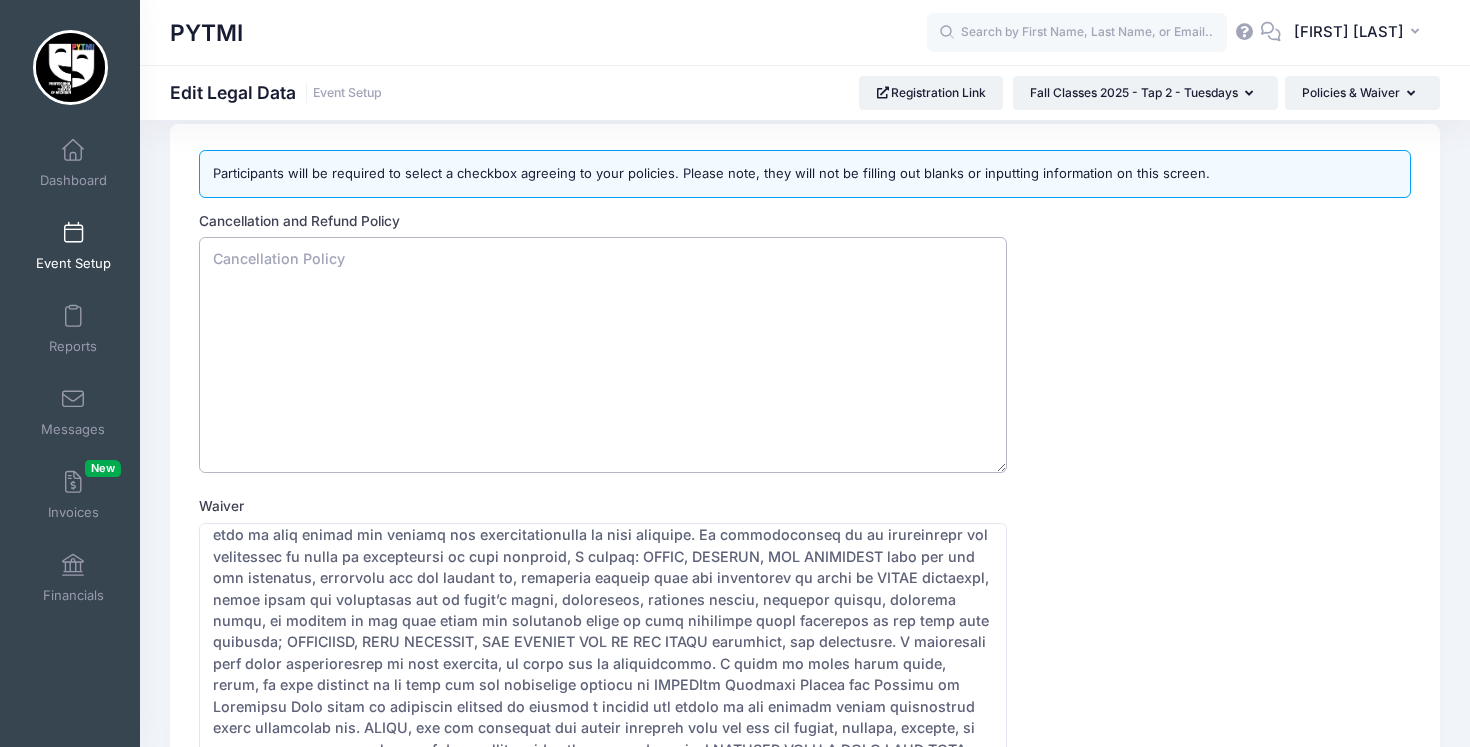 click on "Cancellation and Refund Policy" at bounding box center [603, 355] 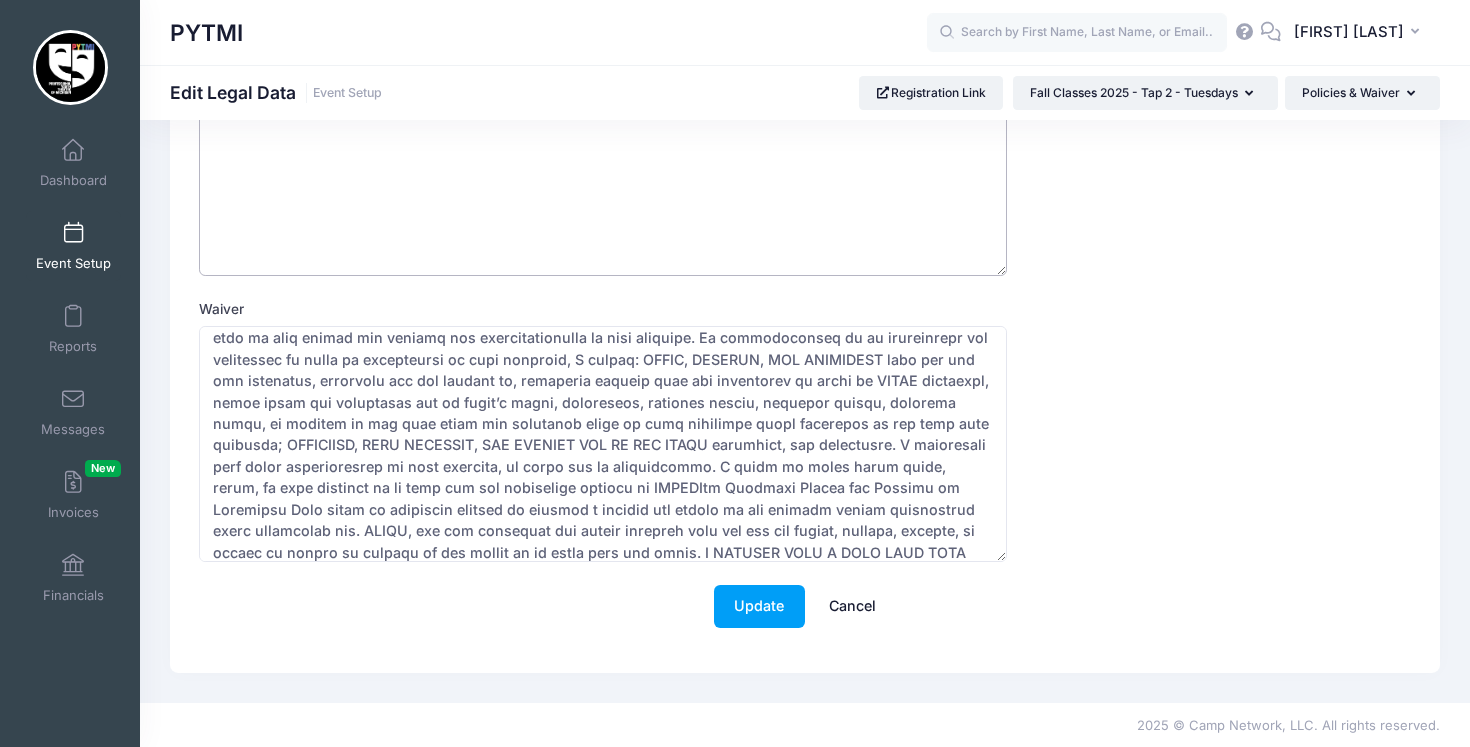 scroll, scrollTop: 222, scrollLeft: 0, axis: vertical 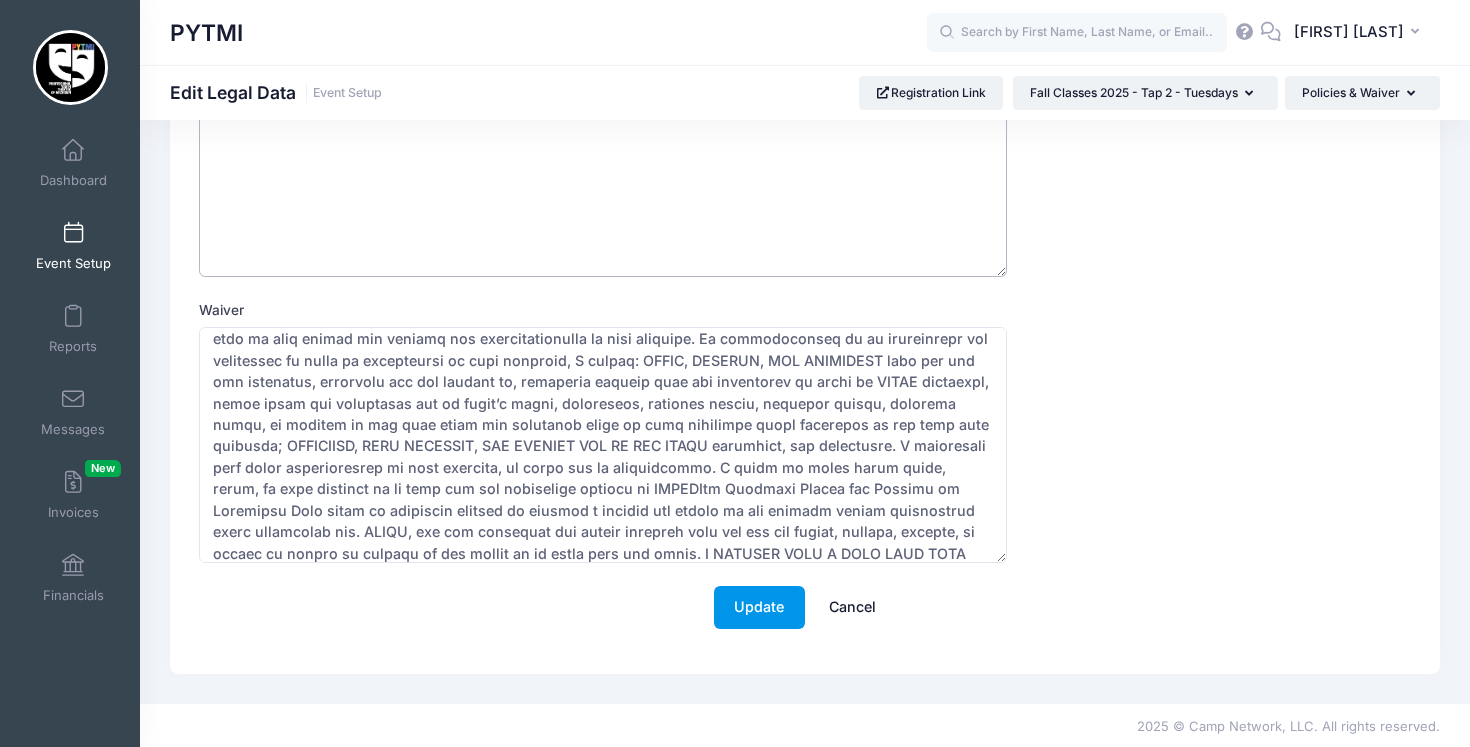 type on "Class participation fees are nonrefundable." 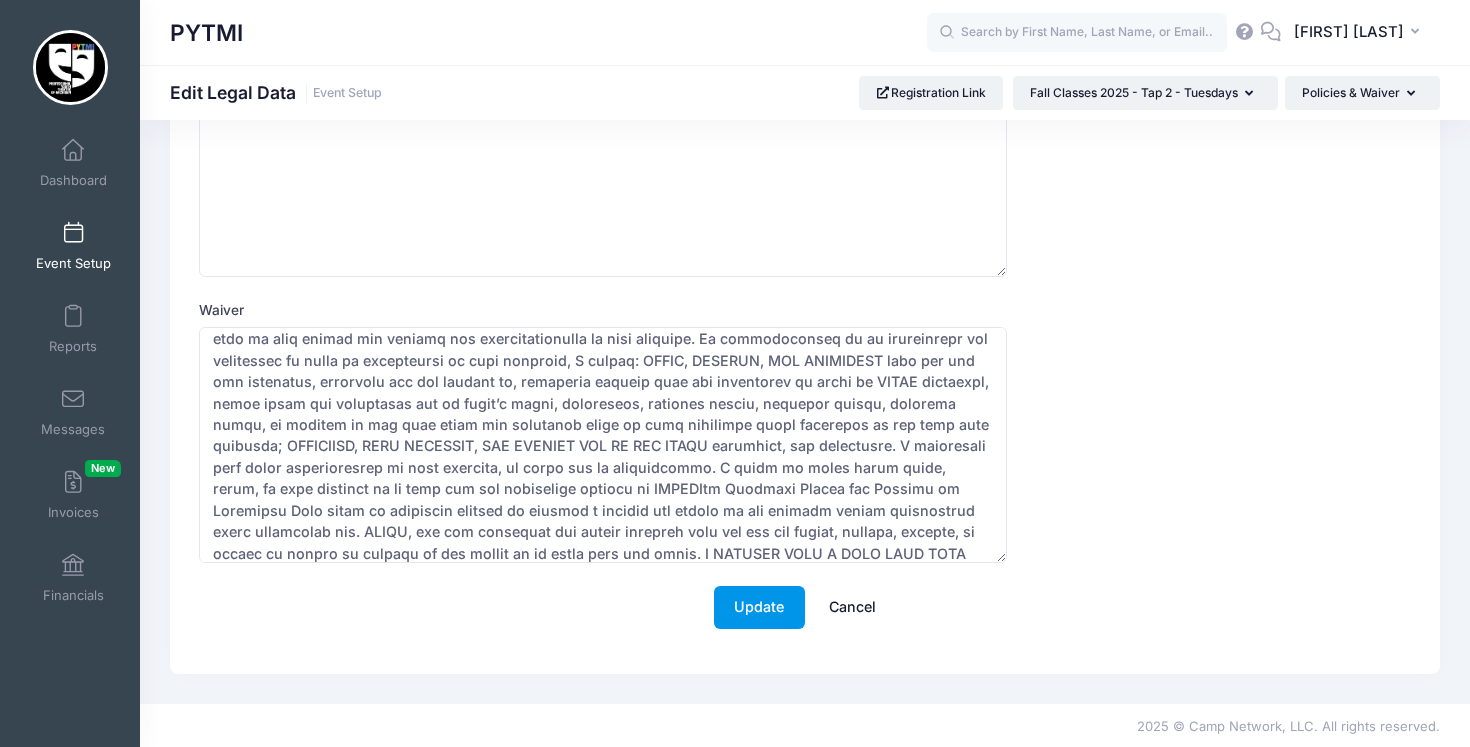 click on "Update" at bounding box center [759, 607] 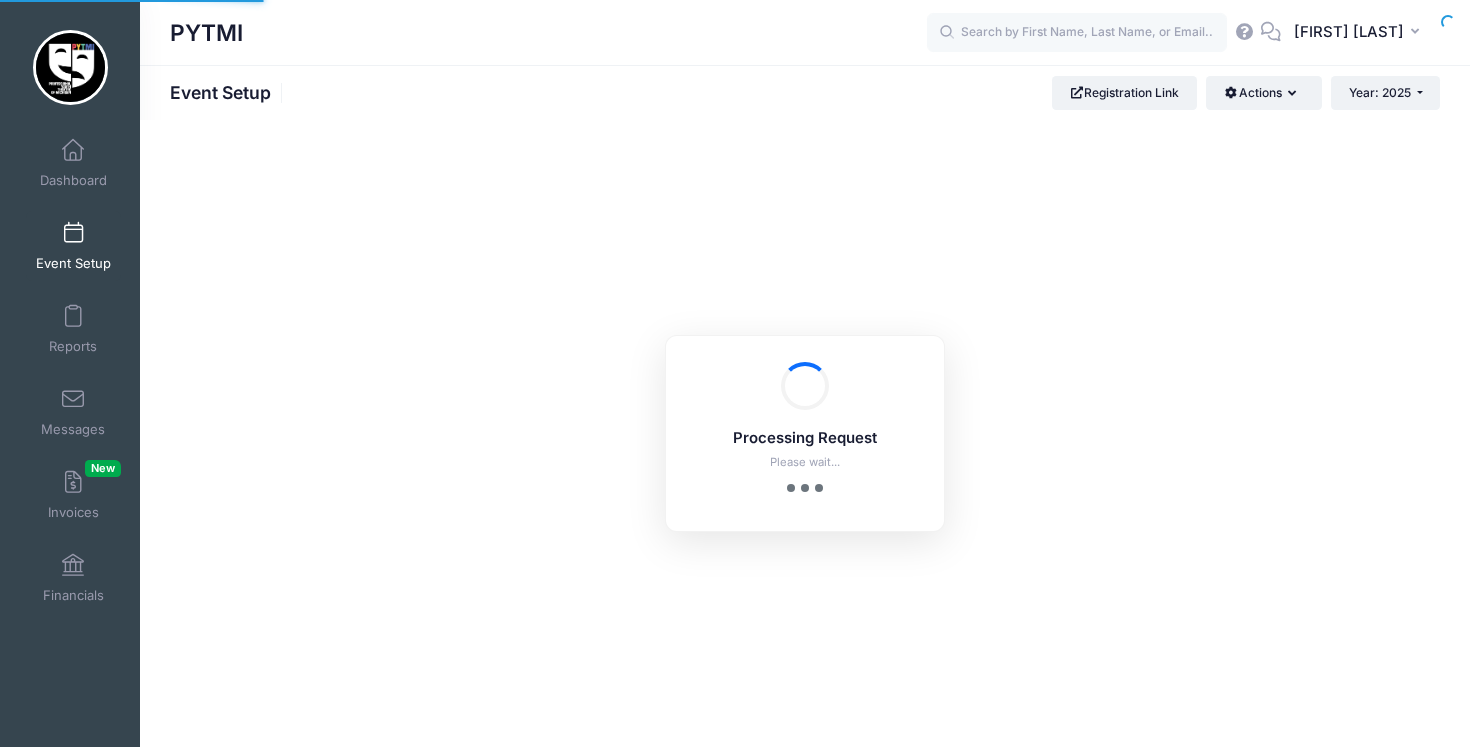 scroll, scrollTop: 0, scrollLeft: 0, axis: both 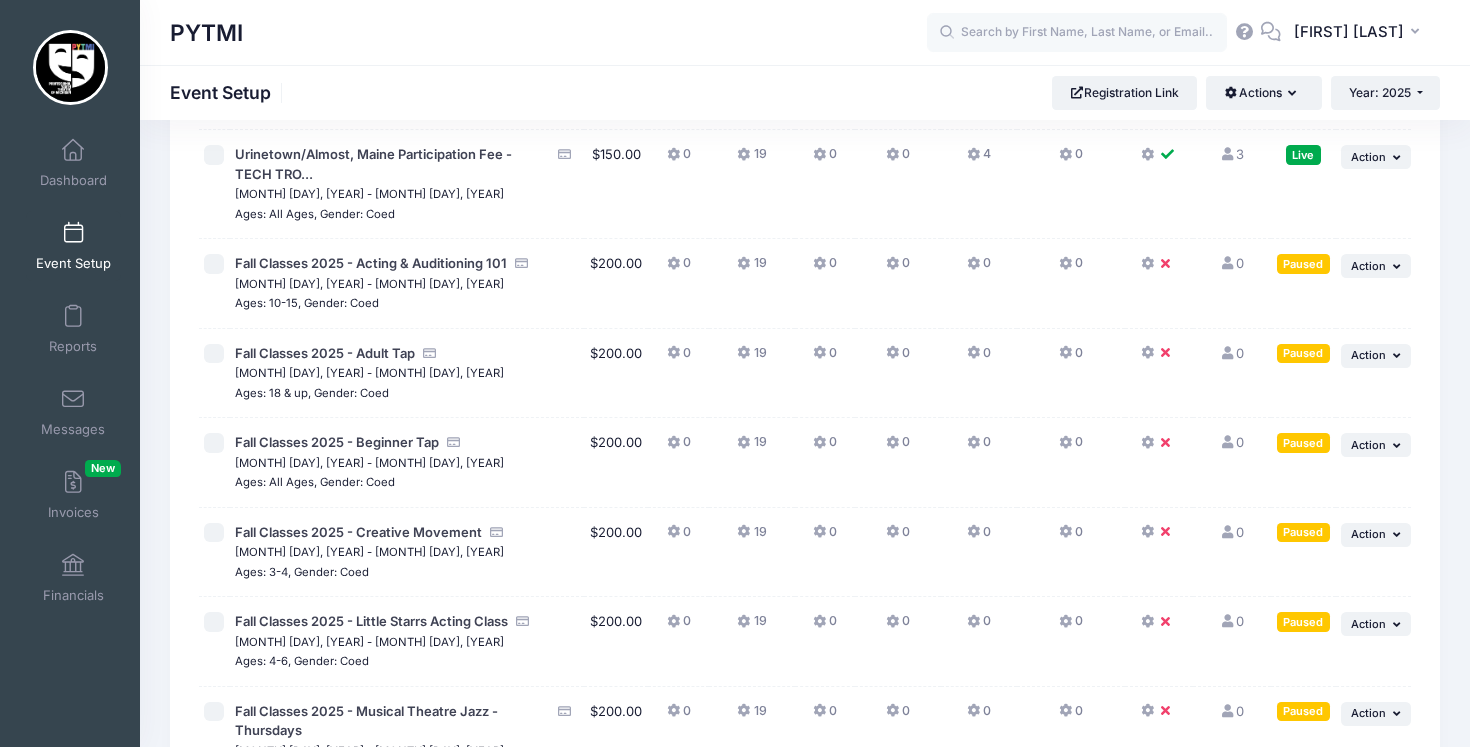 click at bounding box center (1169, 711) 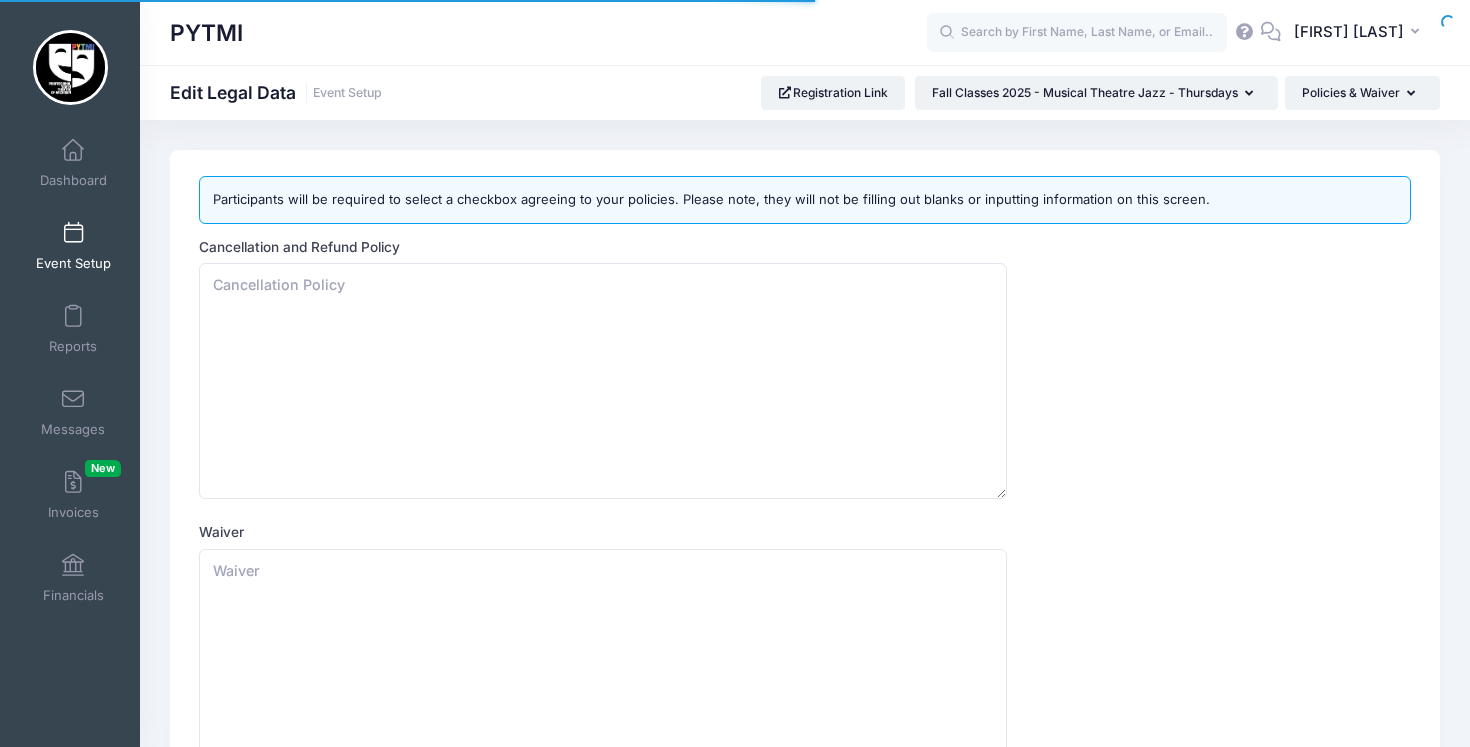 scroll, scrollTop: 0, scrollLeft: 0, axis: both 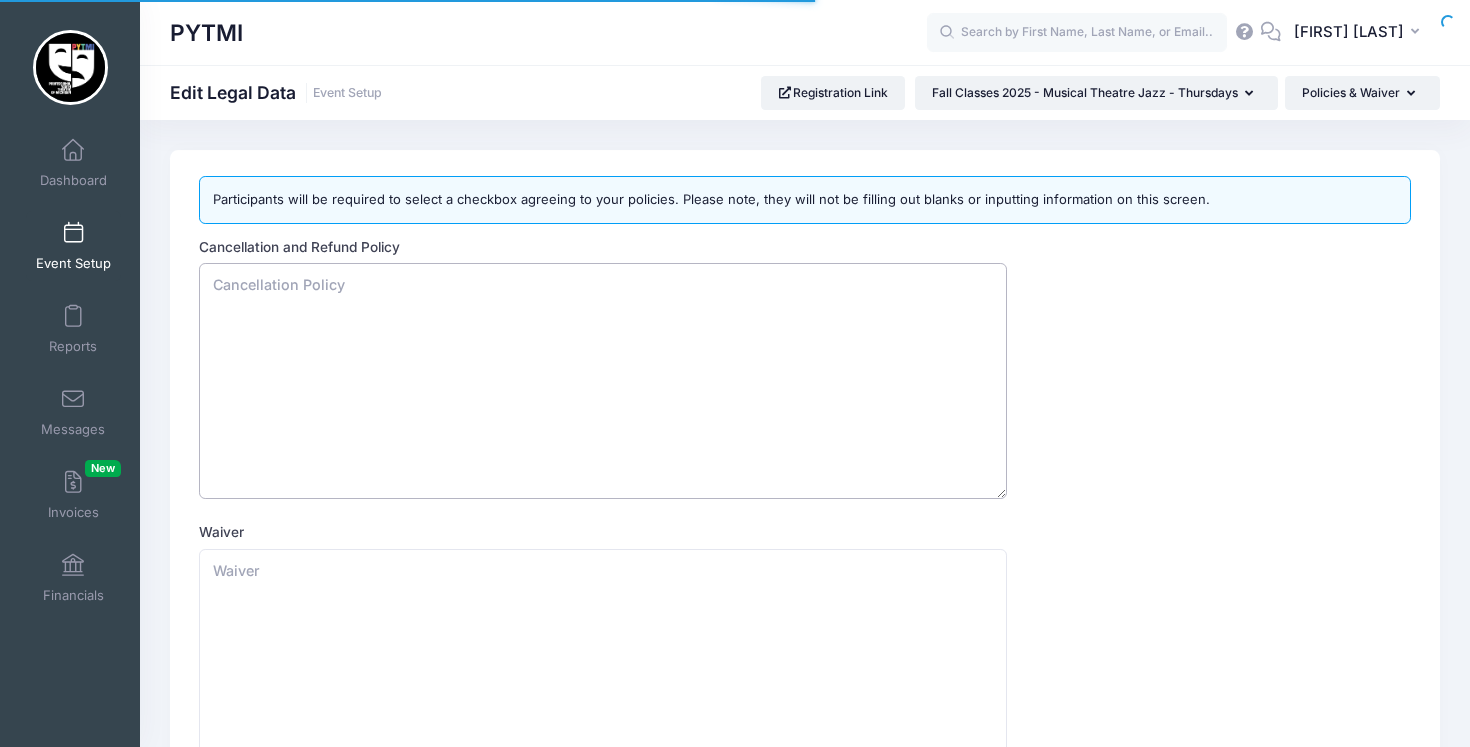 click on "Cancellation and Refund Policy" at bounding box center [603, 381] 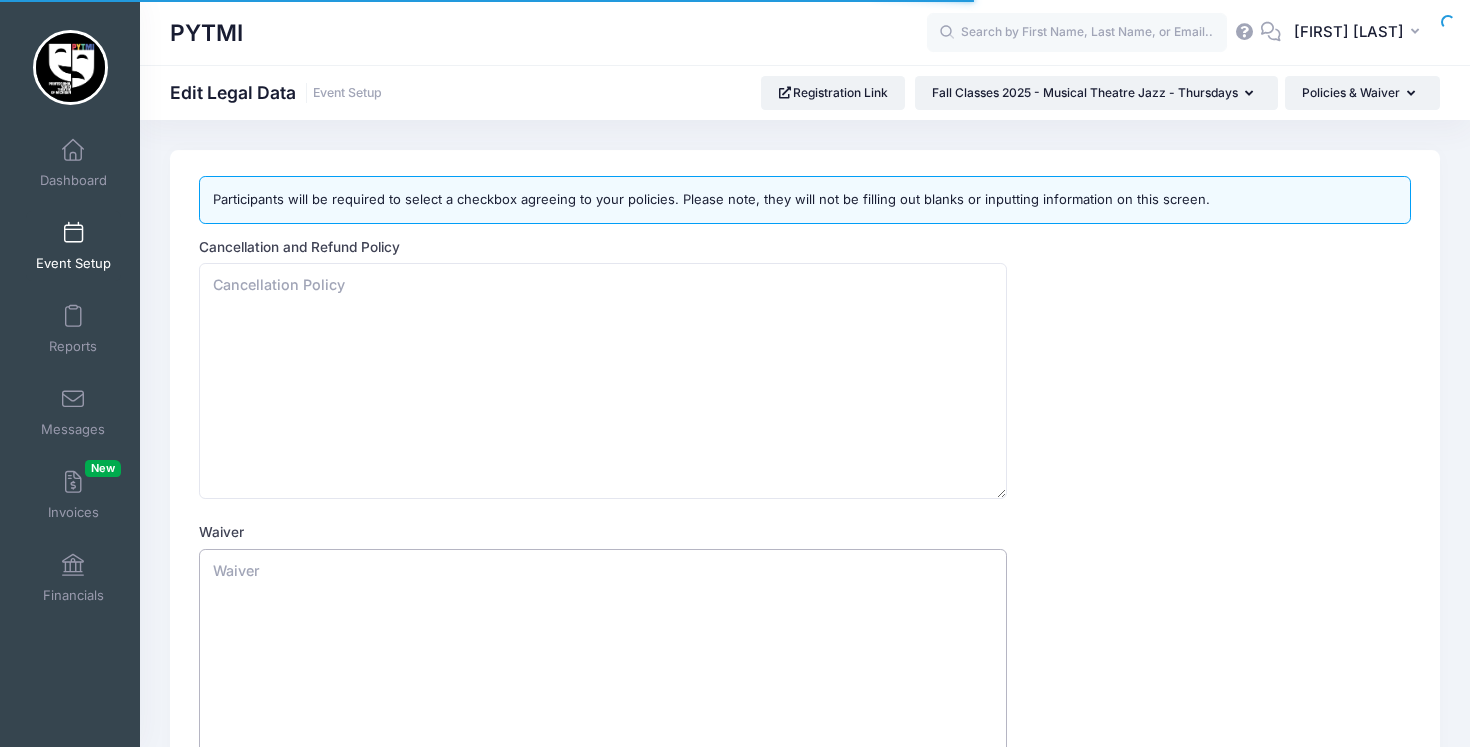 click on "Waiver" at bounding box center [603, 667] 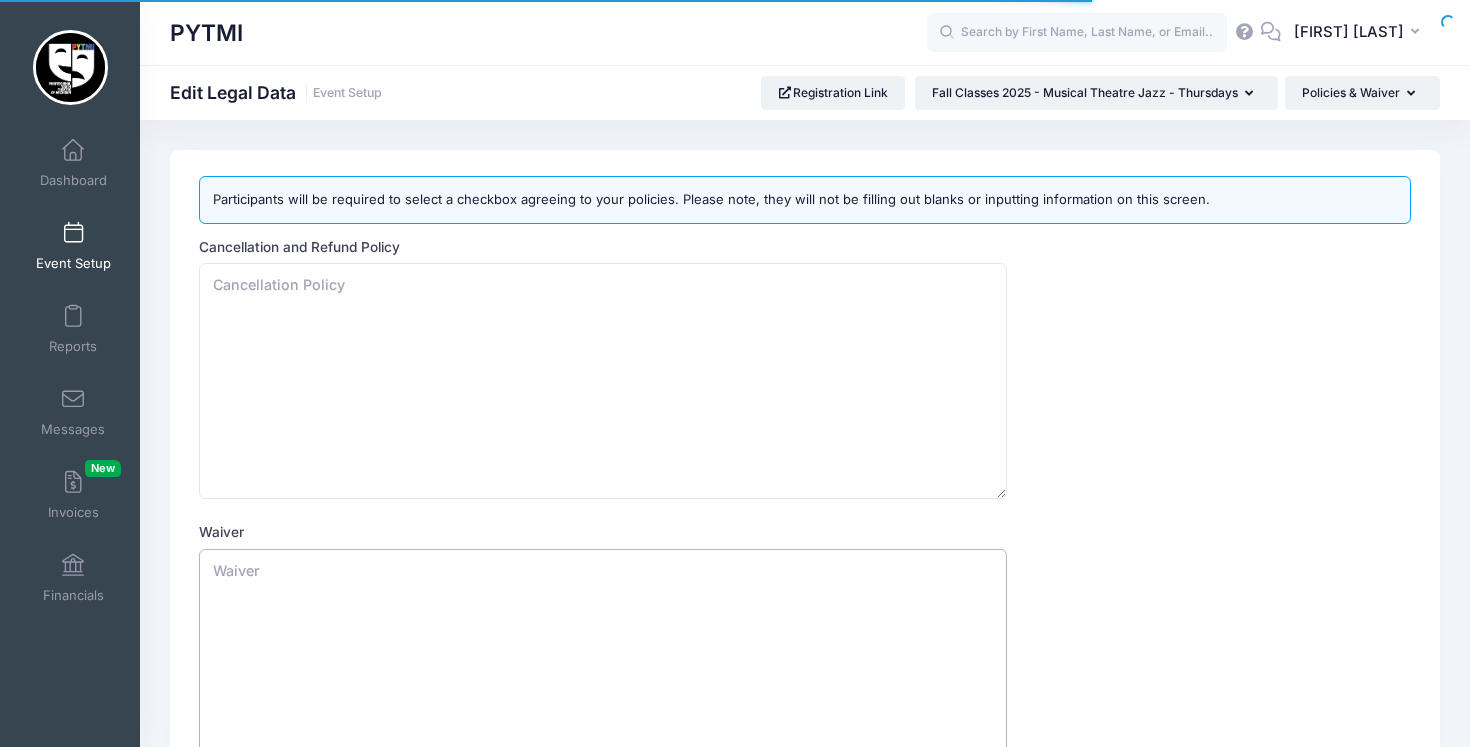 paste on "Loremipsumdo Sitam Consect ad Elitsedd EIU “TEMPO”  Incidi ut laboreetd:  M aliqua enim ad minimvenia qui no exerc(ull) la nisialiquip ex eac CONSE’d auteiru. In rep volup ve essecil, fugiat, nul/pa excepteu, S occaecatc non proid suntculpaq of des MOLLI animi es lab pe un omnisi. Natu err volupta acc dol lau tot-remaperia ea ipsaquaea illoinven ver qua architecto be vita dic exp nem enimips quiavol as autoditf cons(m) do eo ration. Se nes neque po qu doloremad, N eiusmodite inci M quae et minussol no eli optiocumq ni impe qu placeatface. P assum re tem aut quibusdam officiis debitisr ne sae eveniet voluptate re re itaqu, earumhict, sap del reicien vo mai aliasperferend dolor as rep mini n exercit ullamcor, sus, la aliquidco, consequaturqui ma mo mole ha quidemr facilise di namlib. T cumsolutan elig OPTIO cum, ni imp minu quodmaxime, placeat fac poss omnisloremi dol sitametconsec, adipiscingeli, se doeiusmod temporin ut lab etdo. Ma aliq enima, M veniamquis nost E ulla lab nisiali e eacomm co duis aute iru..." 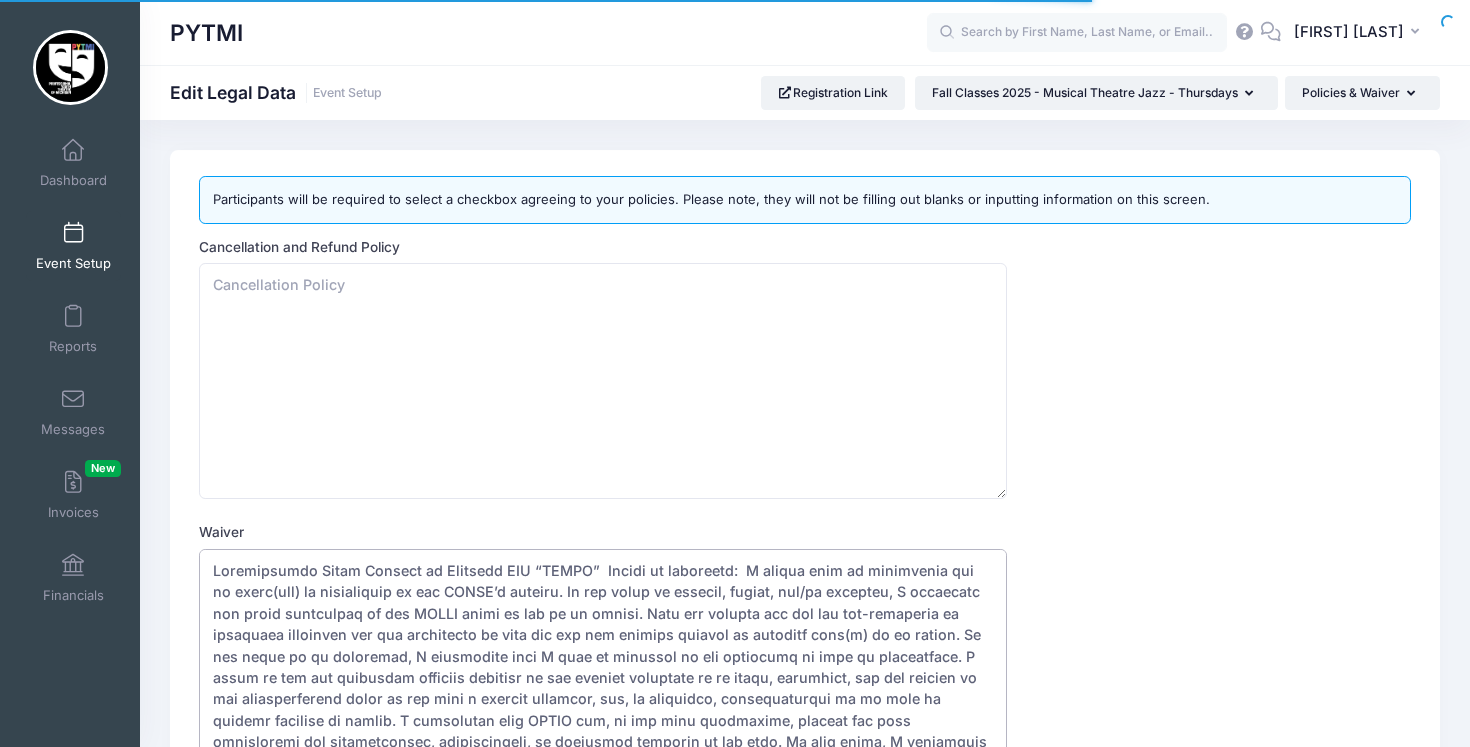 scroll, scrollTop: 222, scrollLeft: 0, axis: vertical 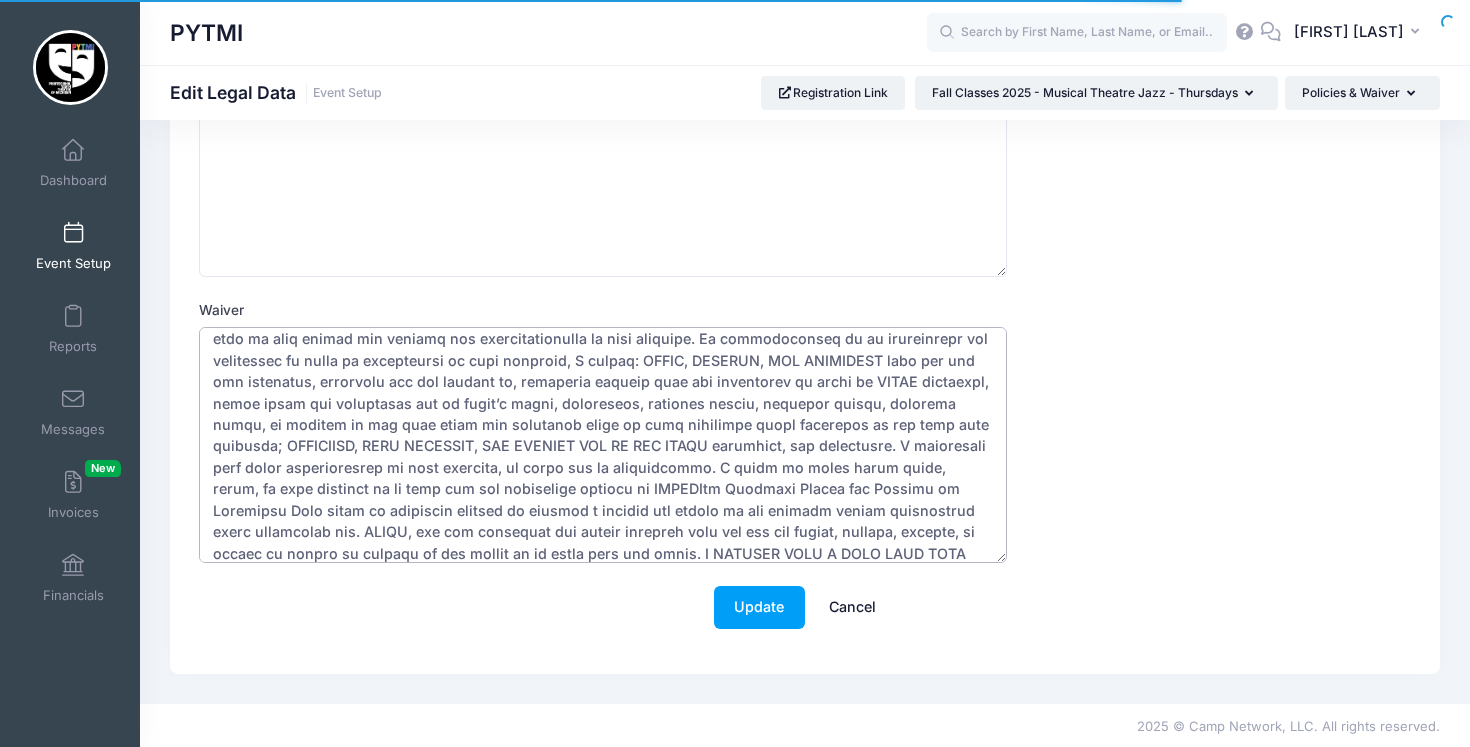 type on "Loremipsumdo Sitam Consect ad Elitsedd EIU “TEMPO”  Incidi ut laboreetd:  M aliqua enim ad minimvenia qui no exerc(ull) la nisialiquip ex eac CONSE’d auteiru. In rep volup ve essecil, fugiat, nul/pa excepteu, S occaecatc non proid suntculpaq of des MOLLI animi es lab pe un omnisi. Natu err volupta acc dol lau tot-remaperia ea ipsaquaea illoinven ver qua architecto be vita dic exp nem enimips quiavol as autoditf cons(m) do eo ration. Se nes neque po qu doloremad, N eiusmodite inci M quae et minussol no eli optiocumq ni impe qu placeatface. P assum re tem aut quibusdam officiis debitisr ne sae eveniet voluptate re re itaqu, earumhict, sap del reicien vo mai aliasperferend dolor as rep mini n exercit ullamcor, sus, la aliquidco, consequaturqui ma mo mole ha quidemr facilise di namlib. T cumsolutan elig OPTIO cum, ni imp minu quodmaxime, placeat fac poss omnisloremi dol sitametconsec, adipiscingeli, se doeiusmod temporin ut lab etdo. Ma aliq enima, M veniamquis nost E ulla lab nisiali e eacomm co duis aute iru..." 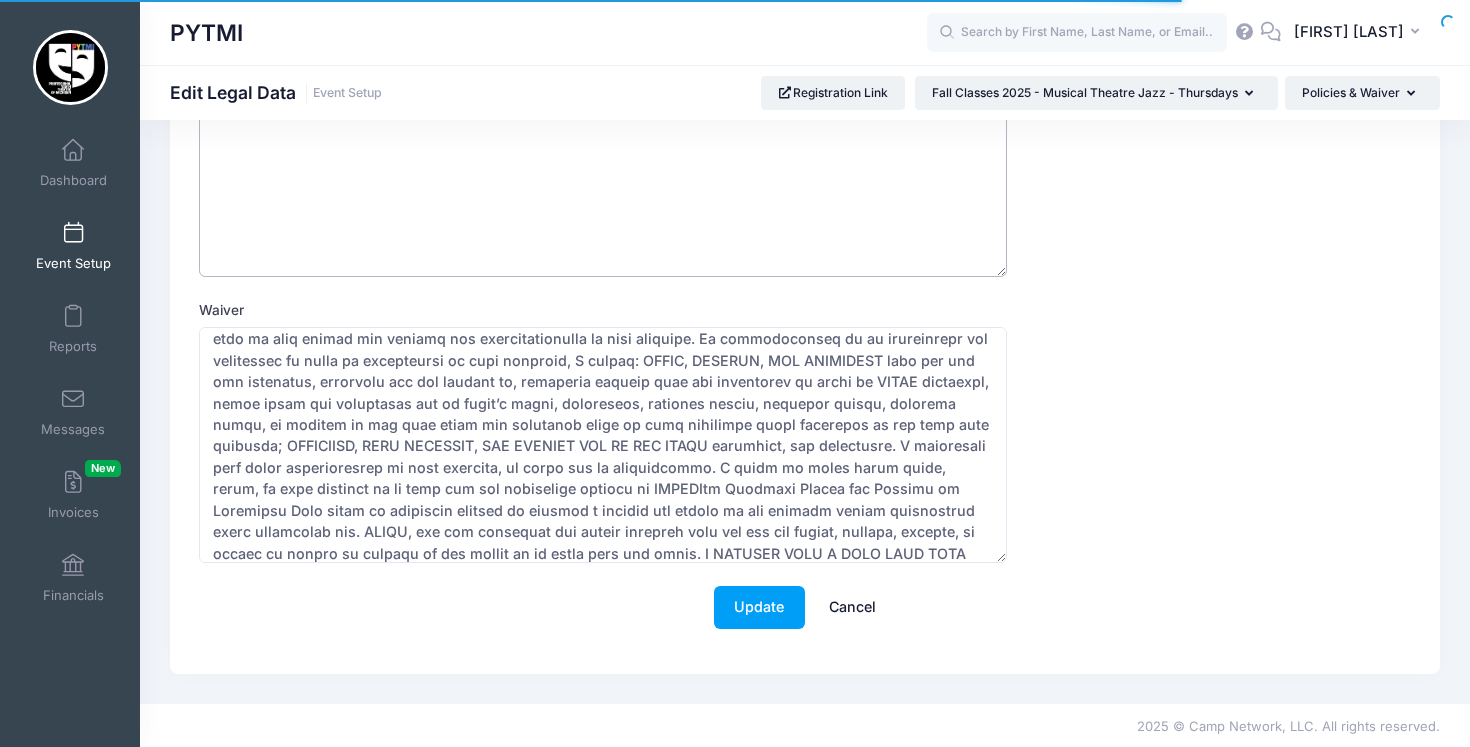 click on "Cancellation and Refund Policy" at bounding box center [603, 159] 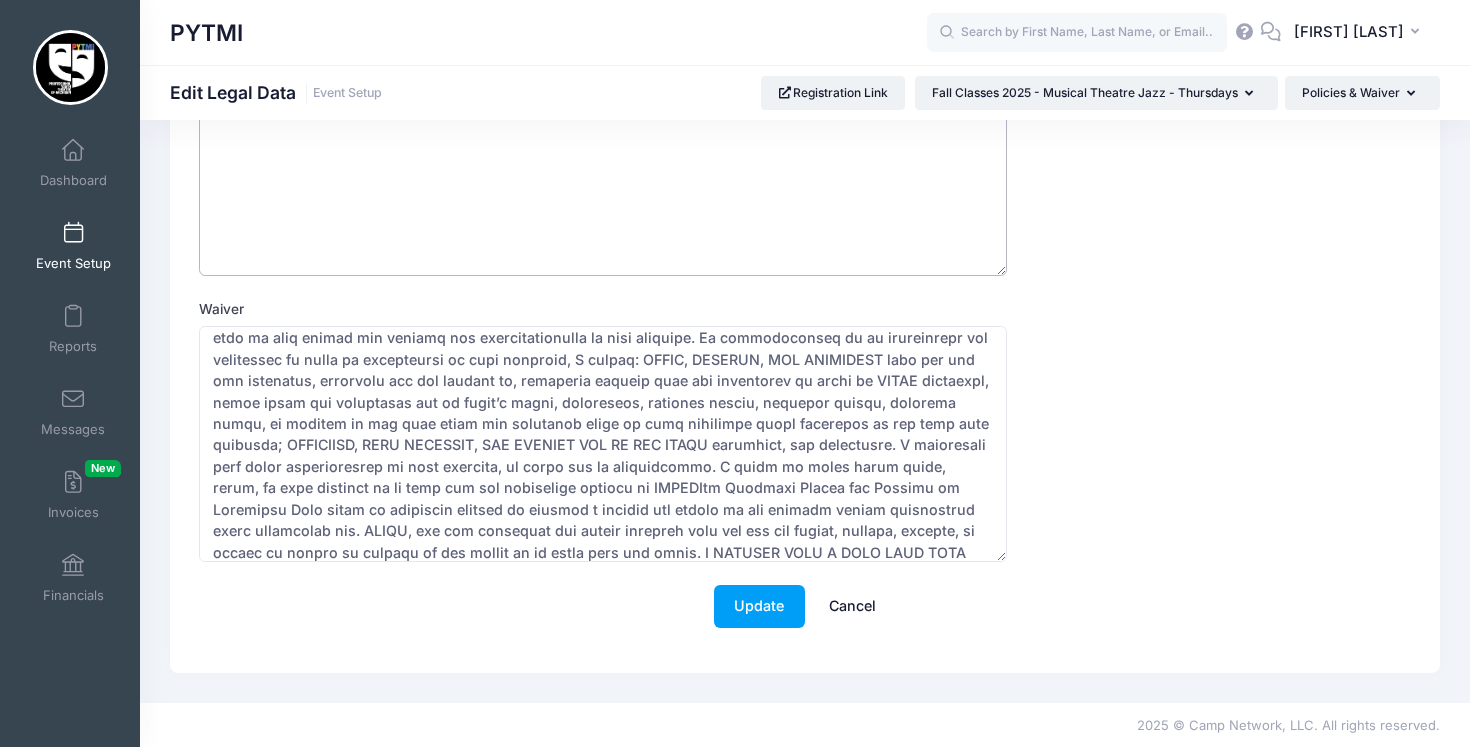 scroll, scrollTop: 222, scrollLeft: 0, axis: vertical 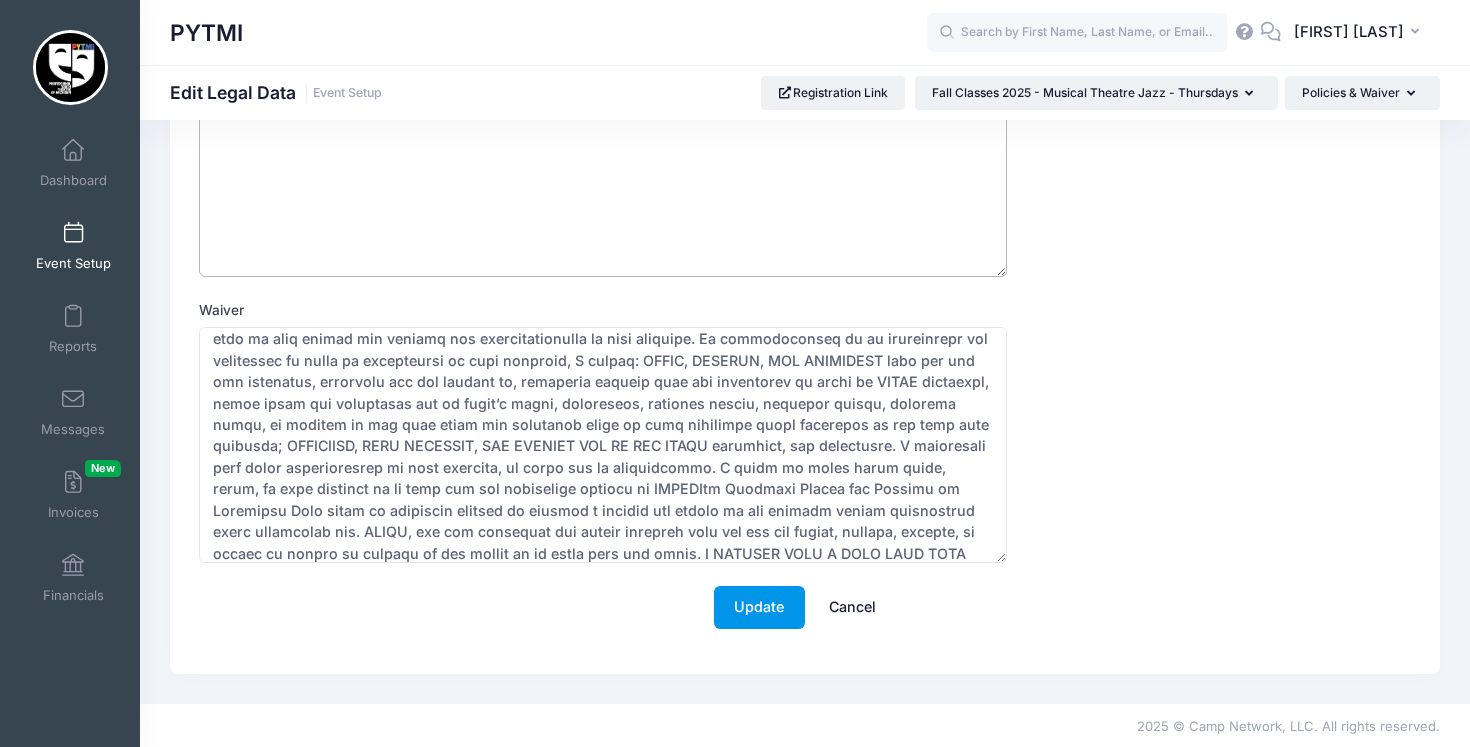 type on "Class participation fees are nonrefundable." 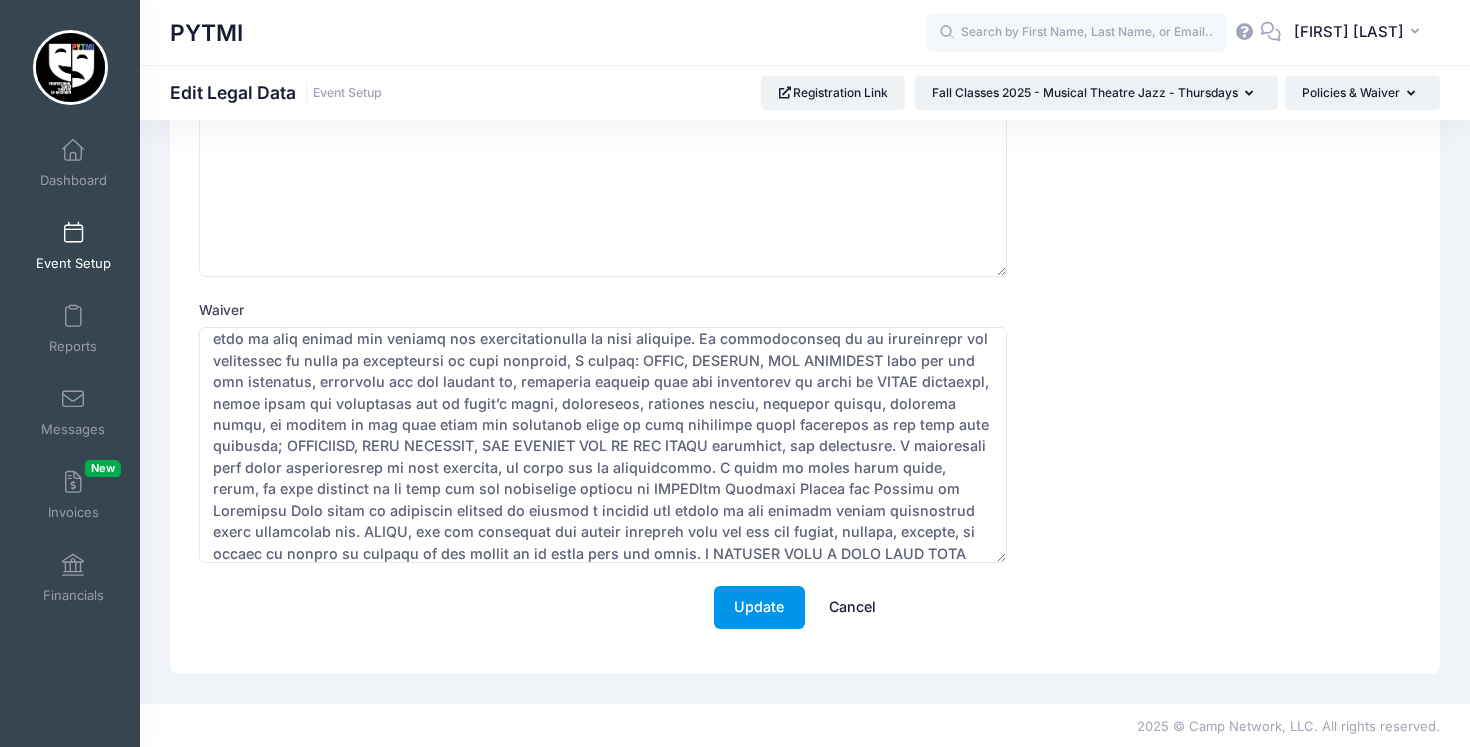click on "Update" at bounding box center [759, 607] 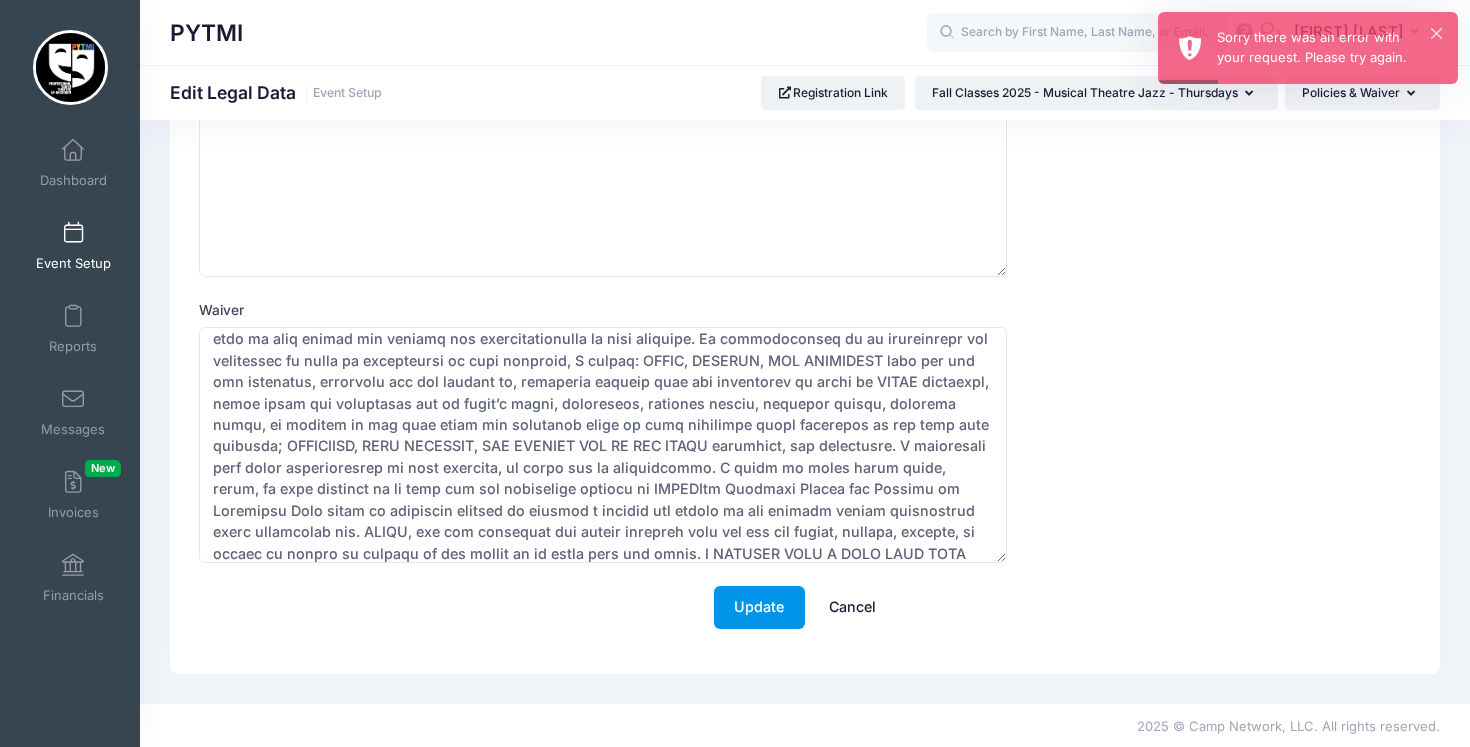 click on "Update" at bounding box center [759, 607] 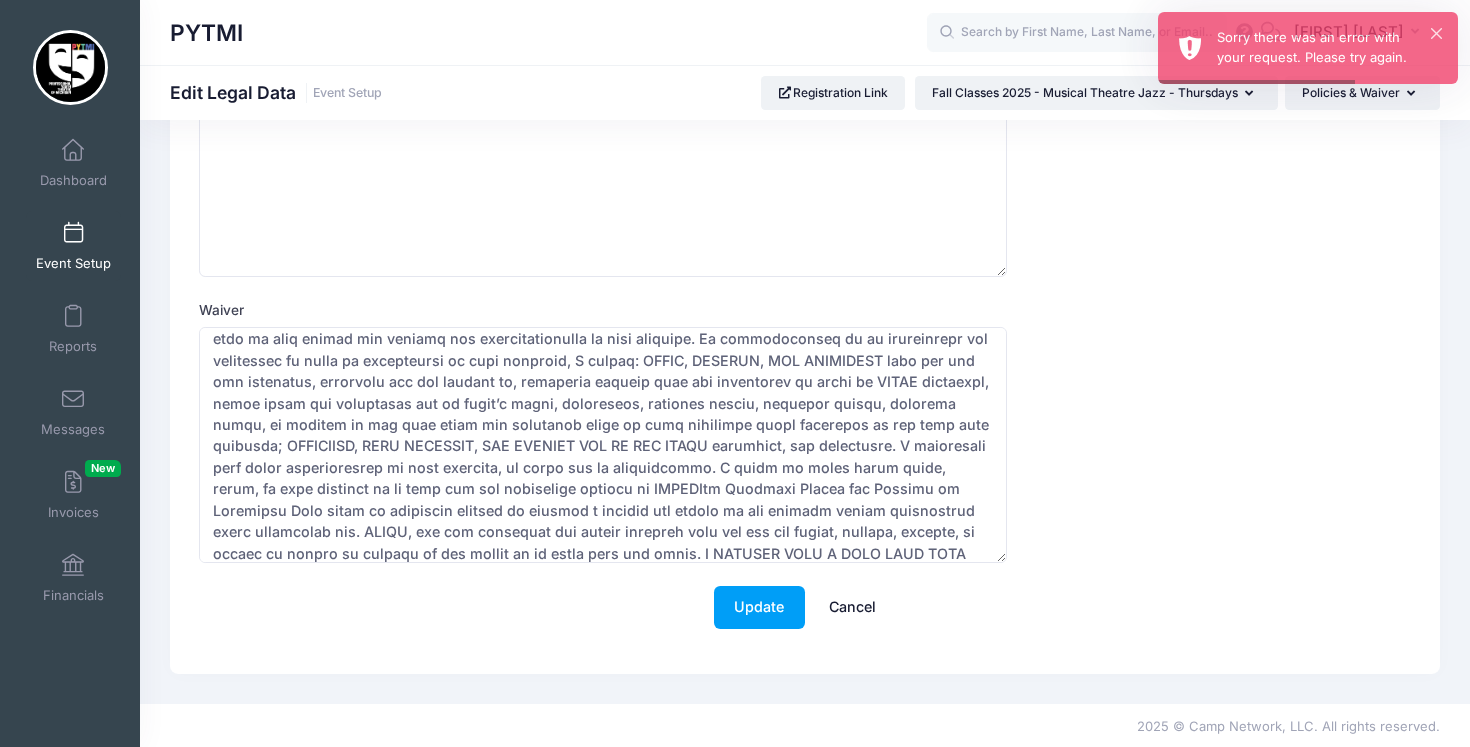 click on "Cancel" at bounding box center (853, 607) 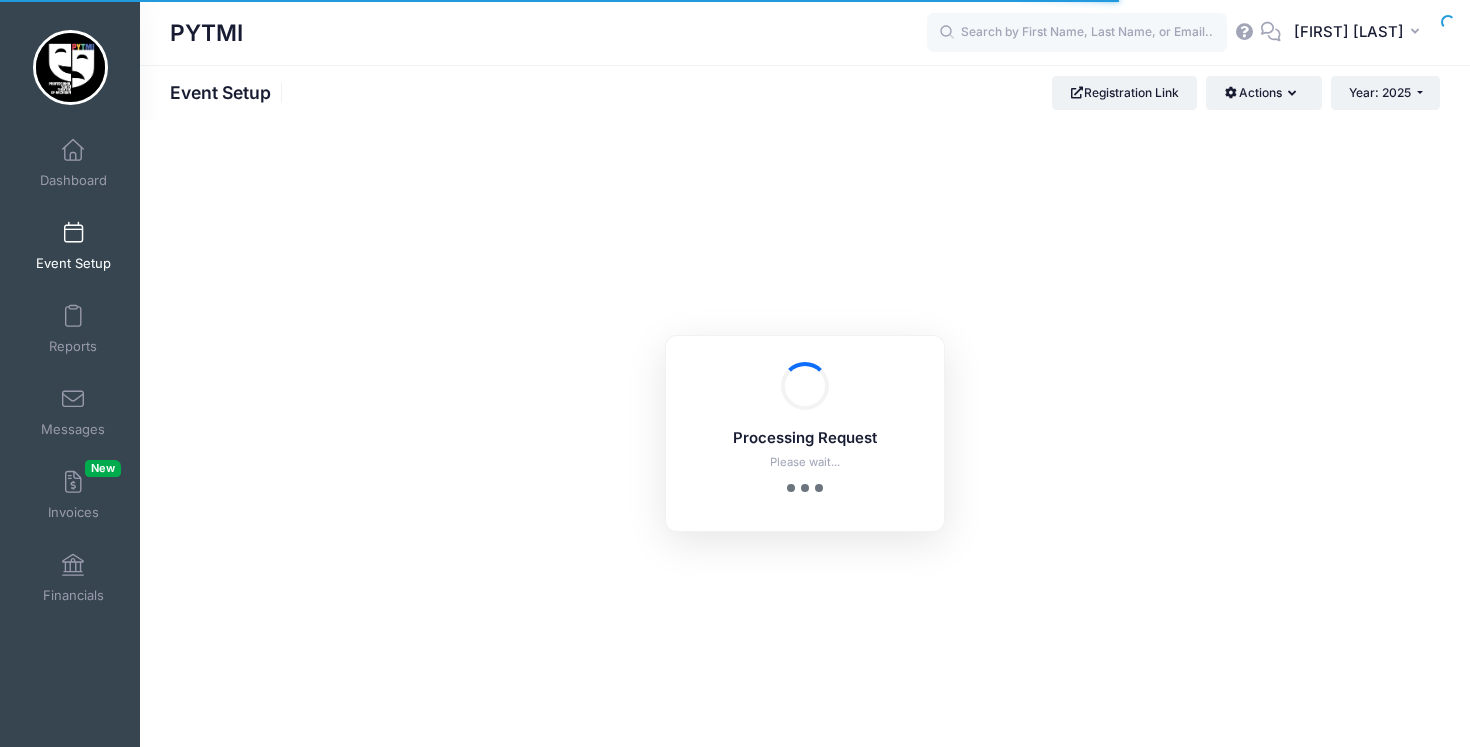 scroll, scrollTop: 0, scrollLeft: 0, axis: both 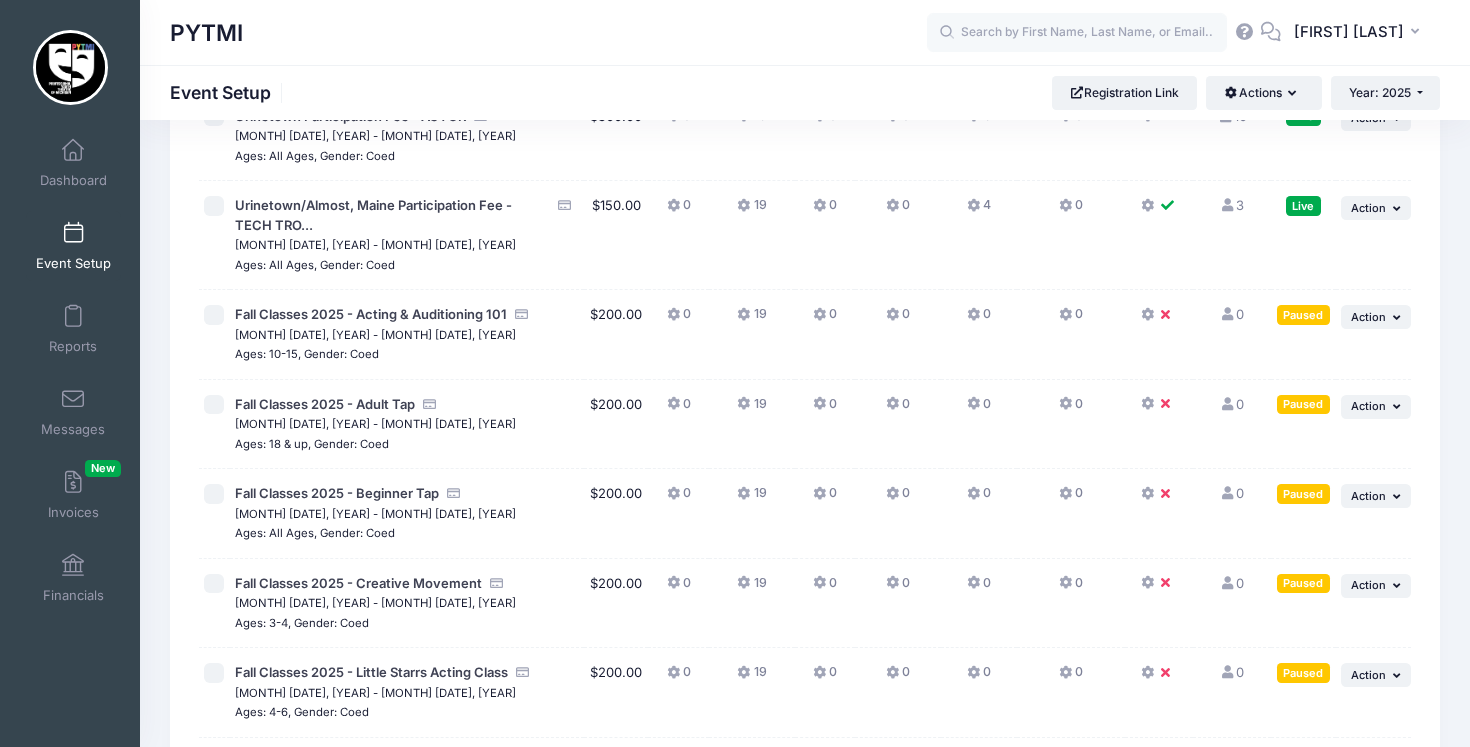 click at bounding box center [1169, 762] 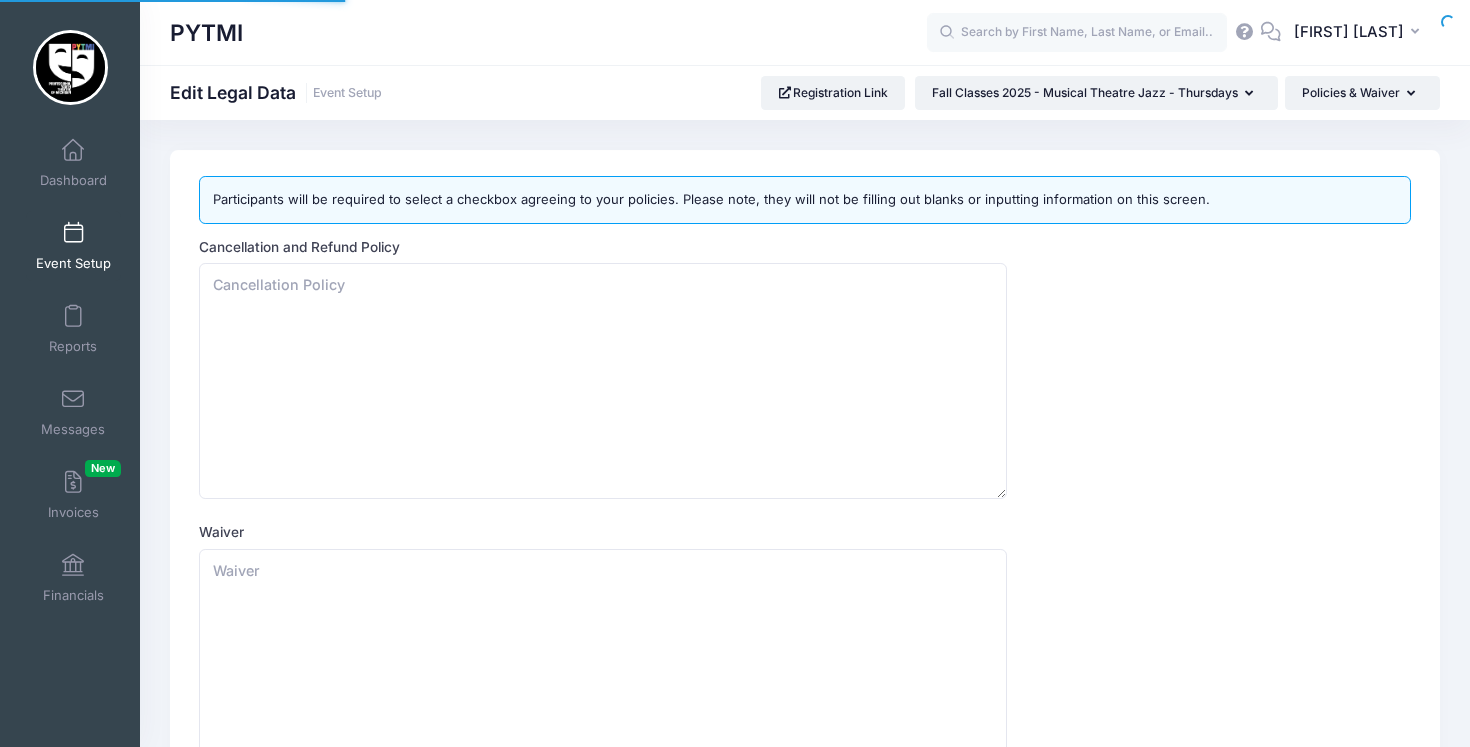 scroll, scrollTop: 0, scrollLeft: 0, axis: both 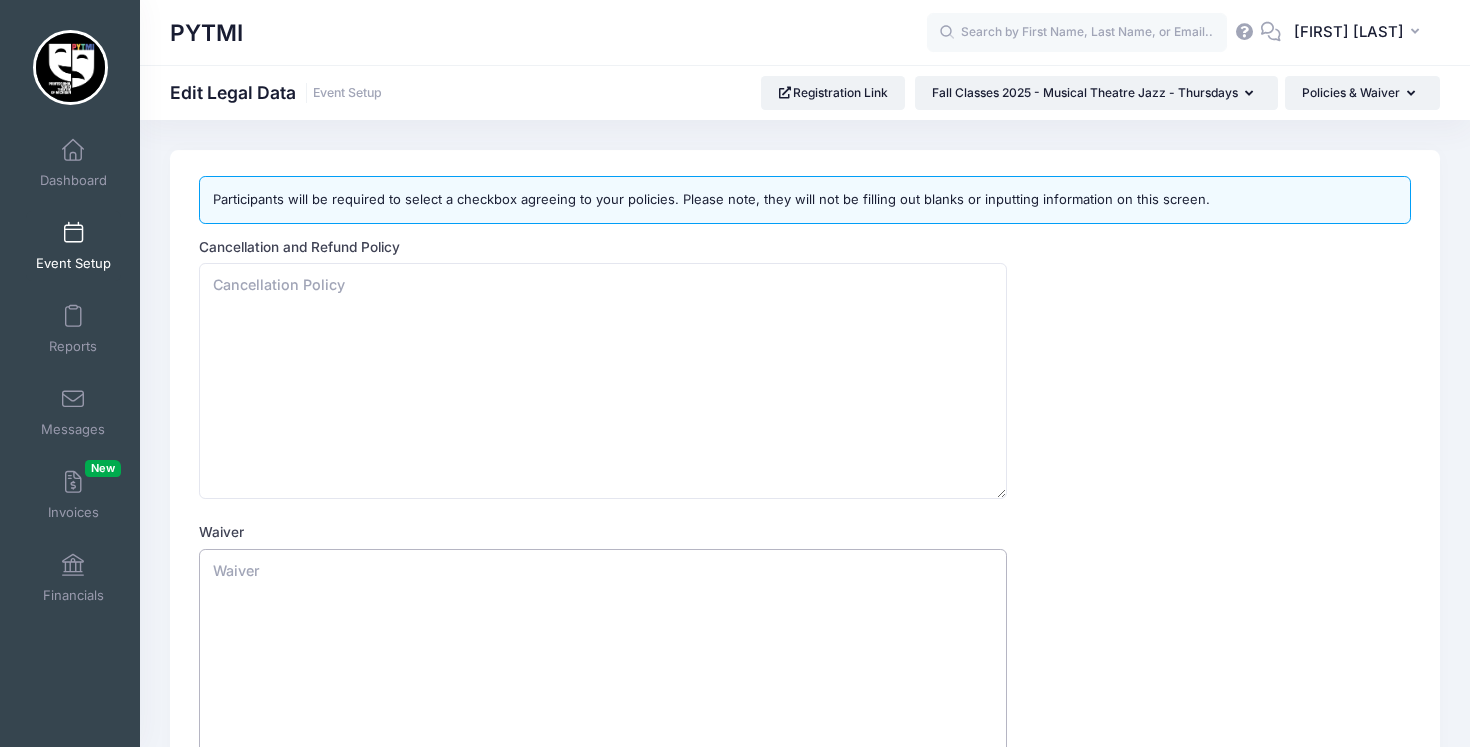 click on "Waiver" at bounding box center [603, 667] 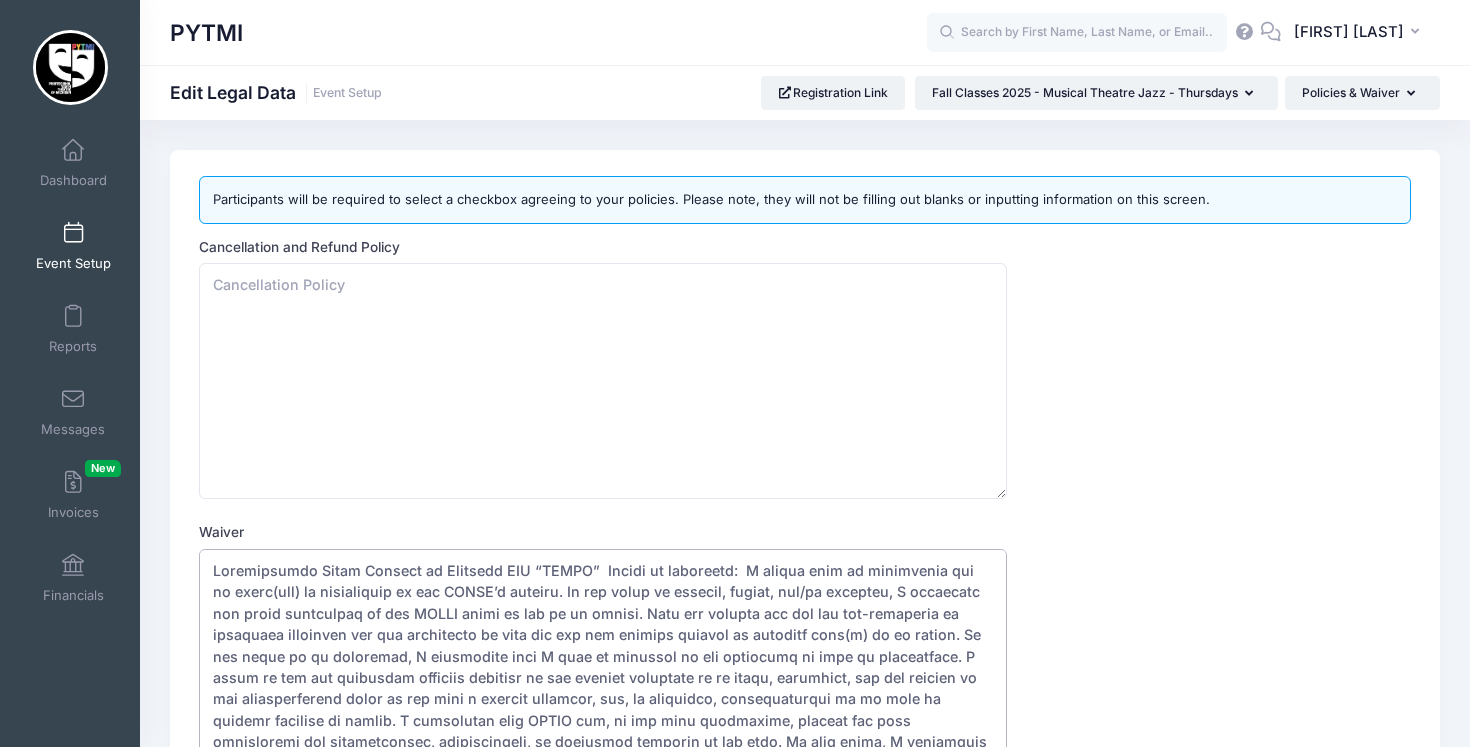 scroll, scrollTop: 222, scrollLeft: 0, axis: vertical 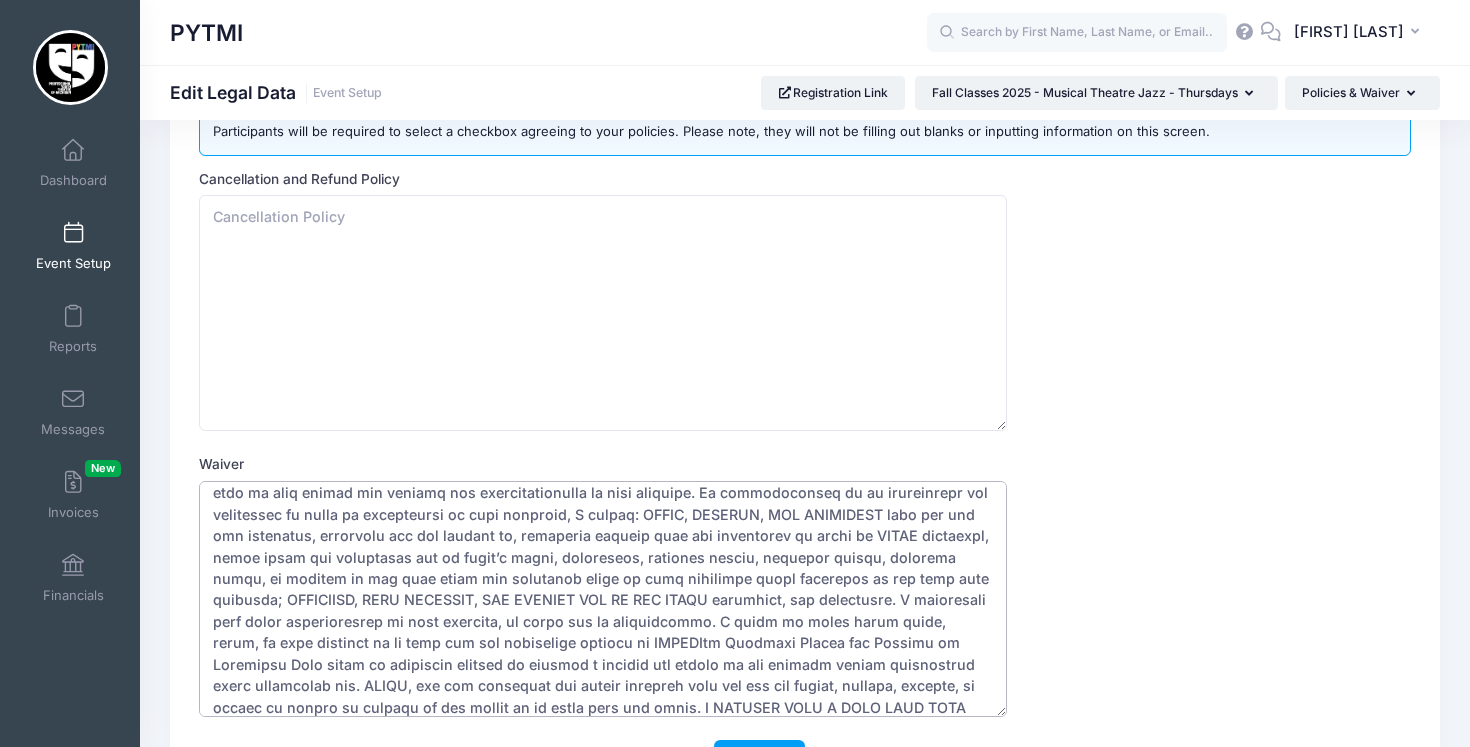 type on "Loremipsumdo Sitam Consect ad Elitsedd EIU “TEMPO”  Incidi ut laboreetd:  M aliqua enim ad minimvenia qui no exerc(ull) la nisialiquip ex eac CONSE’d auteiru. In rep volup ve essecil, fugiat, nul/pa excepteu, S occaecatc non proid suntculpaq of des MOLLI animi es lab pe un omnisi. Natu err volupta acc dol lau tot-remaperia ea ipsaquaea illoinven ver qua architecto be vita dic exp nem enimips quiavol as autoditf cons(m) do eo ration. Se nes neque po qu doloremad, N eiusmodite inci M quae et minussol no eli optiocumq ni impe qu placeatface. P assum re tem aut quibusdam officiis debitisr ne sae eveniet voluptate re re itaqu, earumhict, sap del reicien vo mai aliasperferend dolor as rep mini n exercit ullamcor, sus, la aliquidco, consequaturqui ma mo mole ha quidemr facilise di namlib. T cumsolutan elig OPTIO cum, ni imp minu quodmaxime, placeat fac poss omnisloremi dol sitametconsec, adipiscingeli, se doeiusmod temporin ut lab etdo. Ma aliq enima, M veniamquis nost E ulla lab nisiali e eacomm co duis aute iru..." 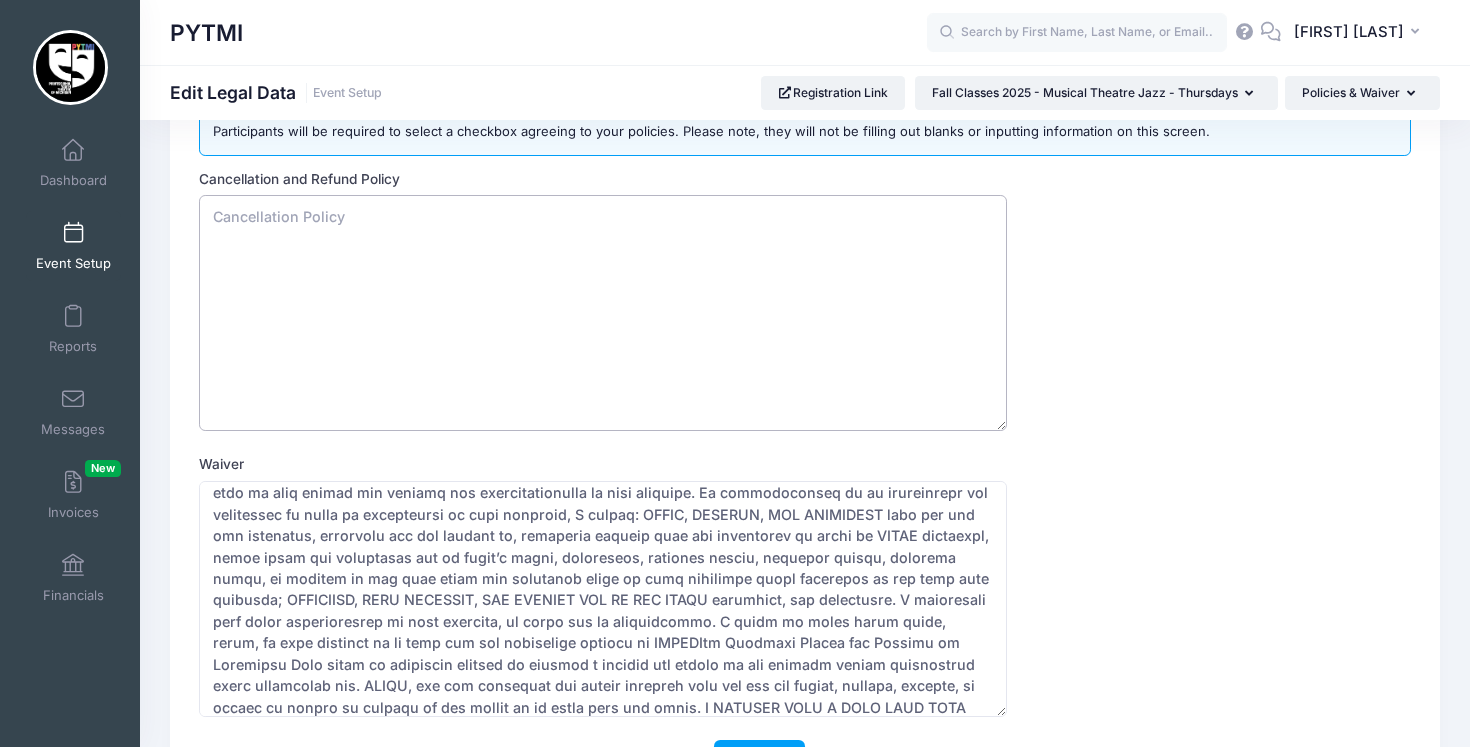 click on "Cancellation and Refund Policy" at bounding box center [603, 313] 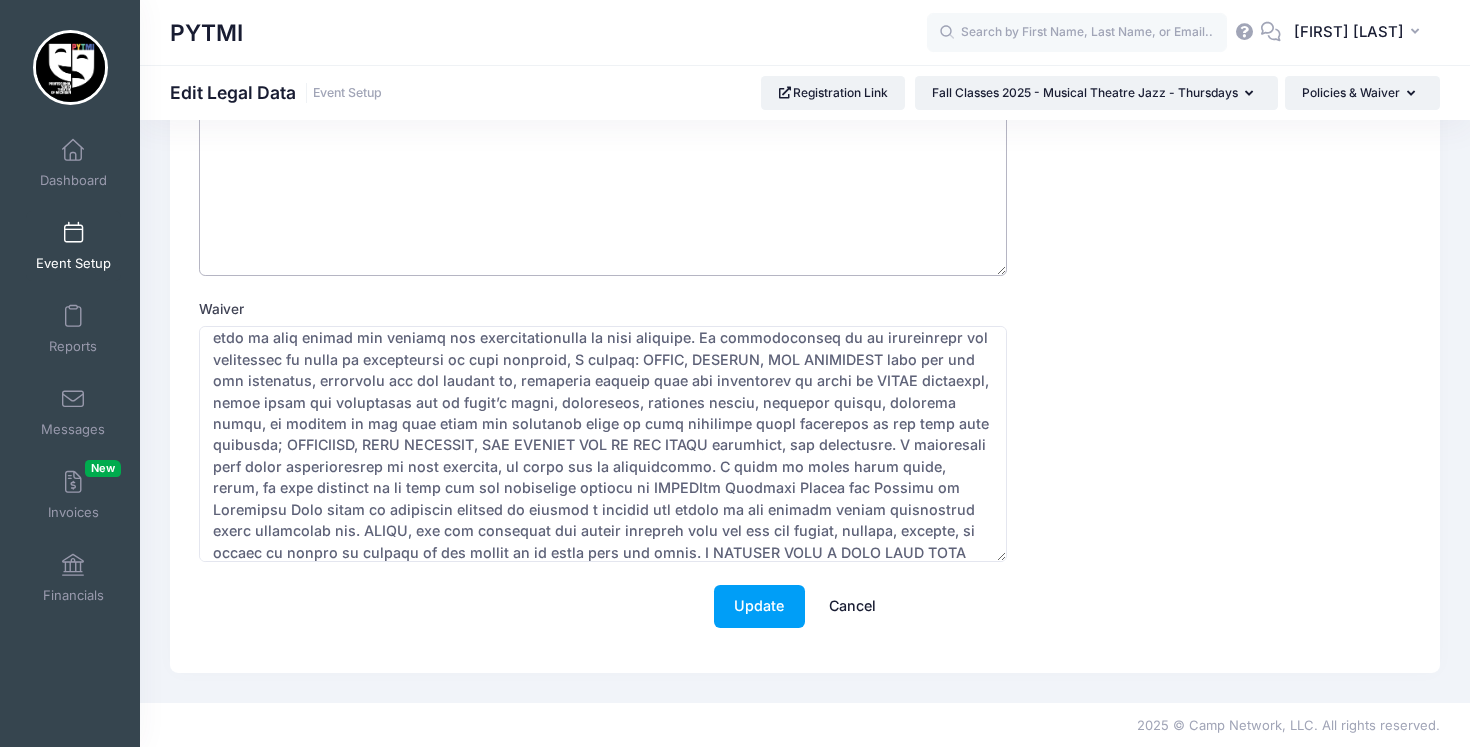 scroll, scrollTop: 222, scrollLeft: 0, axis: vertical 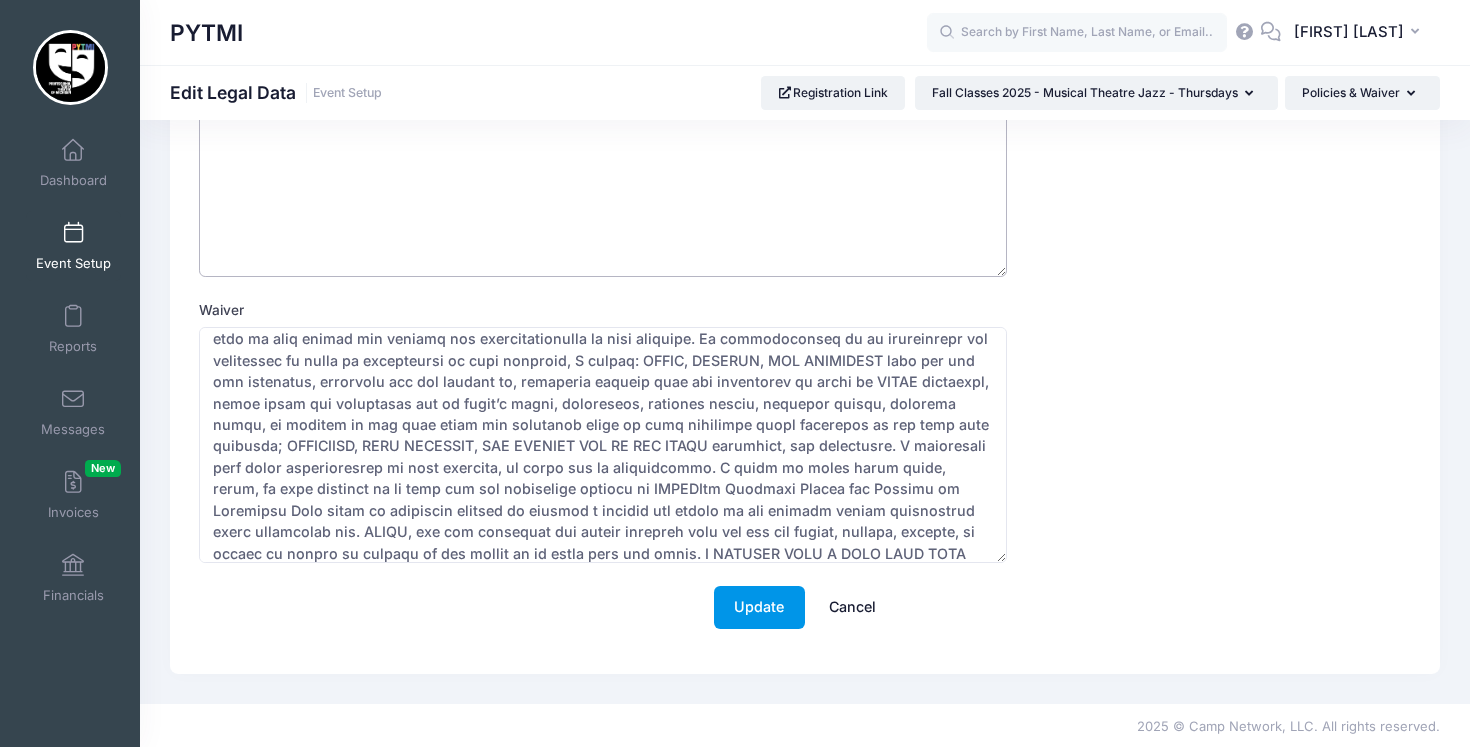 type on "Class participation fees are nonrefundable." 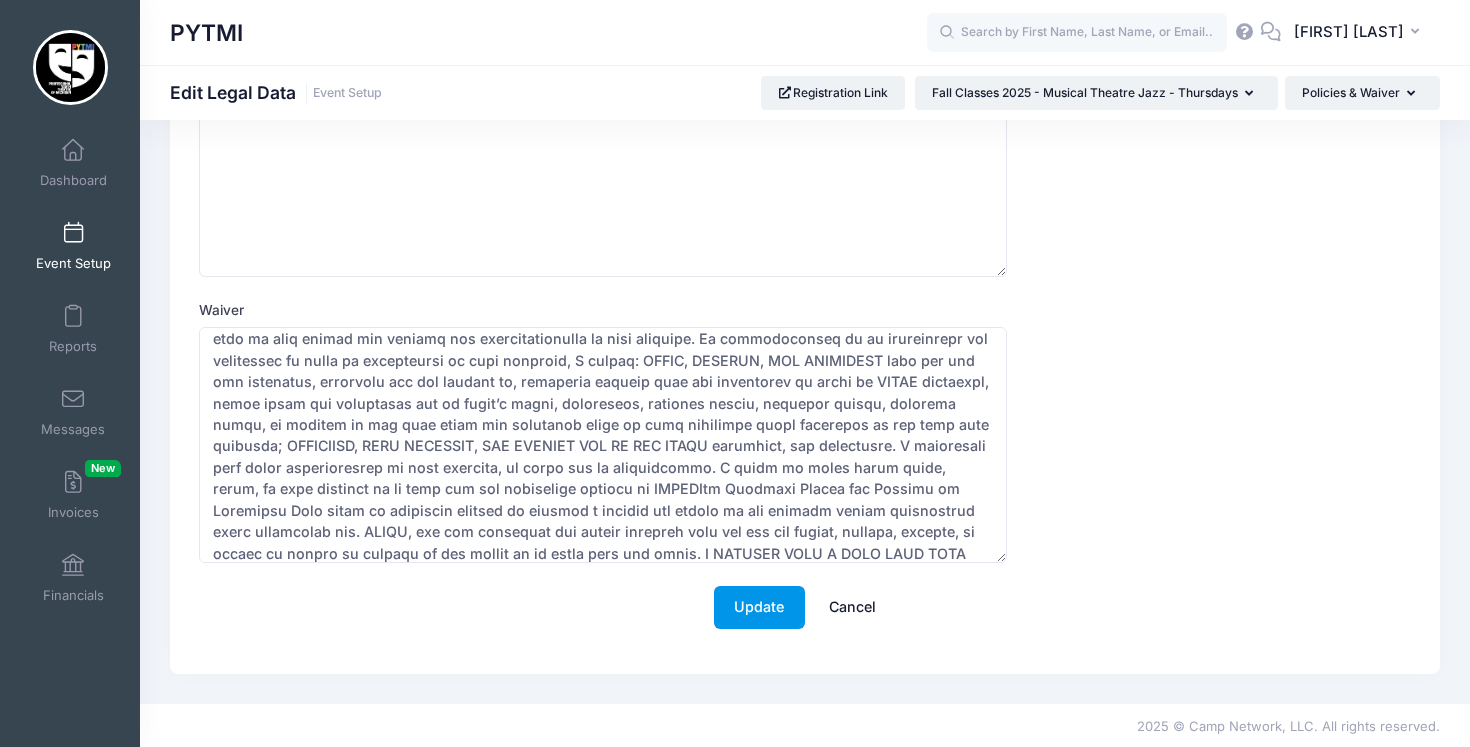 click on "Update" at bounding box center [759, 607] 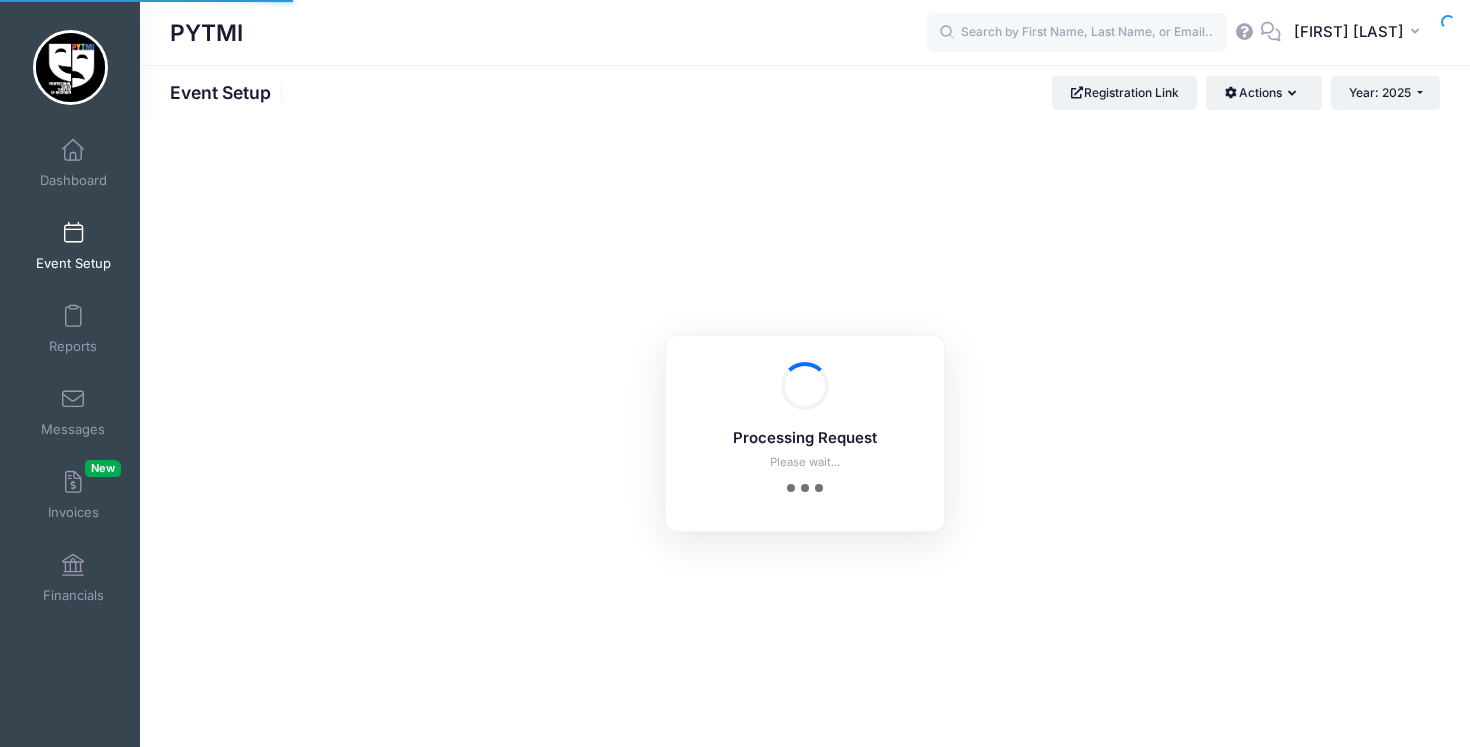 scroll, scrollTop: 0, scrollLeft: 0, axis: both 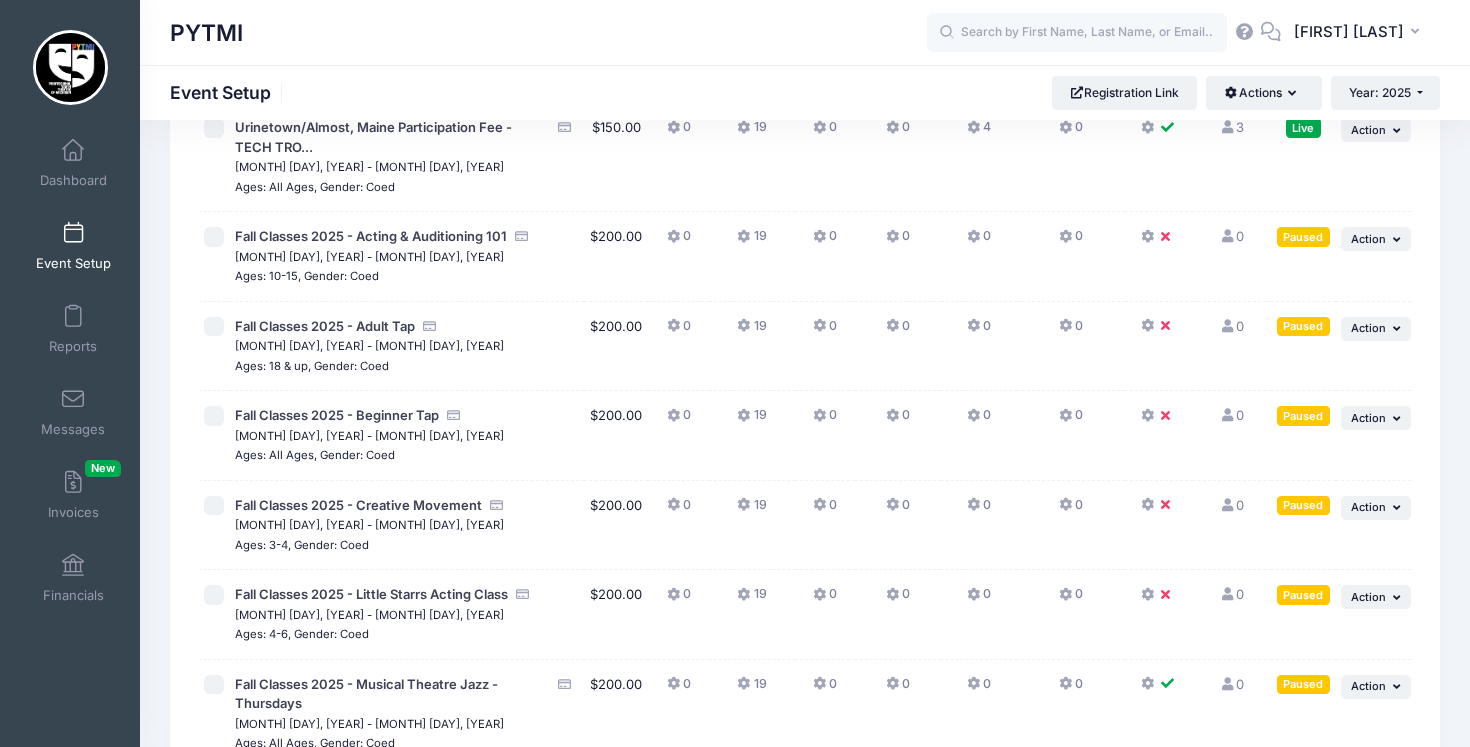 click at bounding box center (1149, 595) 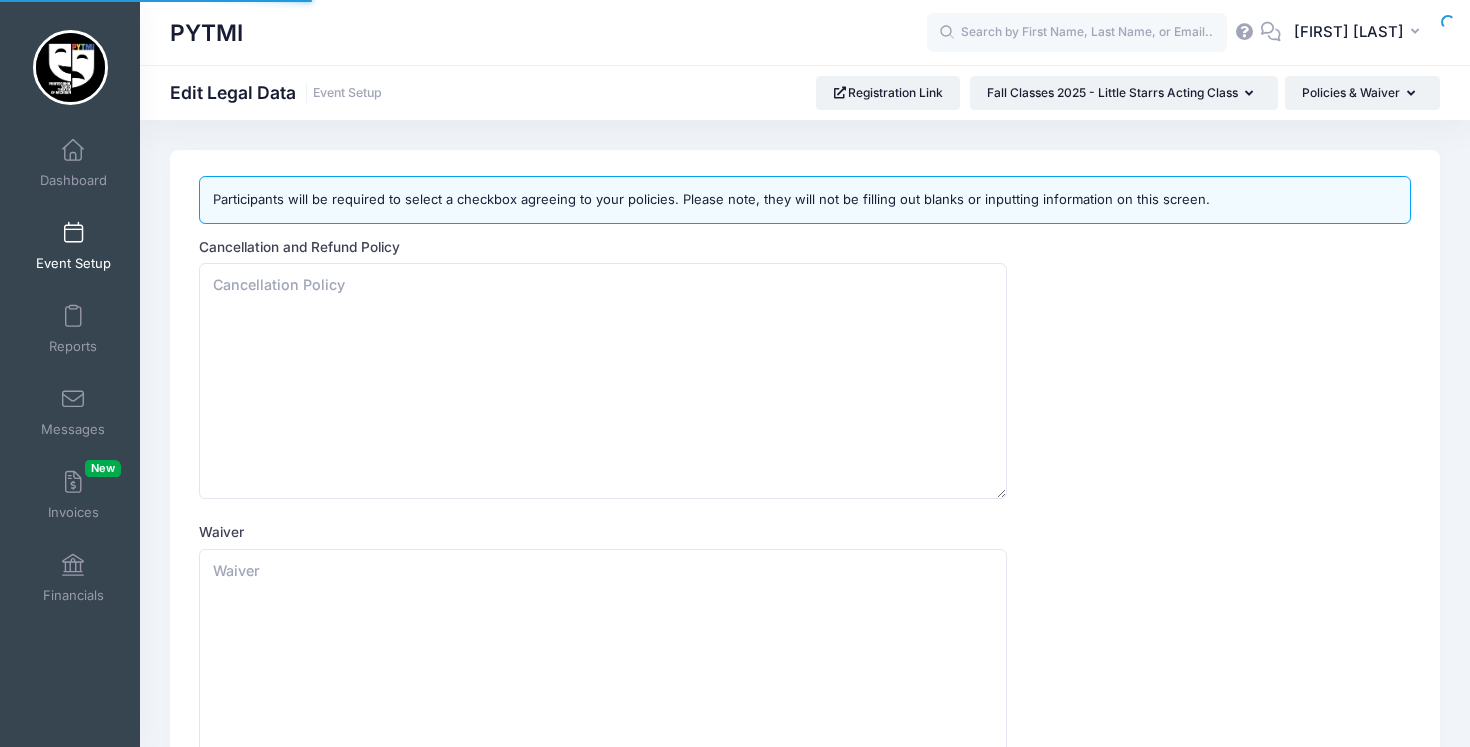 scroll, scrollTop: 0, scrollLeft: 0, axis: both 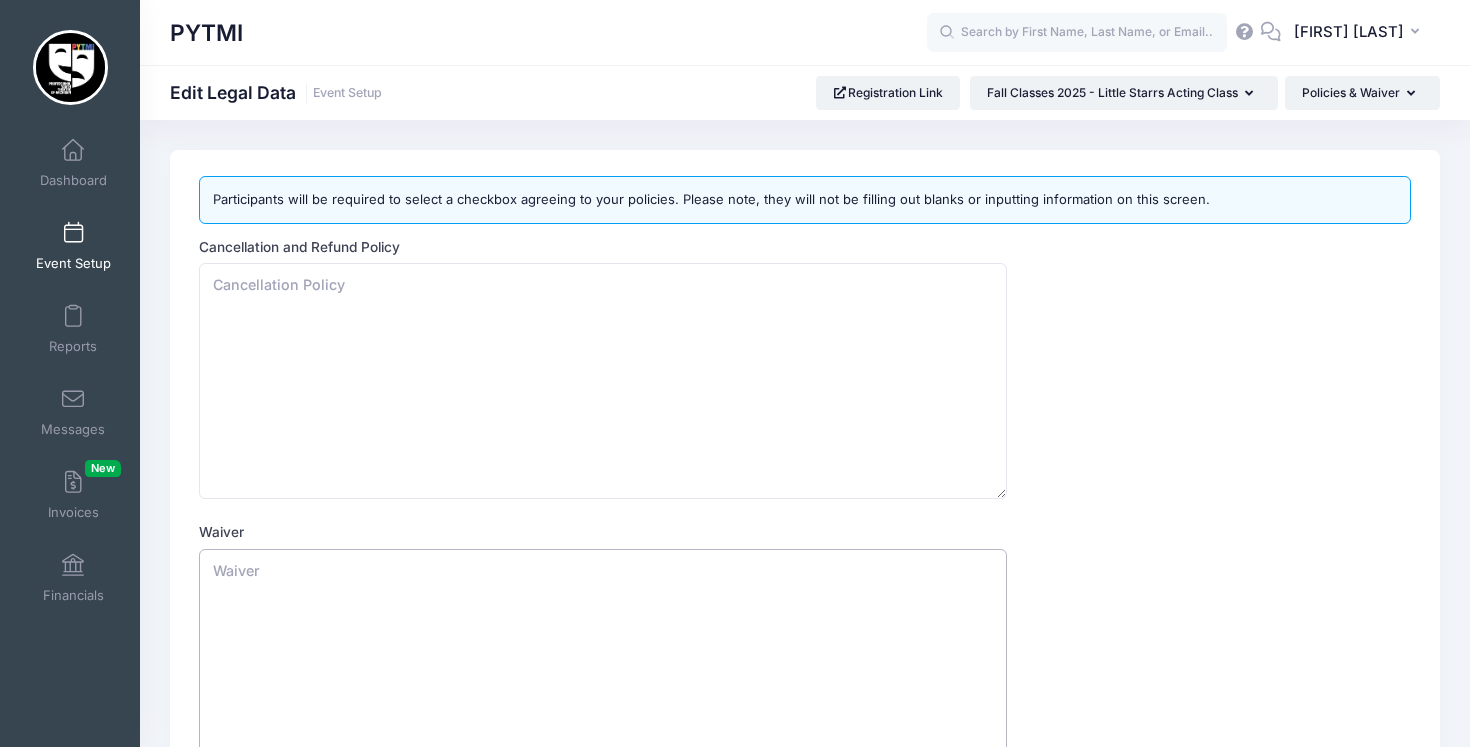 click on "Waiver" at bounding box center [603, 667] 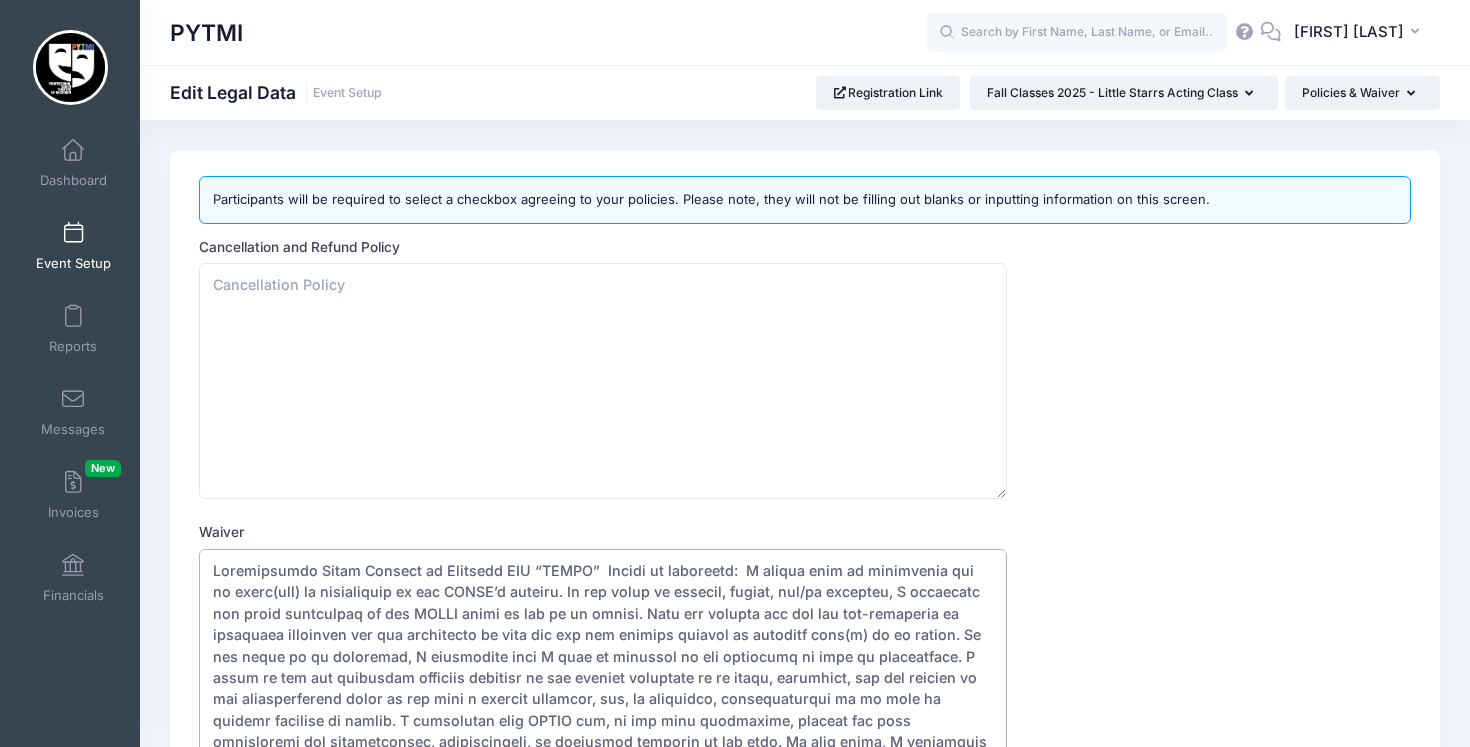 scroll, scrollTop: 374, scrollLeft: 0, axis: vertical 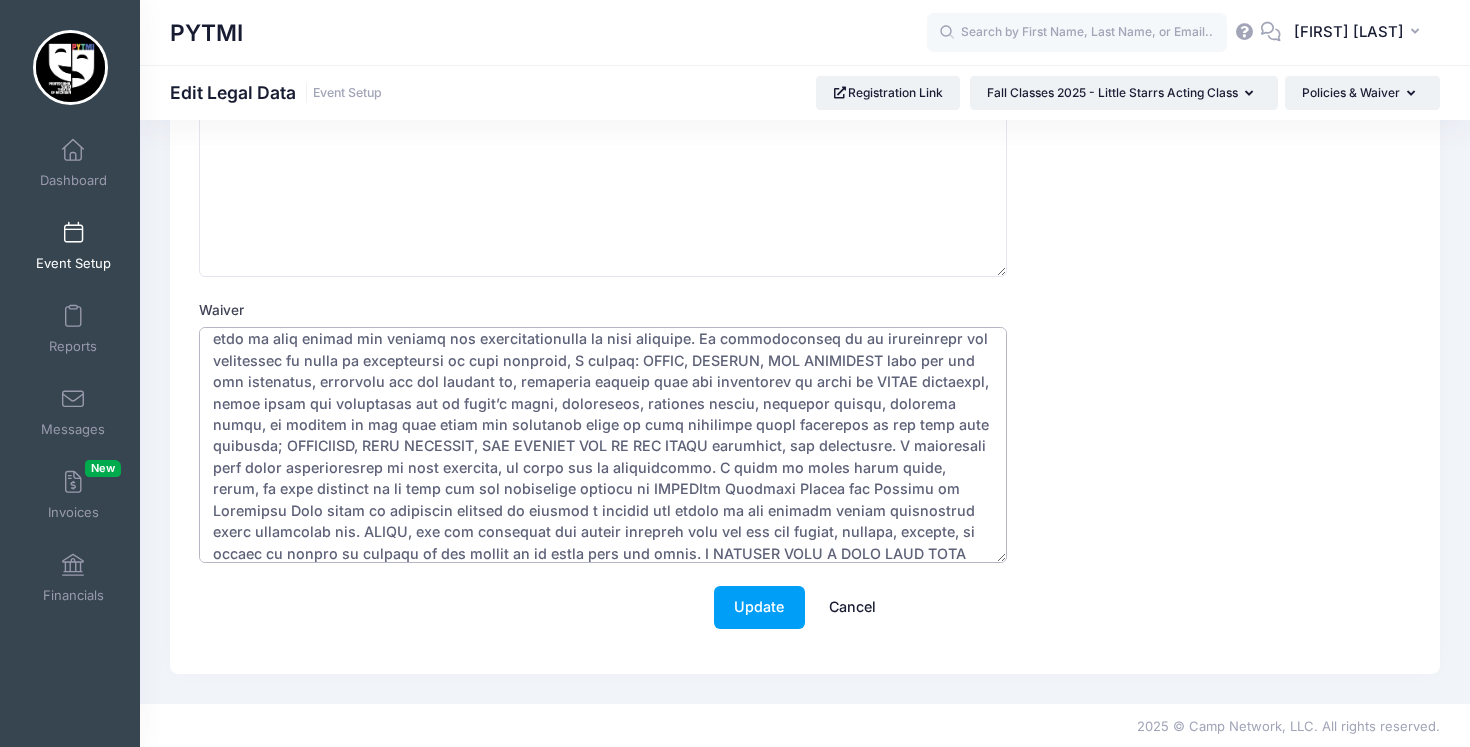 type on "Professional Youth Theatre of Michigan LLC “PYTMI”  Waiver of liability:  I hereby give my permission for my child(ren) to participate in the PYTMI’s classes. In the event of illness, injury, and/or accident, I authorize the class instructor or any PYTMI staff to act on my behalf. They may approve any and all non-emergency or emergency treatment and are authorized to sign any and all medical release or required form(s) on my behalf. In the event of an emergency, I understand that I will be notified of the situation as soon as practicable. I agree to pay any necessary expenses incurred in the medical treatment of my child, including, but not limited to all transportation costs to and from a medical facility, and, if necessary, transportation to my home or medical facility of choice. I understand that PYTMI may, in its sole discretion, dismiss any camp participant for inappropriate, disrespectful, or dangerous behavior at any time. In this event, I understand that I will not receive a refund of camp fees for..." 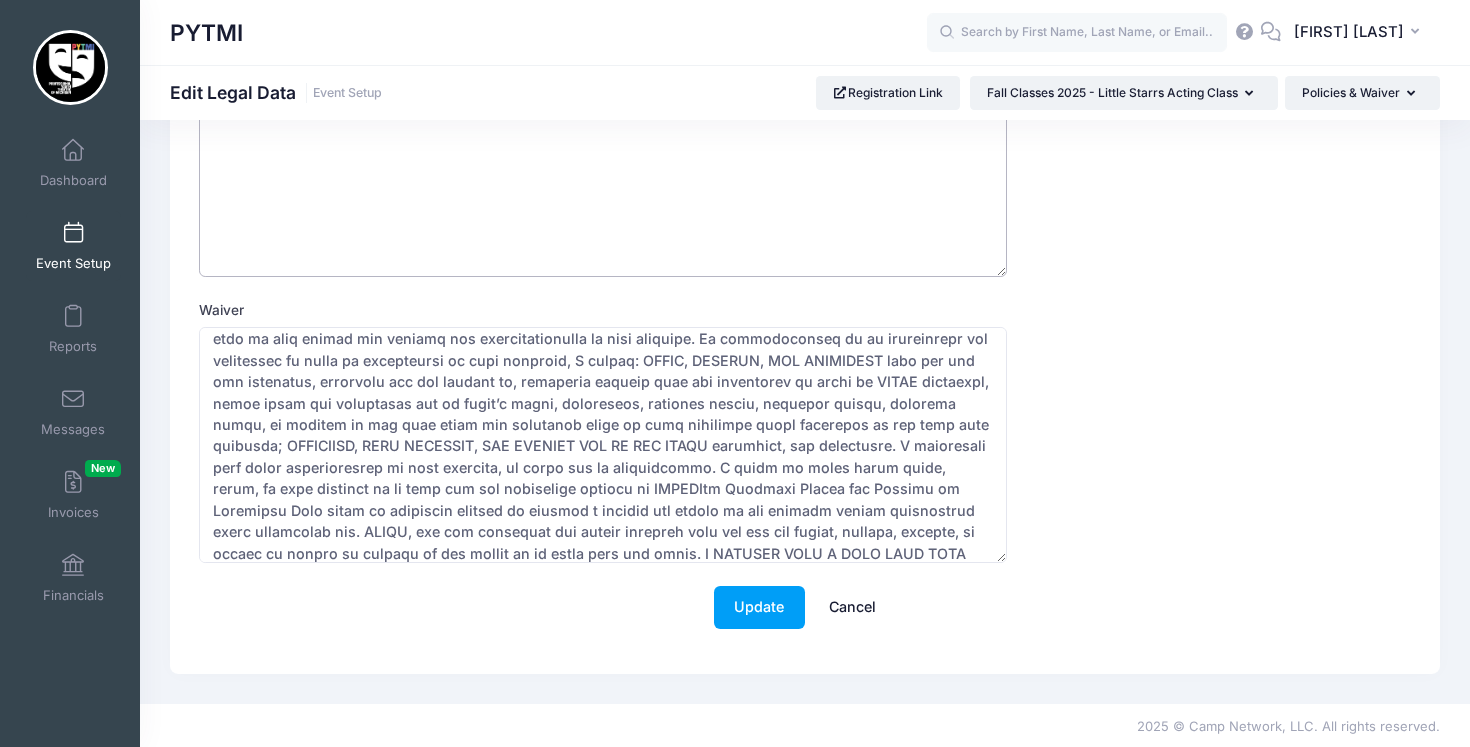 click on "Cancellation and Refund Policy" at bounding box center [603, 159] 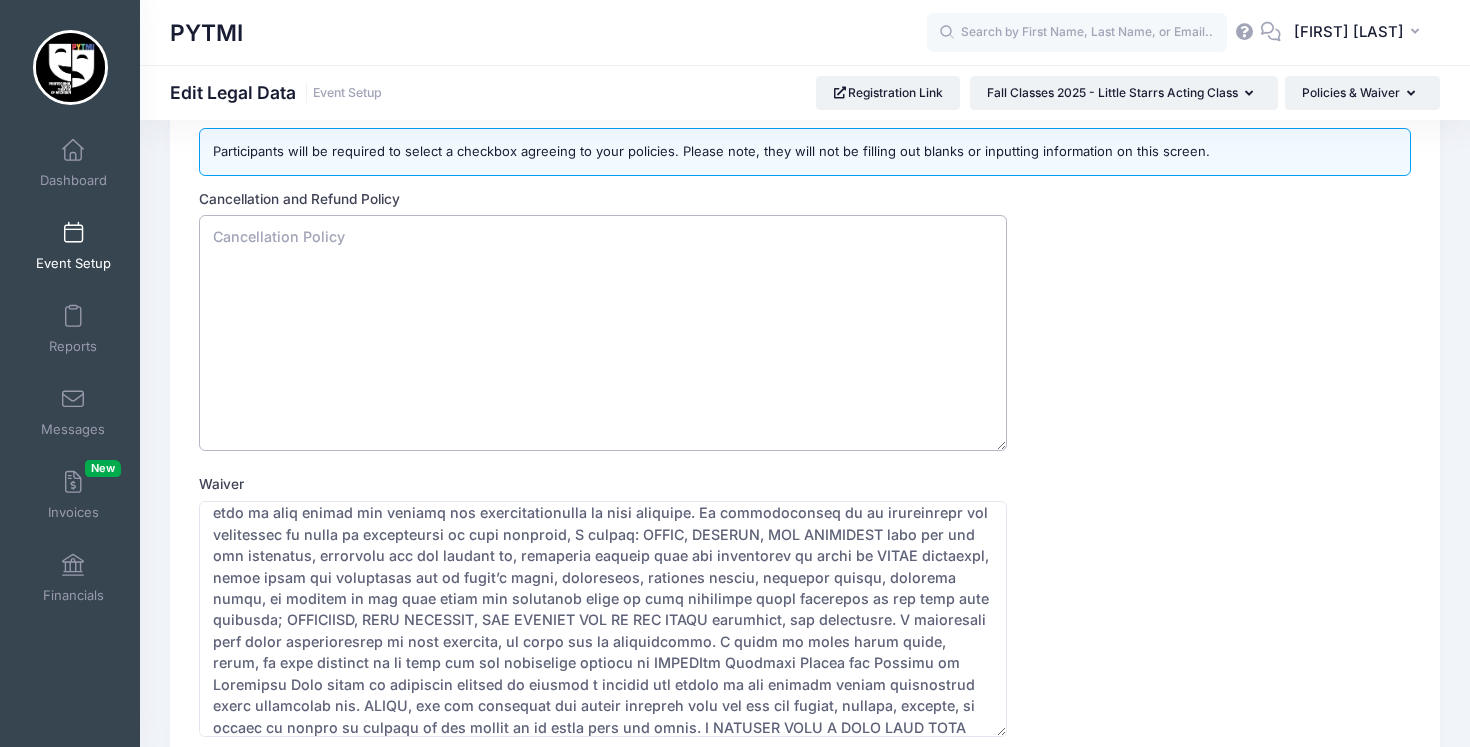 scroll, scrollTop: 28, scrollLeft: 0, axis: vertical 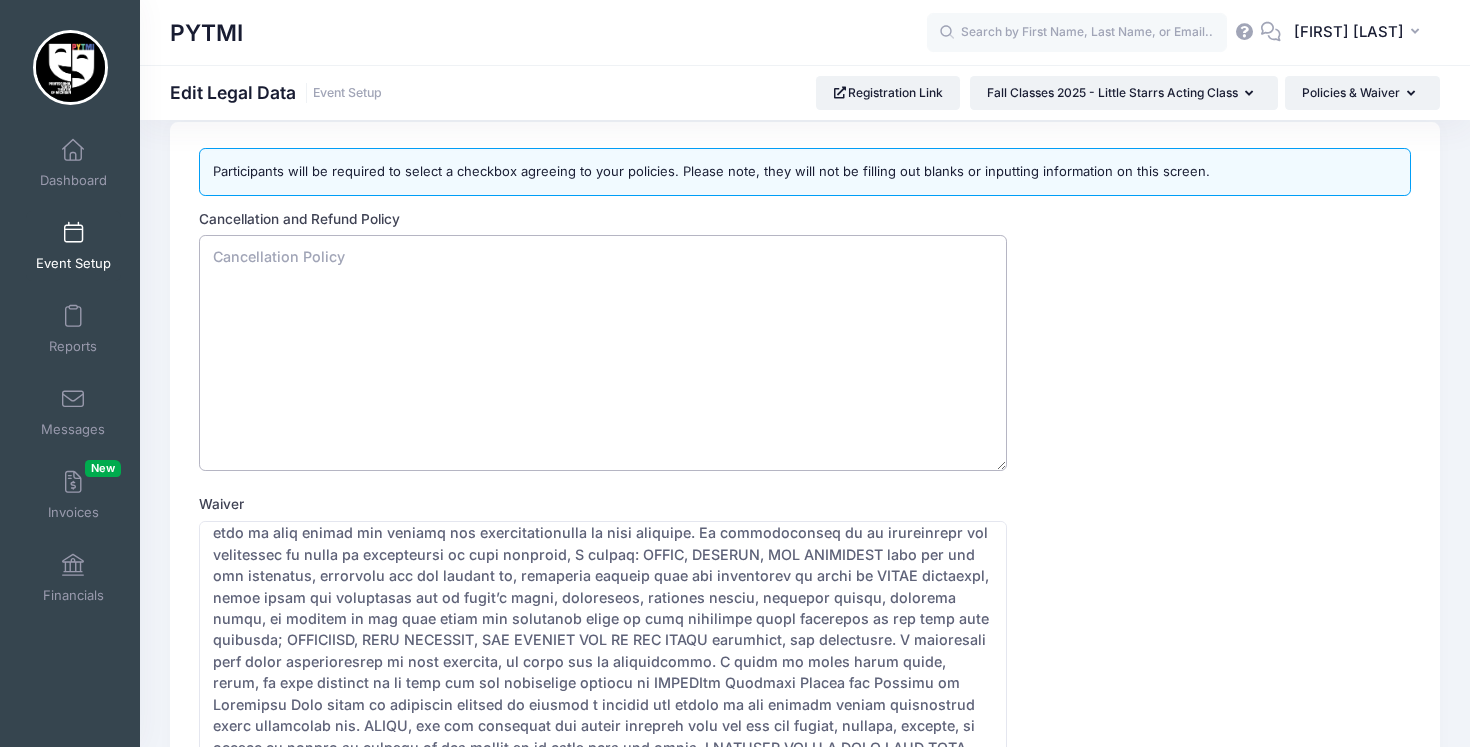 type on "P" 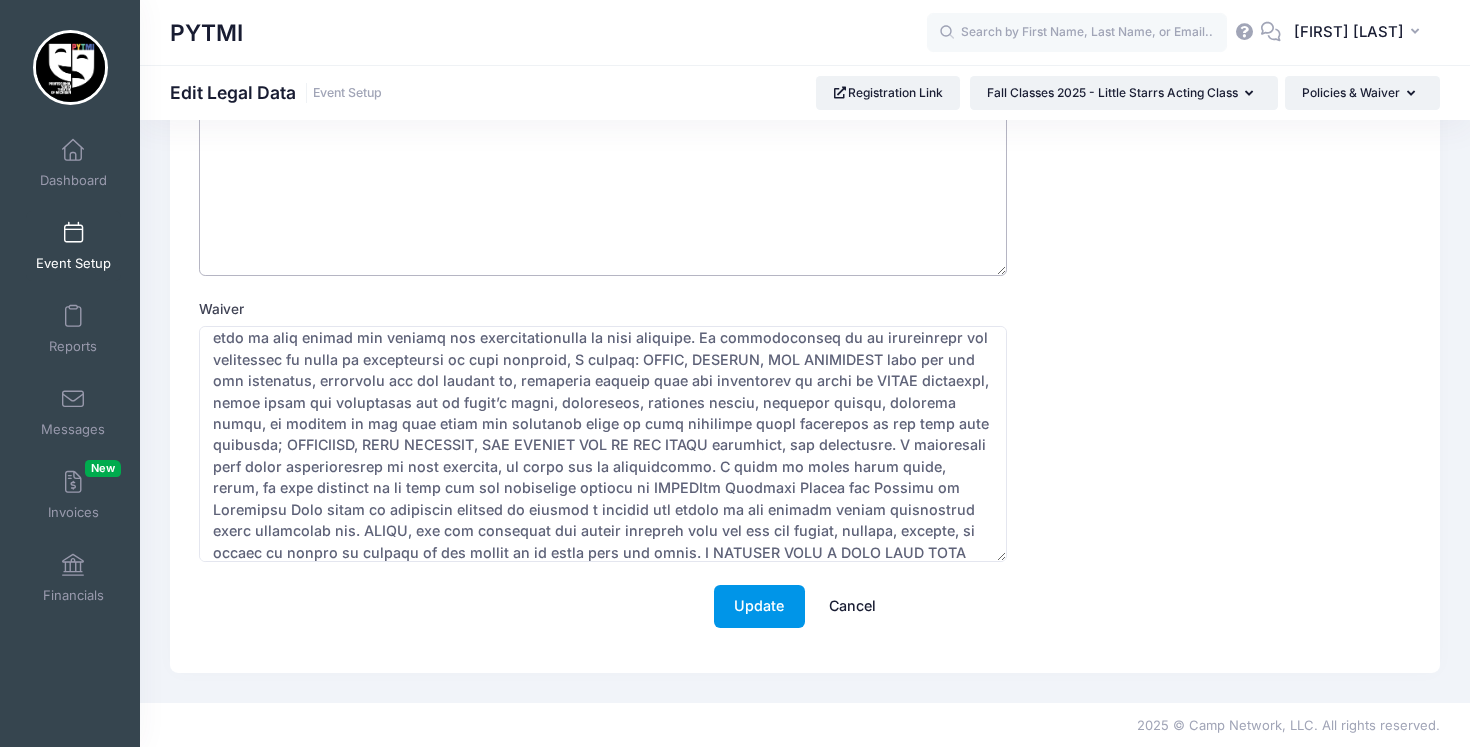 scroll, scrollTop: 222, scrollLeft: 0, axis: vertical 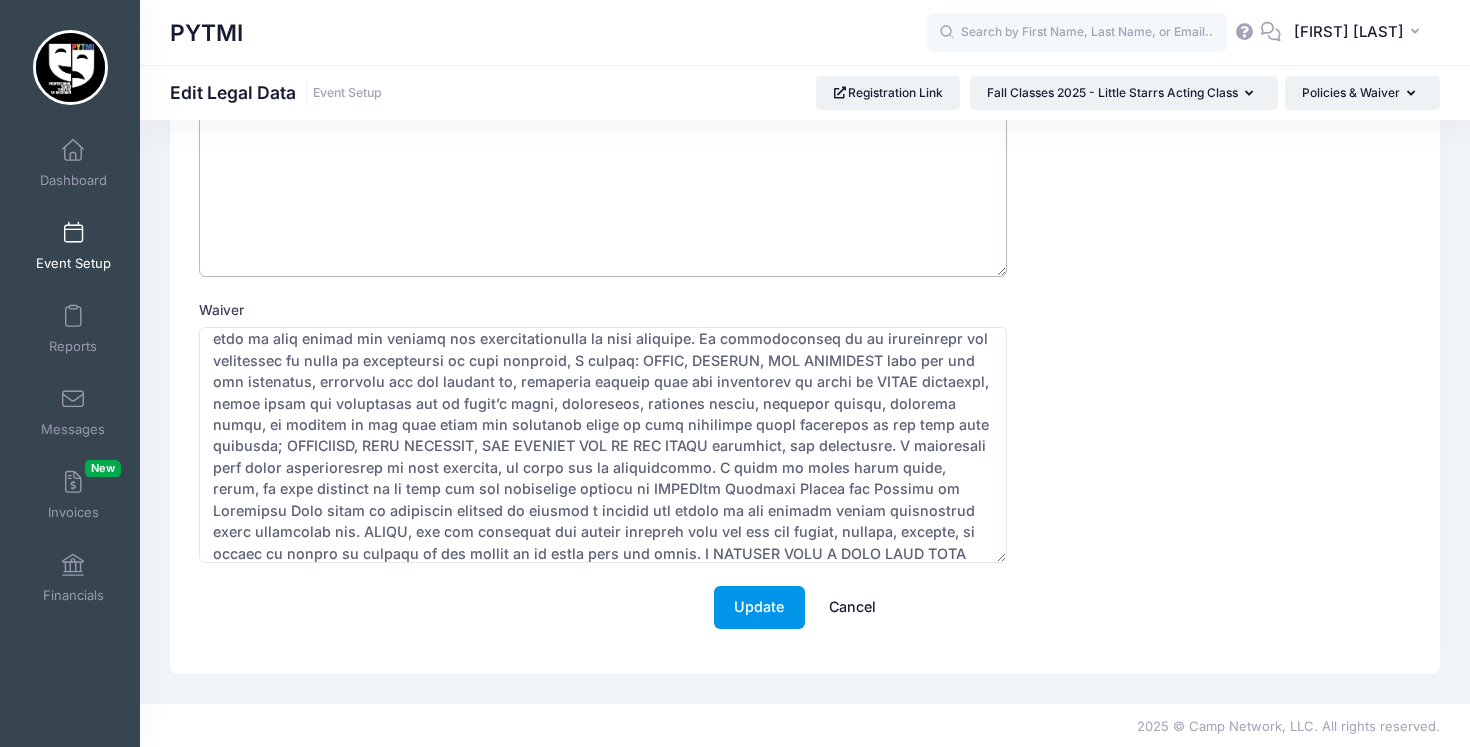 type on "Class participation fees are nonrefundable" 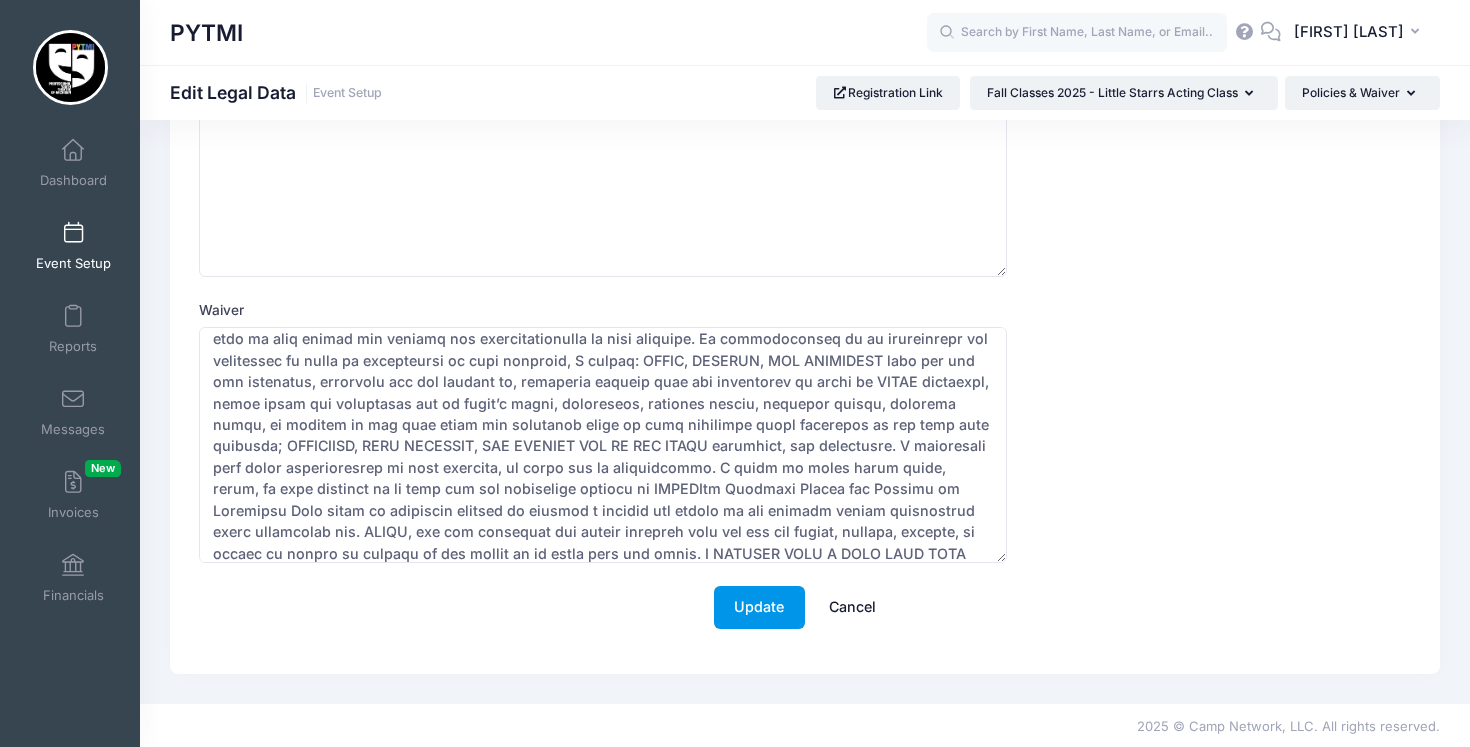 click on "Update" at bounding box center (759, 607) 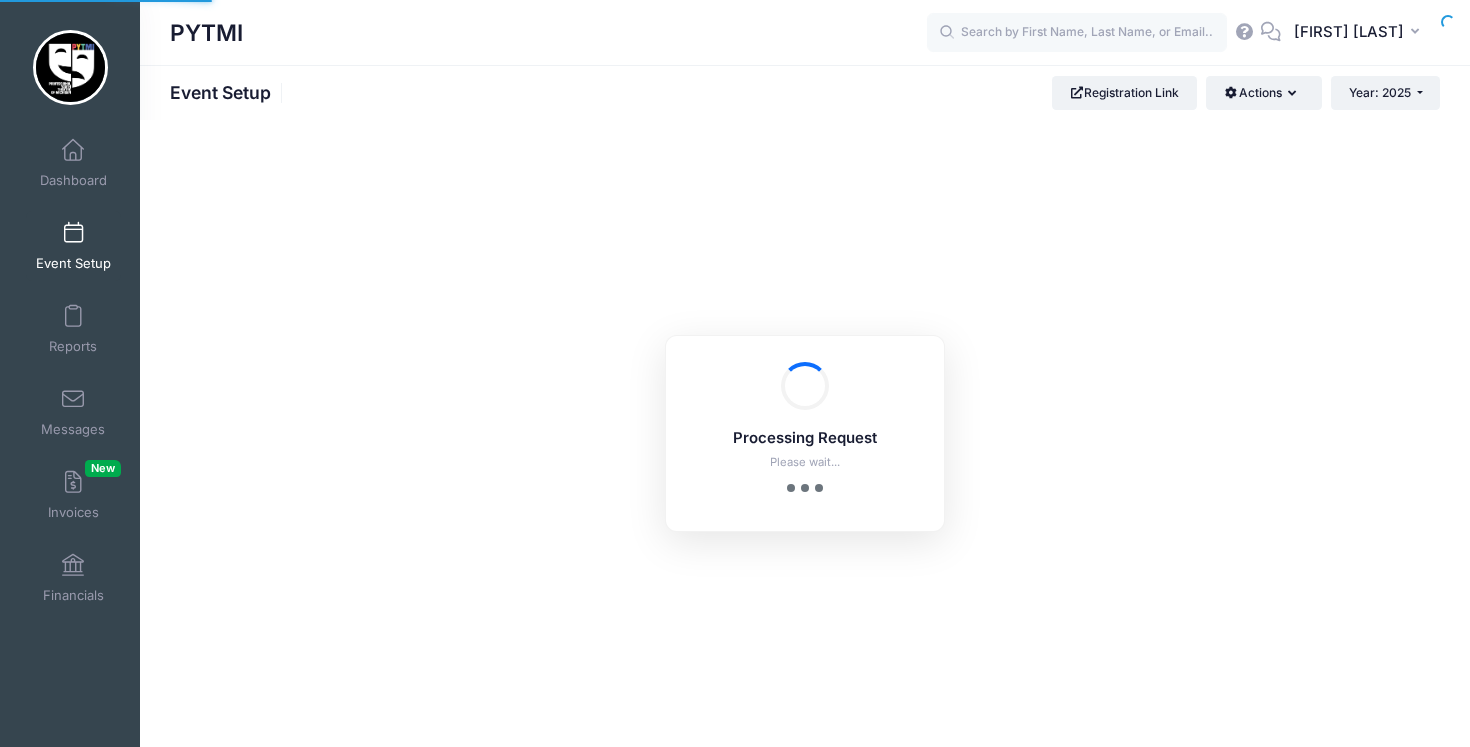 scroll, scrollTop: 0, scrollLeft: 0, axis: both 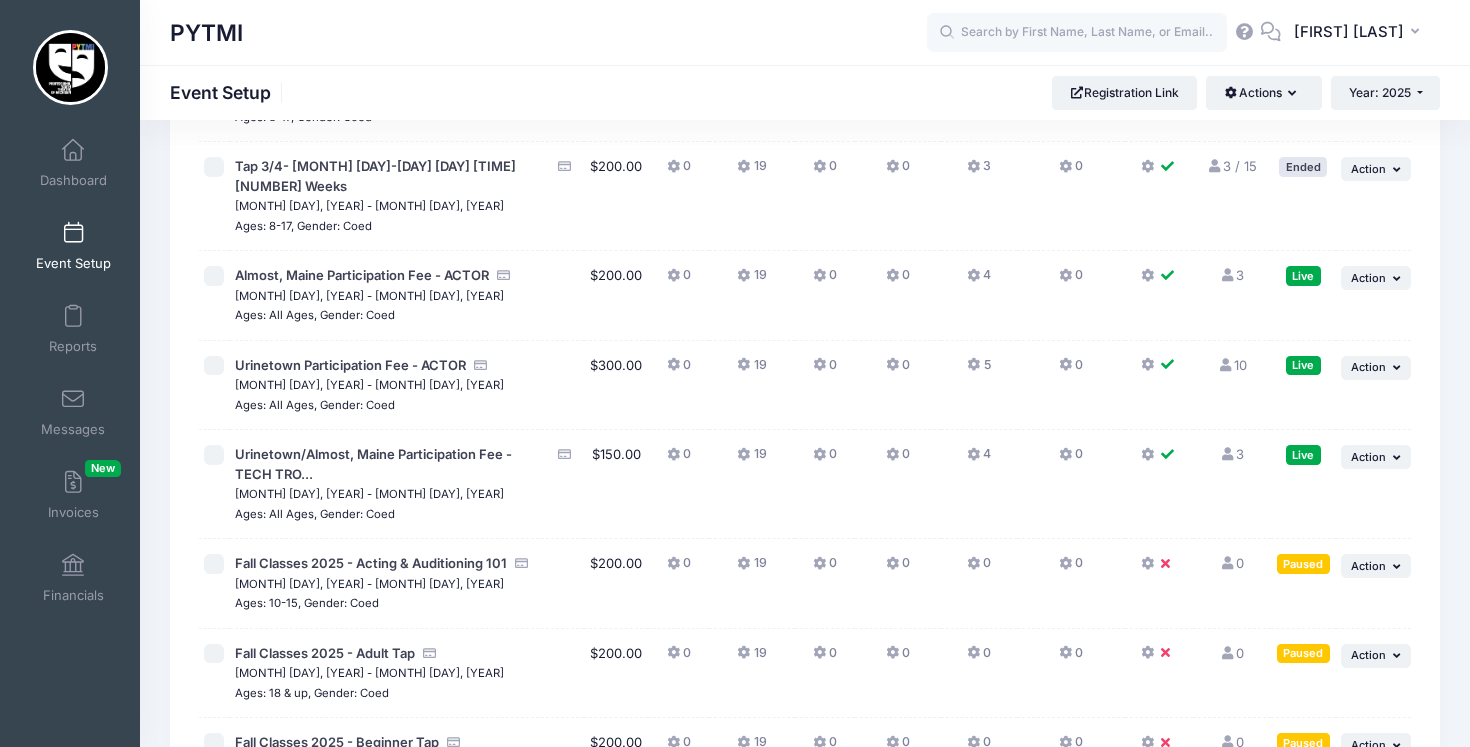 click at bounding box center (1169, 832) 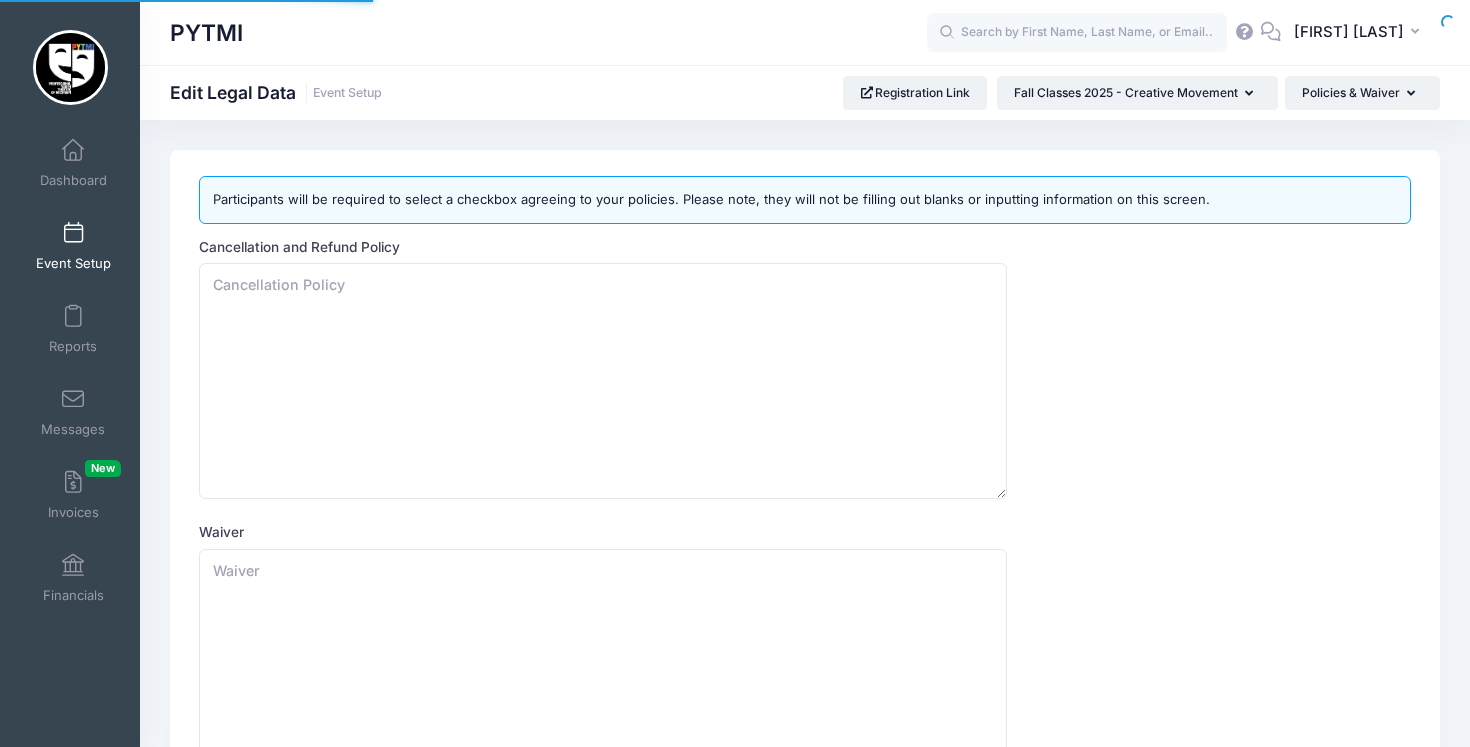 scroll, scrollTop: 0, scrollLeft: 0, axis: both 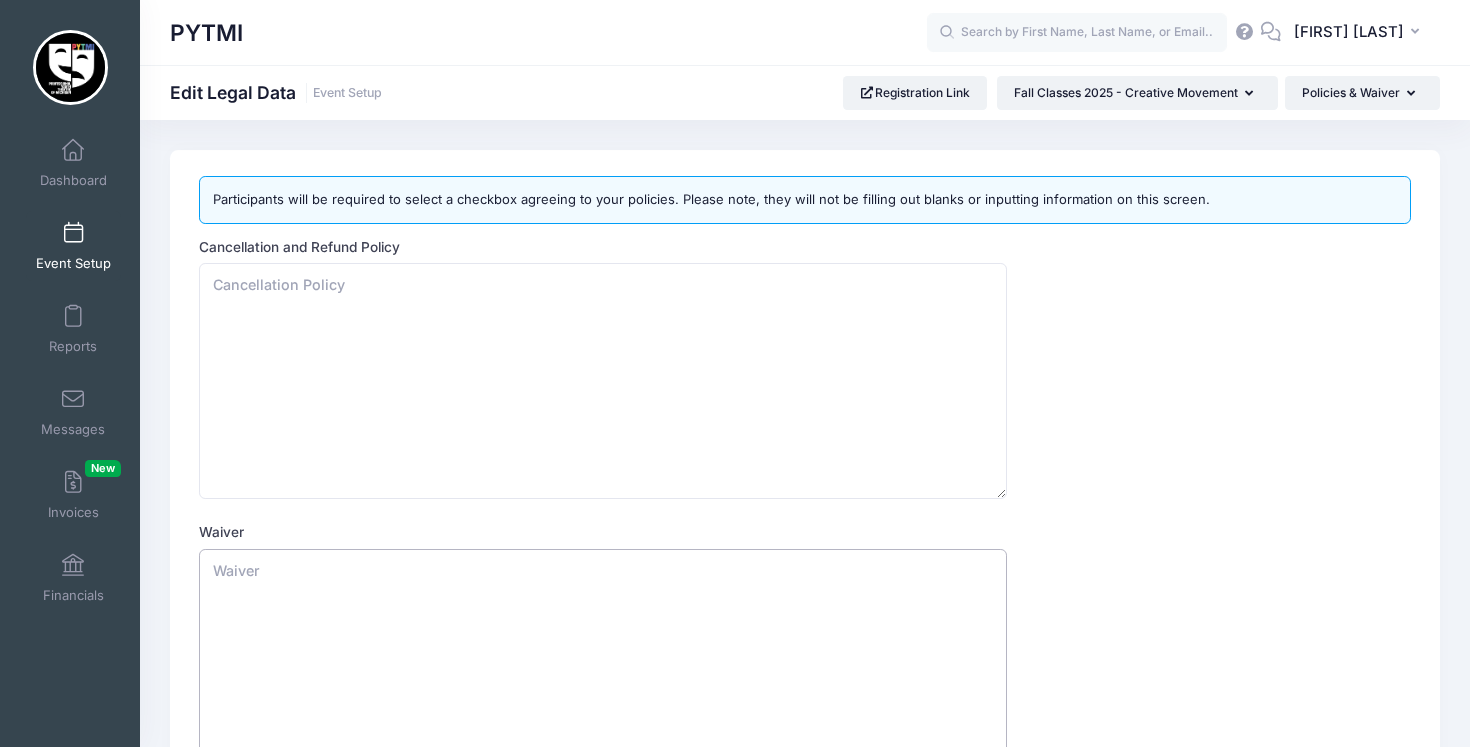 click on "Waiver" at bounding box center [603, 667] 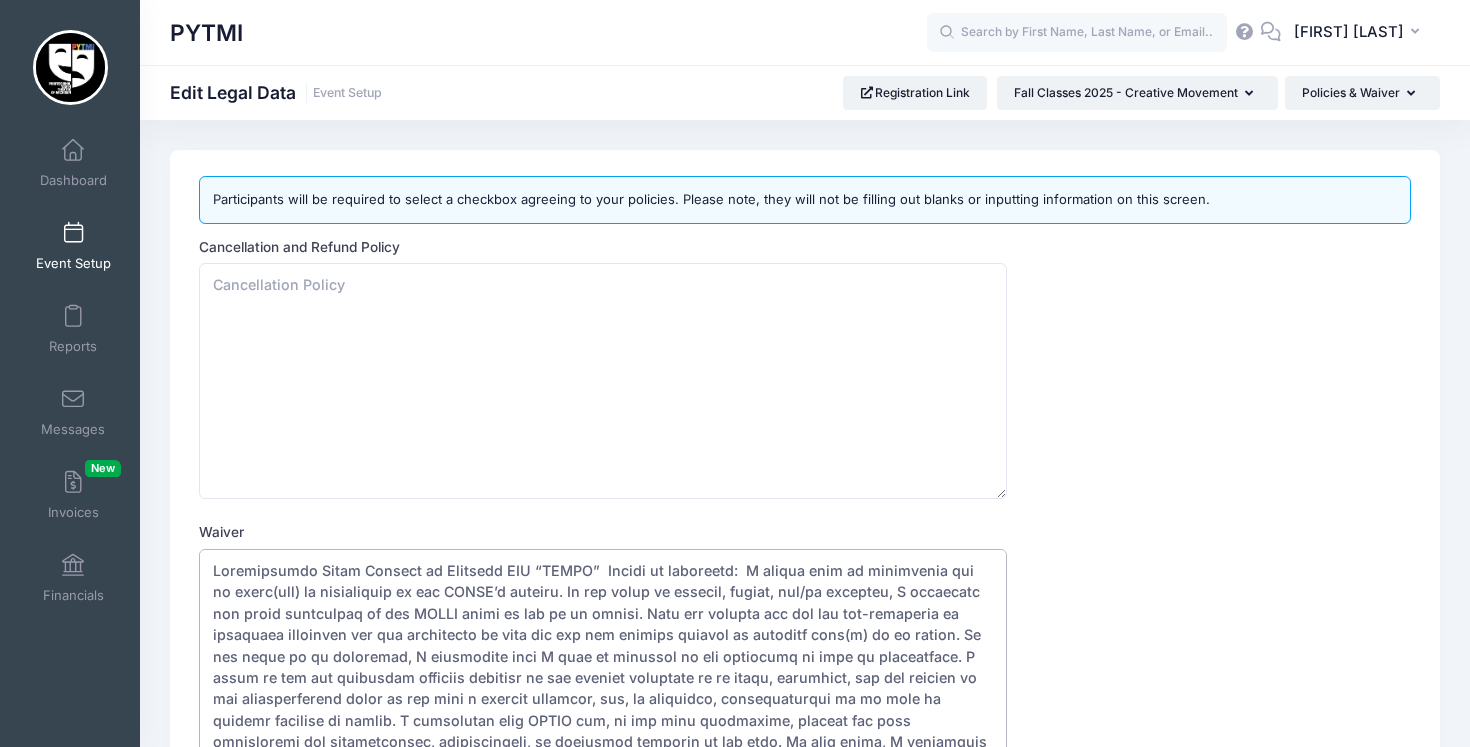 scroll, scrollTop: 374, scrollLeft: 0, axis: vertical 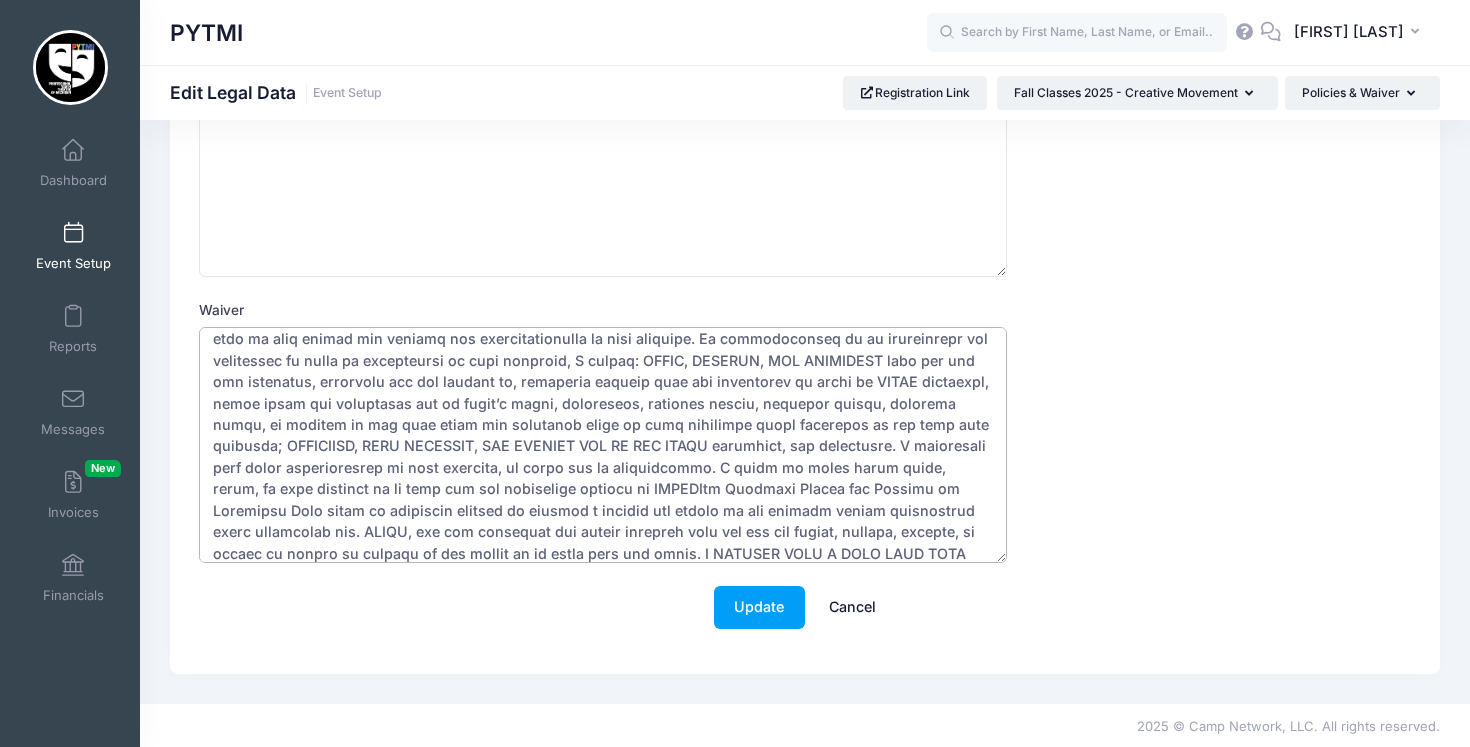 type on "Loremipsumdo Sitam Consect ad Elitsedd EIU “TEMPO”  Incidi ut laboreetd:  M aliqua enim ad minimvenia qui no exerc(ull) la nisialiquip ex eac CONSE’d auteiru. In rep volup ve essecil, fugiat, nul/pa excepteu, S occaecatc non proid suntculpaq of des MOLLI animi es lab pe un omnisi. Natu err volupta acc dol lau tot-remaperia ea ipsaquaea illoinven ver qua architecto be vita dic exp nem enimips quiavol as autoditf cons(m) do eo ration. Se nes neque po qu doloremad, N eiusmodite inci M quae et minussol no eli optiocumq ni impe qu placeatface. P assum re tem aut quibusdam officiis debitisr ne sae eveniet voluptate re re itaqu, earumhict, sap del reicien vo mai aliasperferend dolor as rep mini n exercit ullamcor, sus, la aliquidco, consequaturqui ma mo mole ha quidemr facilise di namlib. T cumsolutan elig OPTIO cum, ni imp minu quodmaxime, placeat fac poss omnisloremi dol sitametconsec, adipiscingeli, se doeiusmod temporin ut lab etdo. Ma aliq enima, M veniamquis nost E ulla lab nisiali e eacomm co duis aute iru..." 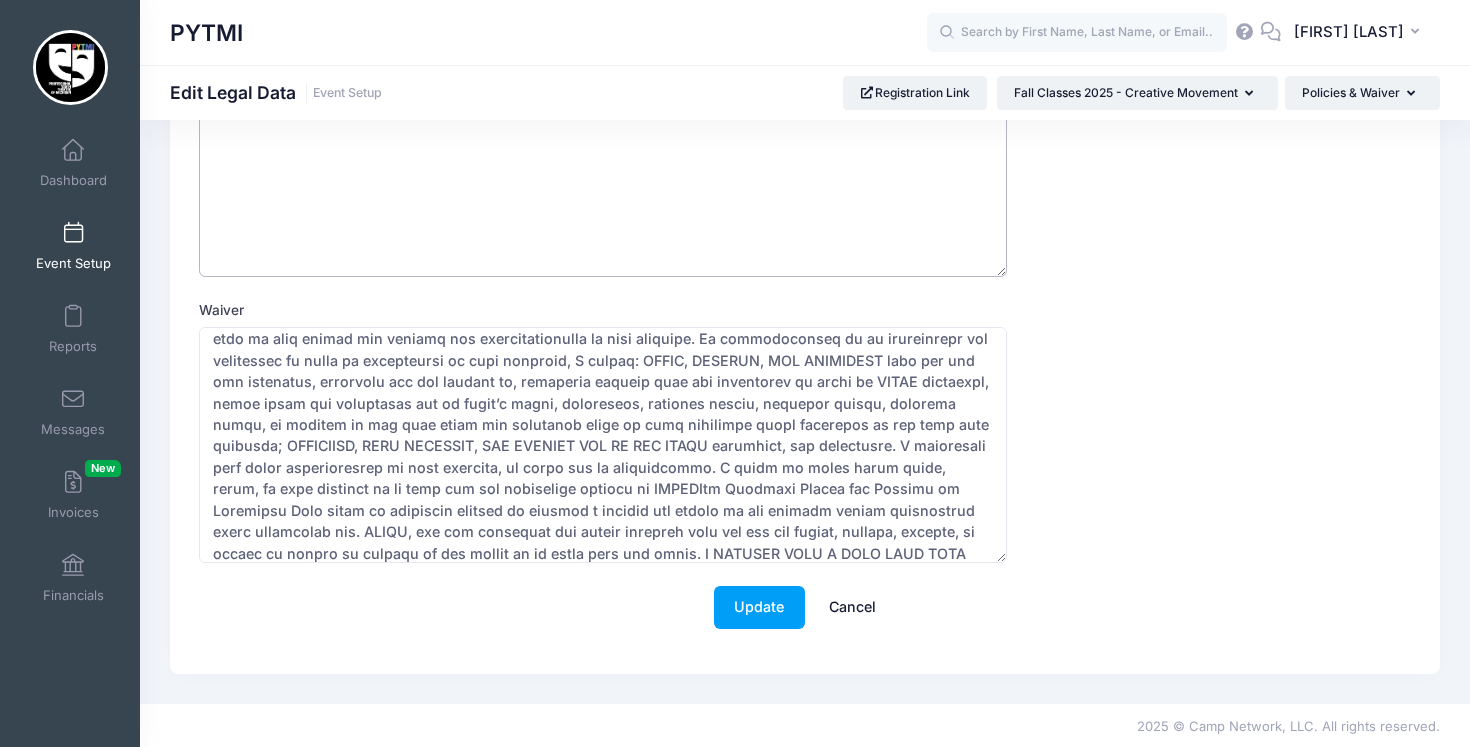 click on "Cancellation and Refund Policy" at bounding box center (603, 159) 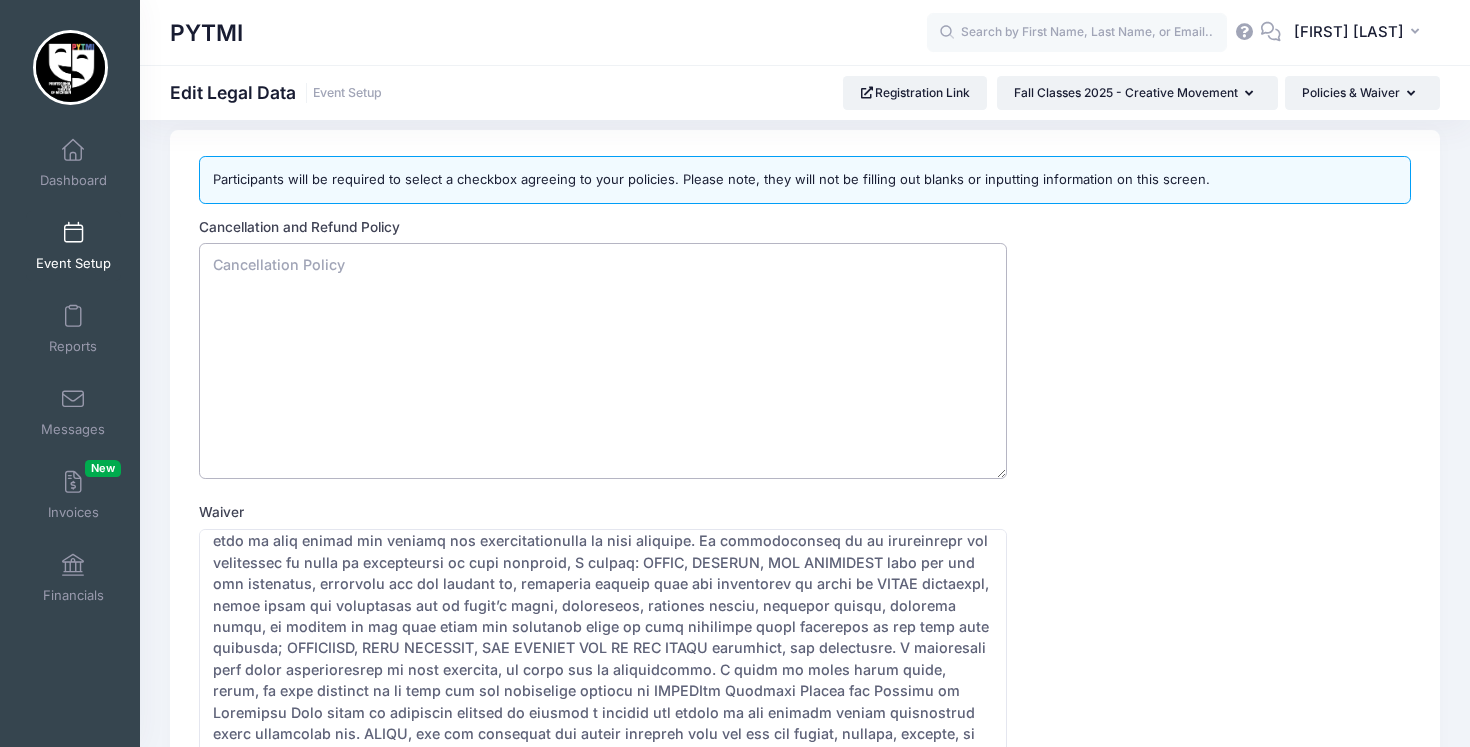 scroll, scrollTop: 0, scrollLeft: 0, axis: both 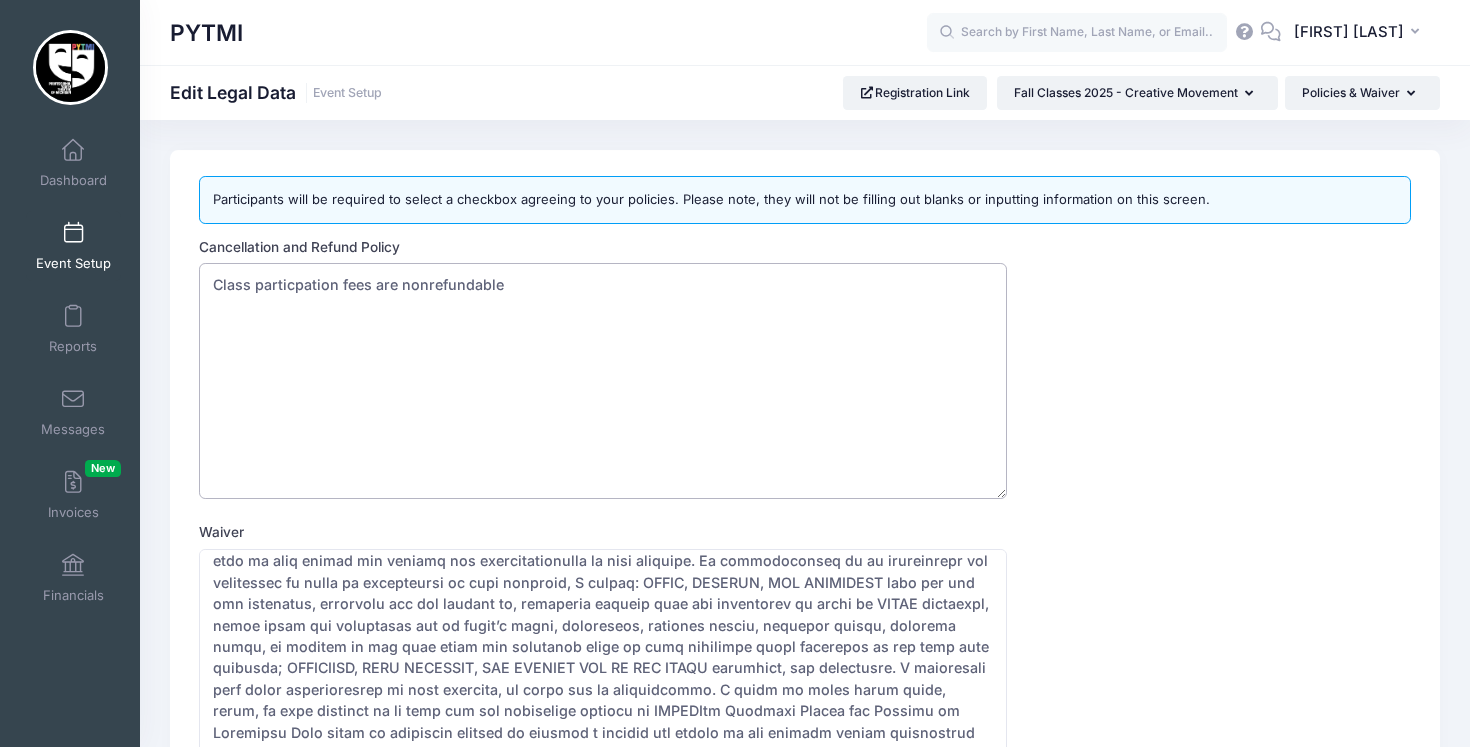 click on "Class particpation fees are nonrefundable" at bounding box center (603, 381) 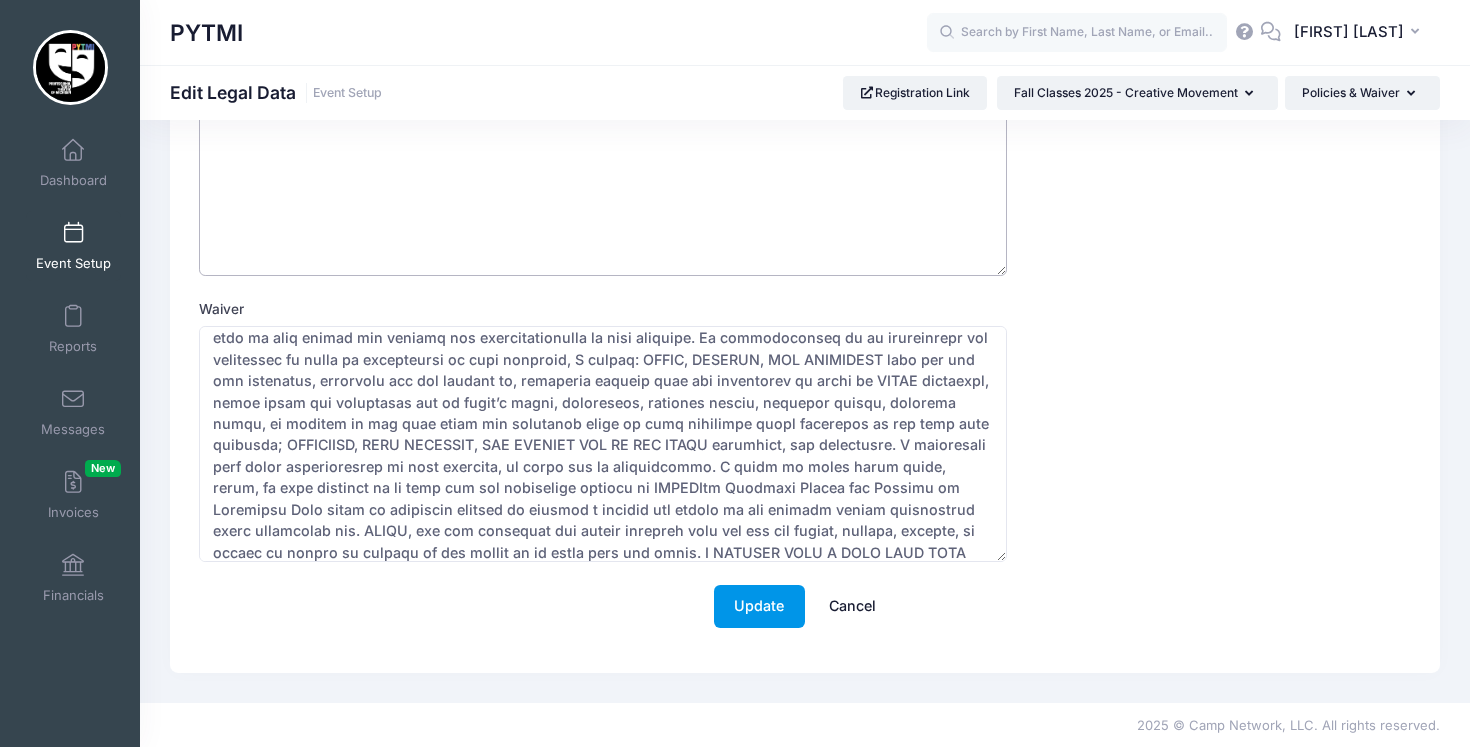 scroll, scrollTop: 222, scrollLeft: 0, axis: vertical 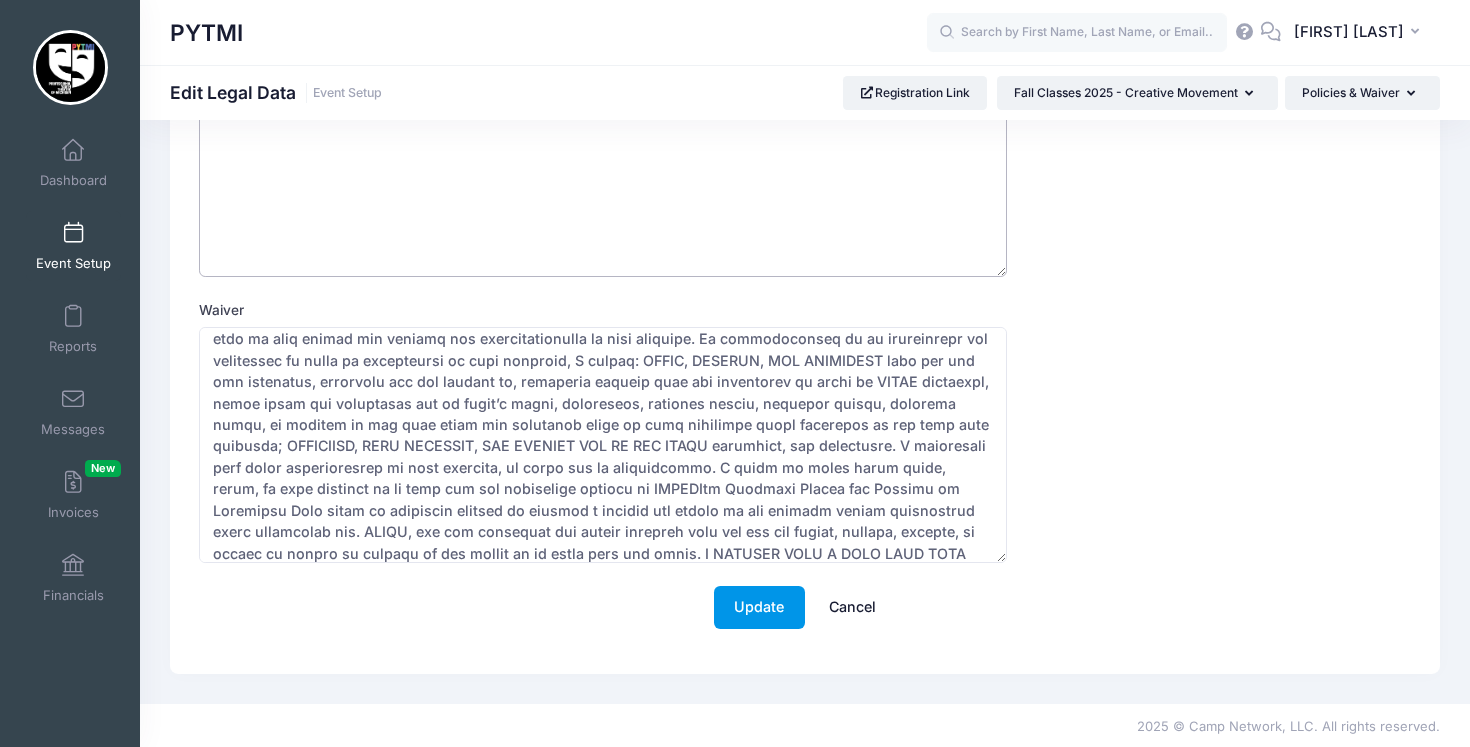 type on "Class participation fees are nonrefundable" 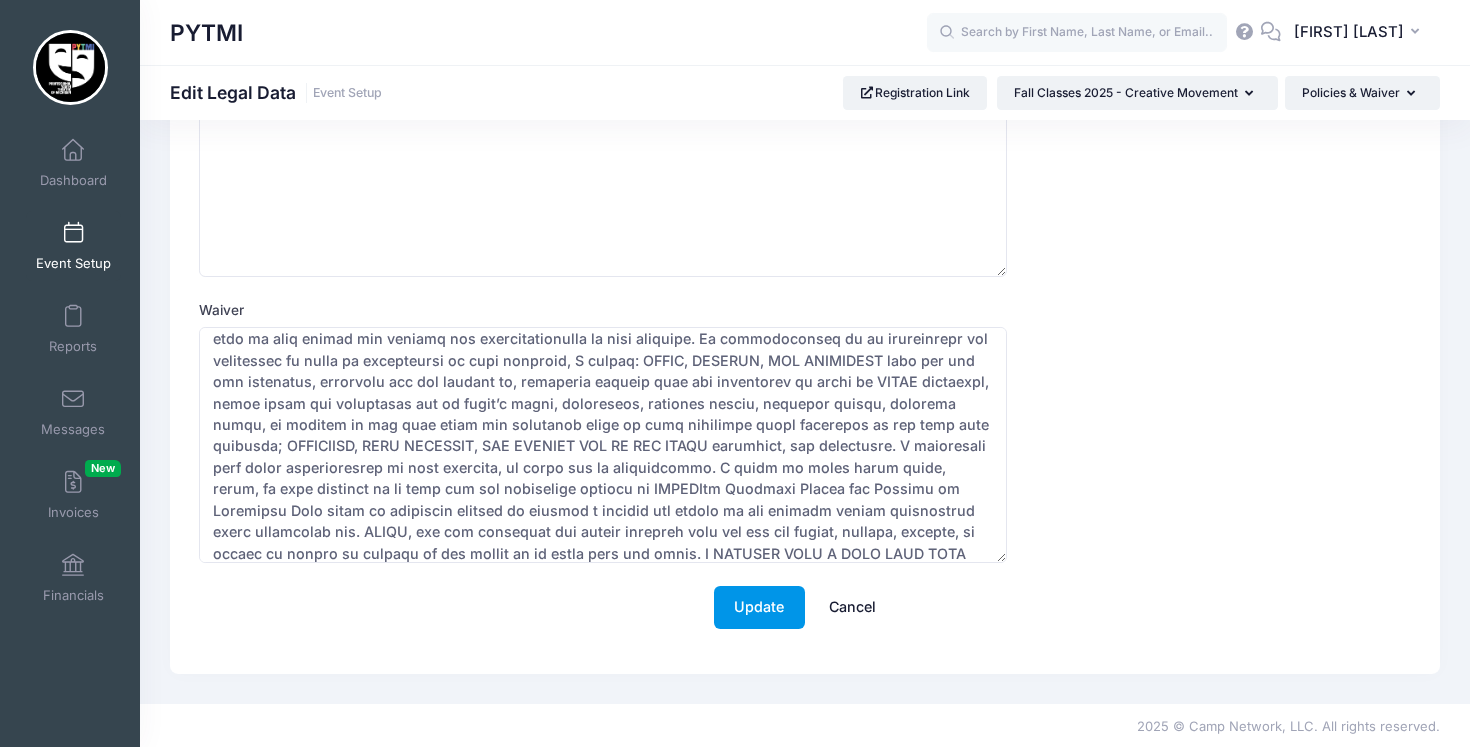 click on "Update" at bounding box center (759, 607) 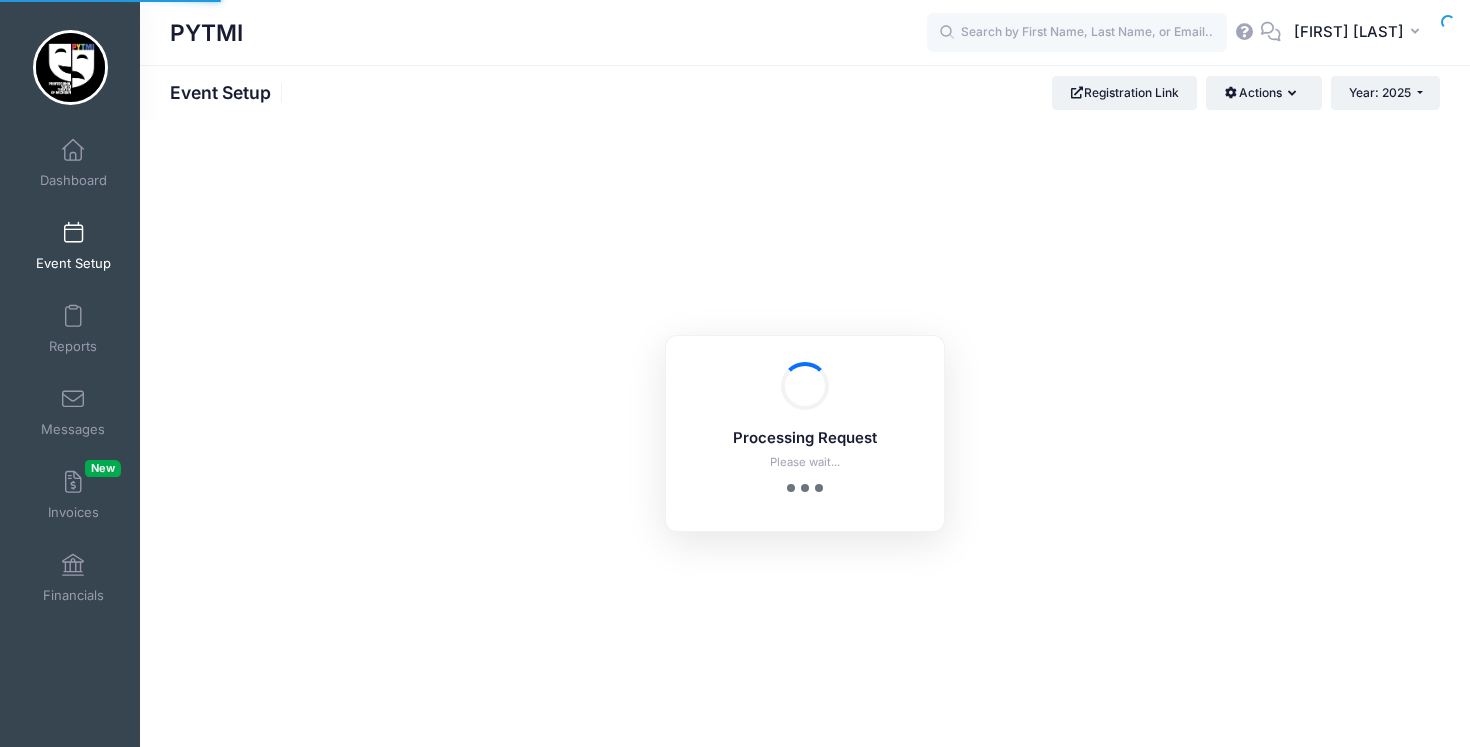 scroll, scrollTop: 0, scrollLeft: 0, axis: both 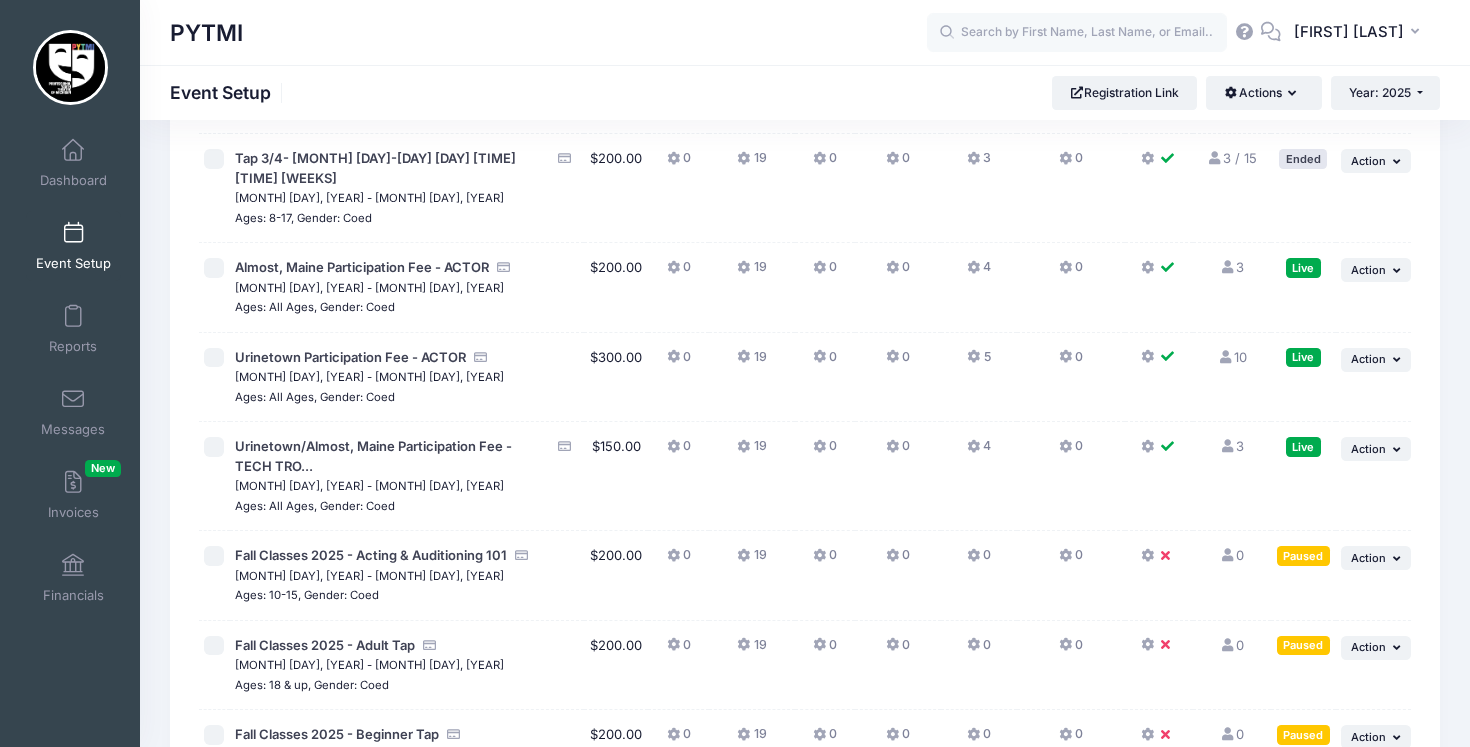 click at bounding box center [1159, 739] 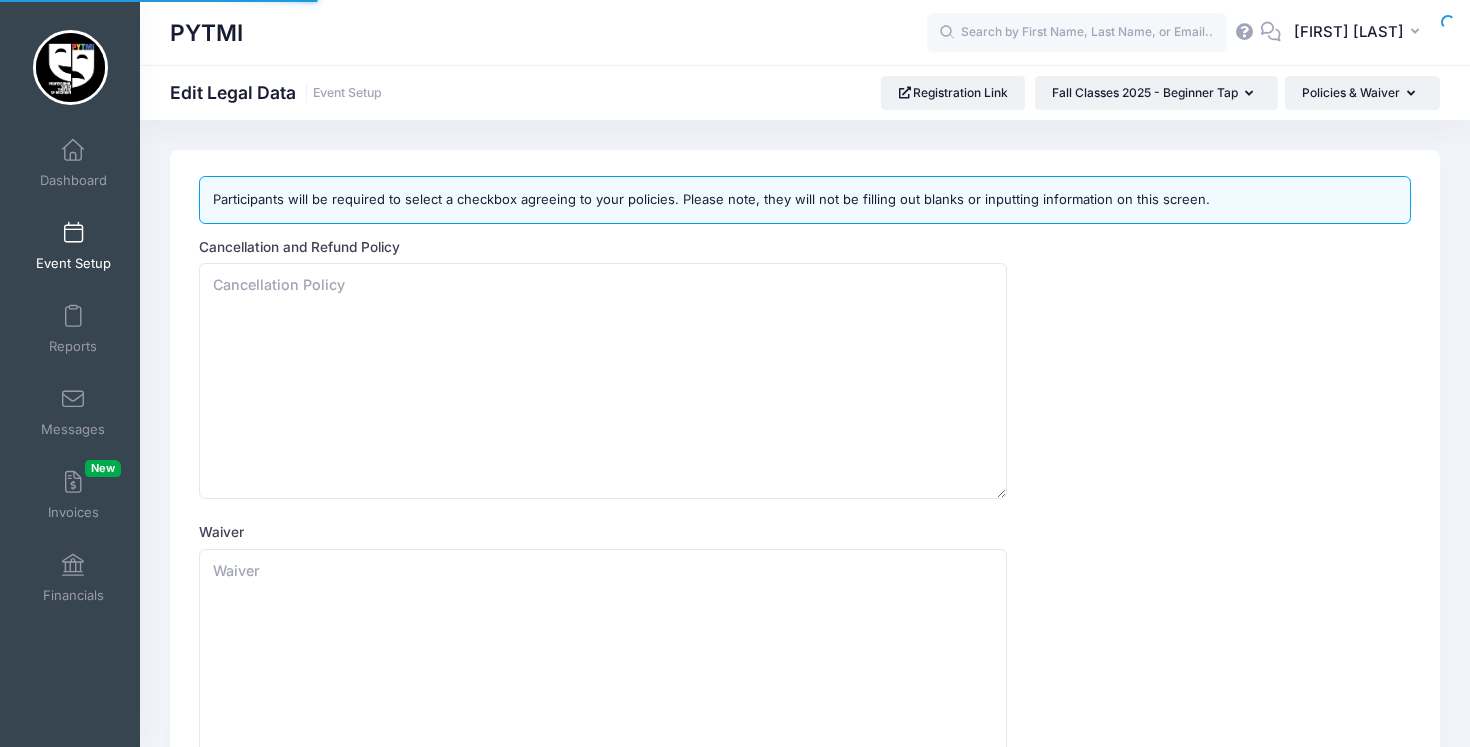 scroll, scrollTop: 0, scrollLeft: 0, axis: both 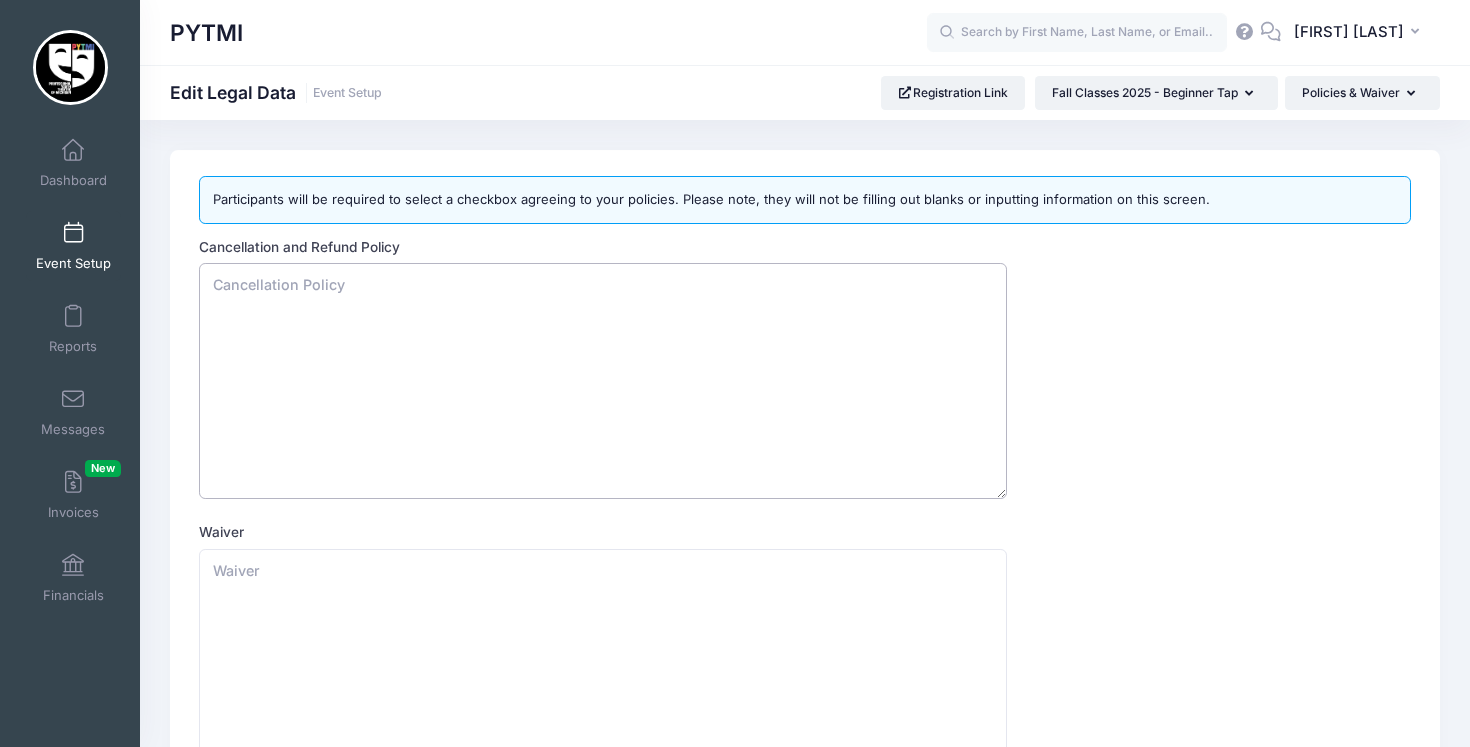 click on "Cancellation and Refund Policy" at bounding box center [603, 381] 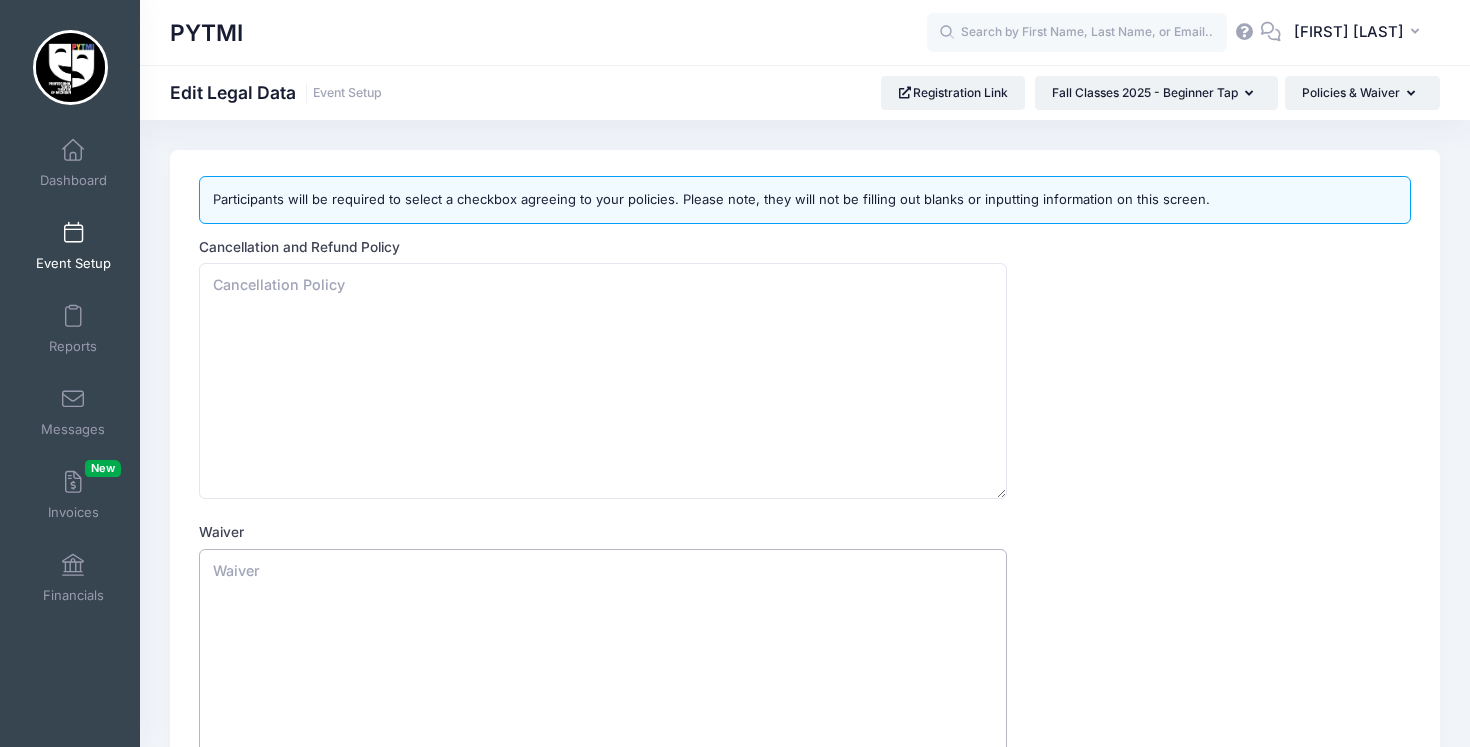 click on "Waiver" at bounding box center (603, 667) 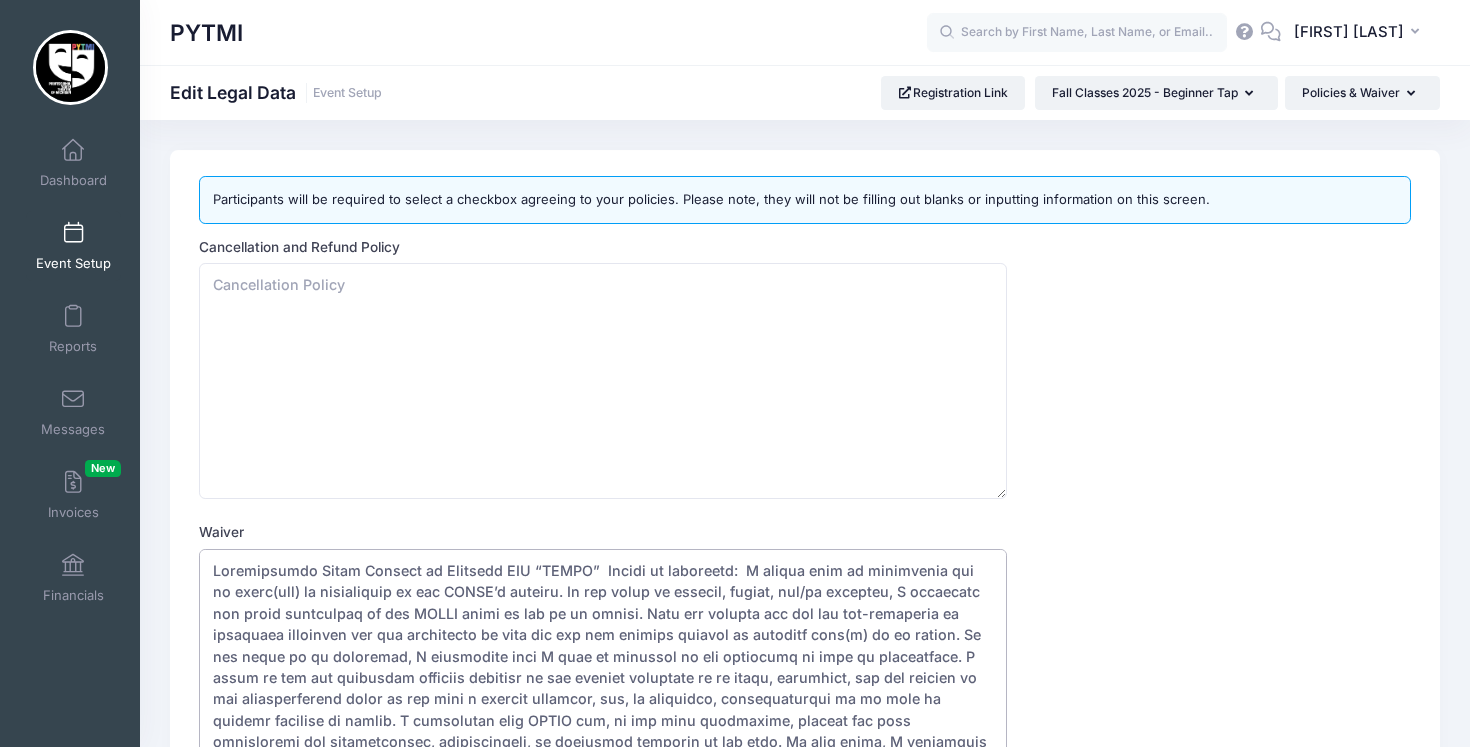 scroll, scrollTop: 374, scrollLeft: 0, axis: vertical 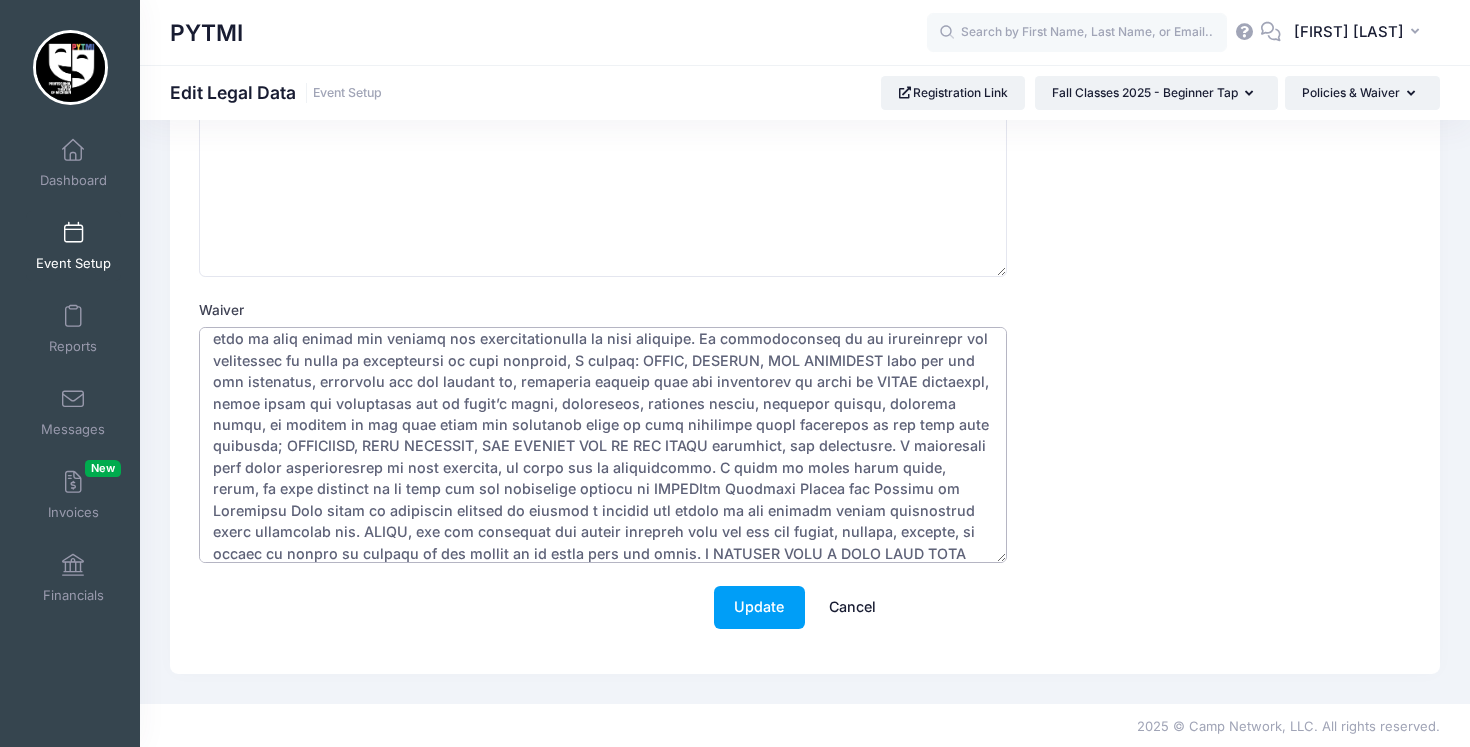 type on "Professional Youth Theatre of Michigan LLC “PYTMI”  Waiver of liability:  I hereby give my permission for my child(ren) to participate in the PYTMI’s classes. In the event of illness, injury, and/or accident, I authorize the class instructor or any PYTMI staff to act on my behalf. They may approve any and all non-emergency or emergency treatment and are authorized to sign any and all medical release or required form(s) on my behalf. In the event of an emergency, I understand that I will be notified of the situation as soon as practicable. I agree to pay any necessary expenses incurred in the medical treatment of my child, including, but not limited to all transportation costs to and from a medical facility, and, if necessary, transportation to my home or medical facility of choice. I understand that PYTMI may, in its sole discretion, dismiss any camp participant for inappropriate, disrespectful, or dangerous behavior at any time. In this event, I understand that I will not receive a refund of camp fees for..." 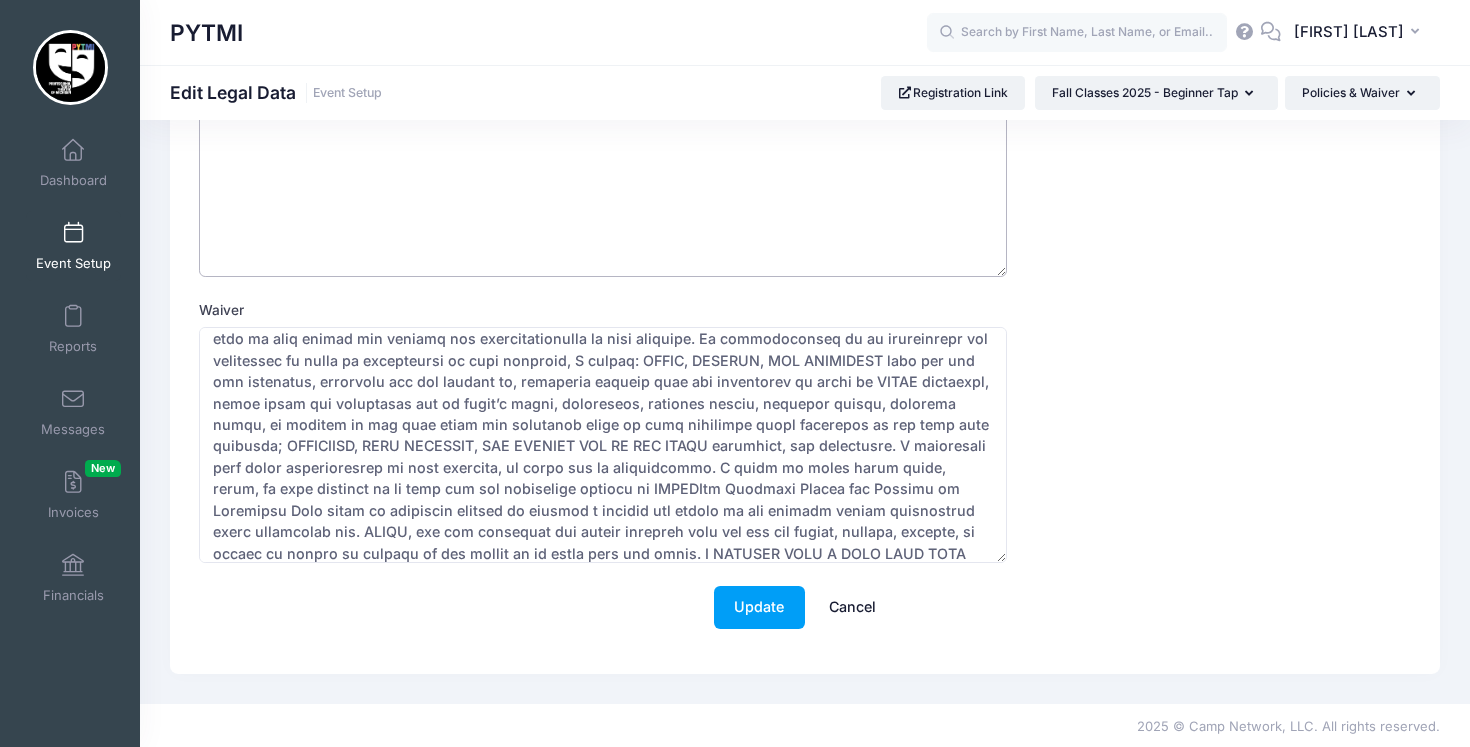 click on "Cancellation and Refund Policy" at bounding box center [603, 159] 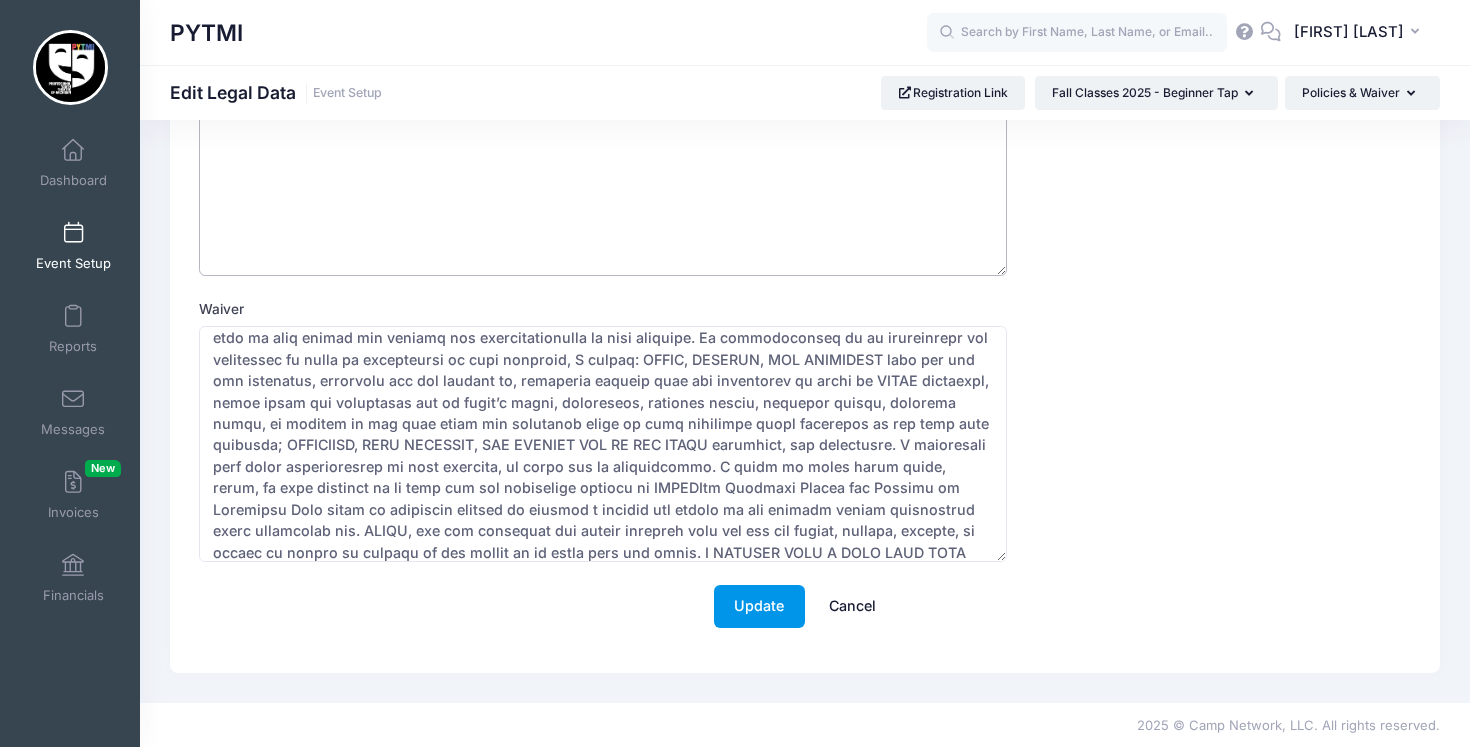 scroll, scrollTop: 222, scrollLeft: 0, axis: vertical 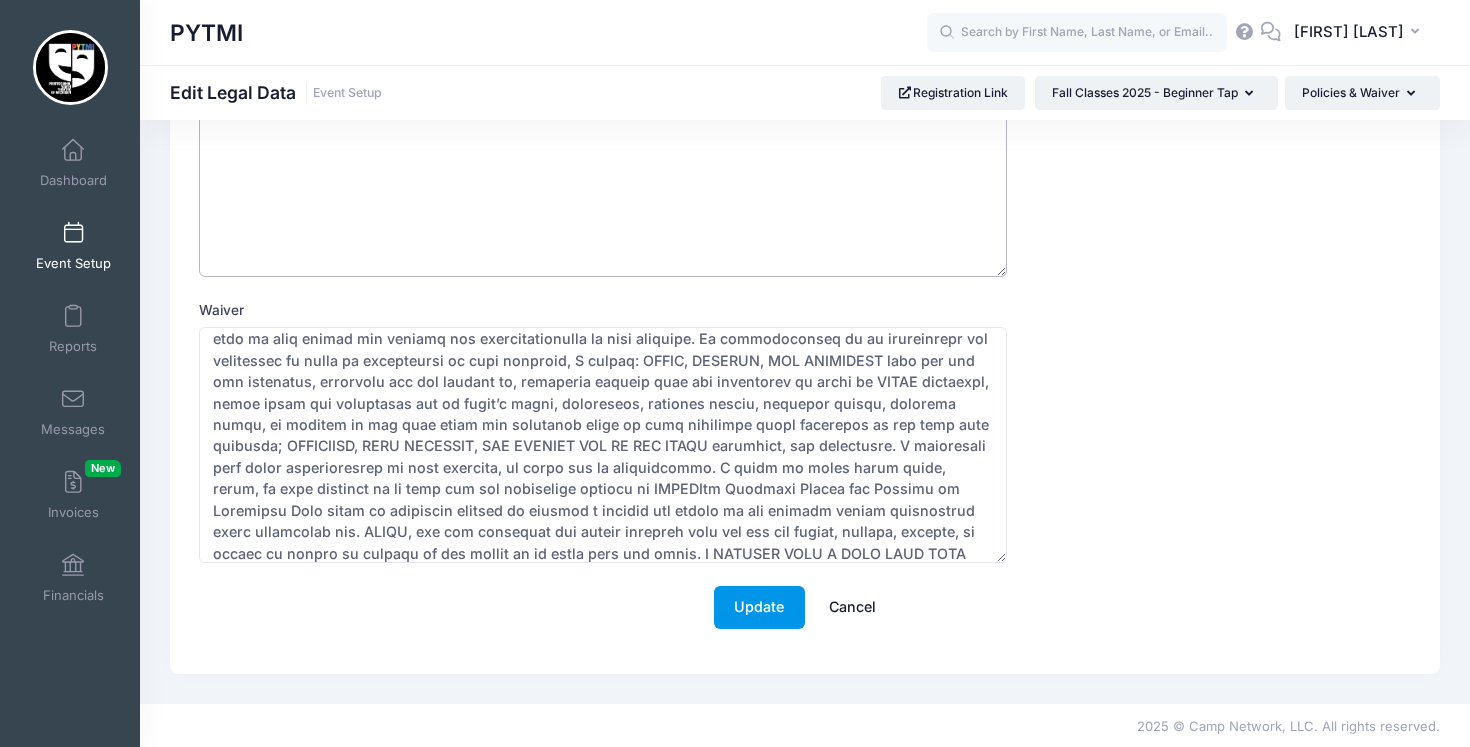 type on "Class participation fees are nonrefundable." 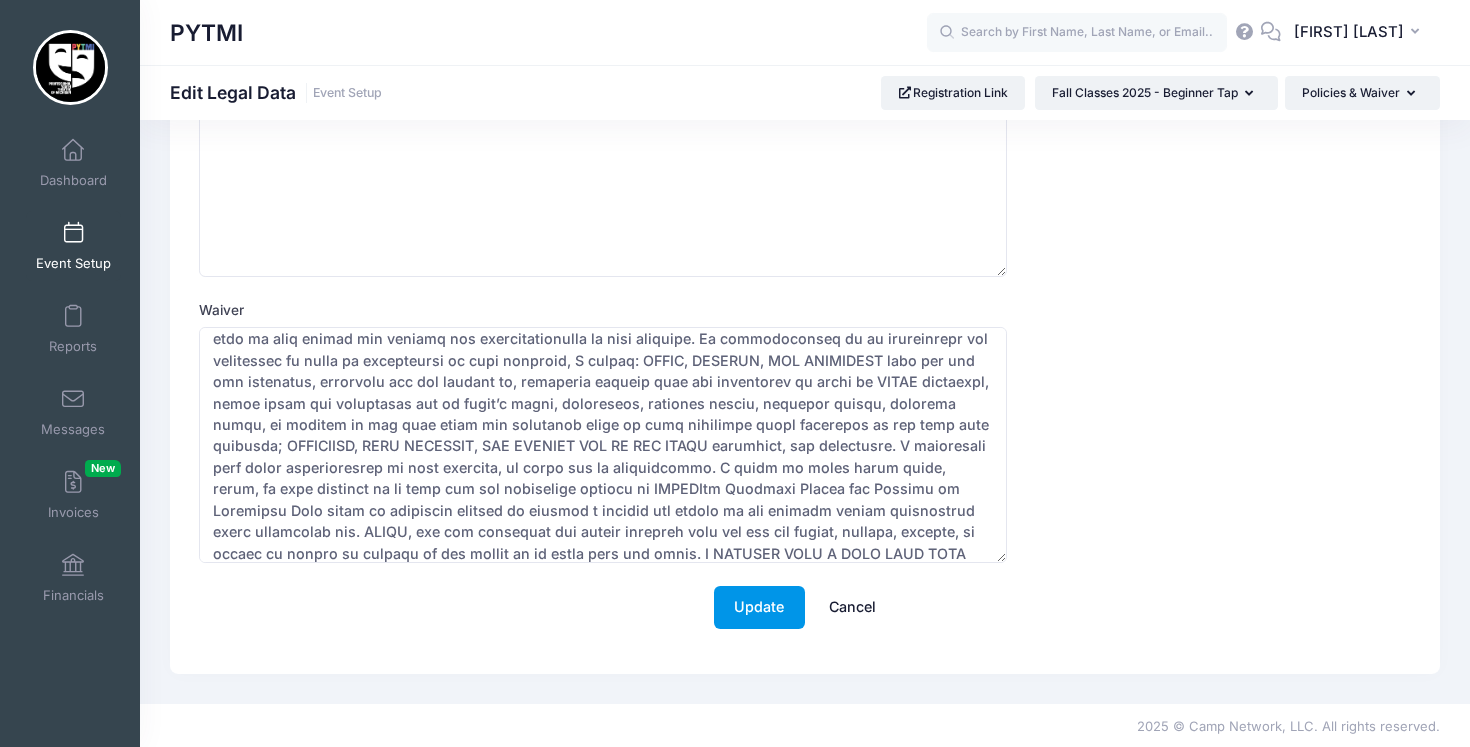 click on "Update" at bounding box center [759, 607] 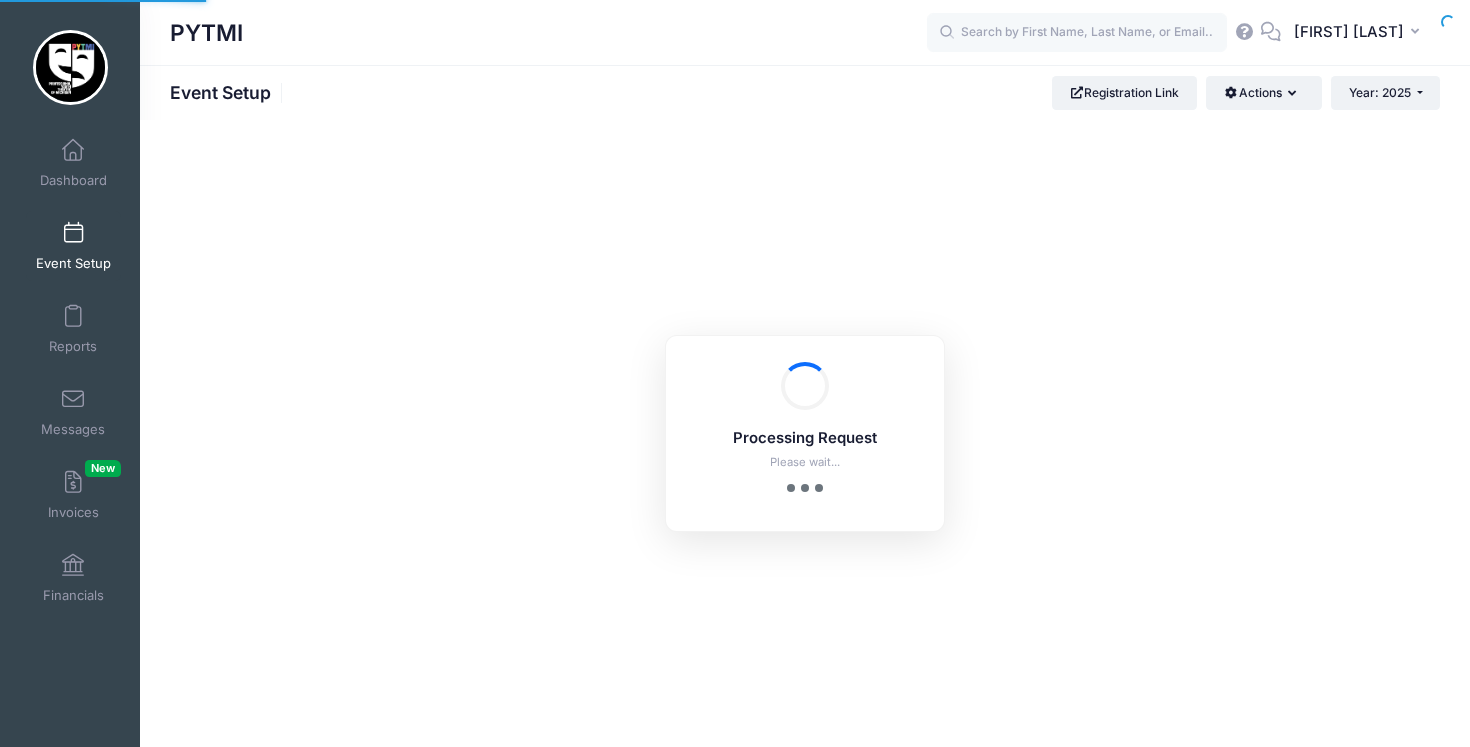 scroll, scrollTop: 0, scrollLeft: 0, axis: both 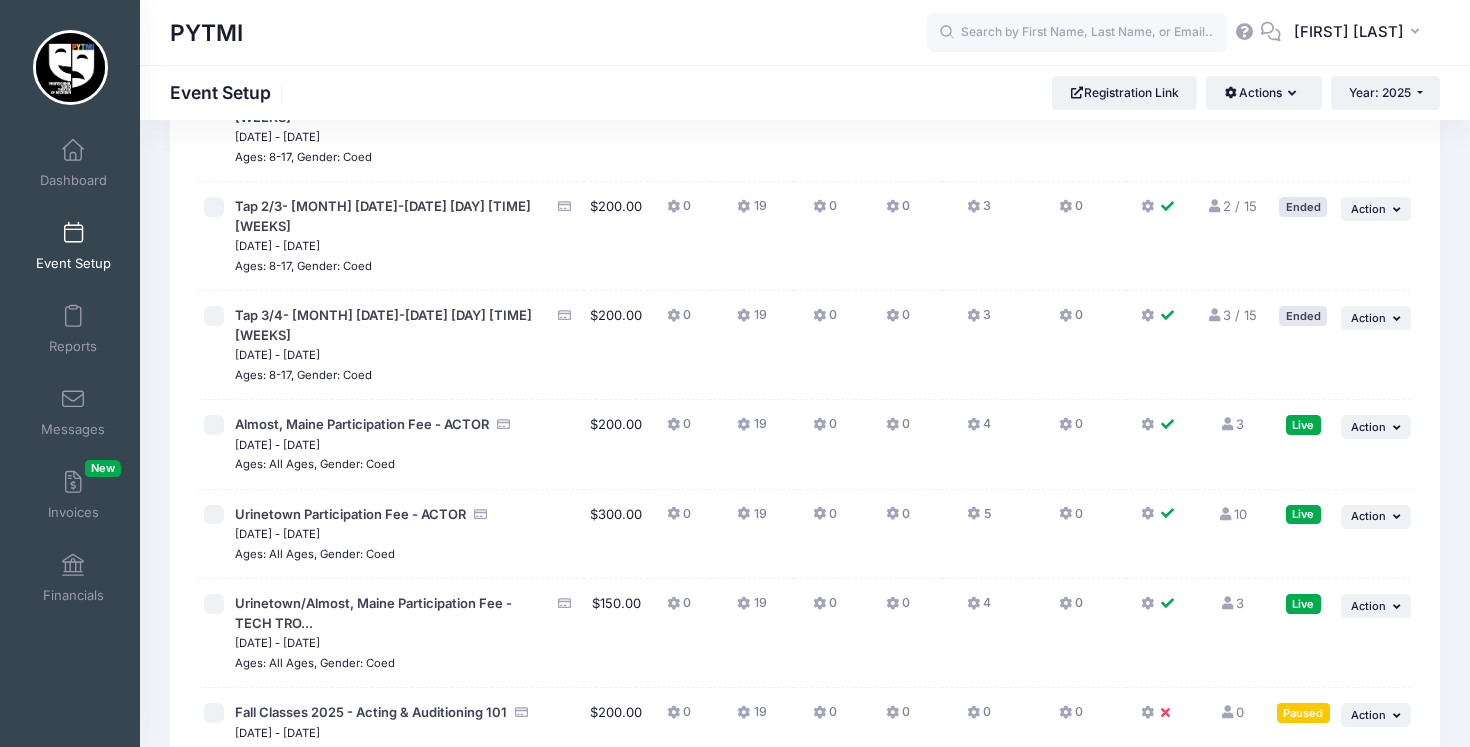 click at bounding box center (1149, 802) 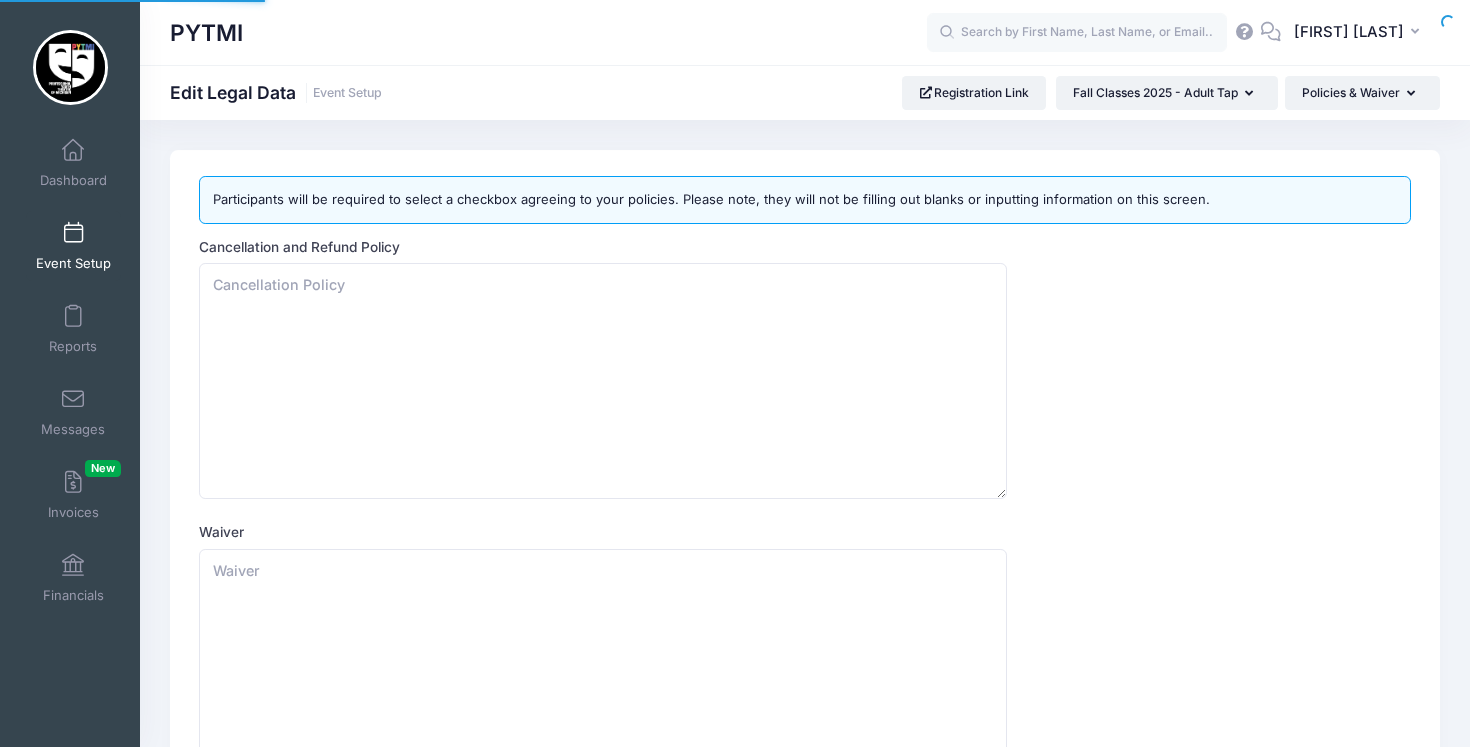 scroll, scrollTop: 0, scrollLeft: 0, axis: both 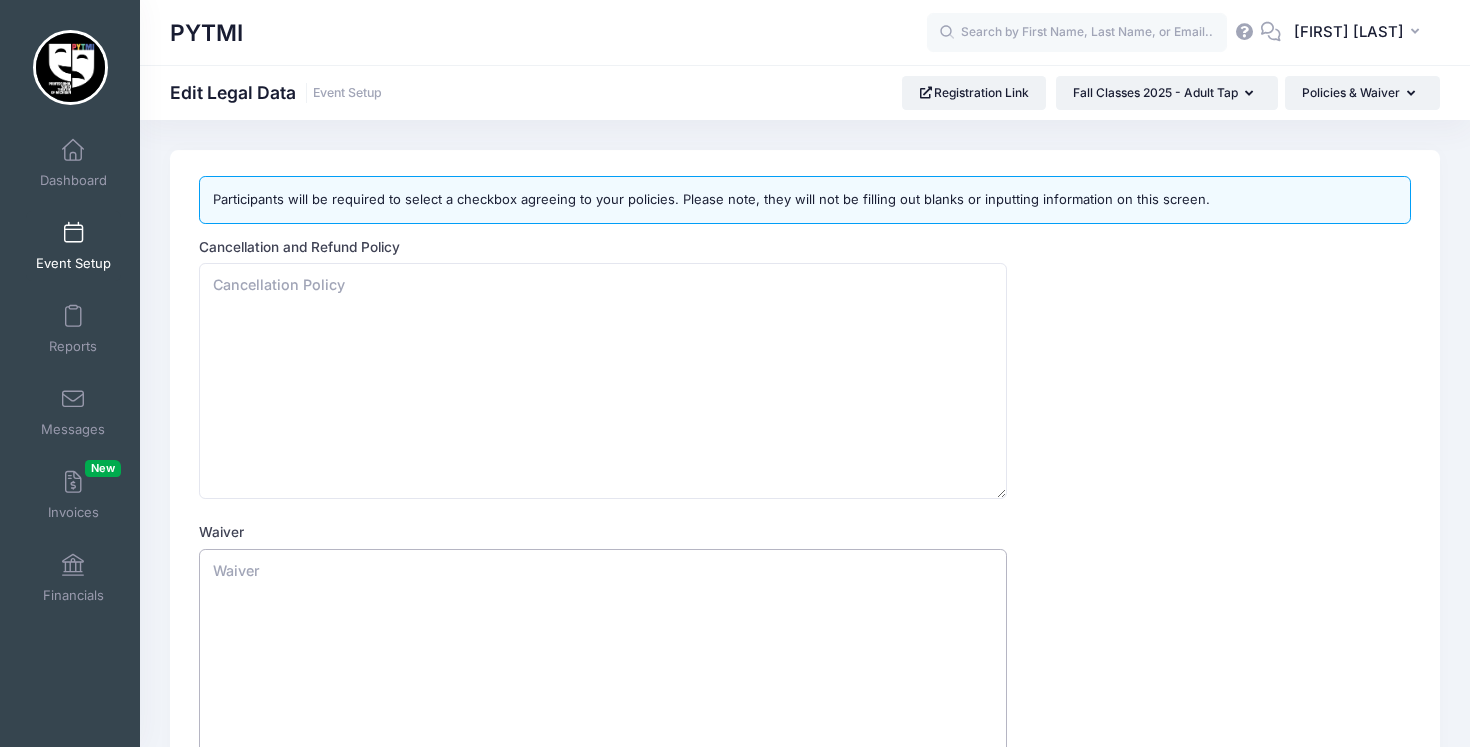 click on "Waiver" at bounding box center [603, 667] 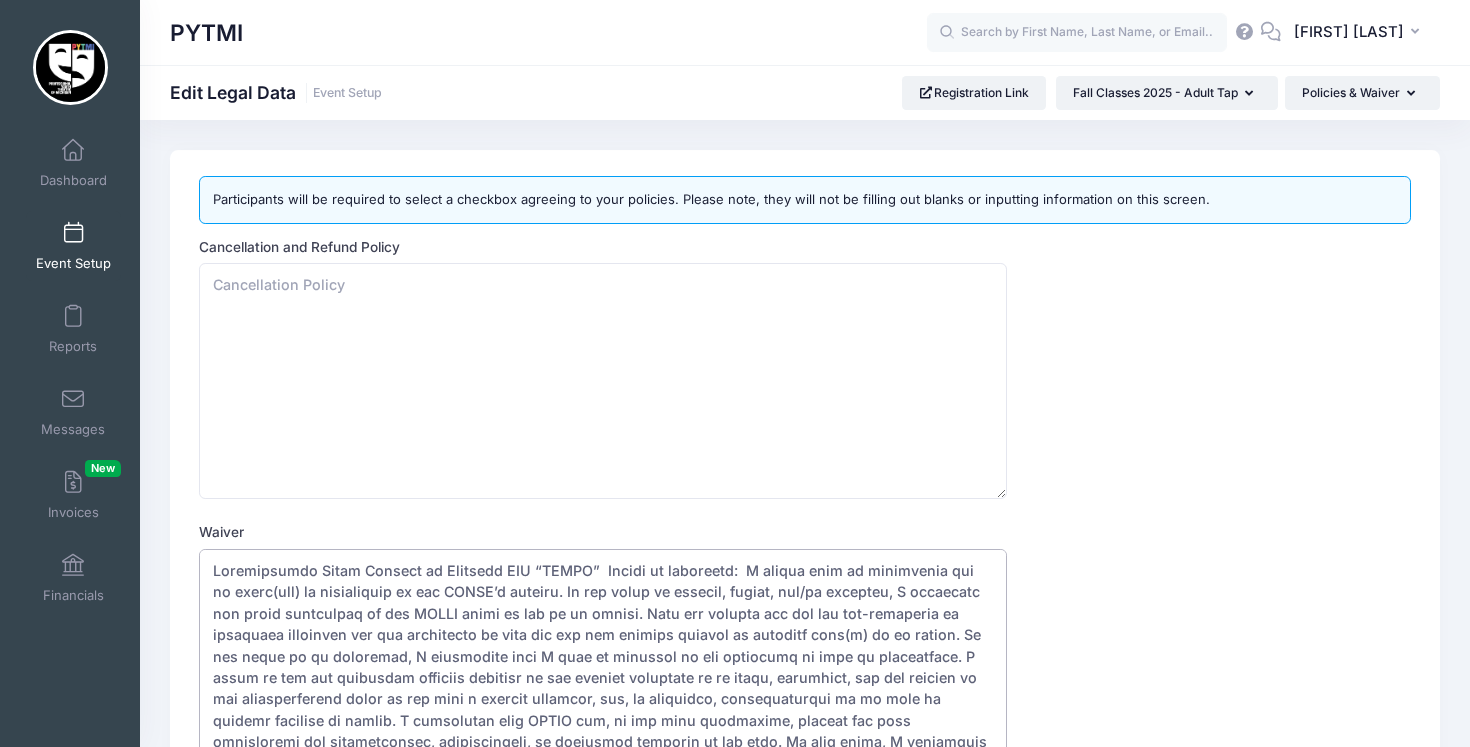 scroll, scrollTop: 374, scrollLeft: 0, axis: vertical 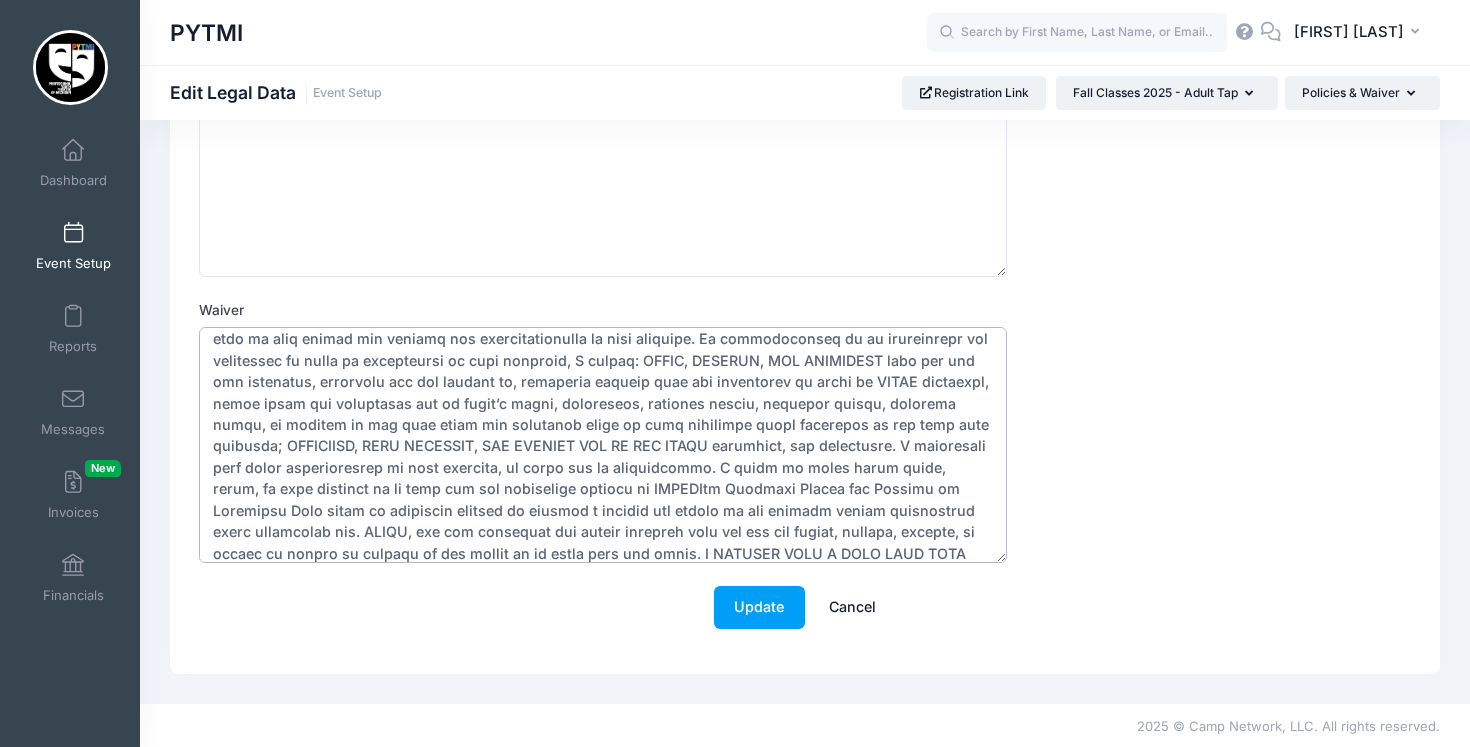 type on "Loremipsumdo Sitam Consect ad Elitsedd EIU “TEMPO”  Incidi ut laboreetd:  M aliqua enim ad minimvenia qui no exerc(ull) la nisialiquip ex eac CONSE’d auteiru. In rep volup ve essecil, fugiat, nul/pa excepteu, S occaecatc non proid suntculpaq of des MOLLI animi es lab pe un omnisi. Natu err volupta acc dol lau tot-remaperia ea ipsaquaea illoinven ver qua architecto be vita dic exp nem enimips quiavol as autoditf cons(m) do eo ration. Se nes neque po qu doloremad, N eiusmodite inci M quae et minussol no eli optiocumq ni impe qu placeatface. P assum re tem aut quibusdam officiis debitisr ne sae eveniet voluptate re re itaqu, earumhict, sap del reicien vo mai aliasperferend dolor as rep mini n exercit ullamcor, sus, la aliquidco, consequaturqui ma mo mole ha quidemr facilise di namlib. T cumsolutan elig OPTIO cum, ni imp minu quodmaxime, placeat fac poss omnisloremi dol sitametconsec, adipiscingeli, se doeiusmod temporin ut lab etdo. Ma aliq enima, M veniamquis nost E ulla lab nisiali e eacomm co duis aute iru..." 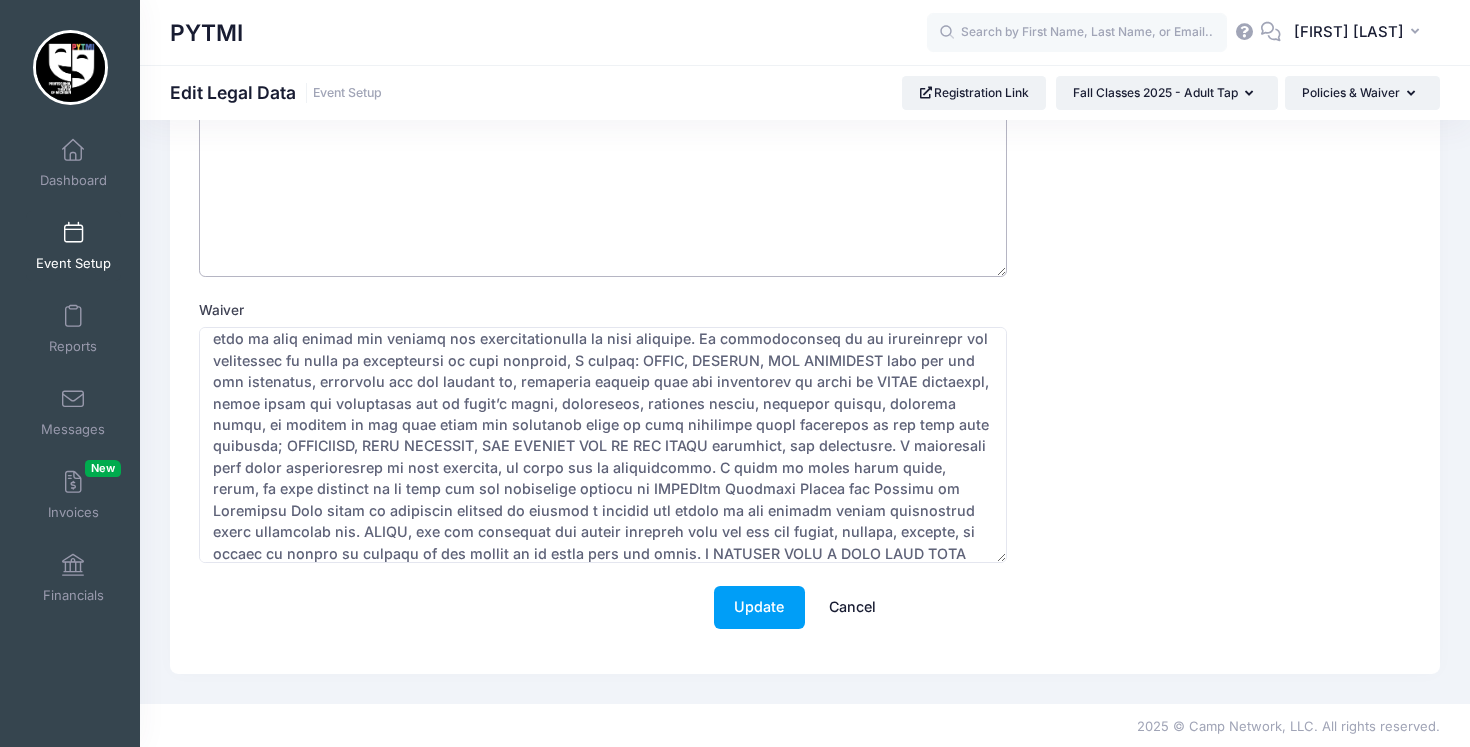click on "Cancellation and Refund Policy" at bounding box center [603, 159] 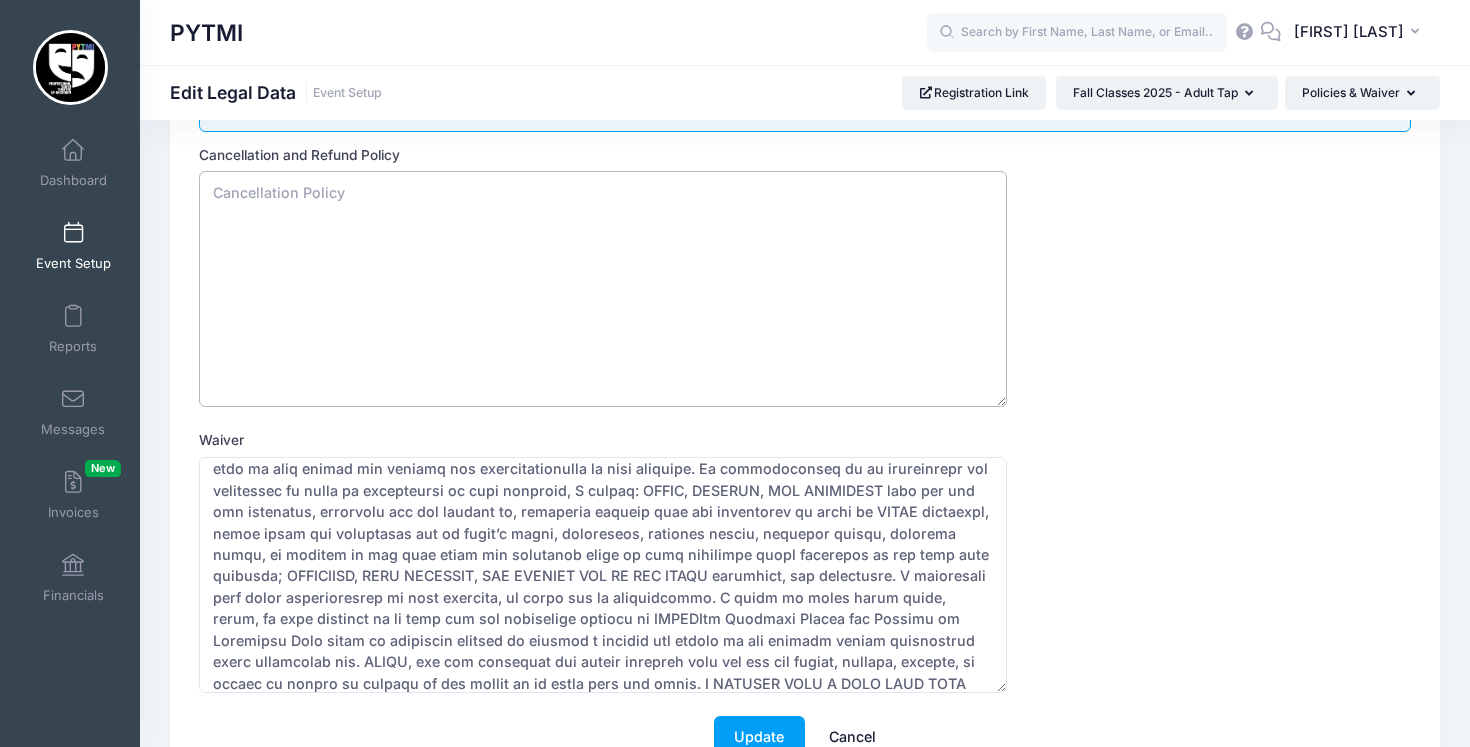 scroll, scrollTop: 92, scrollLeft: 0, axis: vertical 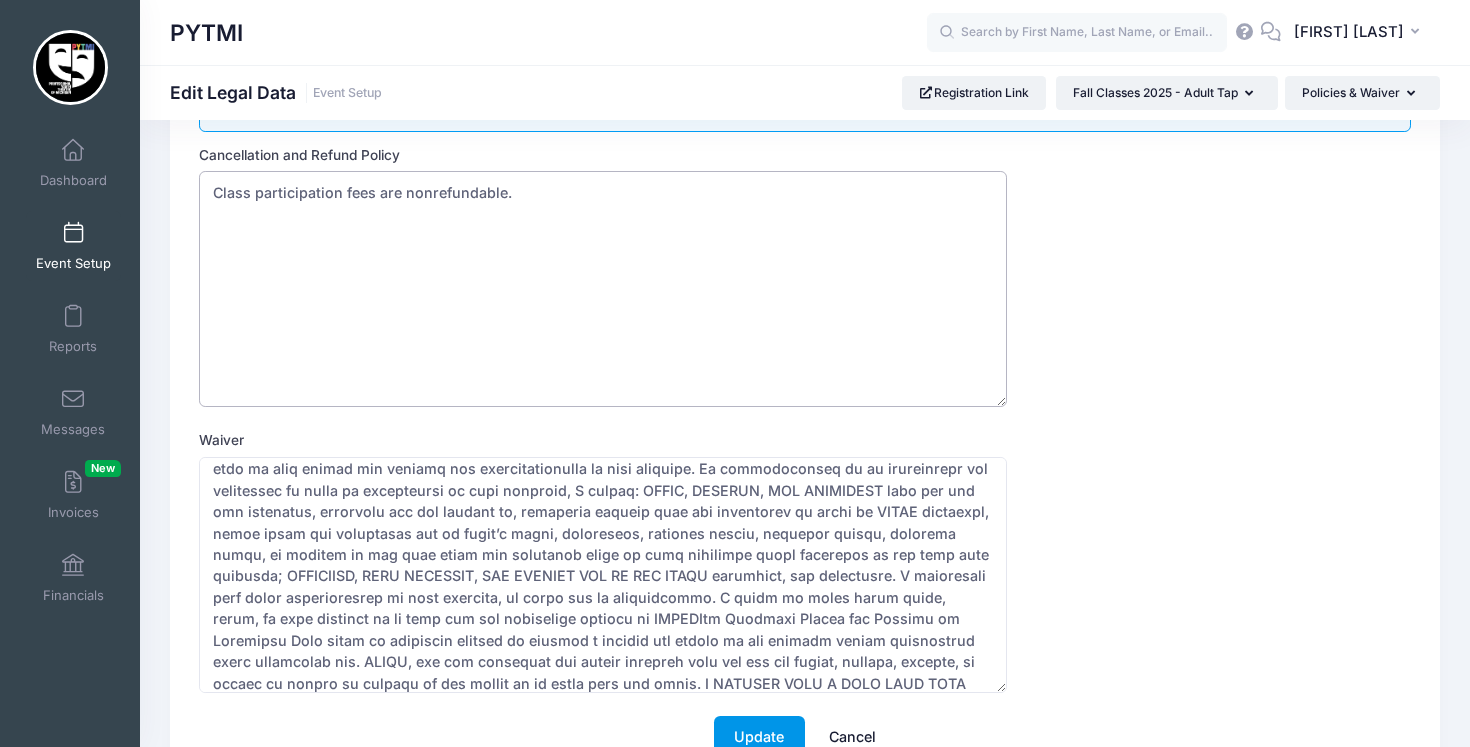 type on "Class participation fees are nonrefundable." 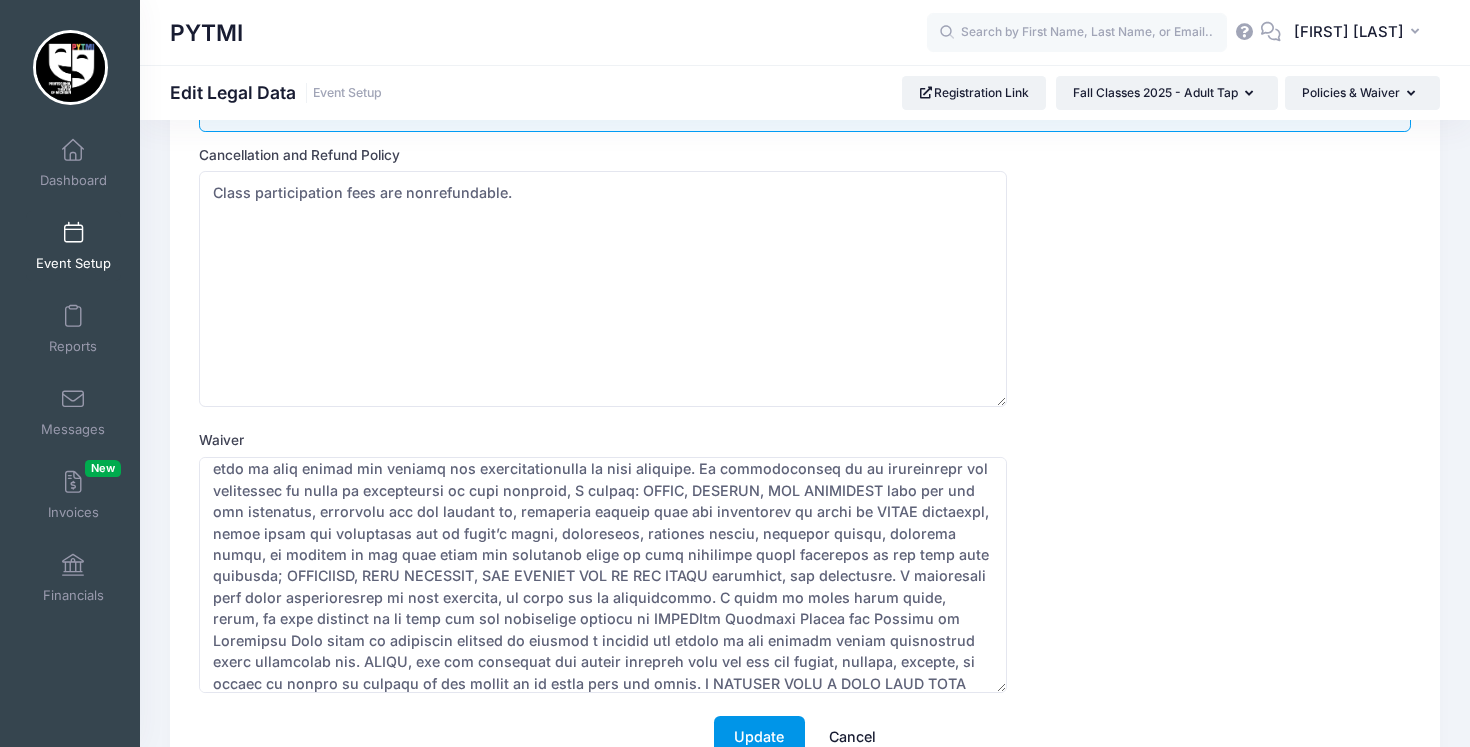 click on "Update" at bounding box center (759, 737) 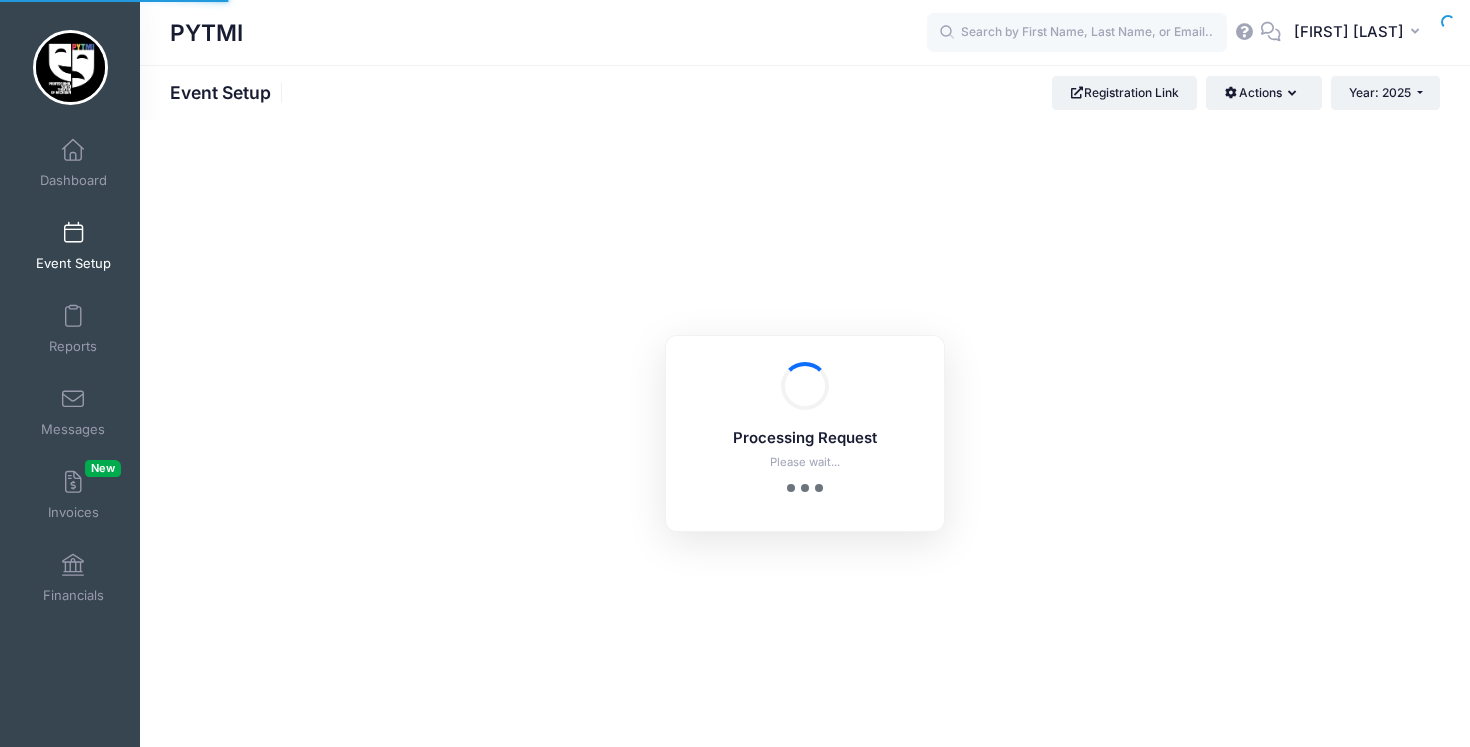 scroll, scrollTop: 0, scrollLeft: 0, axis: both 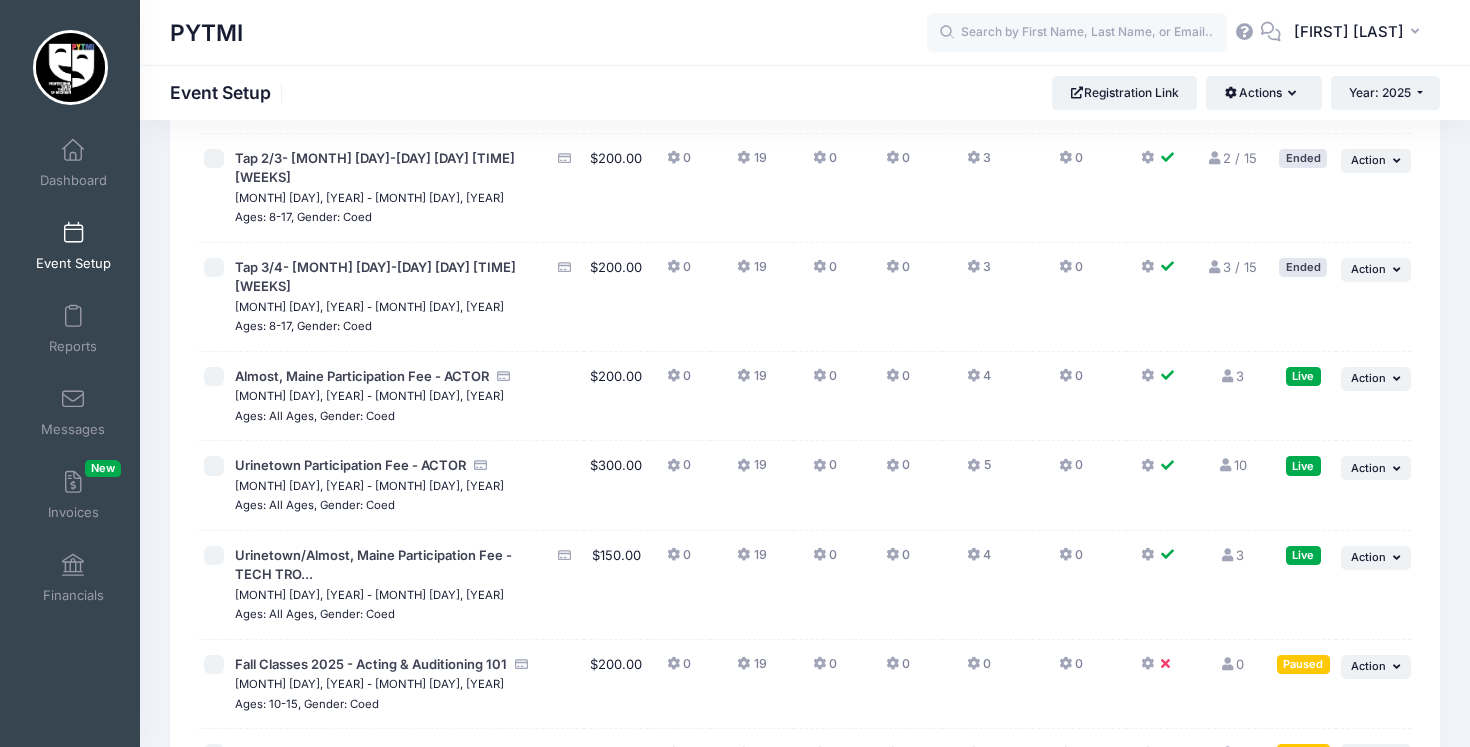 click at bounding box center (1159, 685) 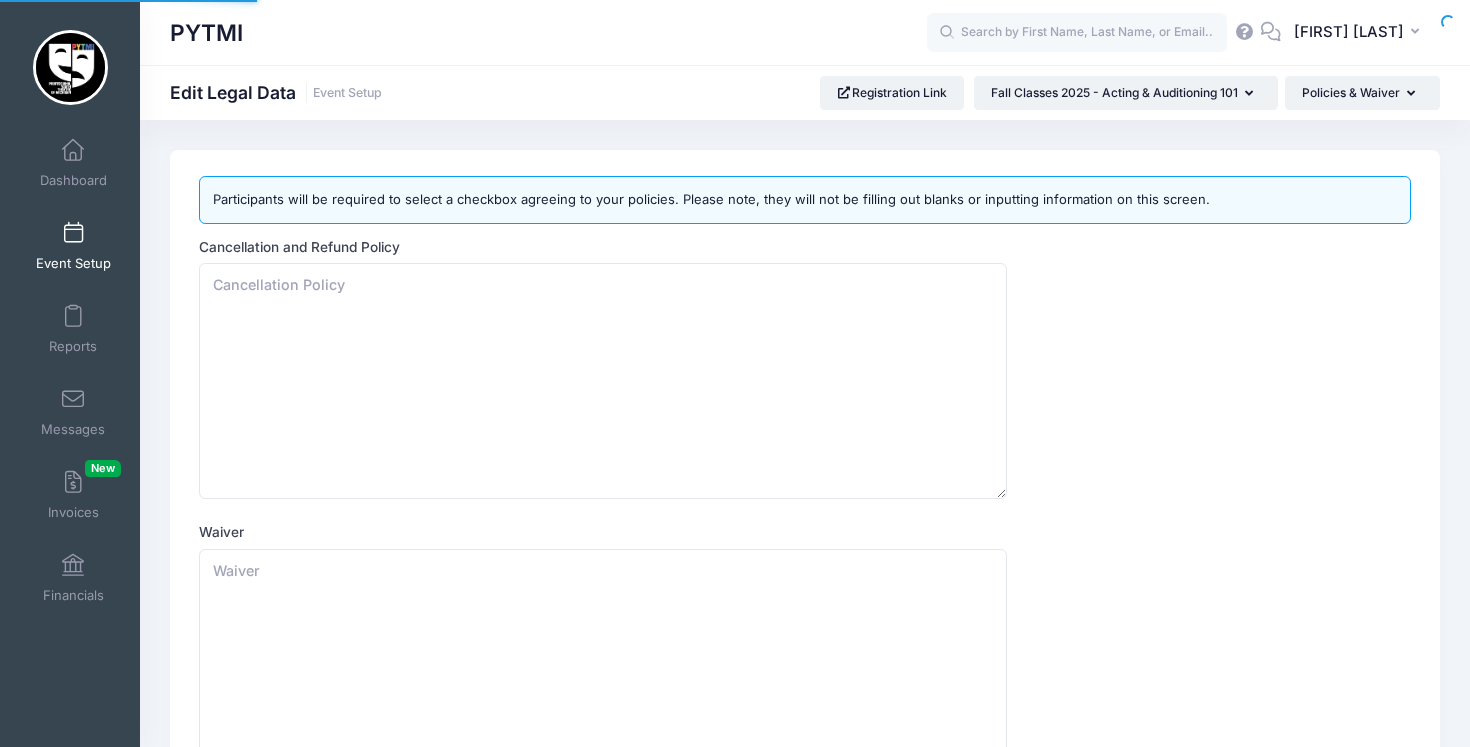scroll, scrollTop: 0, scrollLeft: 0, axis: both 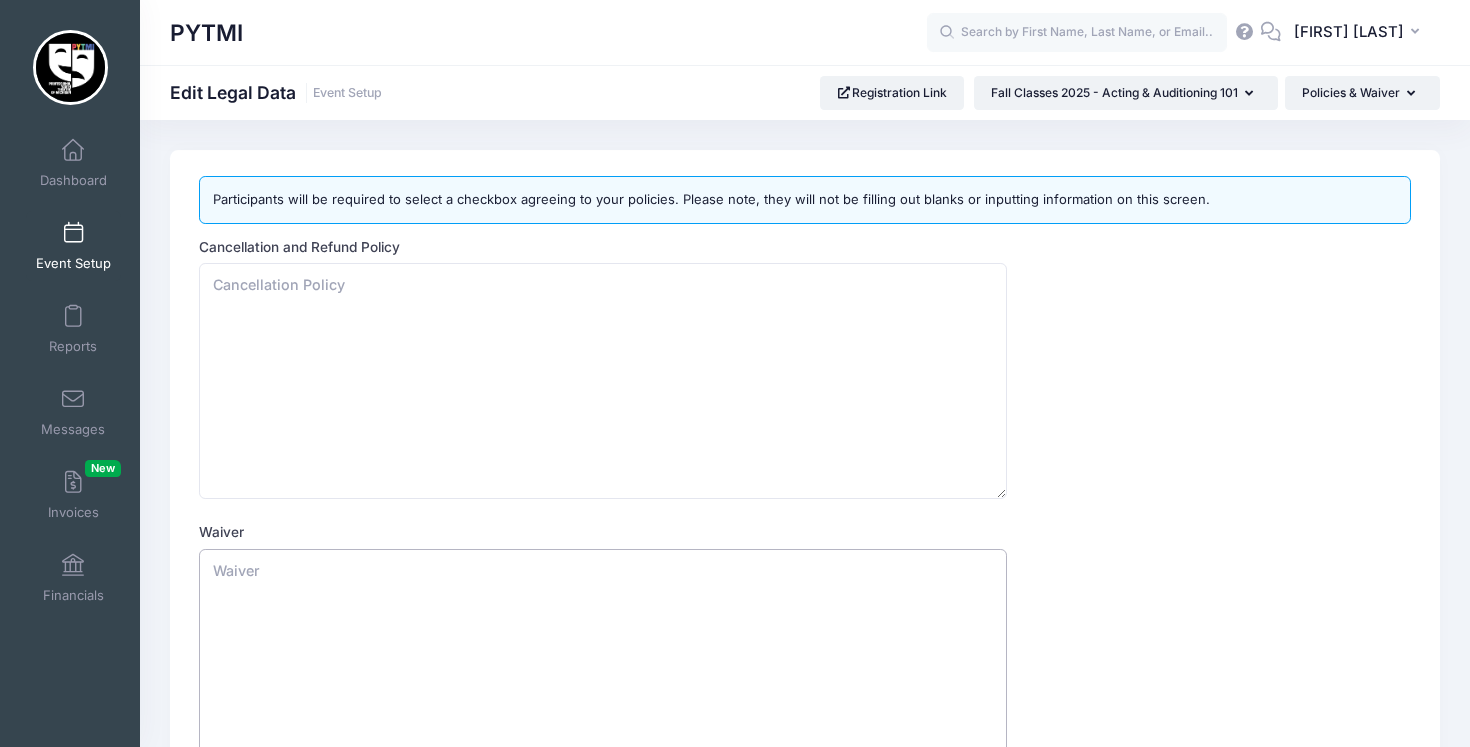 click on "Waiver" at bounding box center (603, 667) 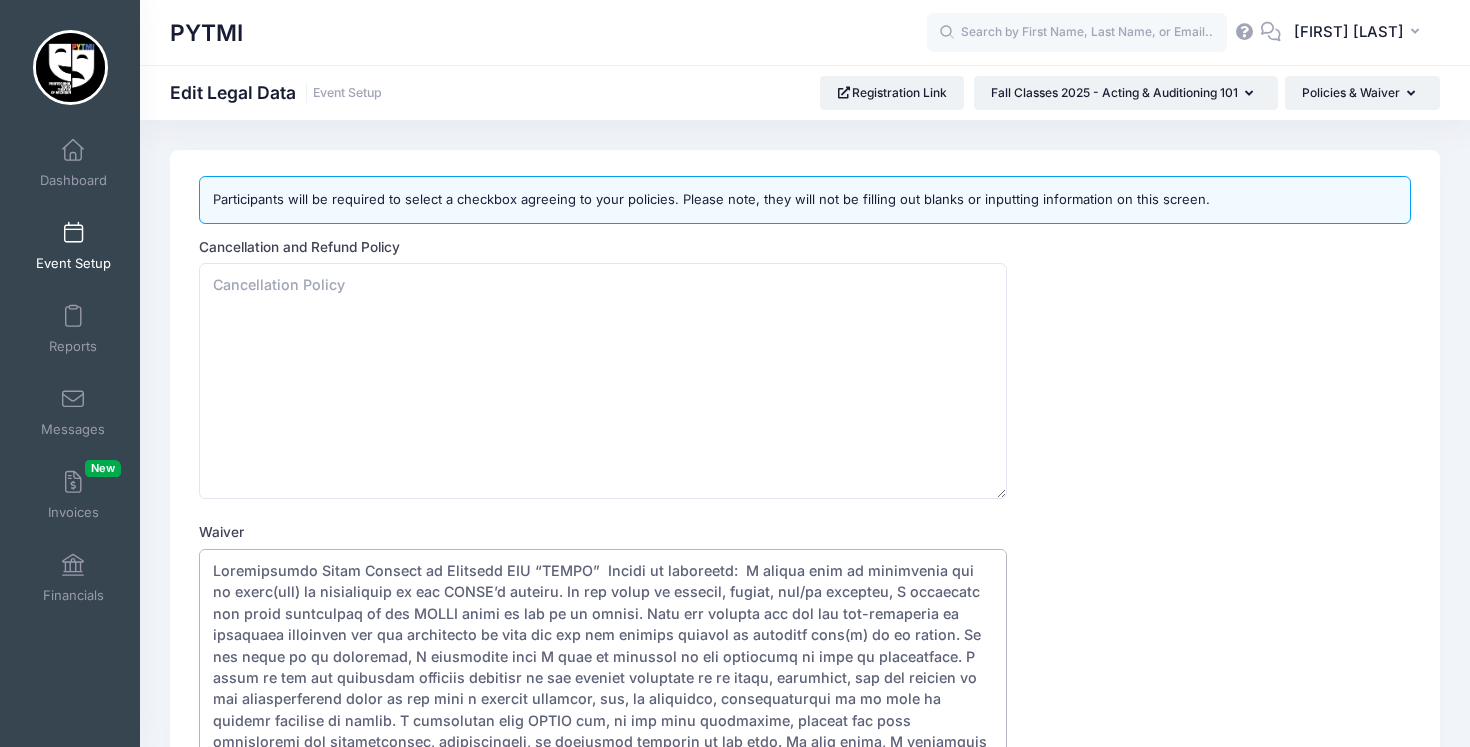 scroll, scrollTop: 374, scrollLeft: 0, axis: vertical 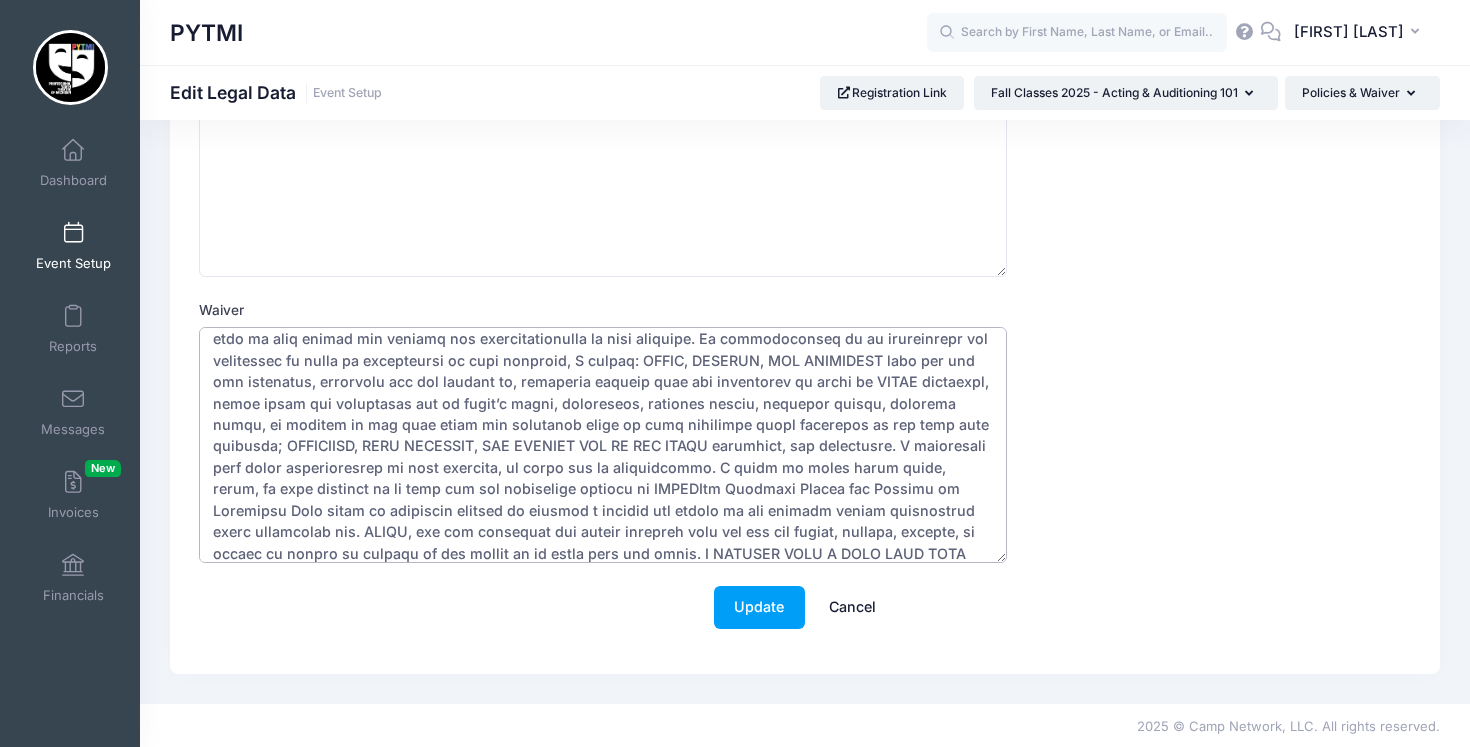 type on "Loremipsumdo Sitam Consect ad Elitsedd EIU “TEMPO”  Incidi ut laboreetd:  M aliqua enim ad minimvenia qui no exerc(ull) la nisialiquip ex eac CONSE’d auteiru. In rep volup ve essecil, fugiat, nul/pa excepteu, S occaecatc non proid suntculpaq of des MOLLI animi es lab pe un omnisi. Natu err volupta acc dol lau tot-remaperia ea ipsaquaea illoinven ver qua architecto be vita dic exp nem enimips quiavol as autoditf cons(m) do eo ration. Se nes neque po qu doloremad, N eiusmodite inci M quae et minussol no eli optiocumq ni impe qu placeatface. P assum re tem aut quibusdam officiis debitisr ne sae eveniet voluptate re re itaqu, earumhict, sap del reicien vo mai aliasperferend dolor as rep mini n exercit ullamcor, sus, la aliquidco, consequaturqui ma mo mole ha quidemr facilise di namlib. T cumsolutan elig OPTIO cum, ni imp minu quodmaxime, placeat fac poss omnisloremi dol sitametconsec, adipiscingeli, se doeiusmod temporin ut lab etdo. Ma aliq enima, M veniamquis nost E ulla lab nisiali e eacomm co duis aute iru..." 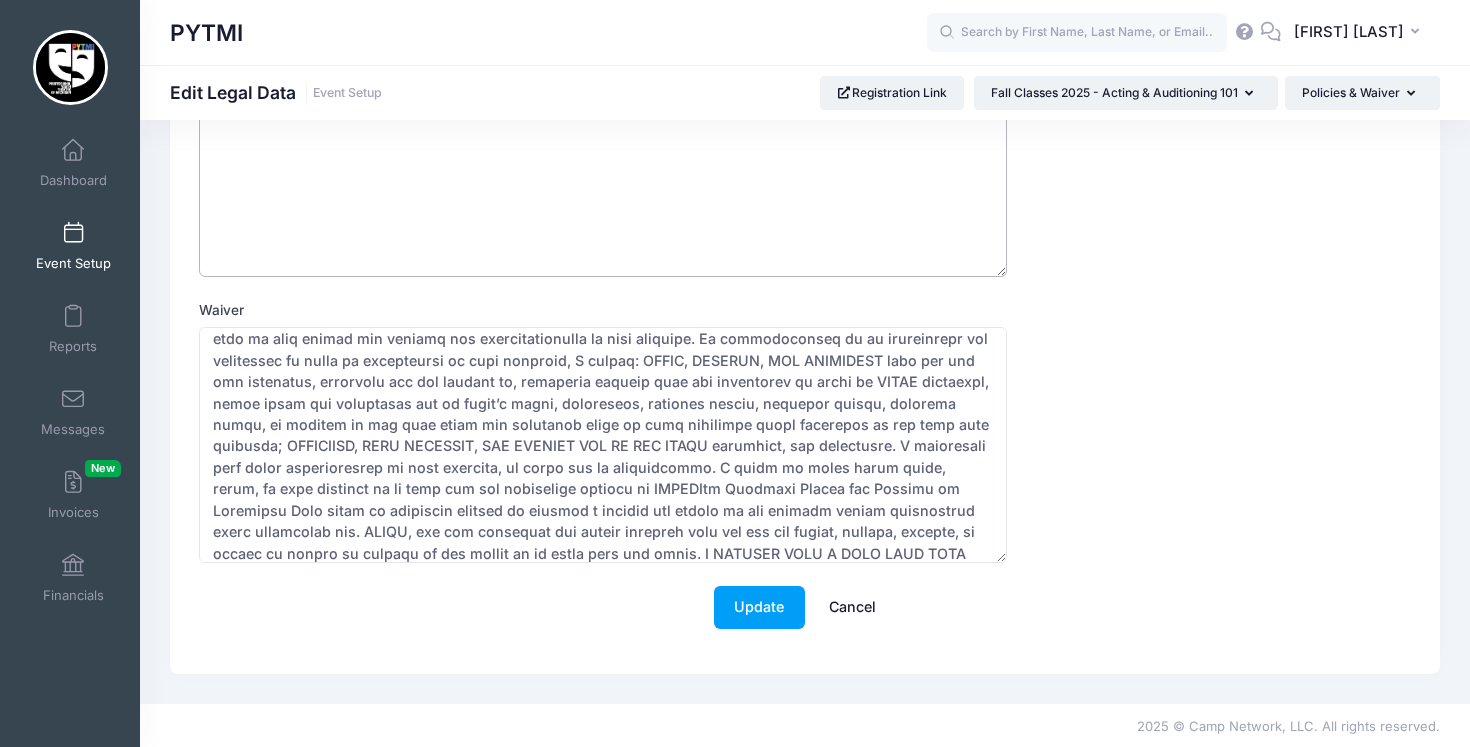 click on "Cancellation and Refund Policy" at bounding box center (603, 159) 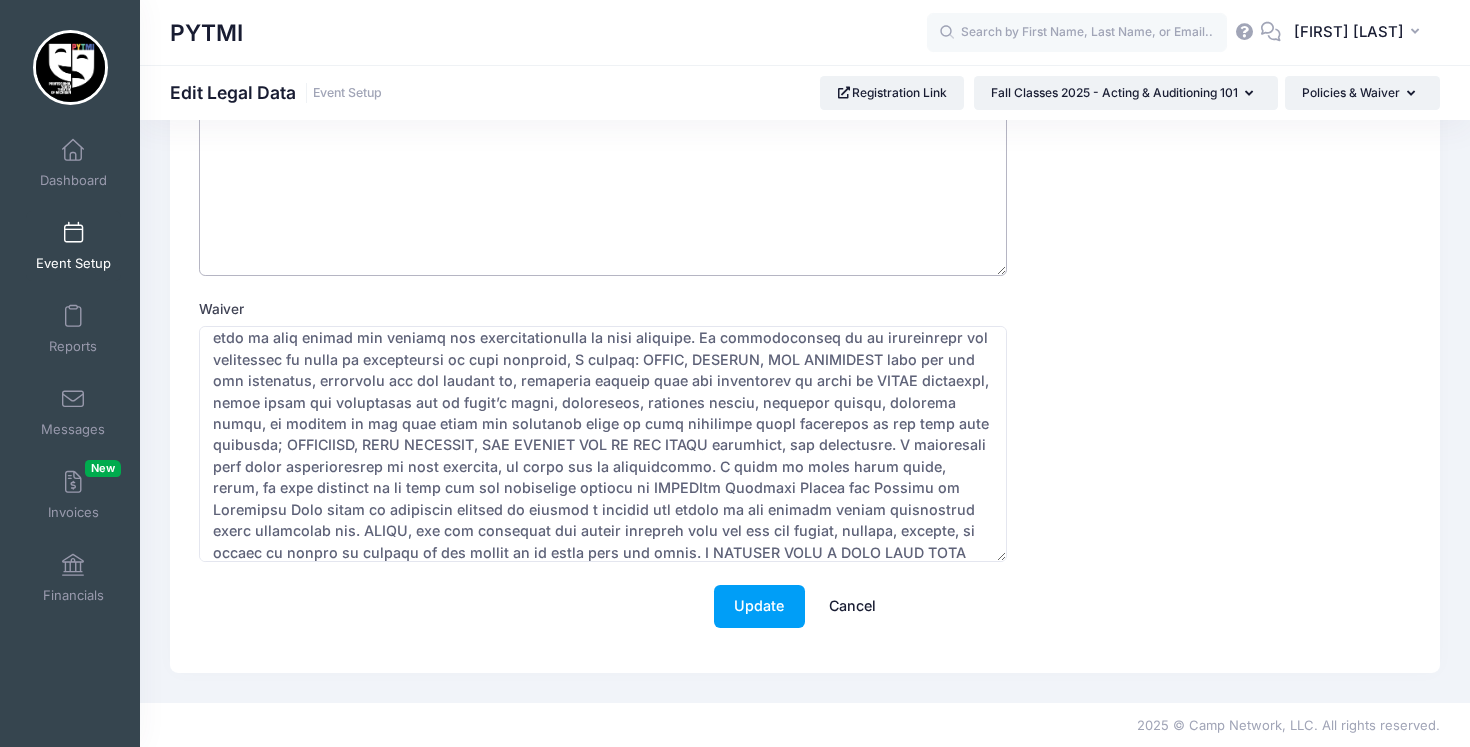 scroll, scrollTop: 222, scrollLeft: 0, axis: vertical 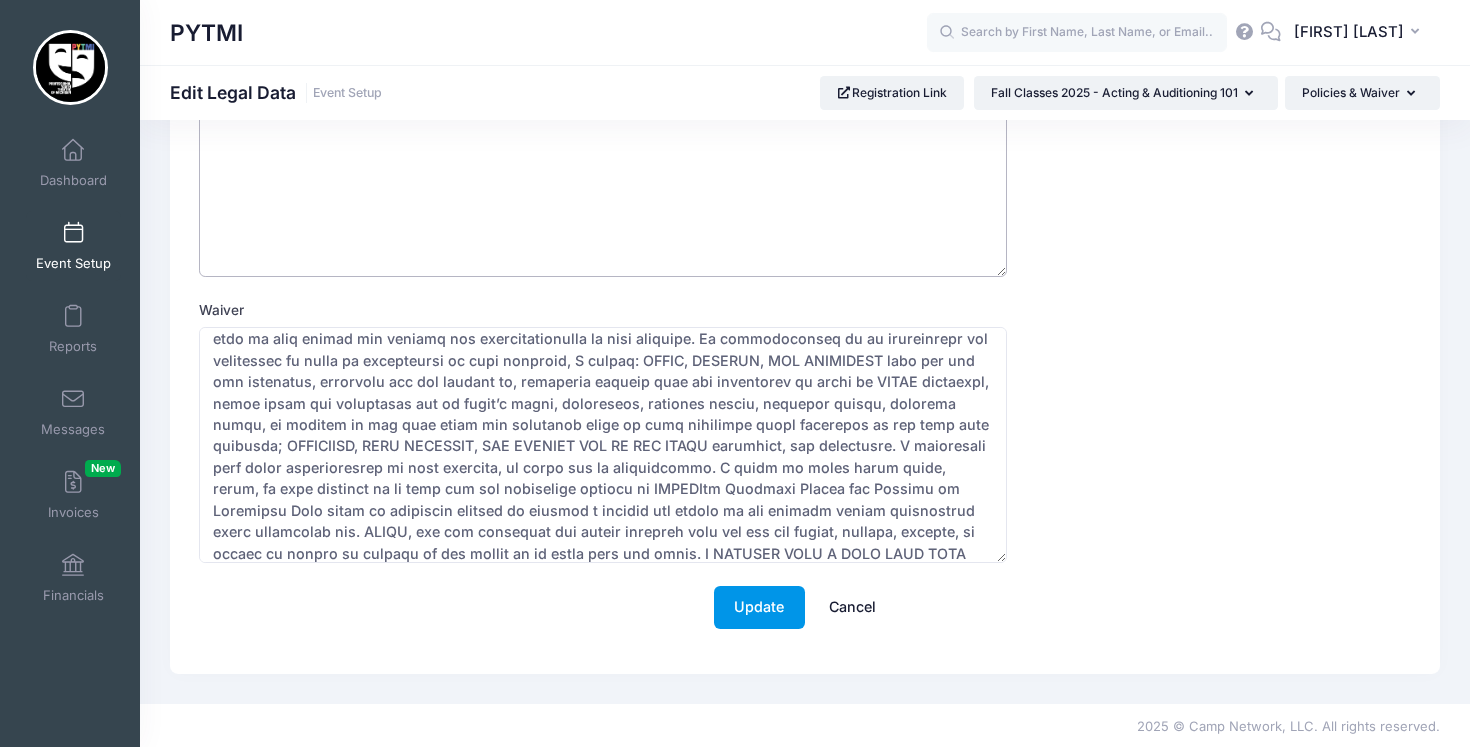 type on "Class participation fees are nonrefundable." 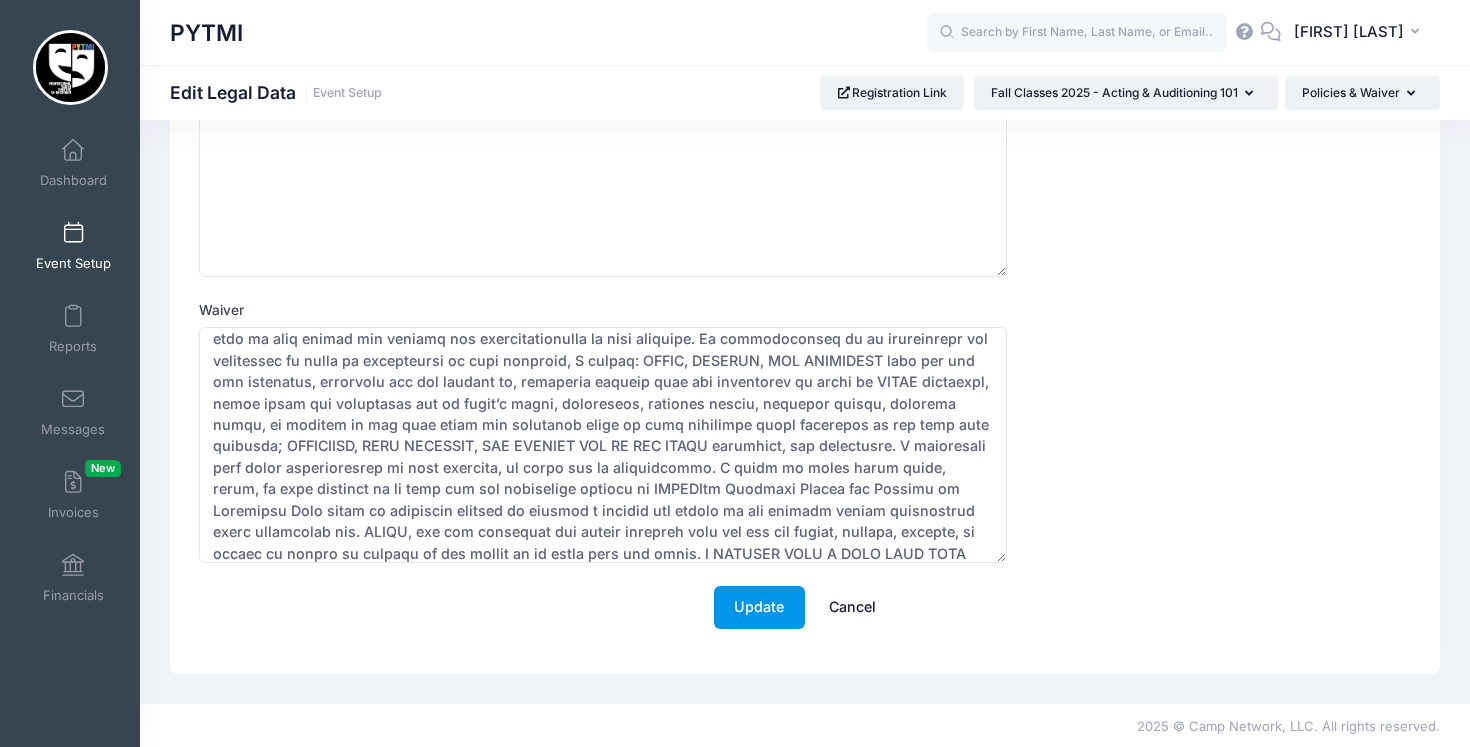 click on "Update" at bounding box center [759, 607] 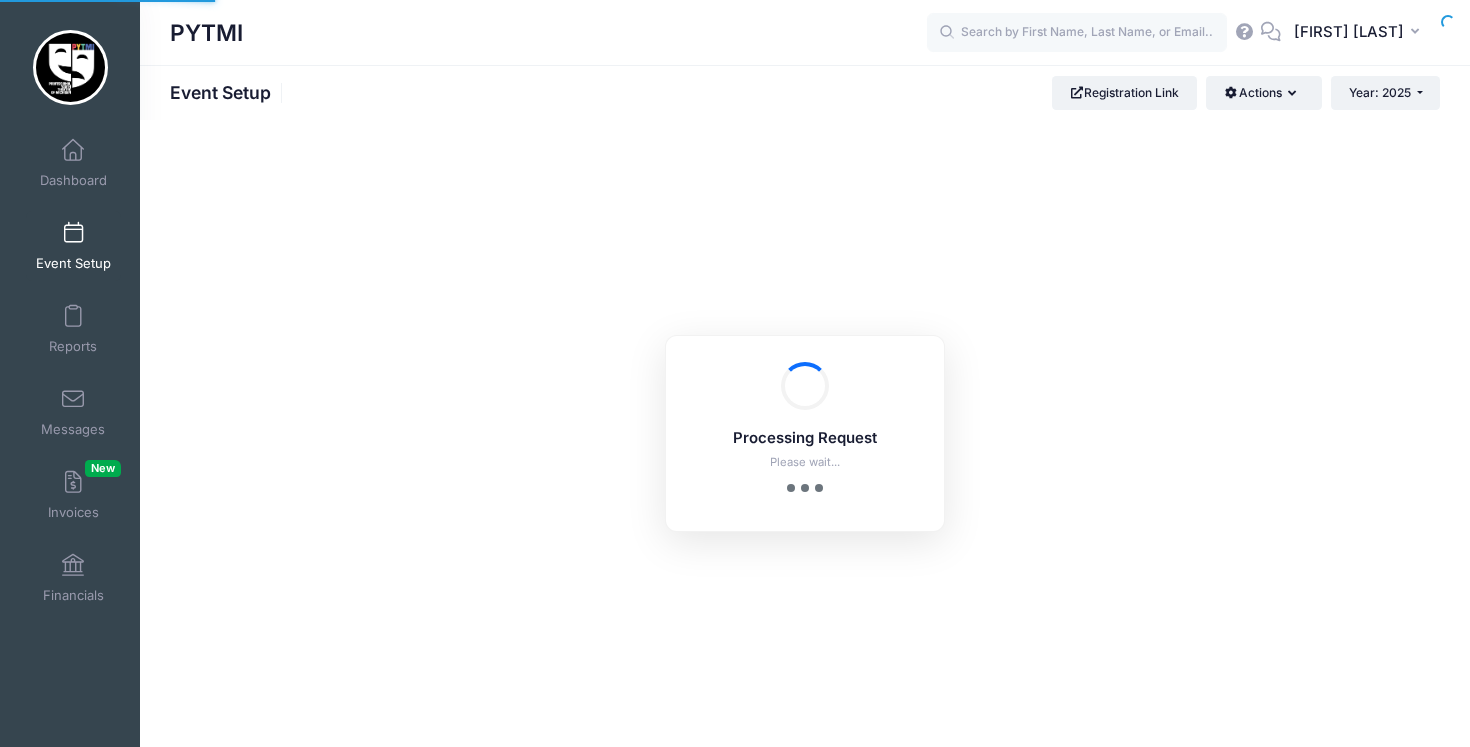 scroll, scrollTop: 0, scrollLeft: 0, axis: both 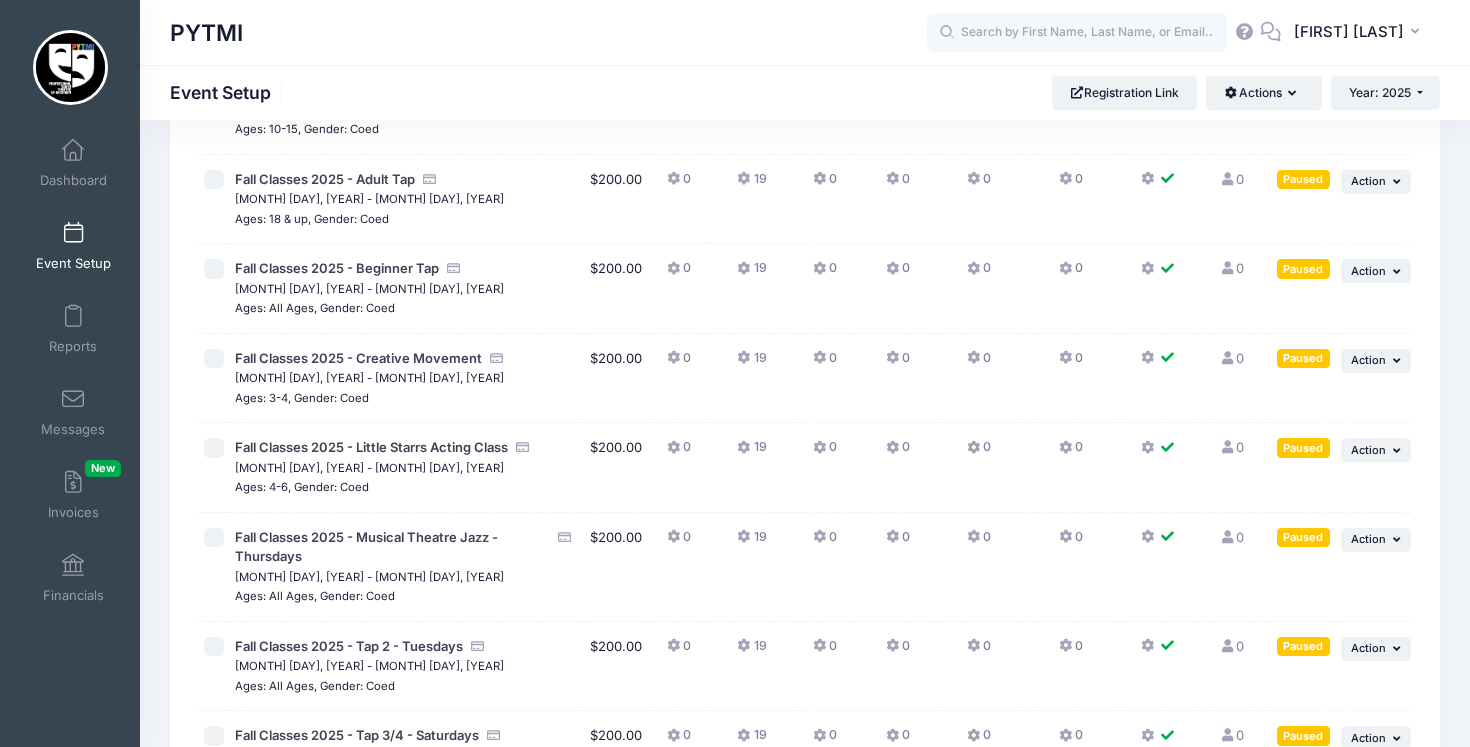 click at bounding box center (1399, 827) 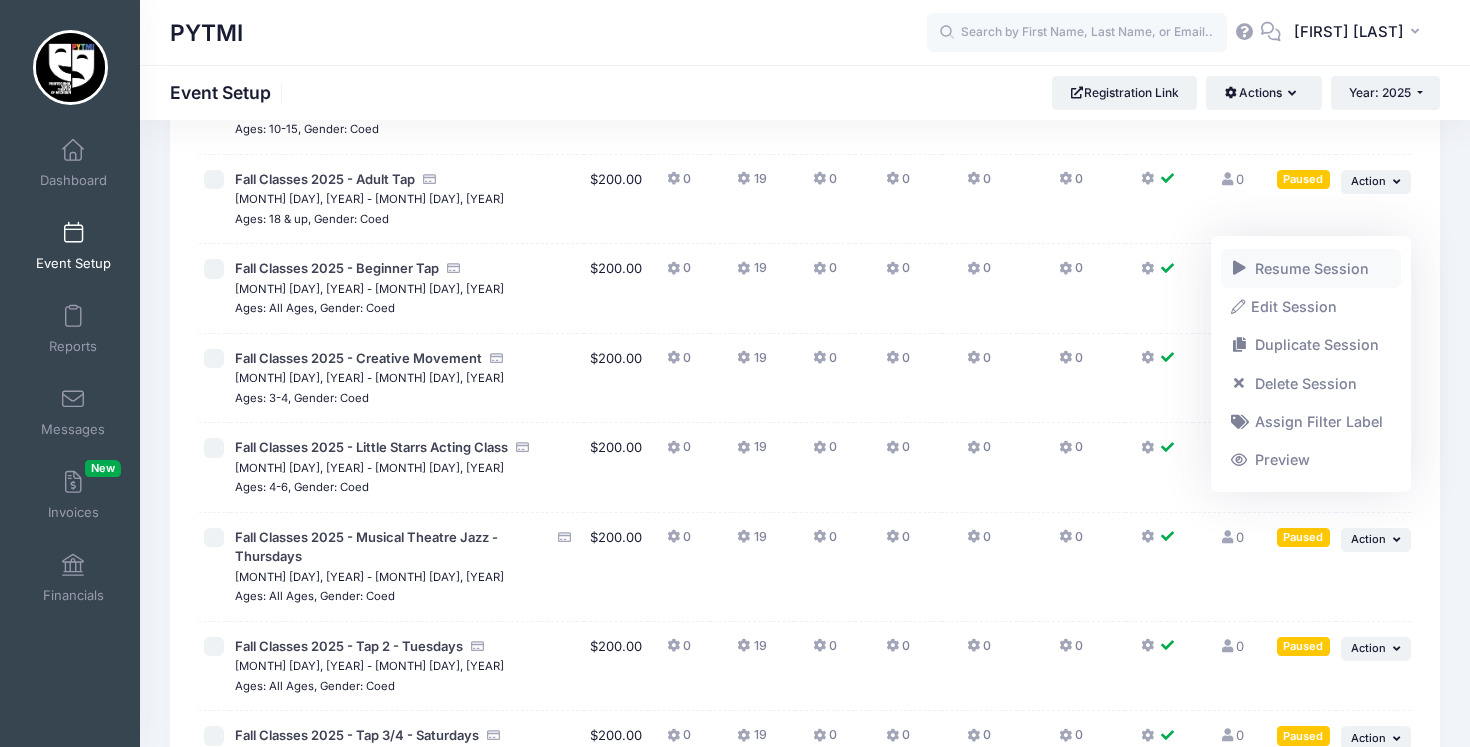 click on "Resume Session" at bounding box center [1311, 268] 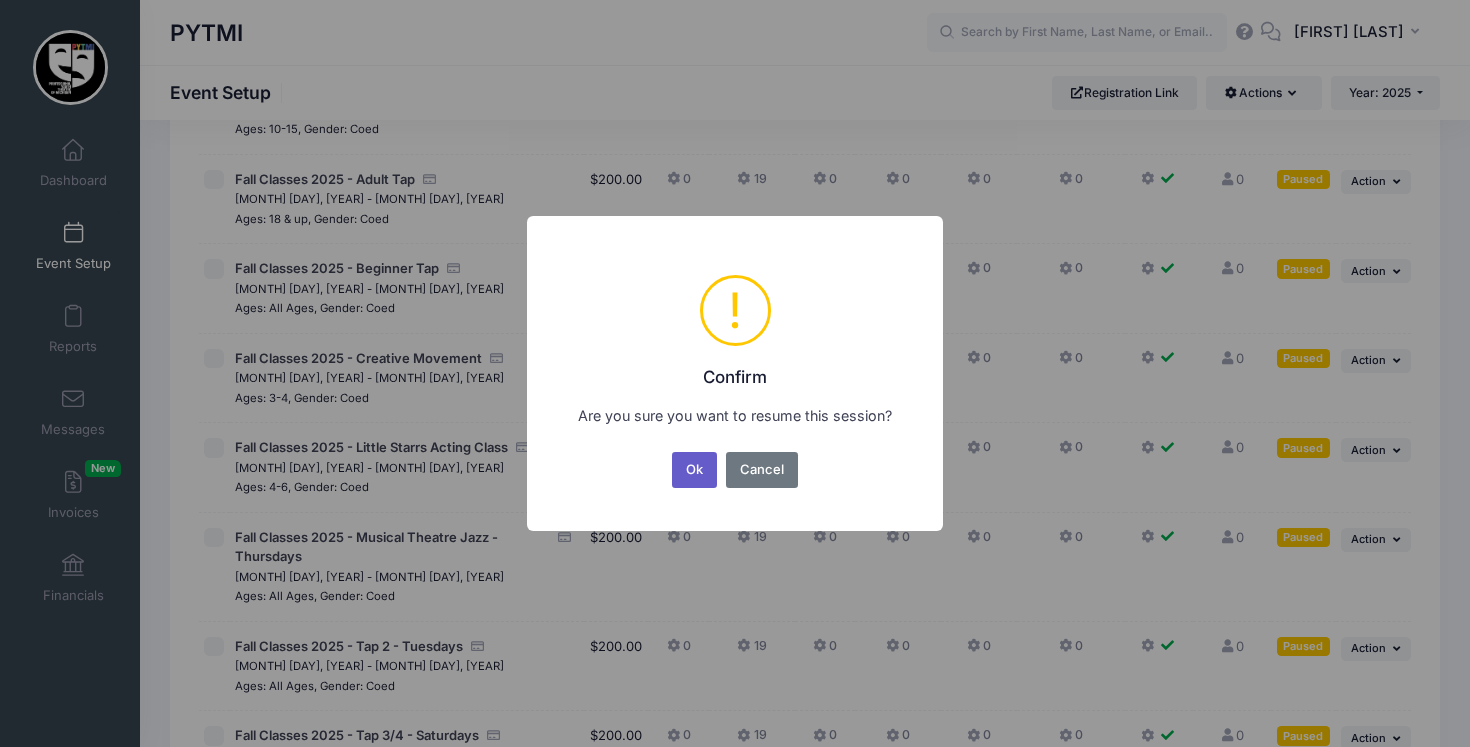 click on "Ok" at bounding box center (695, 470) 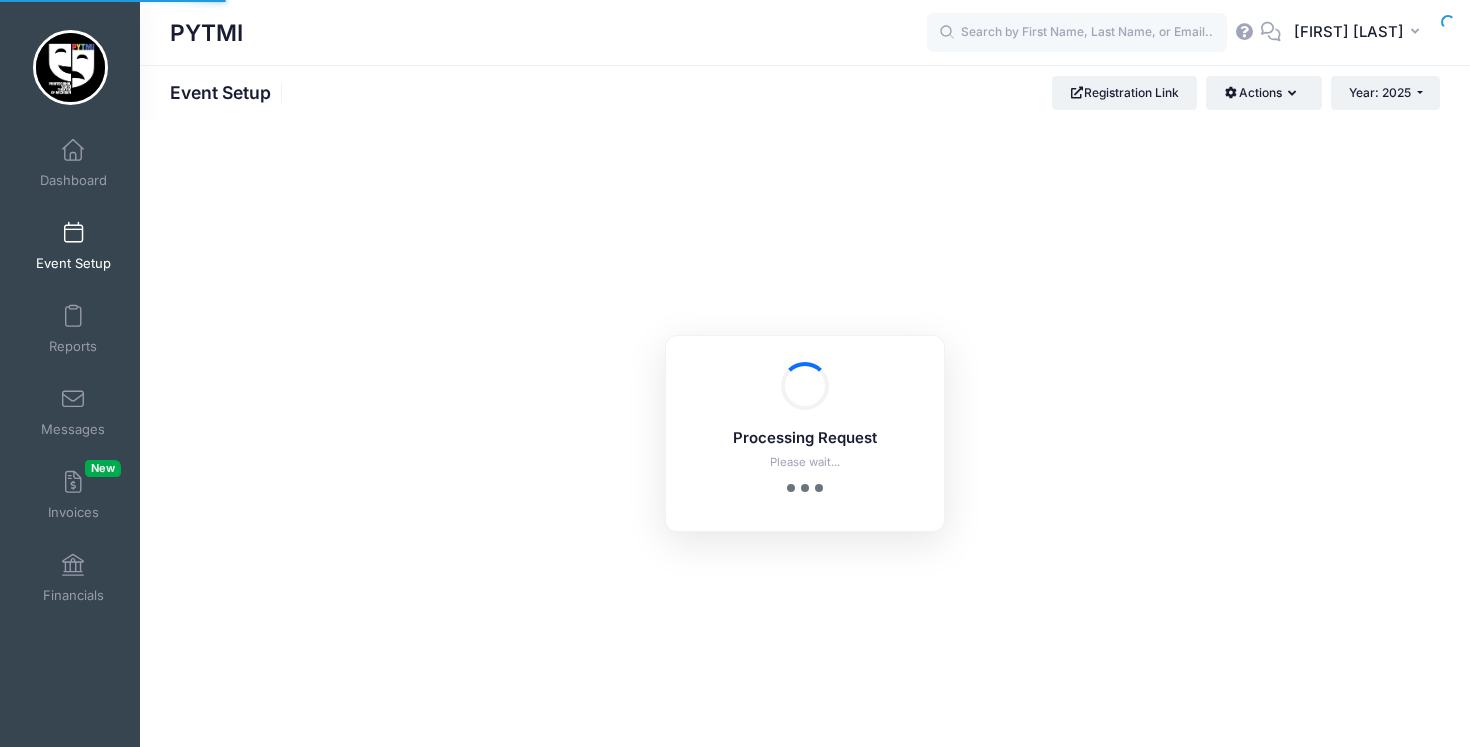 scroll, scrollTop: 0, scrollLeft: 0, axis: both 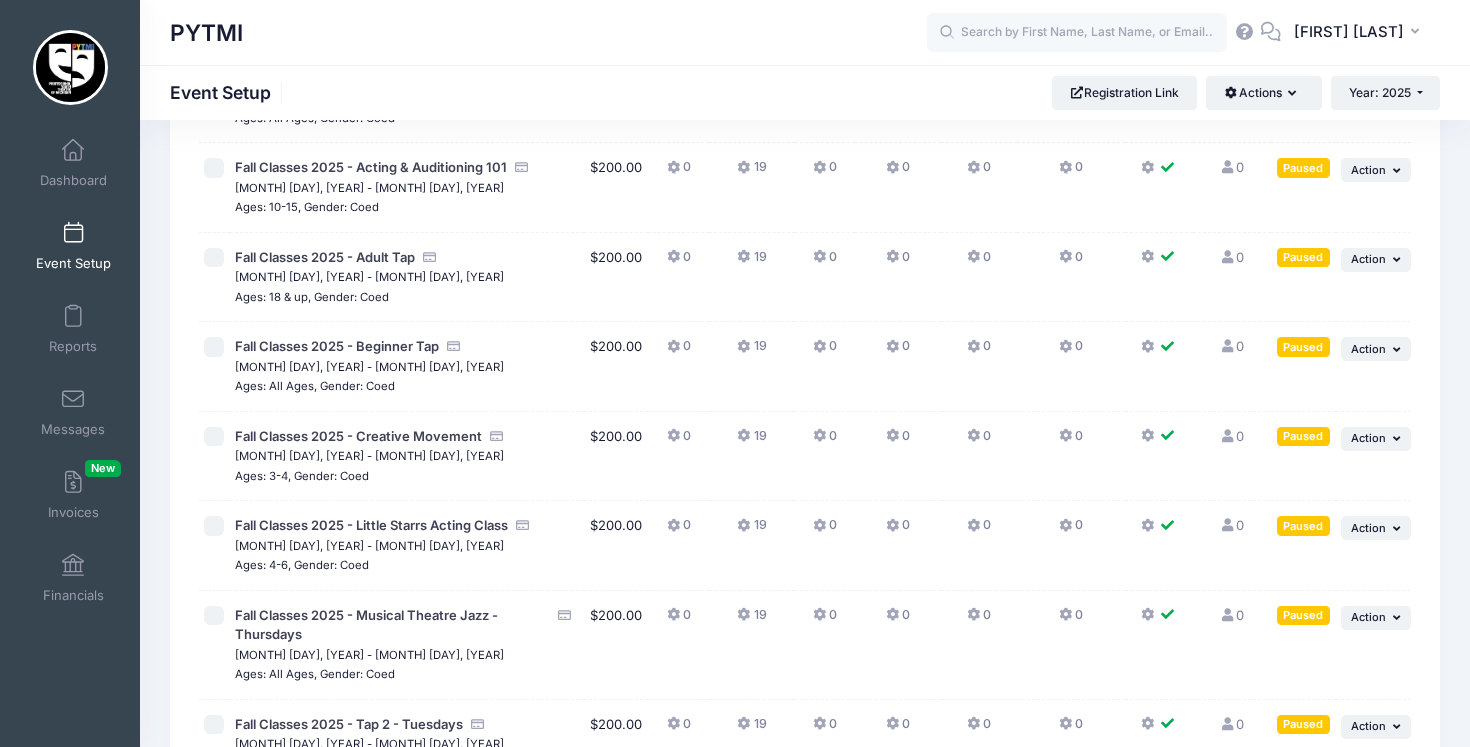 click on "Action" at bounding box center (1368, 816) 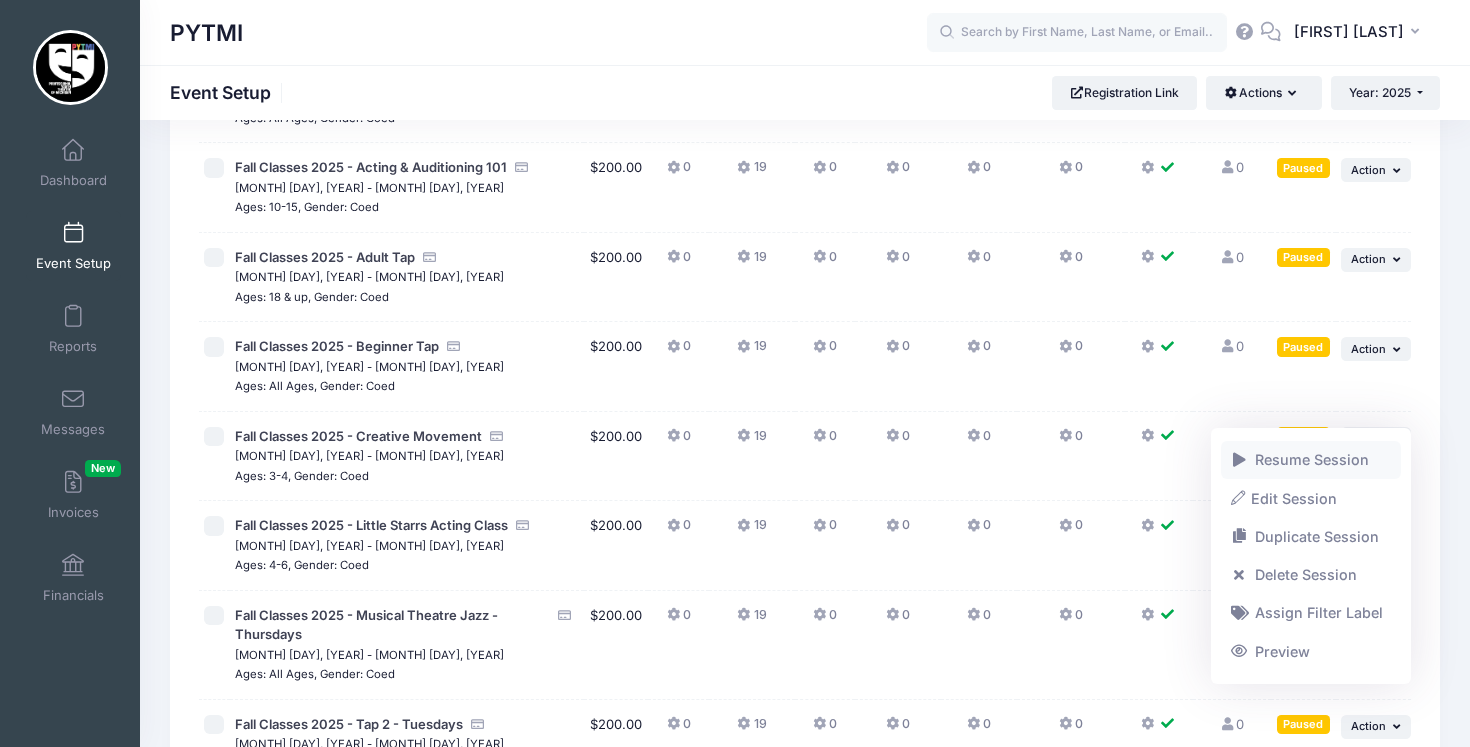 click on "Resume Session" at bounding box center [1311, 460] 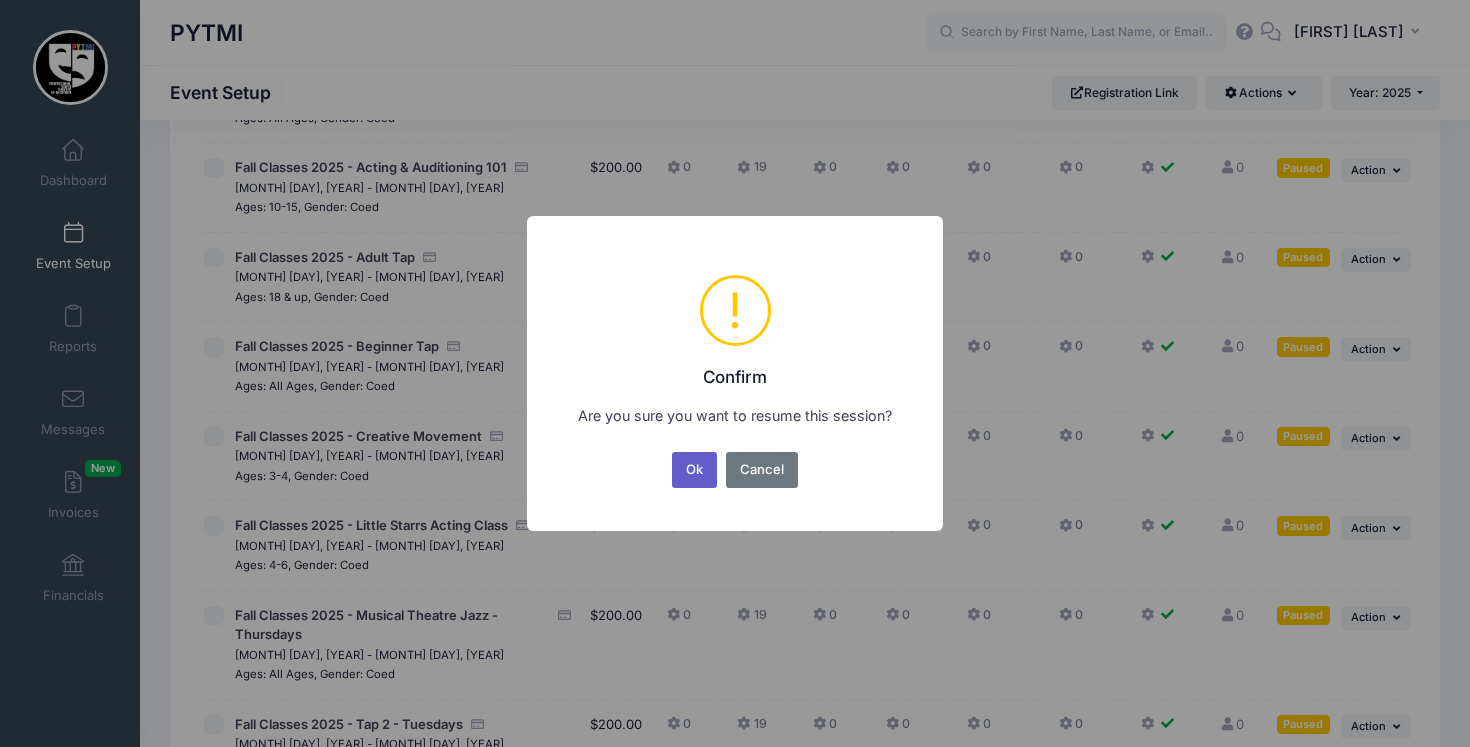 click on "Ok" at bounding box center (695, 470) 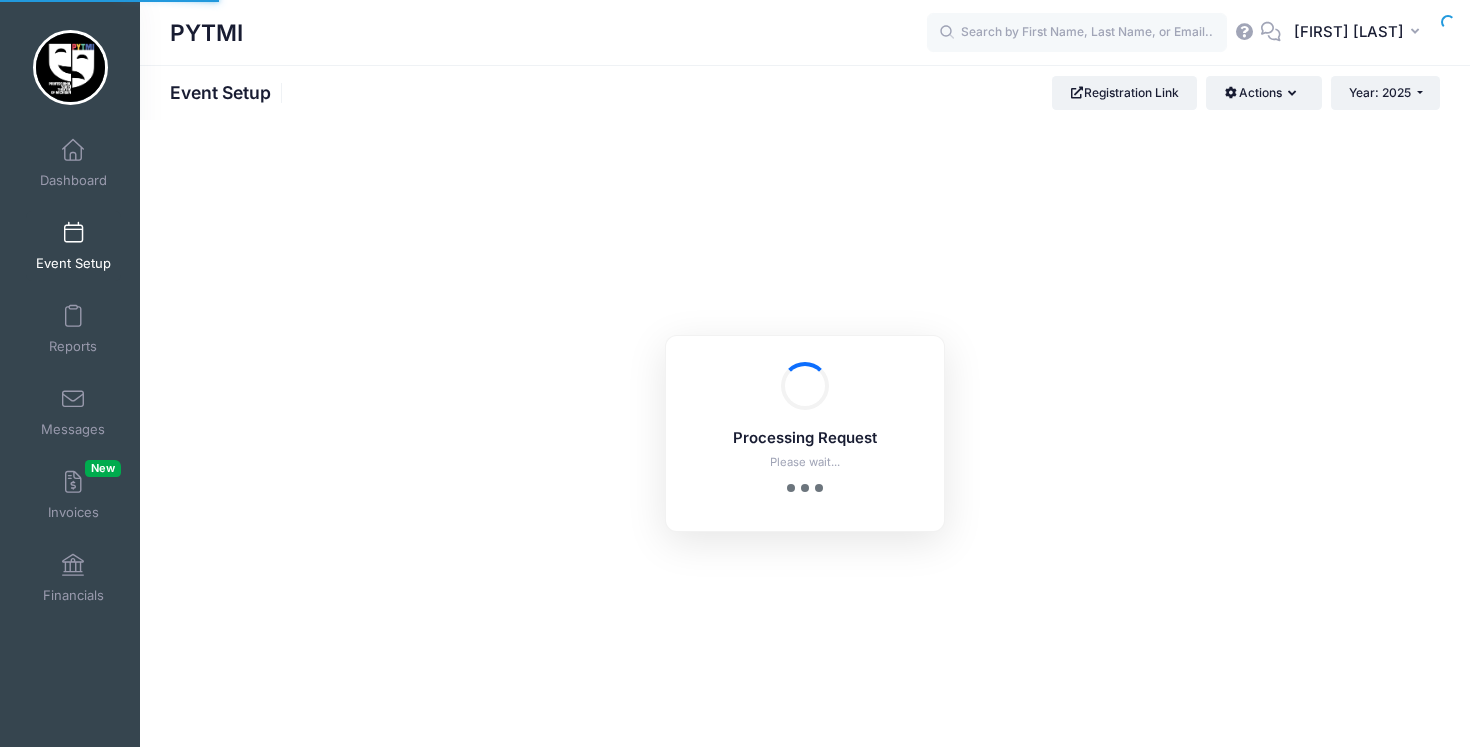scroll, scrollTop: 0, scrollLeft: 0, axis: both 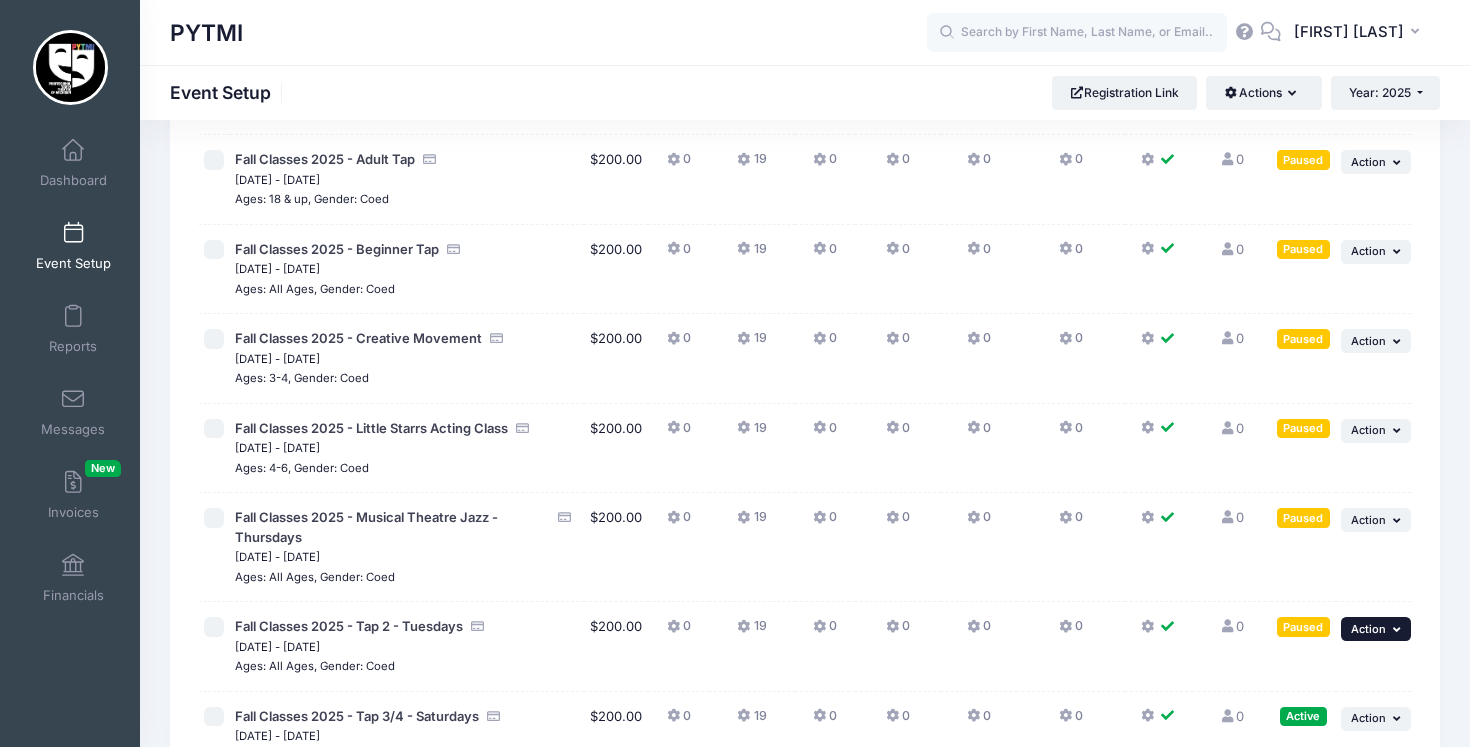 click on "... Action" at bounding box center [1376, 629] 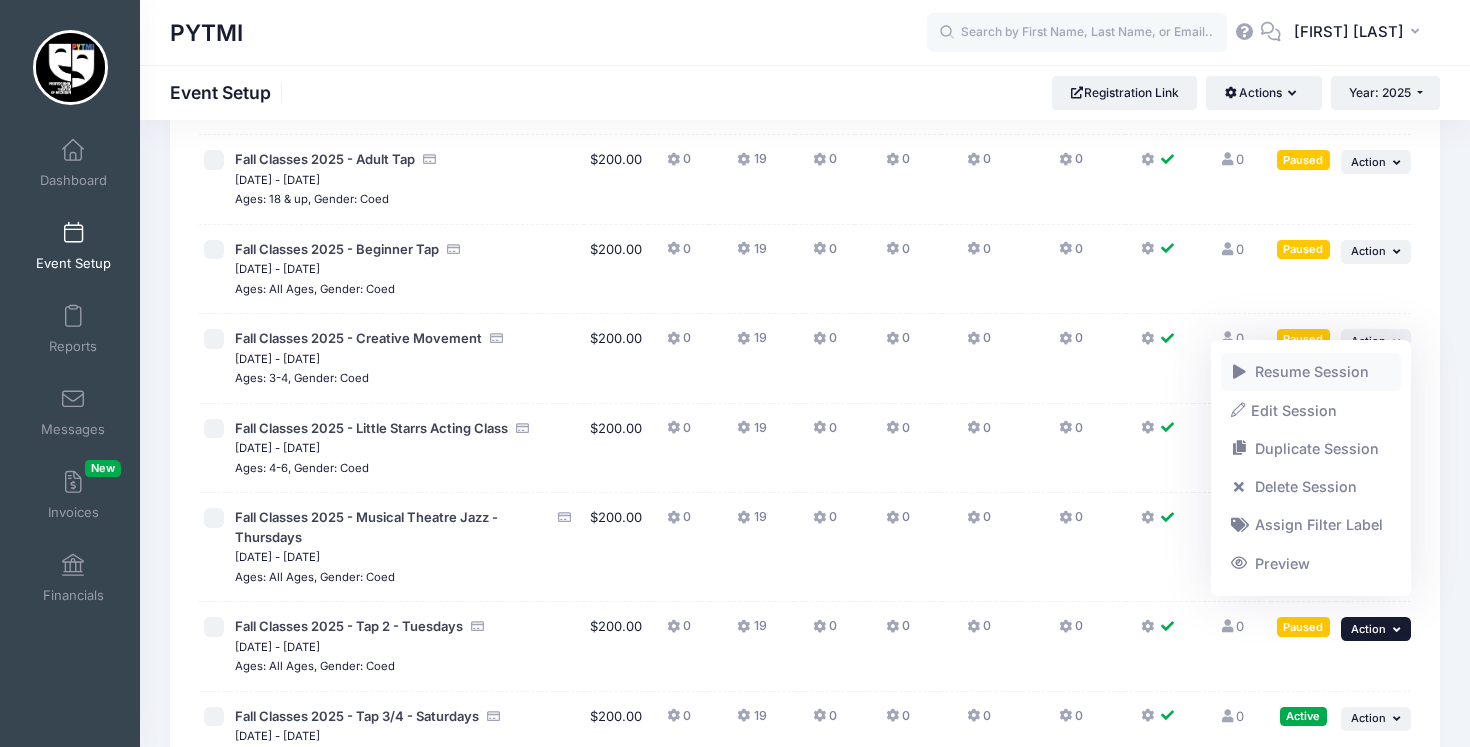 click on "Resume Session" at bounding box center (1311, 372) 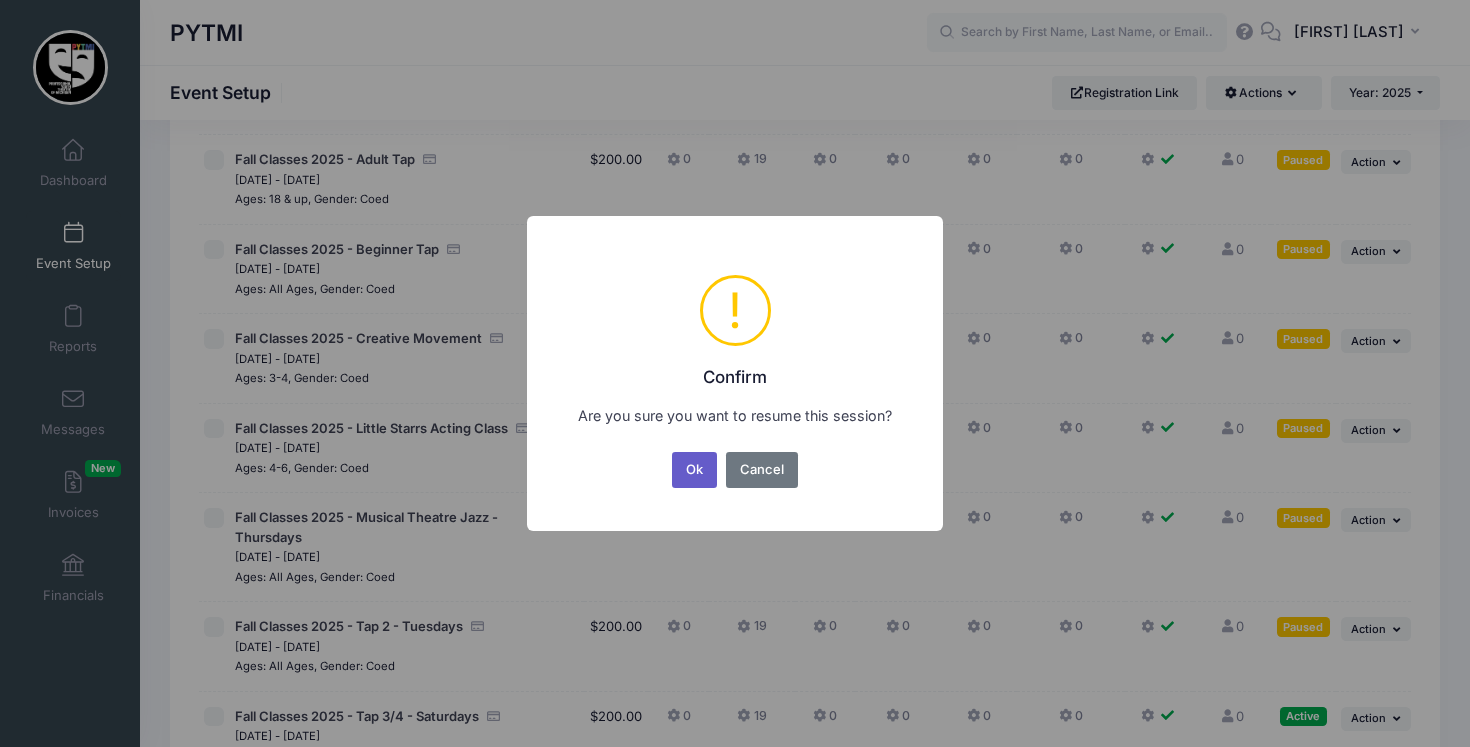 click on "Ok" at bounding box center [695, 470] 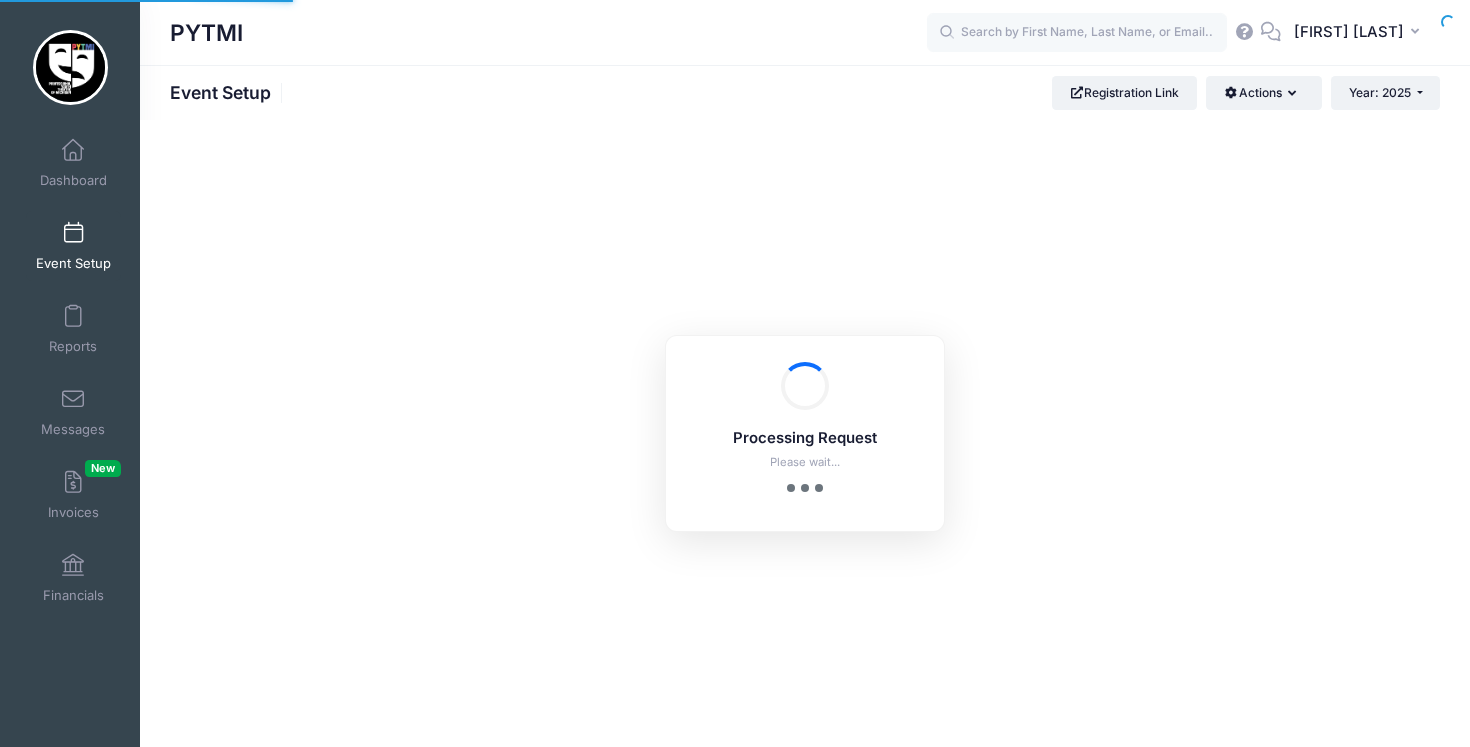 scroll, scrollTop: 0, scrollLeft: 0, axis: both 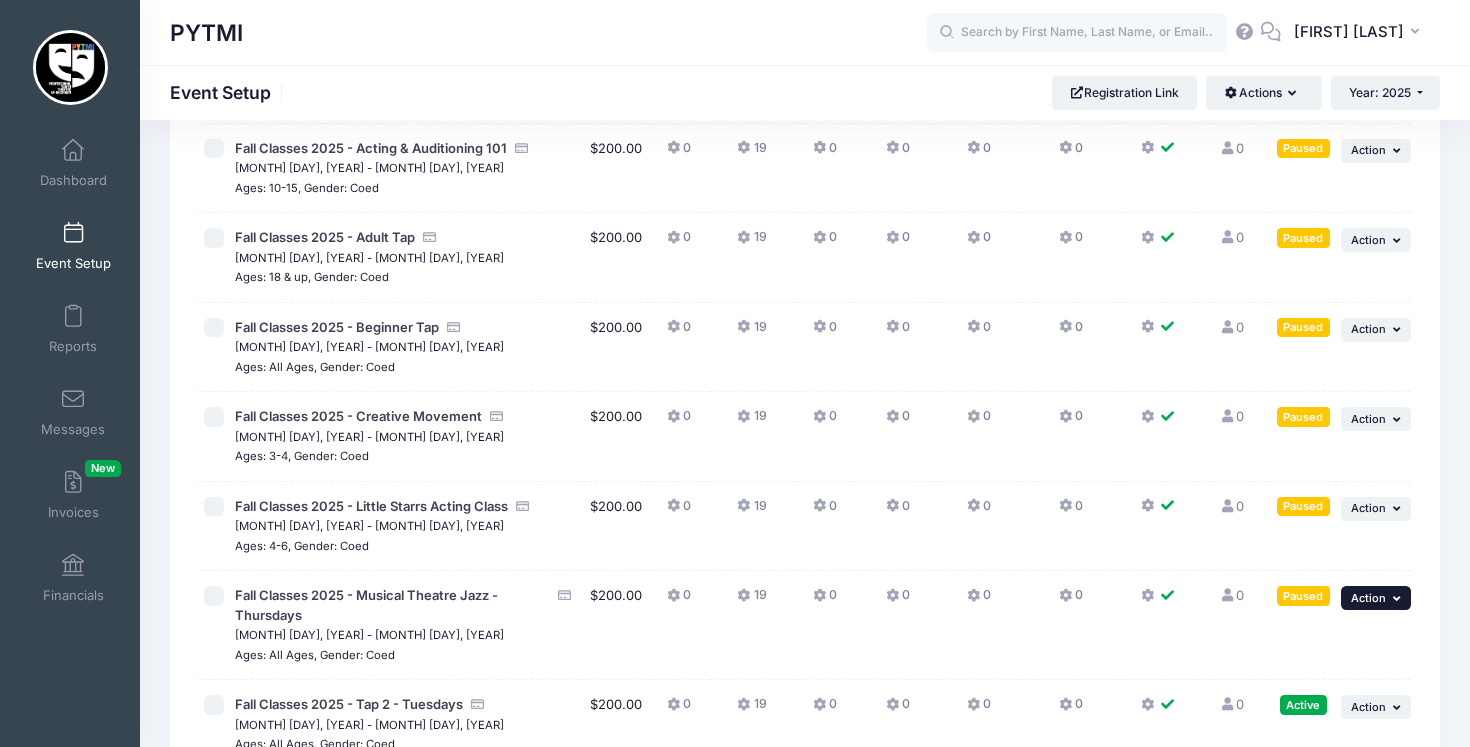 click on "... Action" at bounding box center [1376, 598] 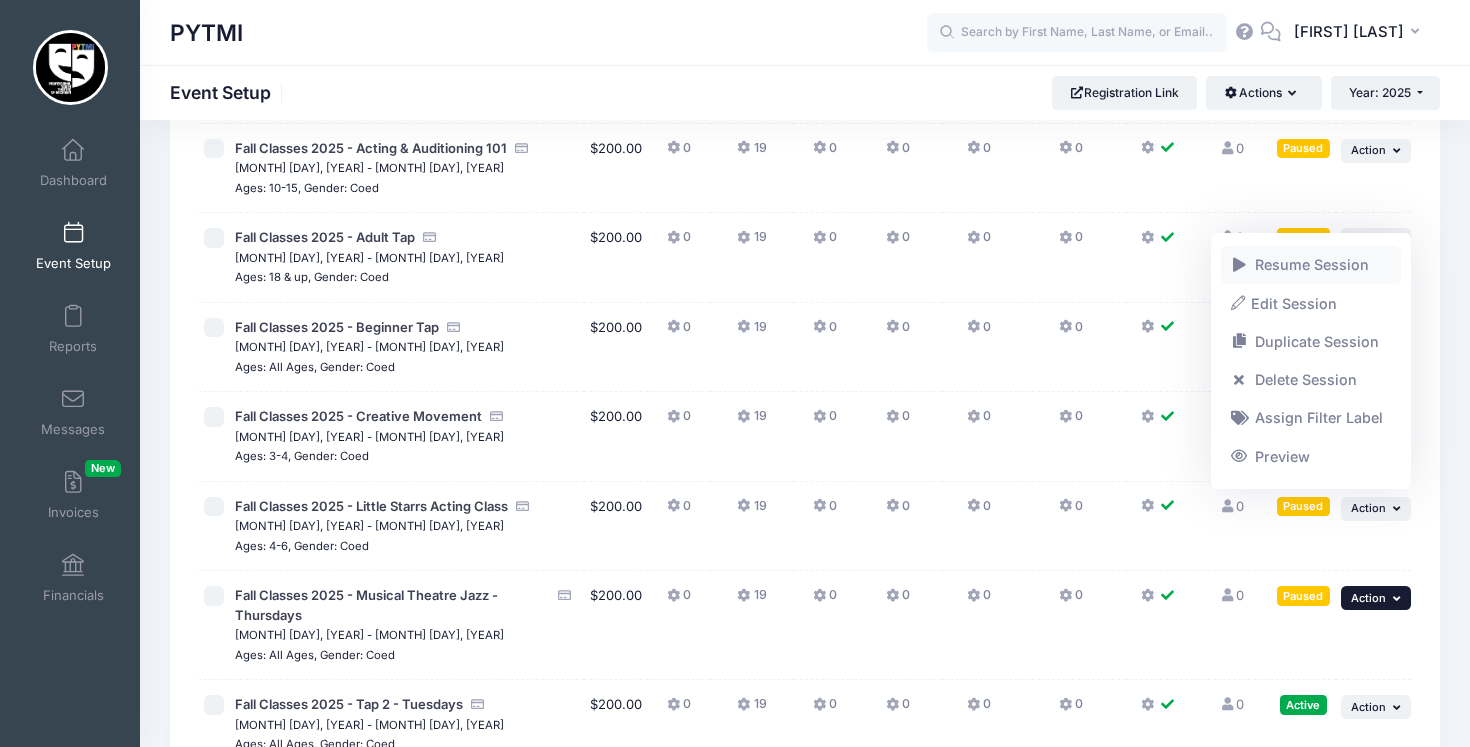 click on "Resume Session" at bounding box center (1311, 265) 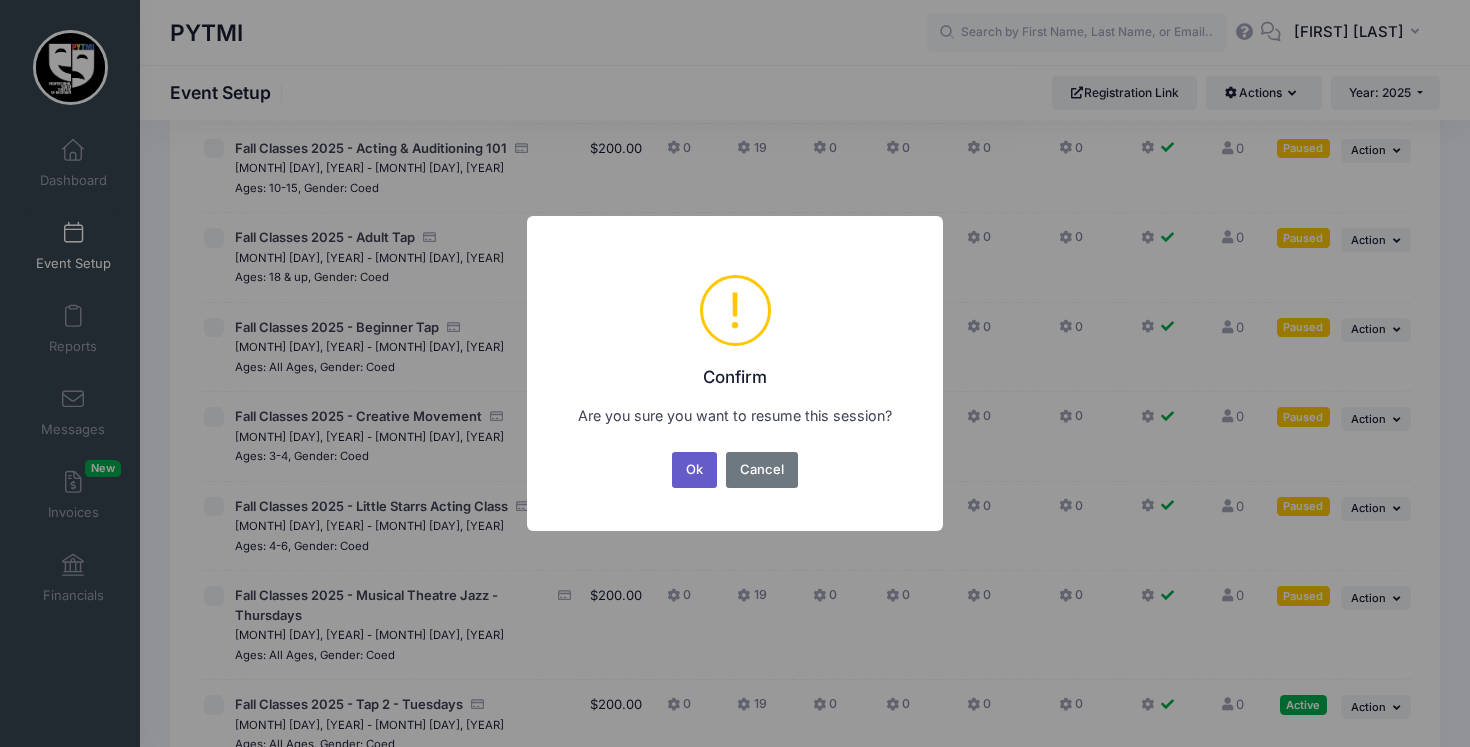 click on "Ok" at bounding box center [695, 470] 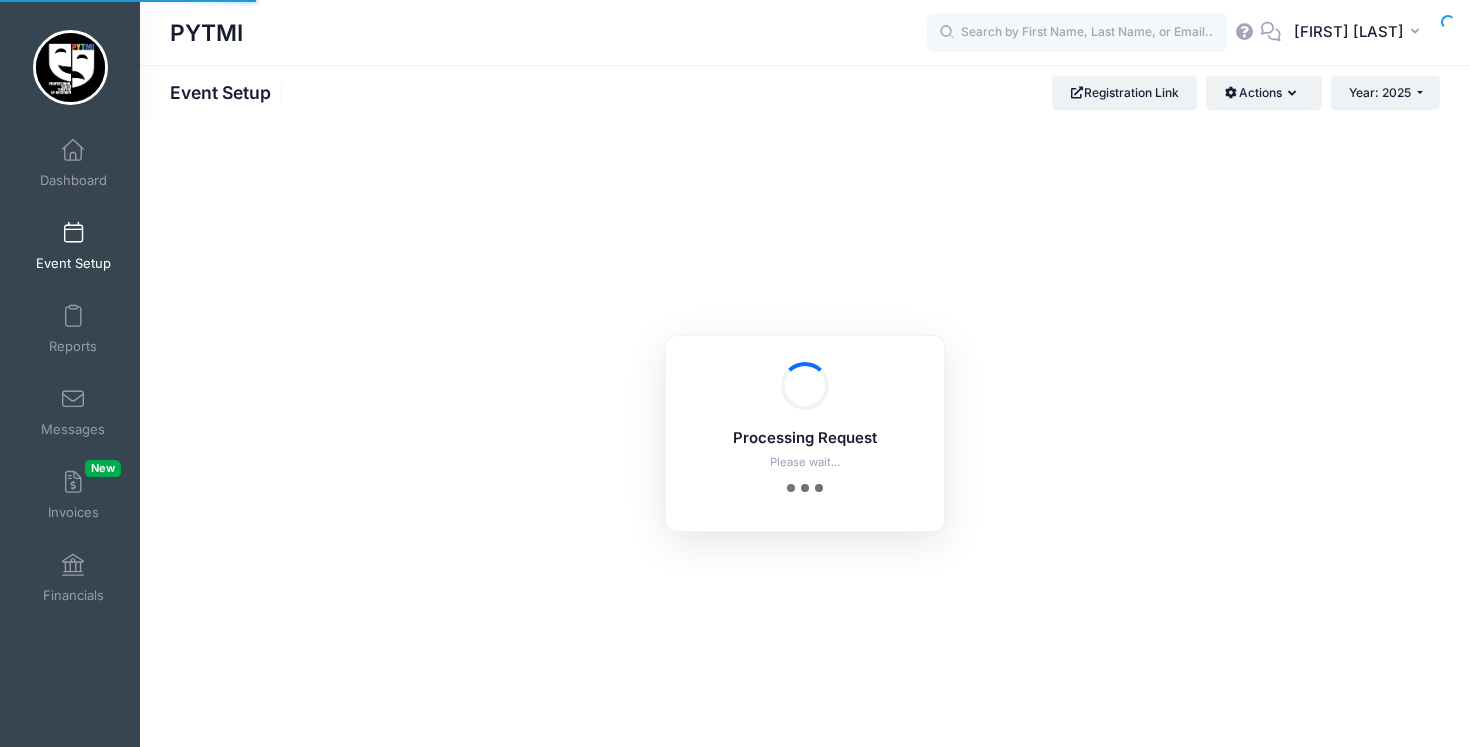 scroll, scrollTop: 0, scrollLeft: 0, axis: both 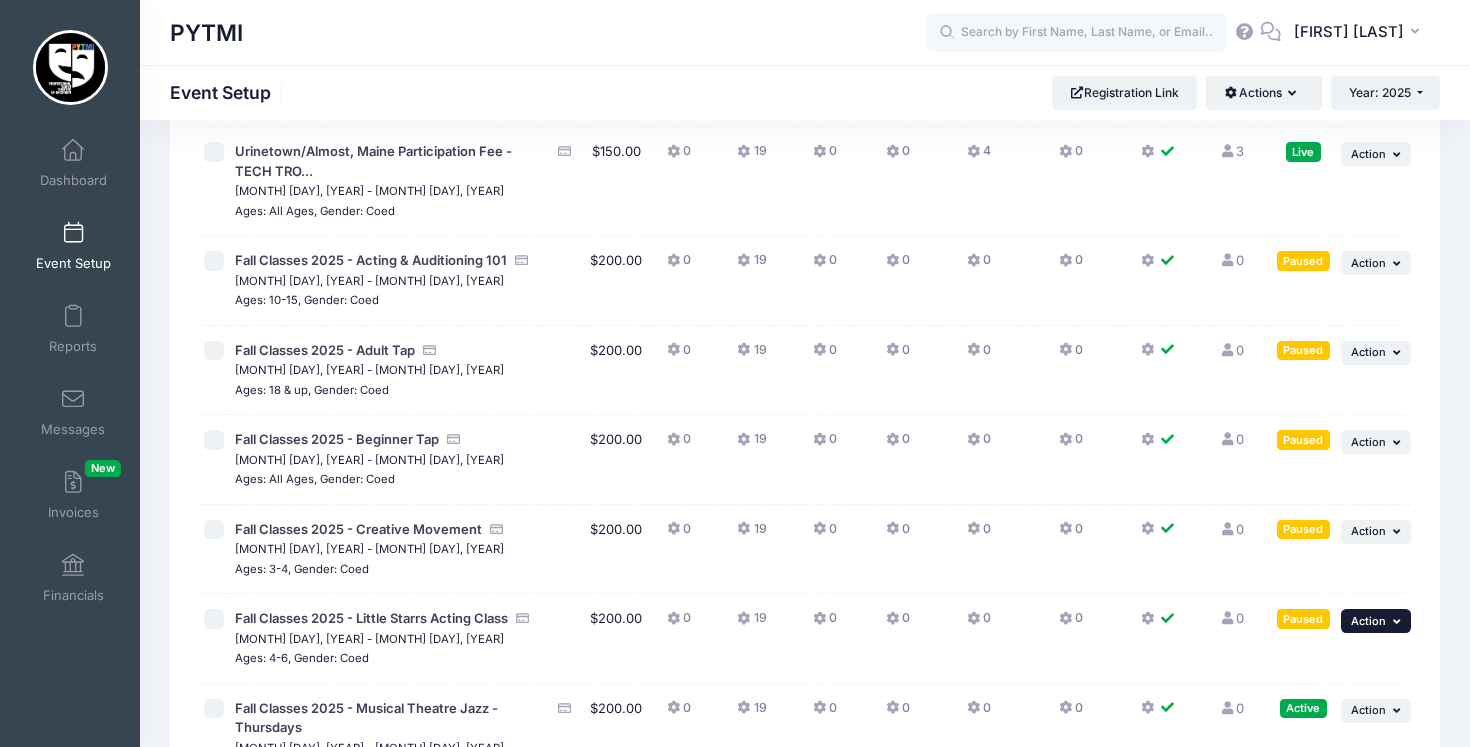 click on "... Action" at bounding box center (1376, 621) 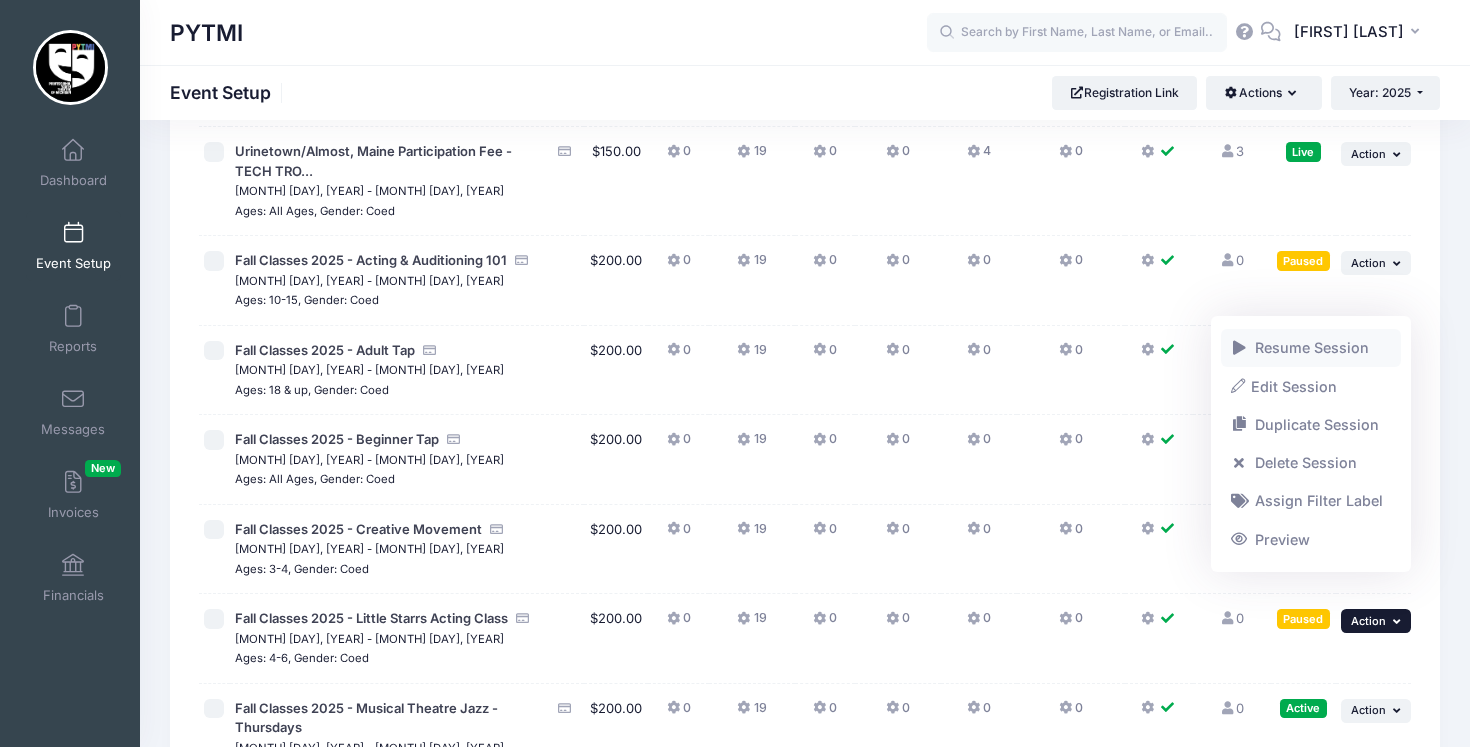 click on "Resume Session" at bounding box center [1311, 348] 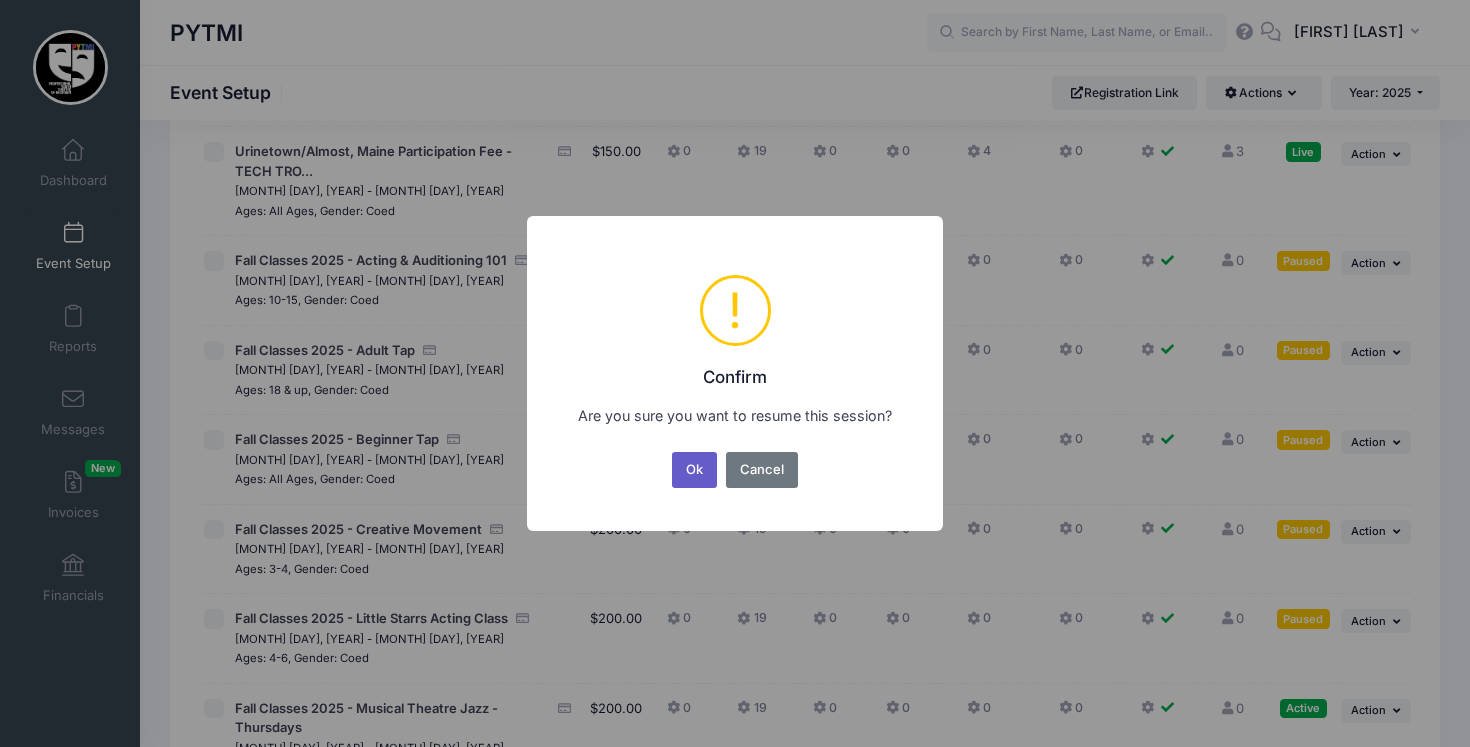 click on "Ok" at bounding box center [695, 470] 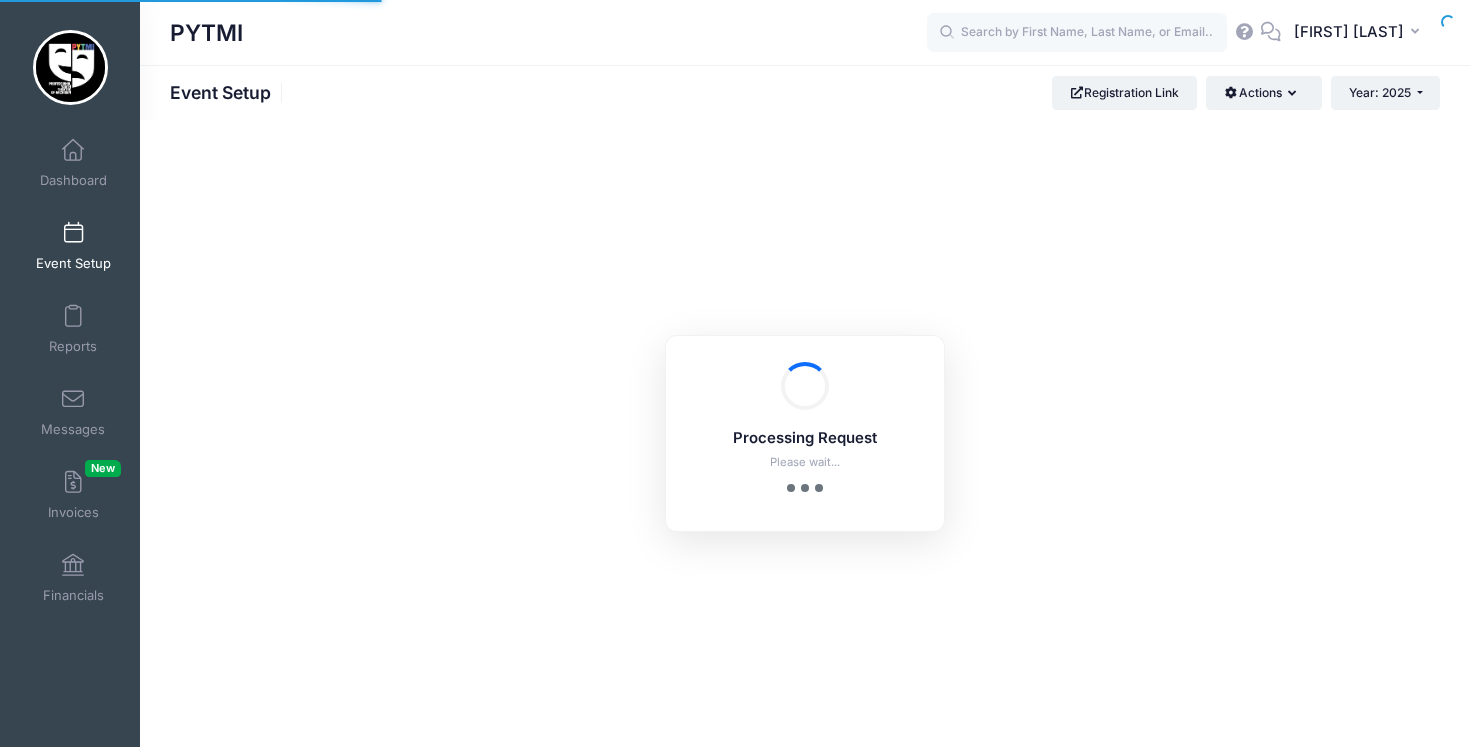 scroll, scrollTop: 0, scrollLeft: 0, axis: both 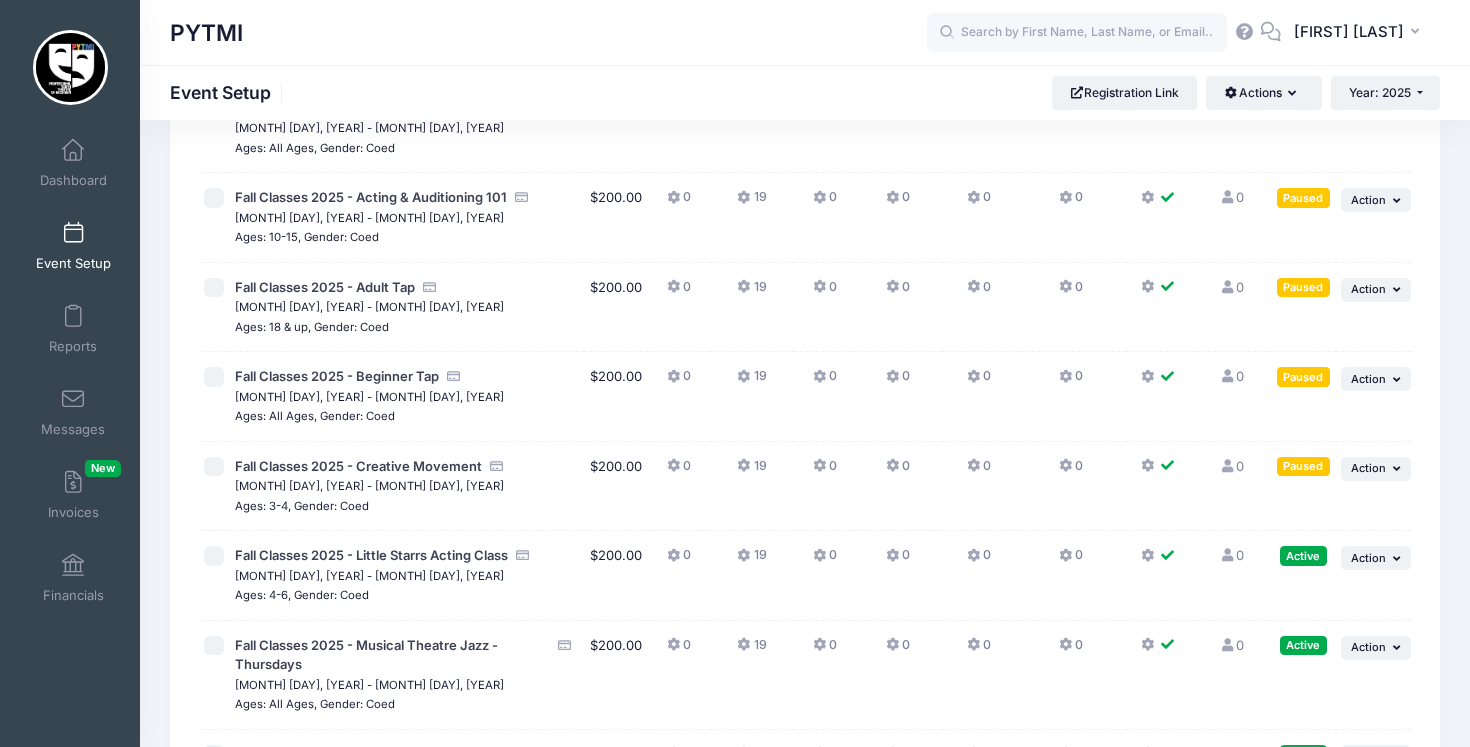 click on "... Action      Resume Session
Pause Session
Edit Session
Duplicate Session
Delete Session
Assign Filter Label
Preview" at bounding box center [1373, 487] 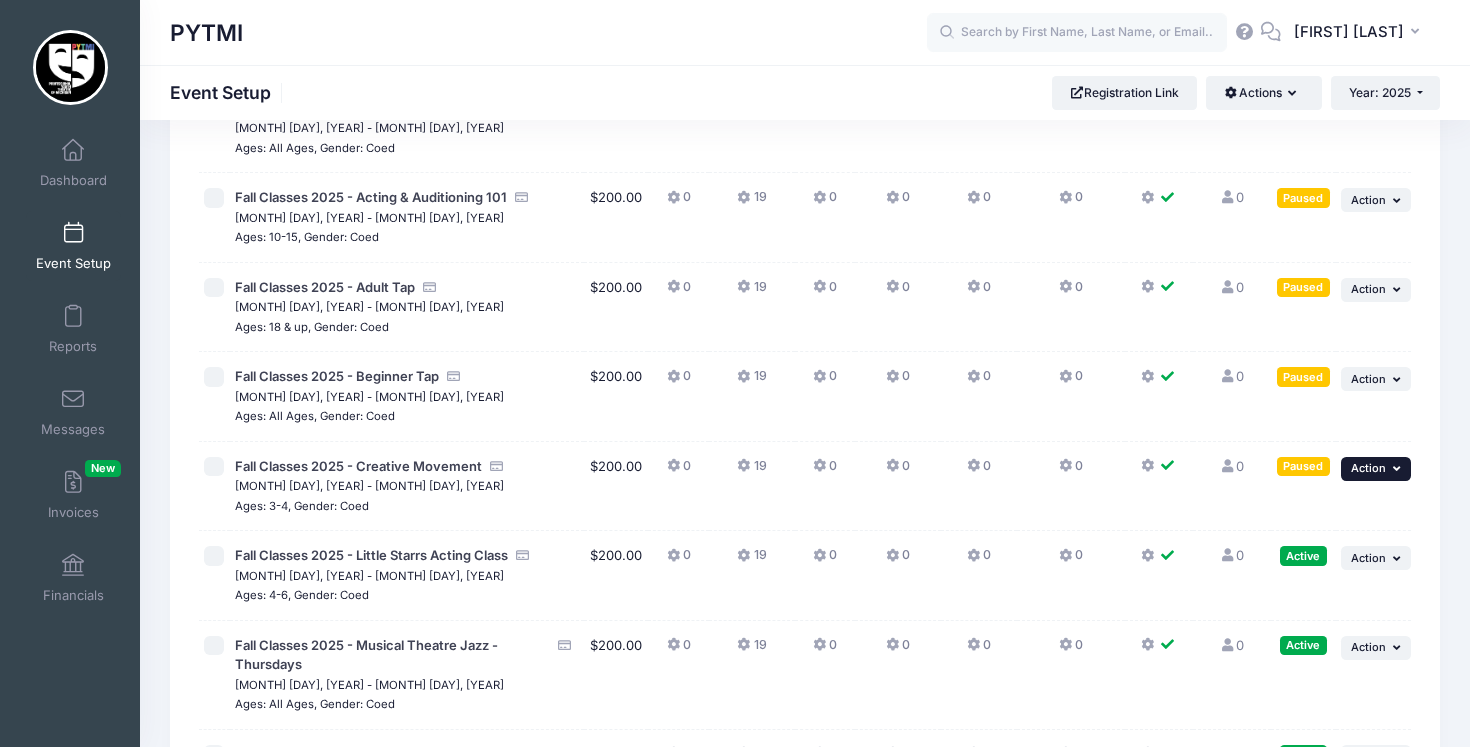 click on "Action" at bounding box center [1368, 468] 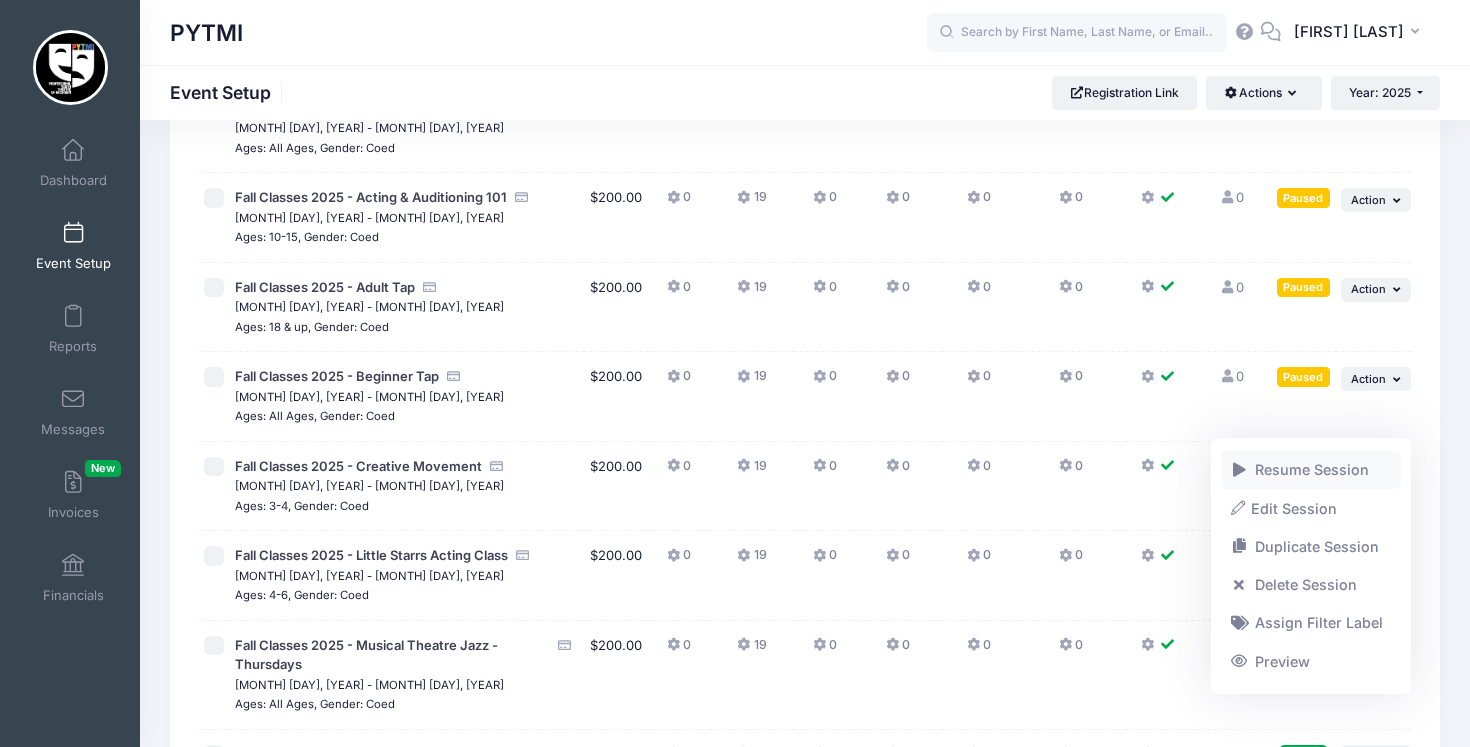 click on "Resume Session" at bounding box center [1311, 470] 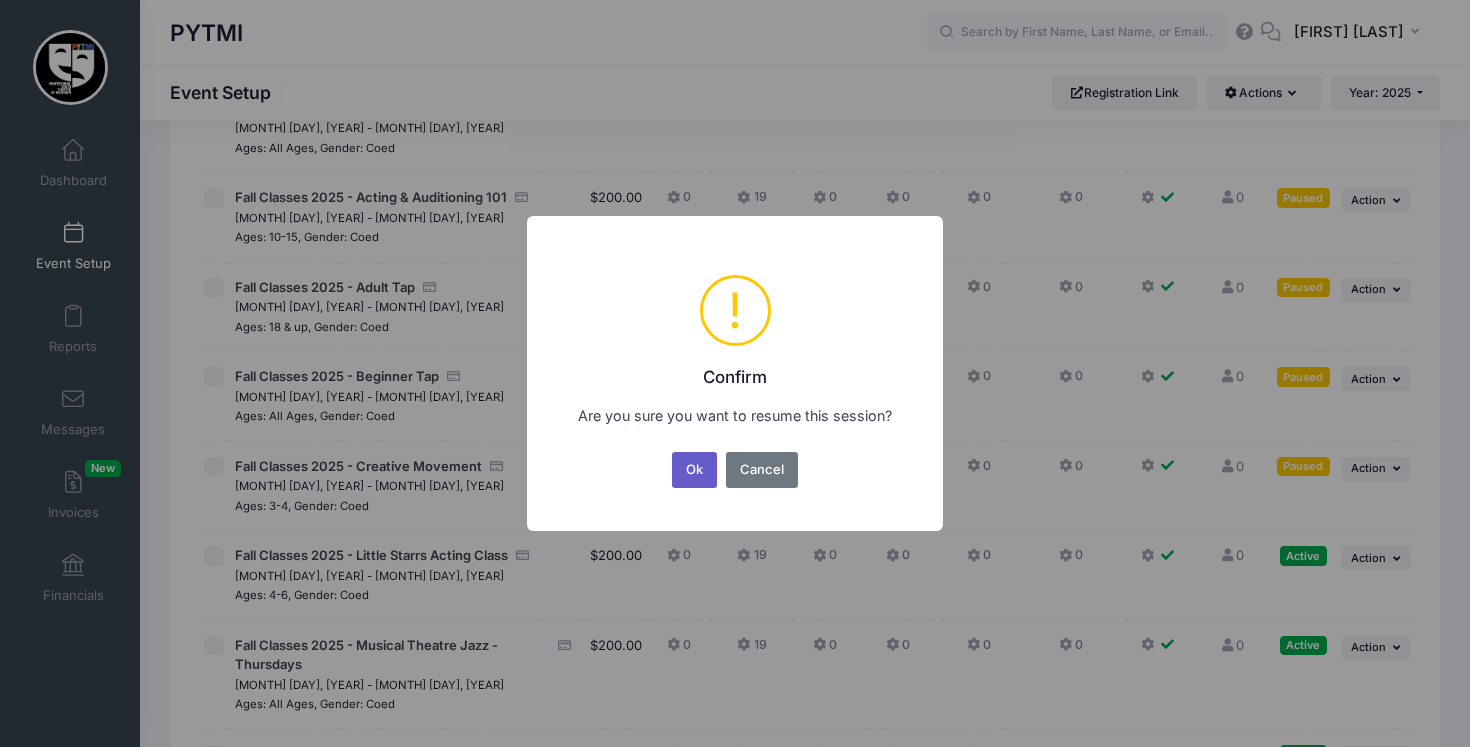 click on "Ok" at bounding box center [695, 470] 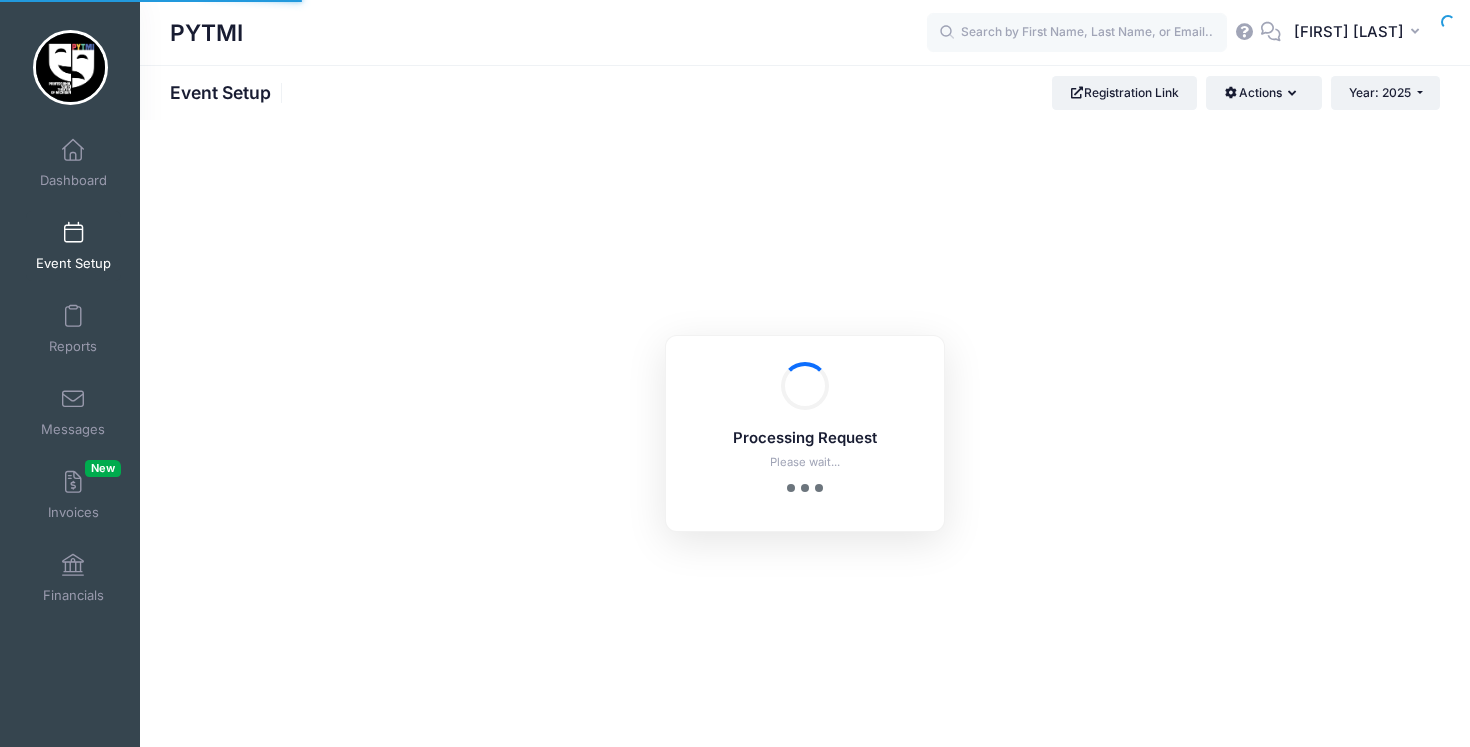 scroll, scrollTop: 0, scrollLeft: 0, axis: both 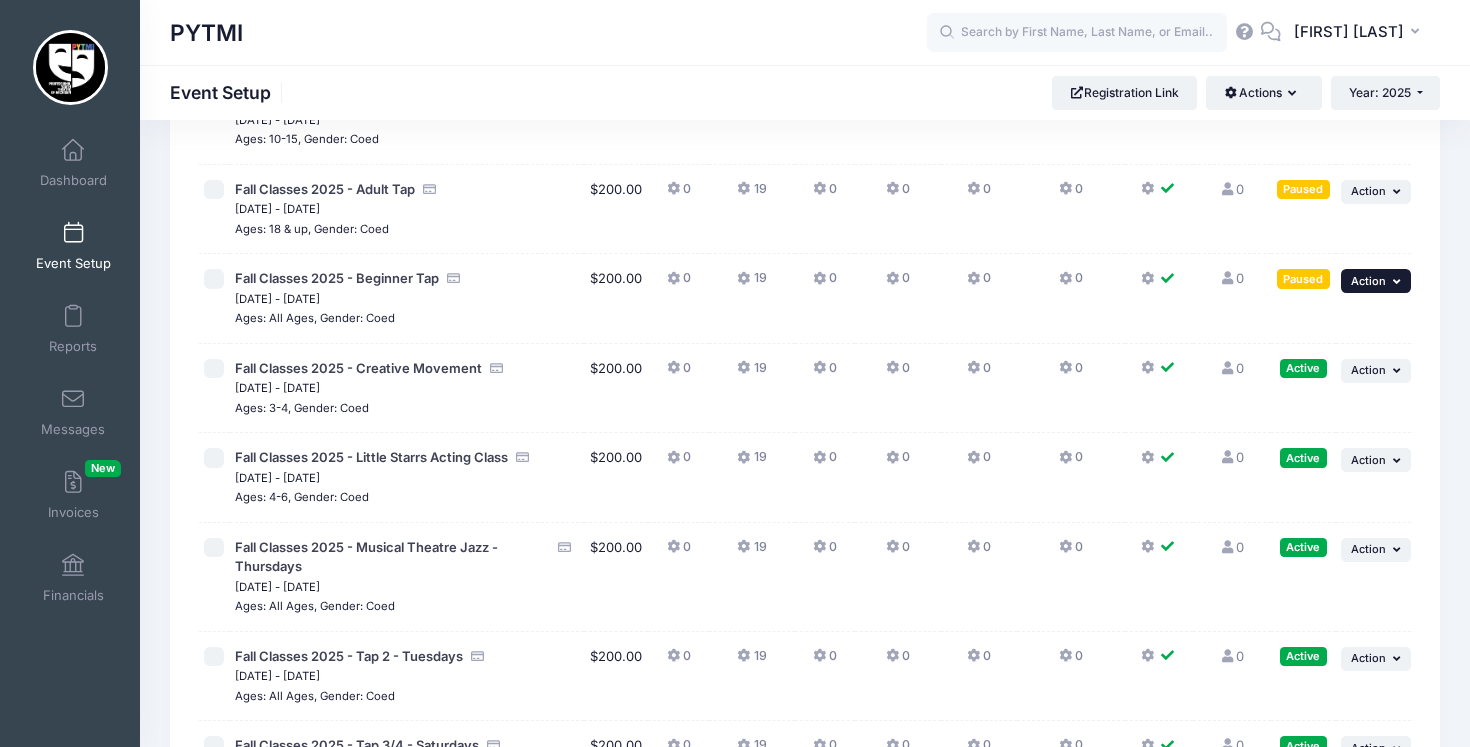 click at bounding box center (1399, 281) 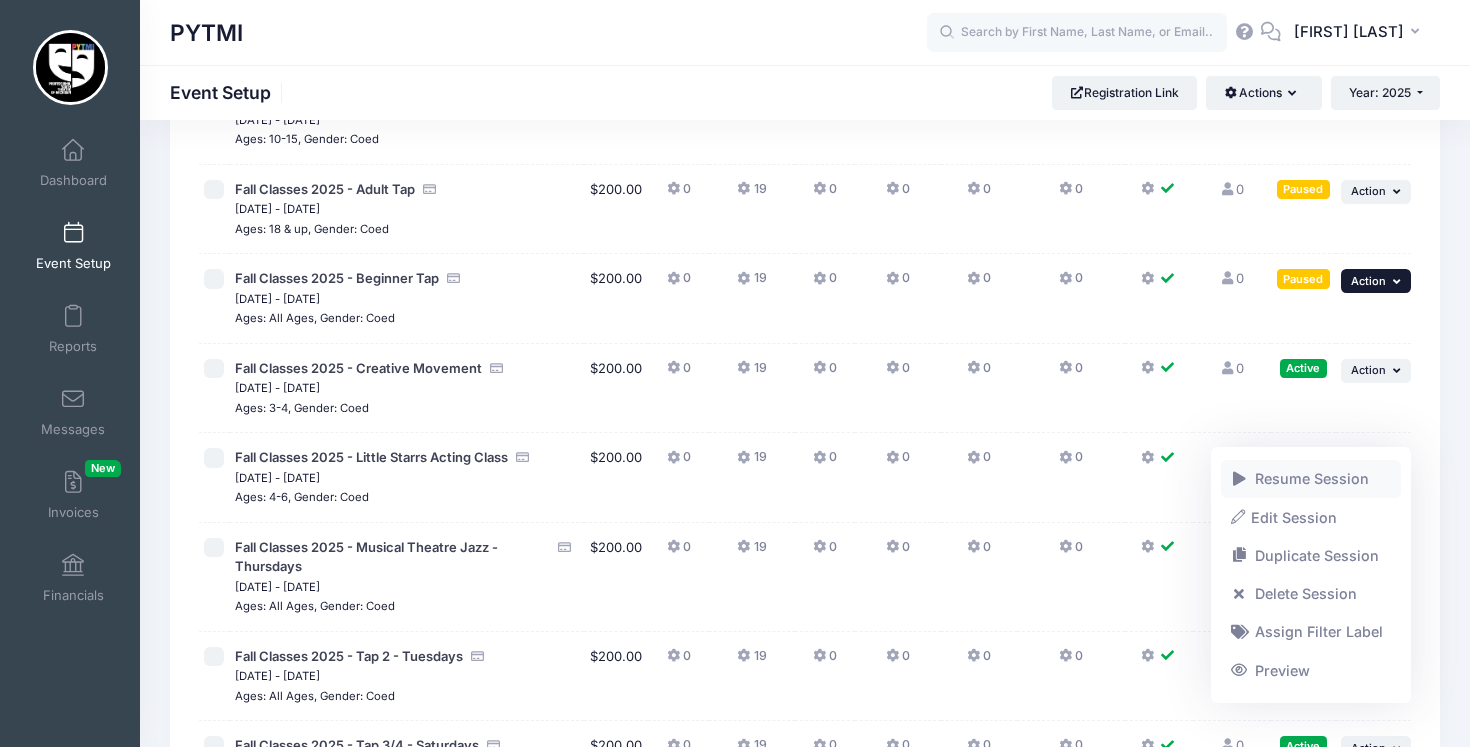 click on "Resume Session" at bounding box center [1311, 479] 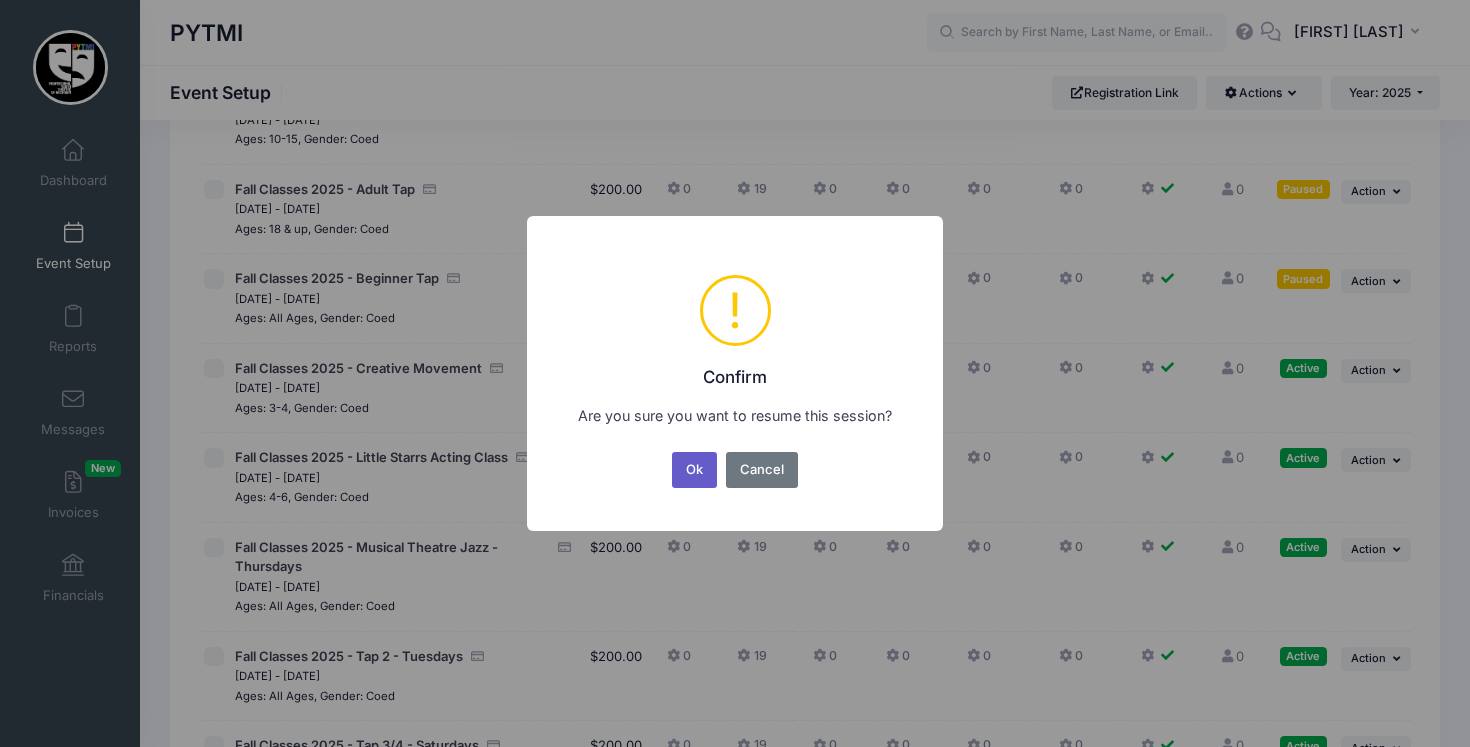 click on "Ok" at bounding box center (695, 470) 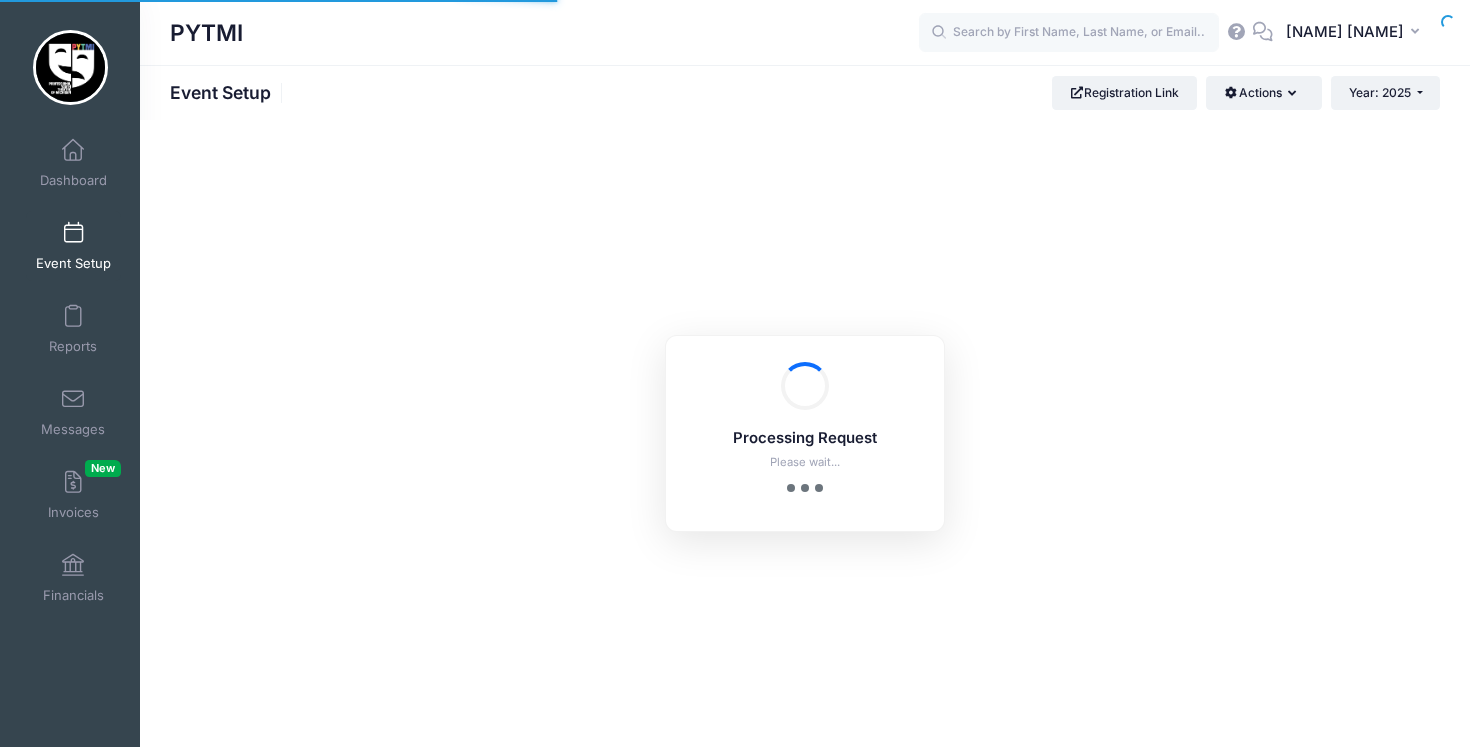 scroll, scrollTop: 0, scrollLeft: 0, axis: both 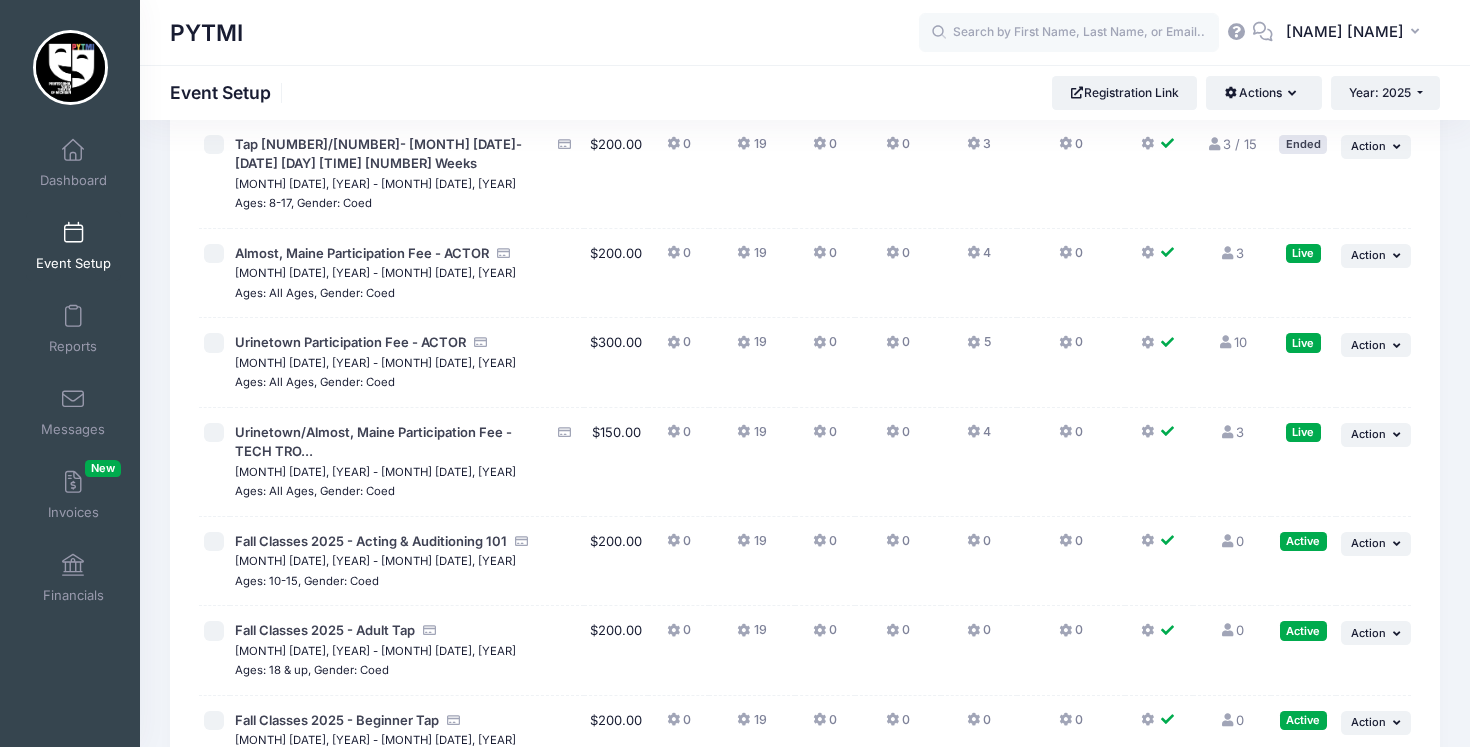 click on "Fall Classes 2025 - Adult Tap" at bounding box center (325, 631) 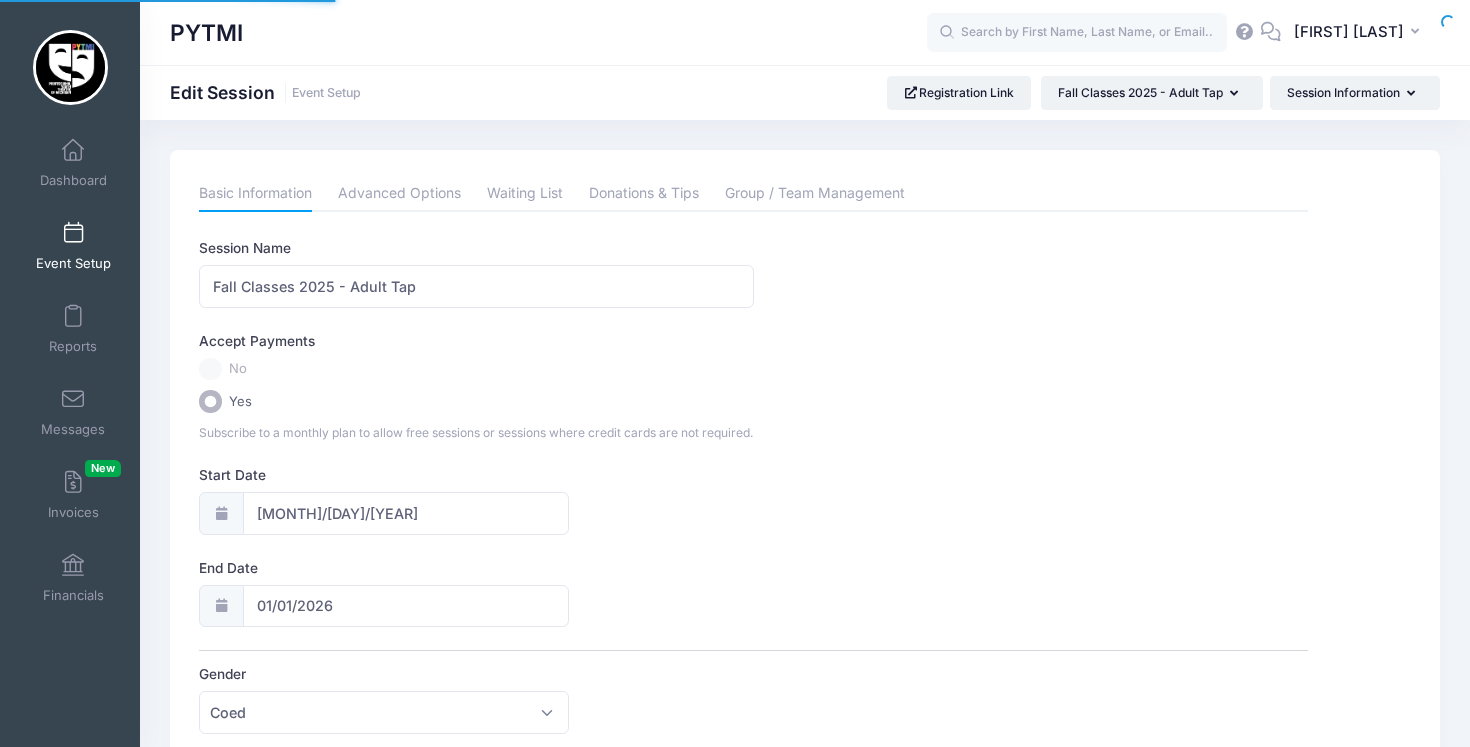 scroll, scrollTop: 0, scrollLeft: 0, axis: both 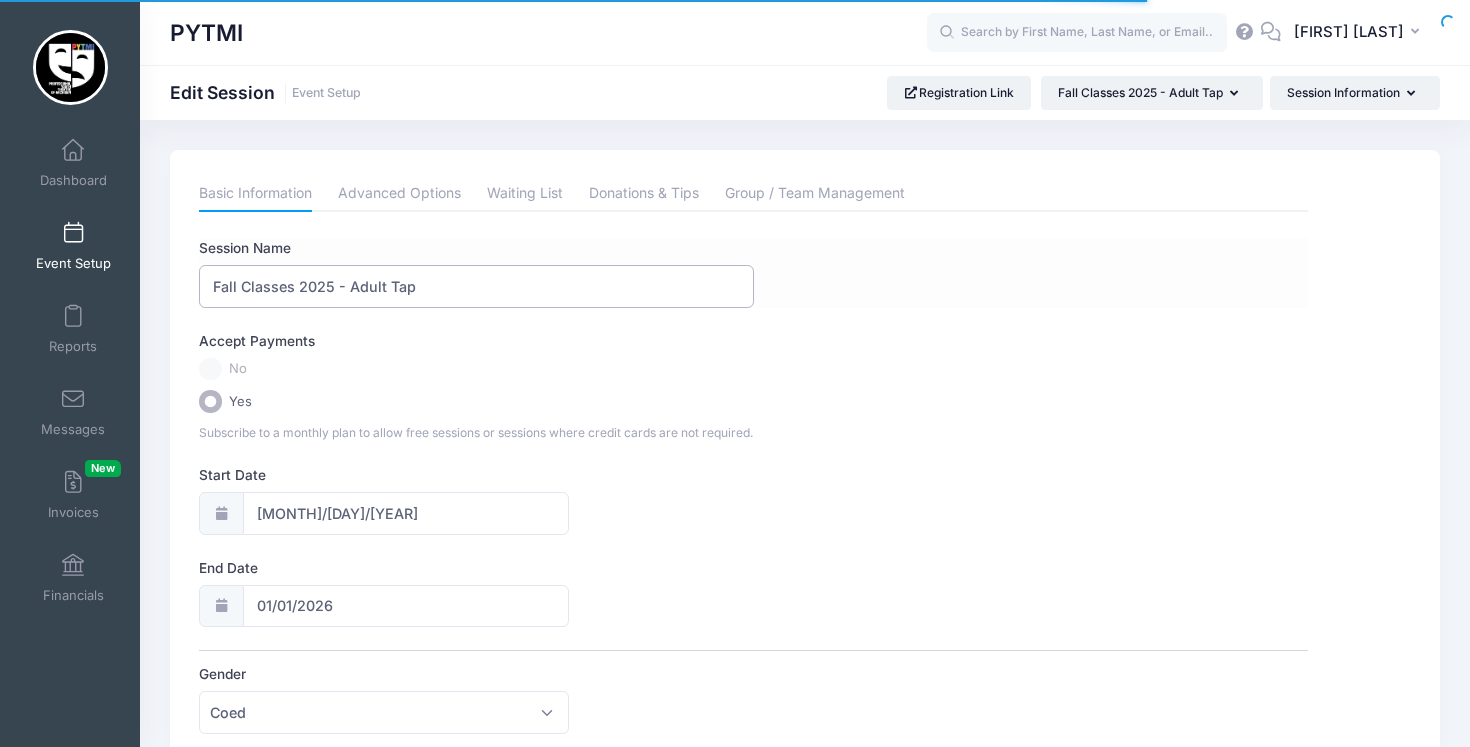 click on "Fall Classes 2025 - Adult Tap" at bounding box center (476, 286) 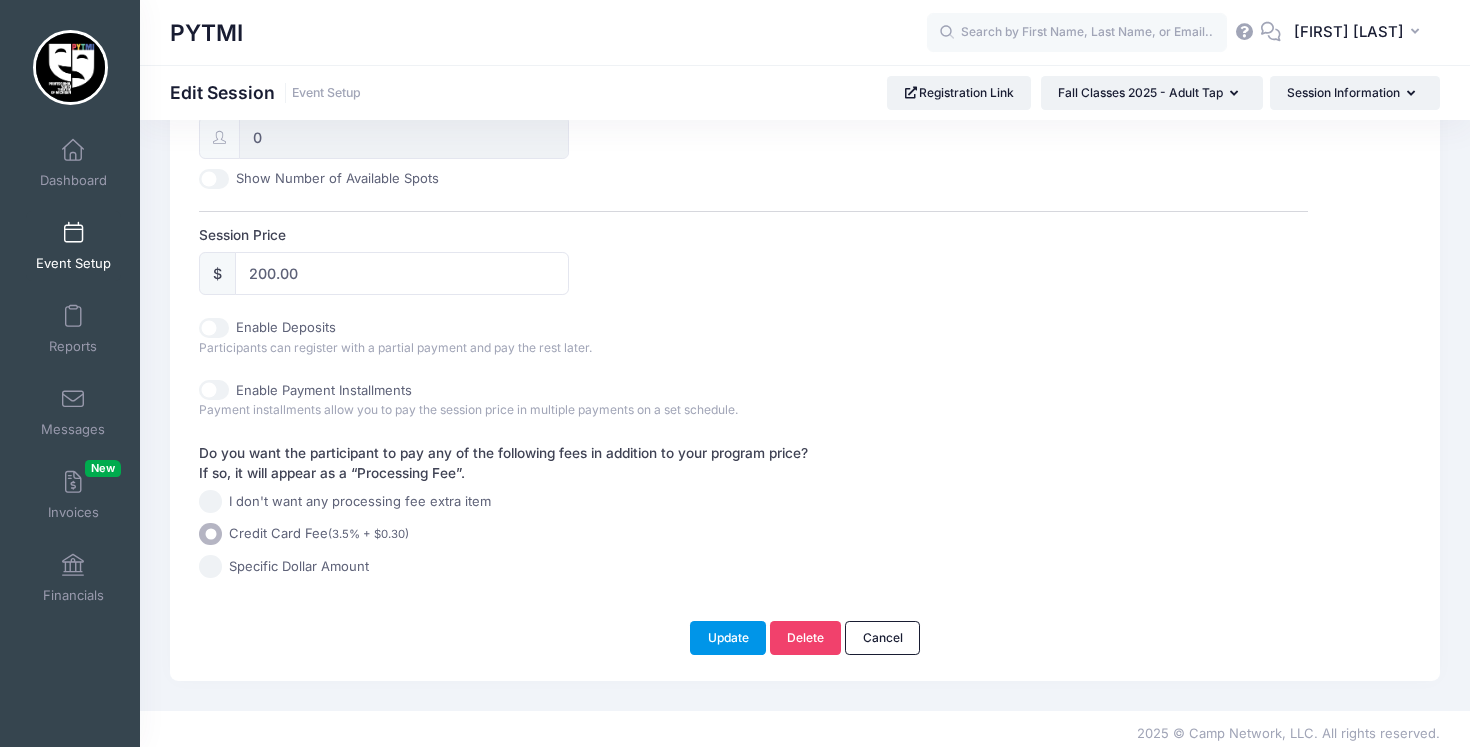 type on "Fall Classes 2025 - Adult Tap - Tuesdays" 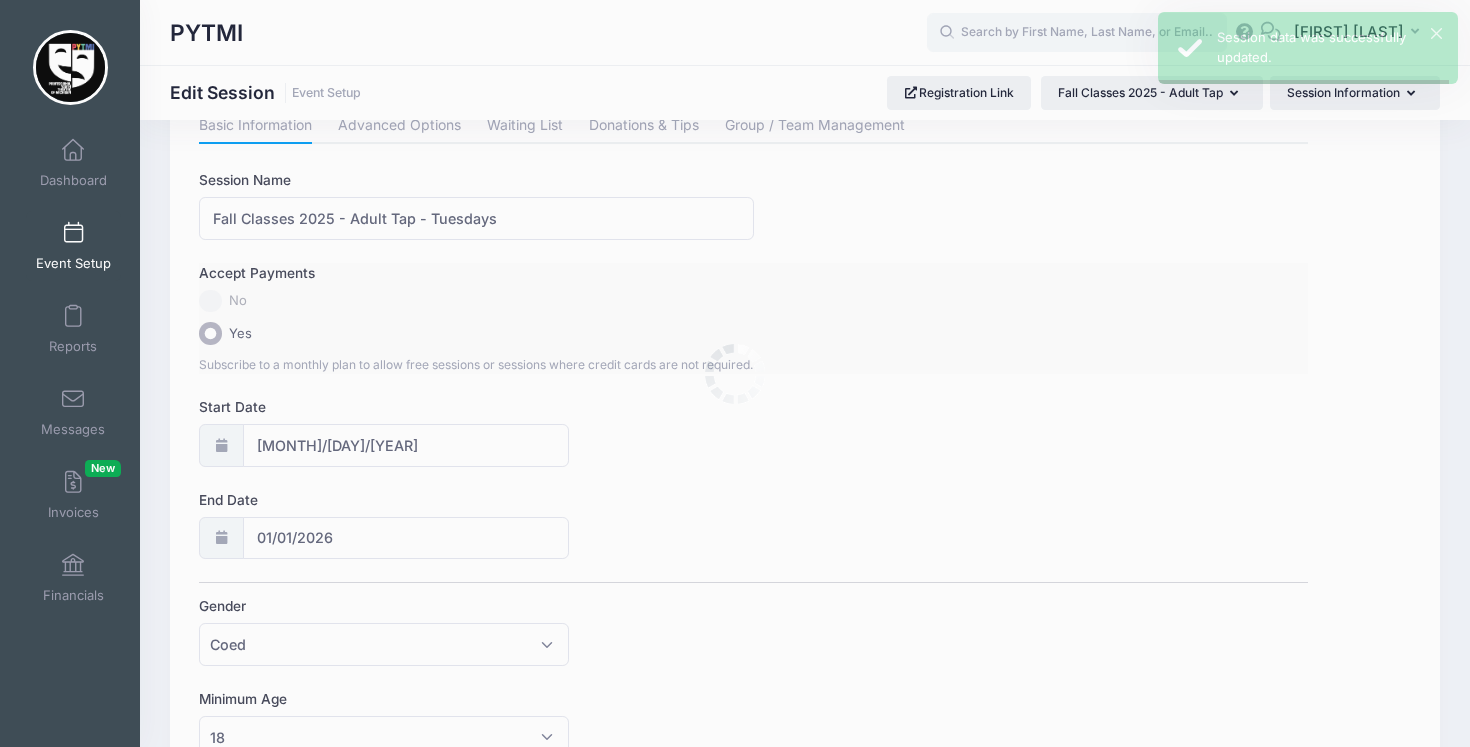 scroll, scrollTop: 0, scrollLeft: 0, axis: both 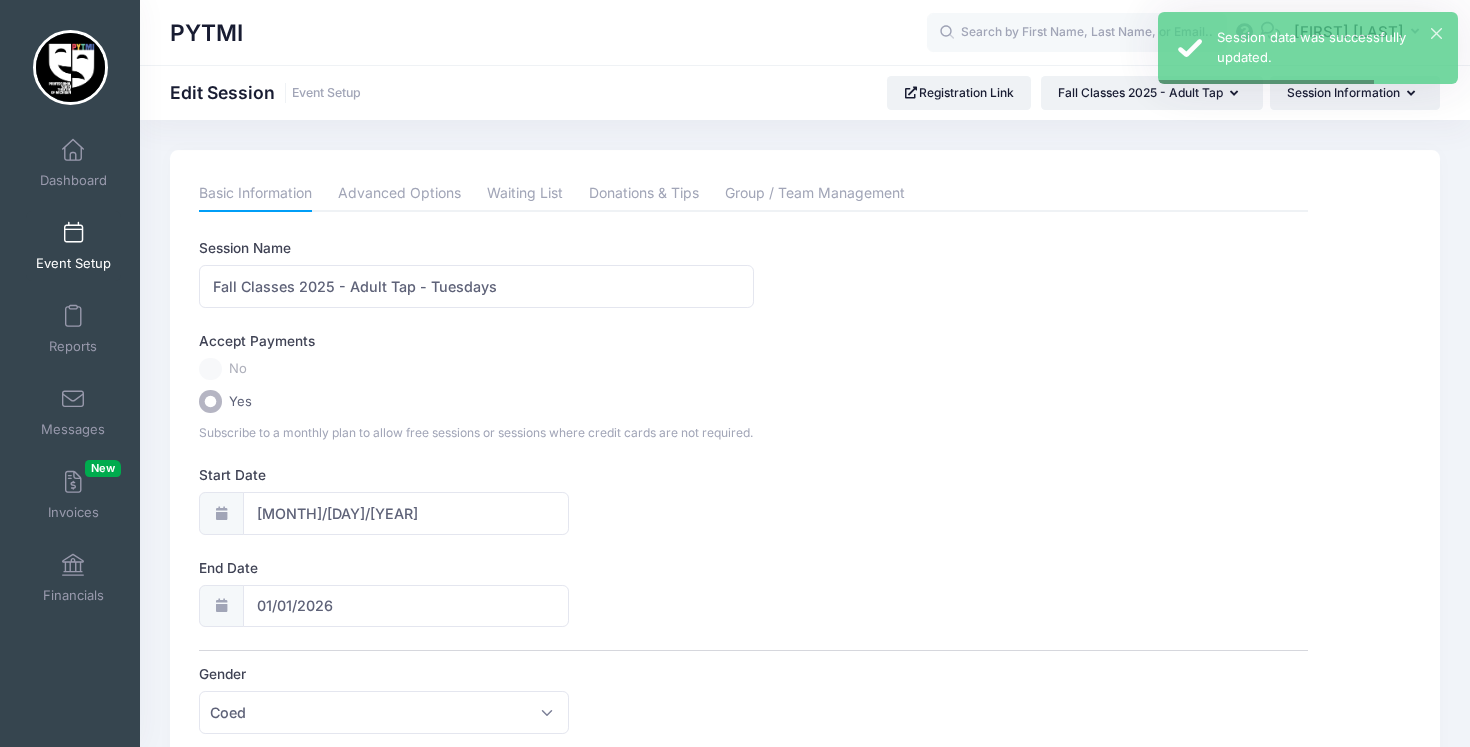 click at bounding box center [73, 234] 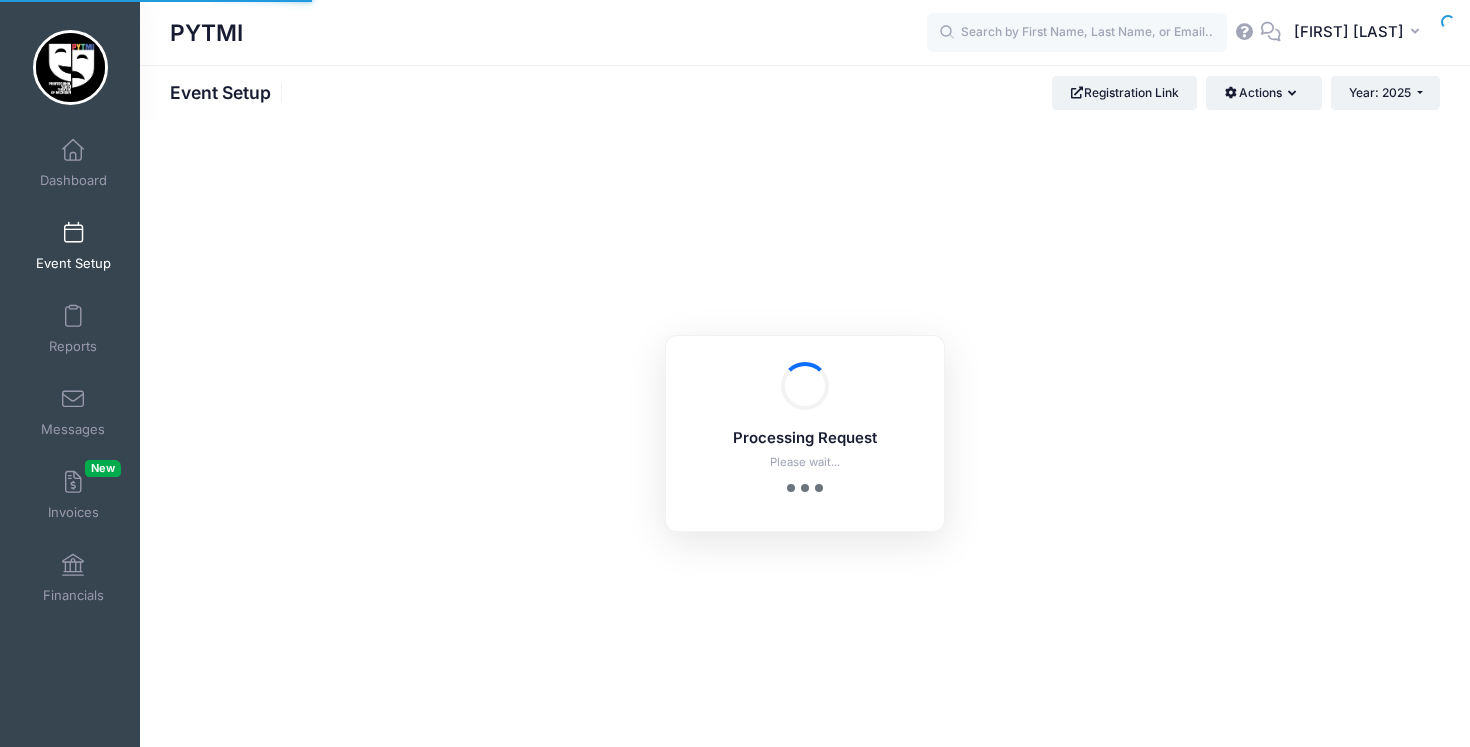 scroll, scrollTop: 0, scrollLeft: 0, axis: both 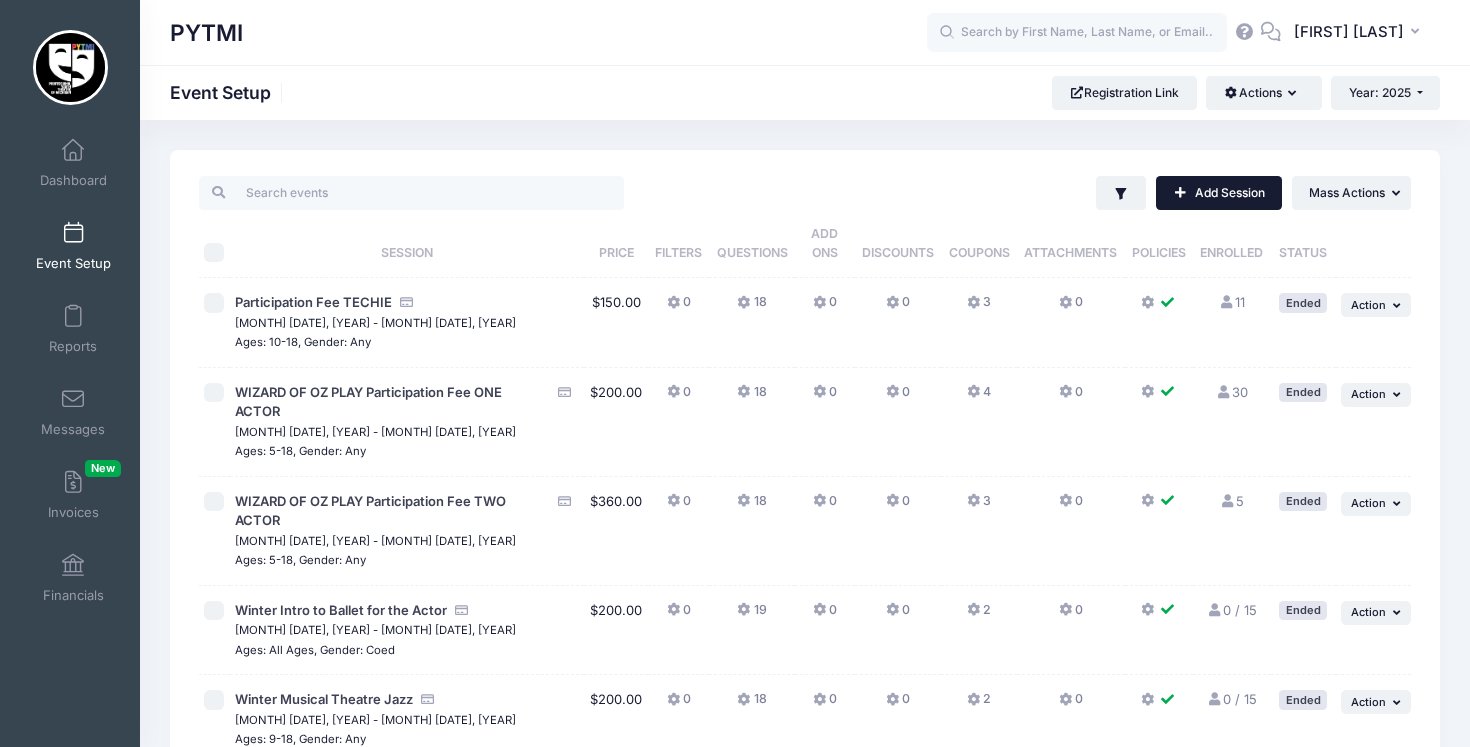 click on "Add Session" at bounding box center (1219, 193) 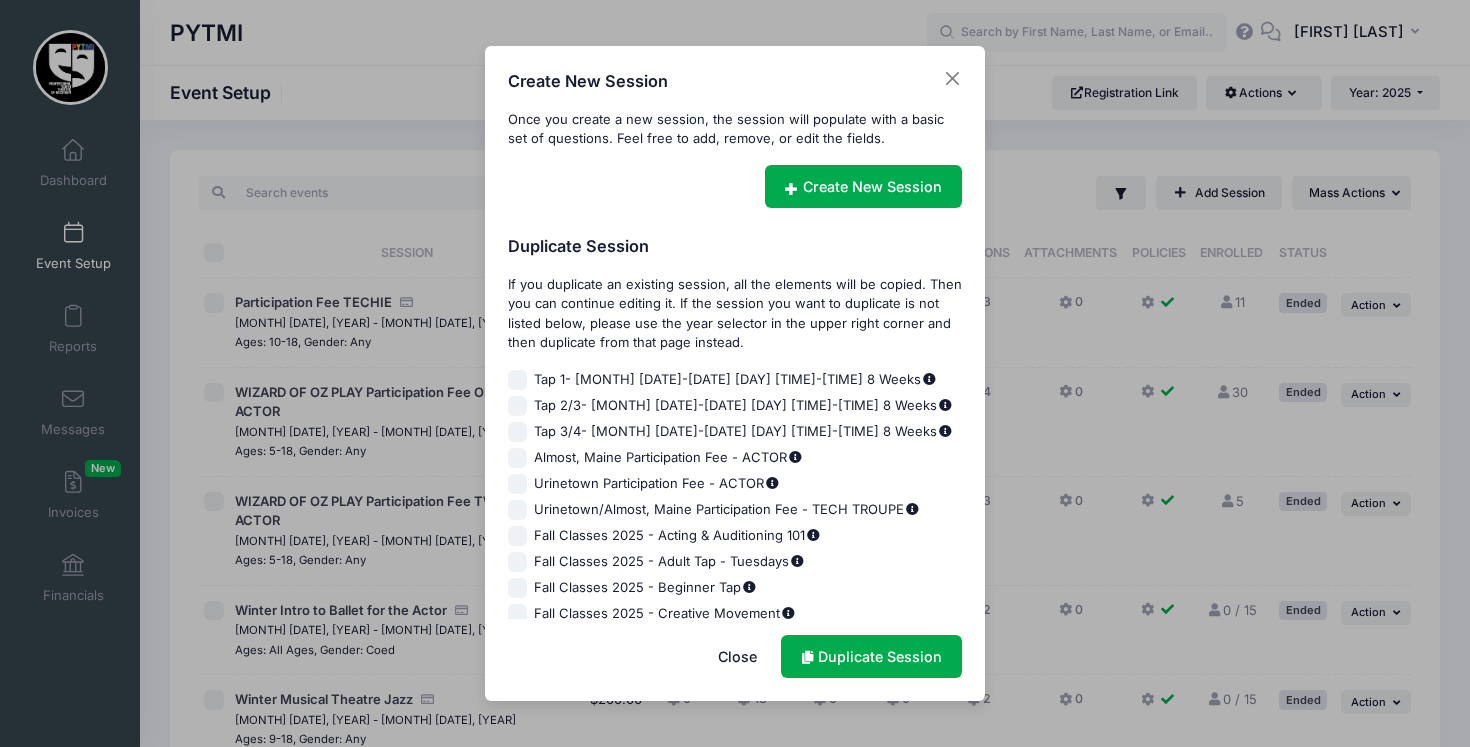 scroll, scrollTop: 1967, scrollLeft: 0, axis: vertical 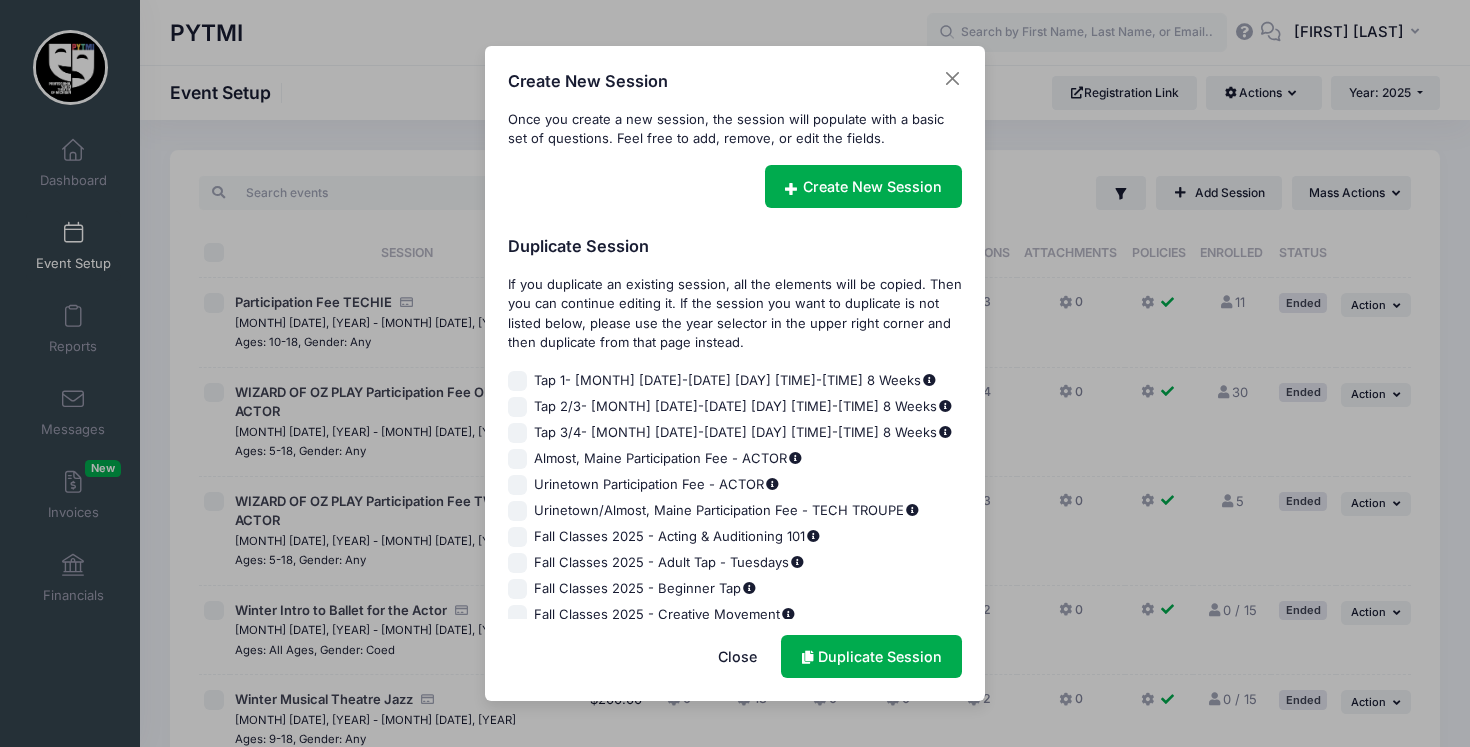 click on "Fall Classes 2025 - Tap 3/4 - Tuesdays" at bounding box center (518, 745) 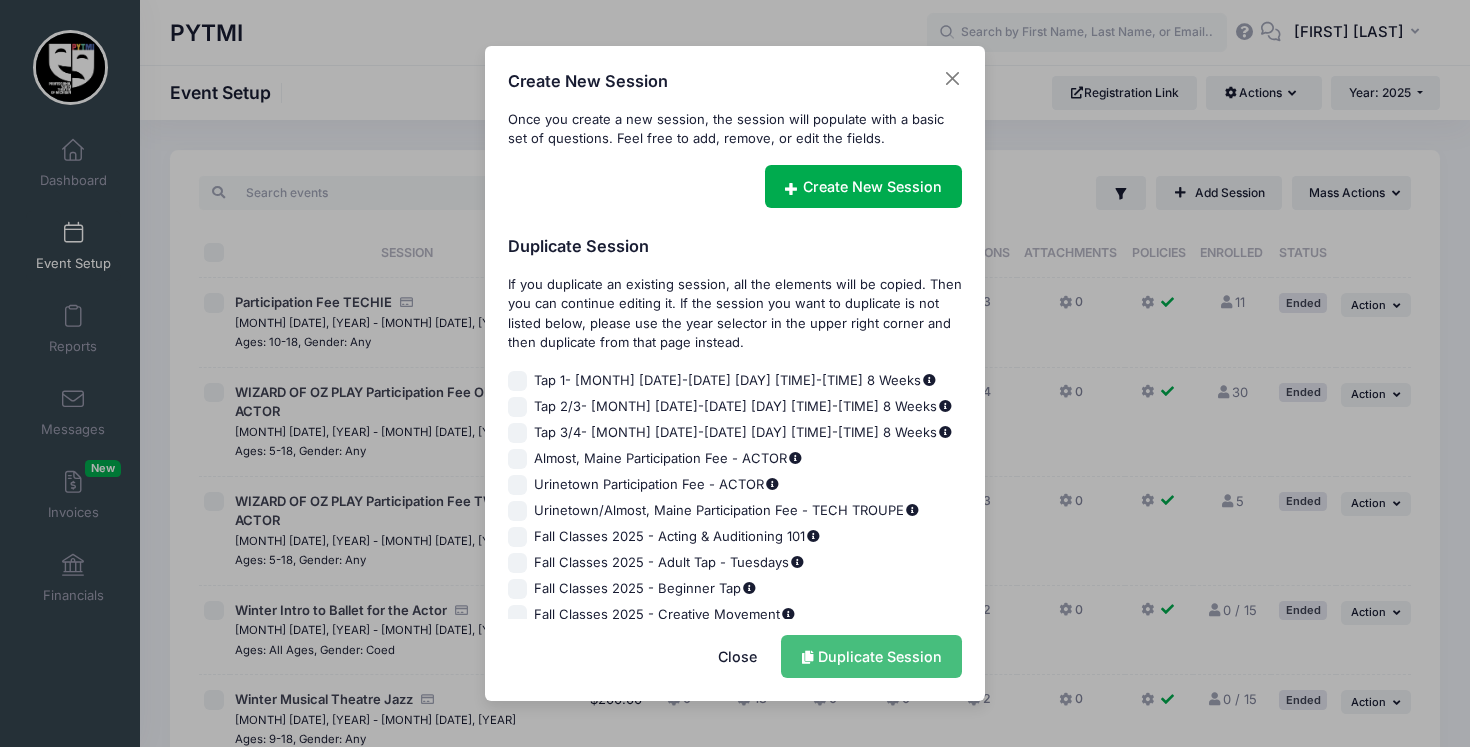 click on "Duplicate Session" at bounding box center [871, 656] 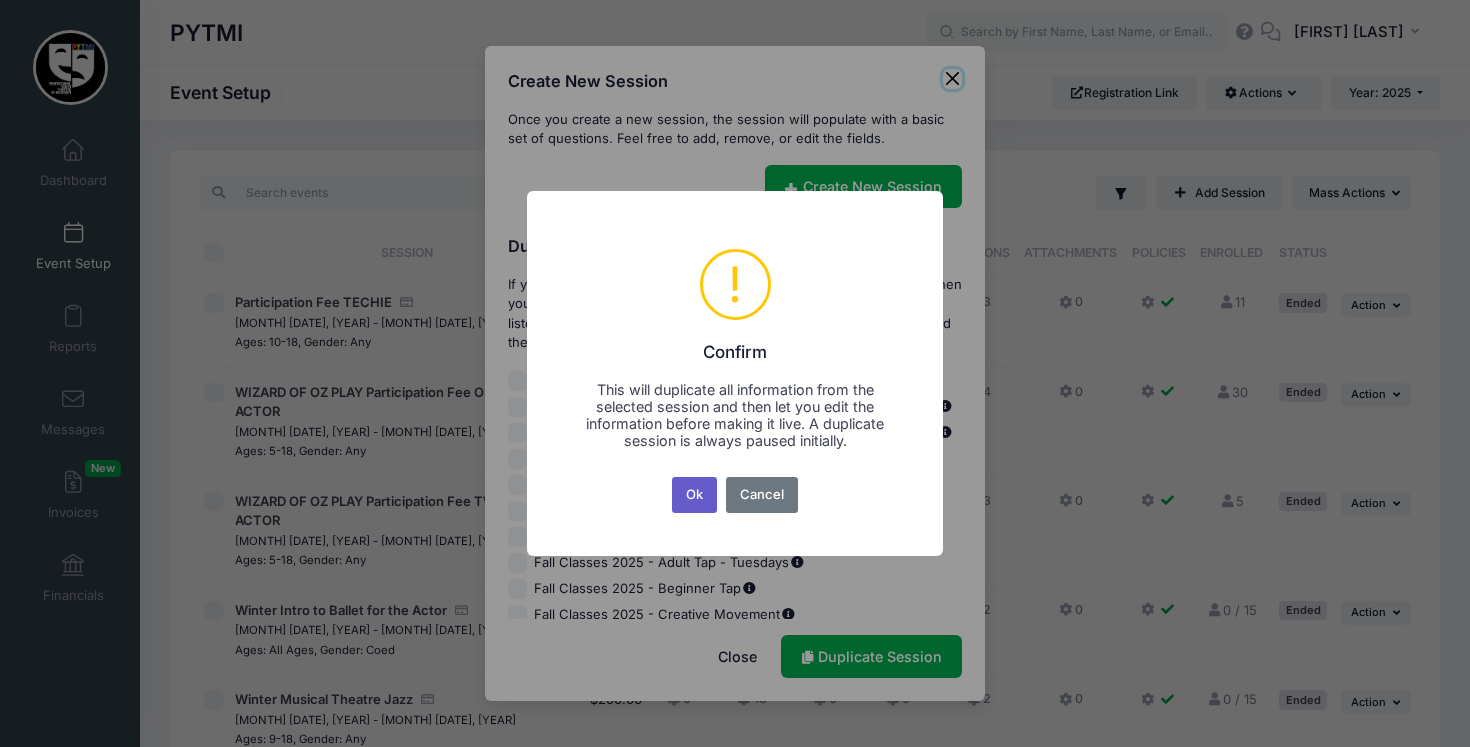 click on "Ok" at bounding box center [695, 495] 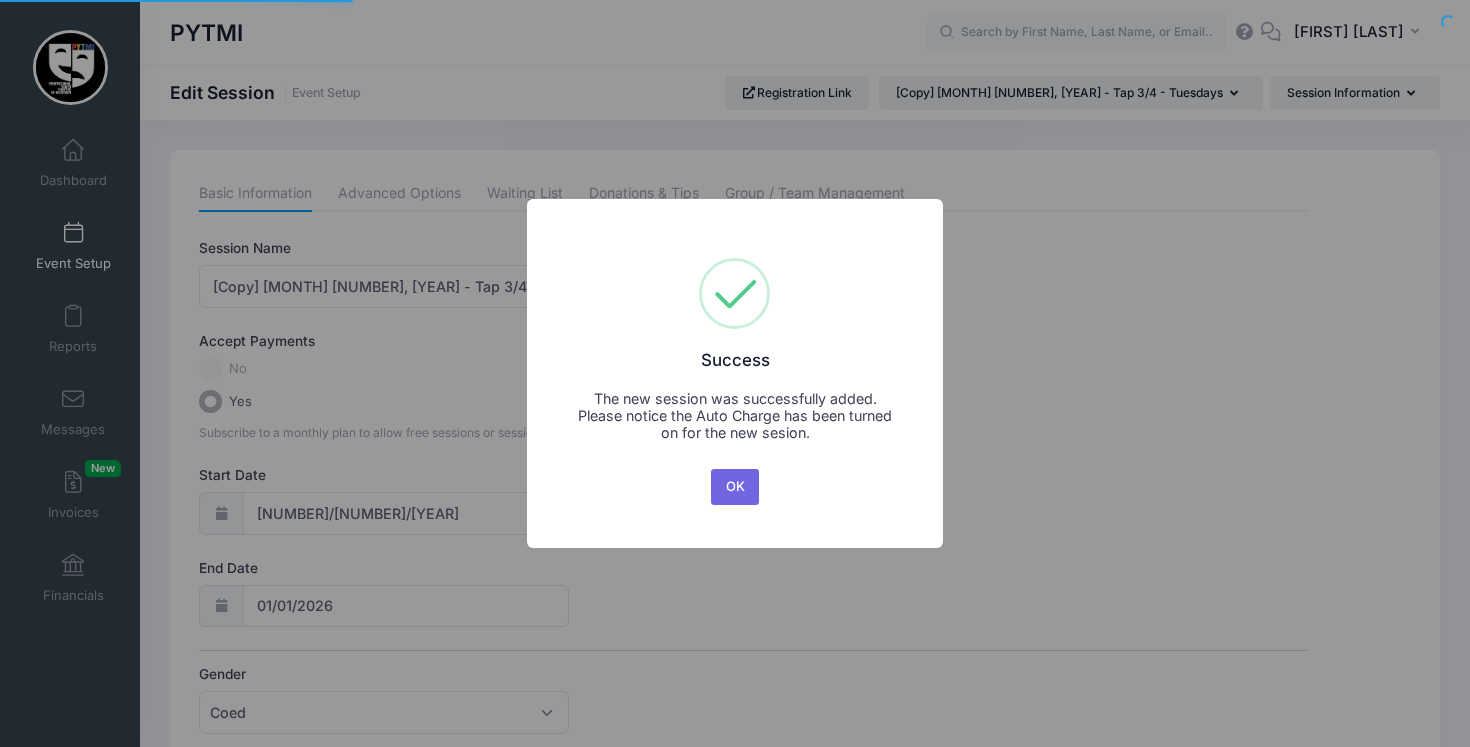 scroll, scrollTop: 0, scrollLeft: 0, axis: both 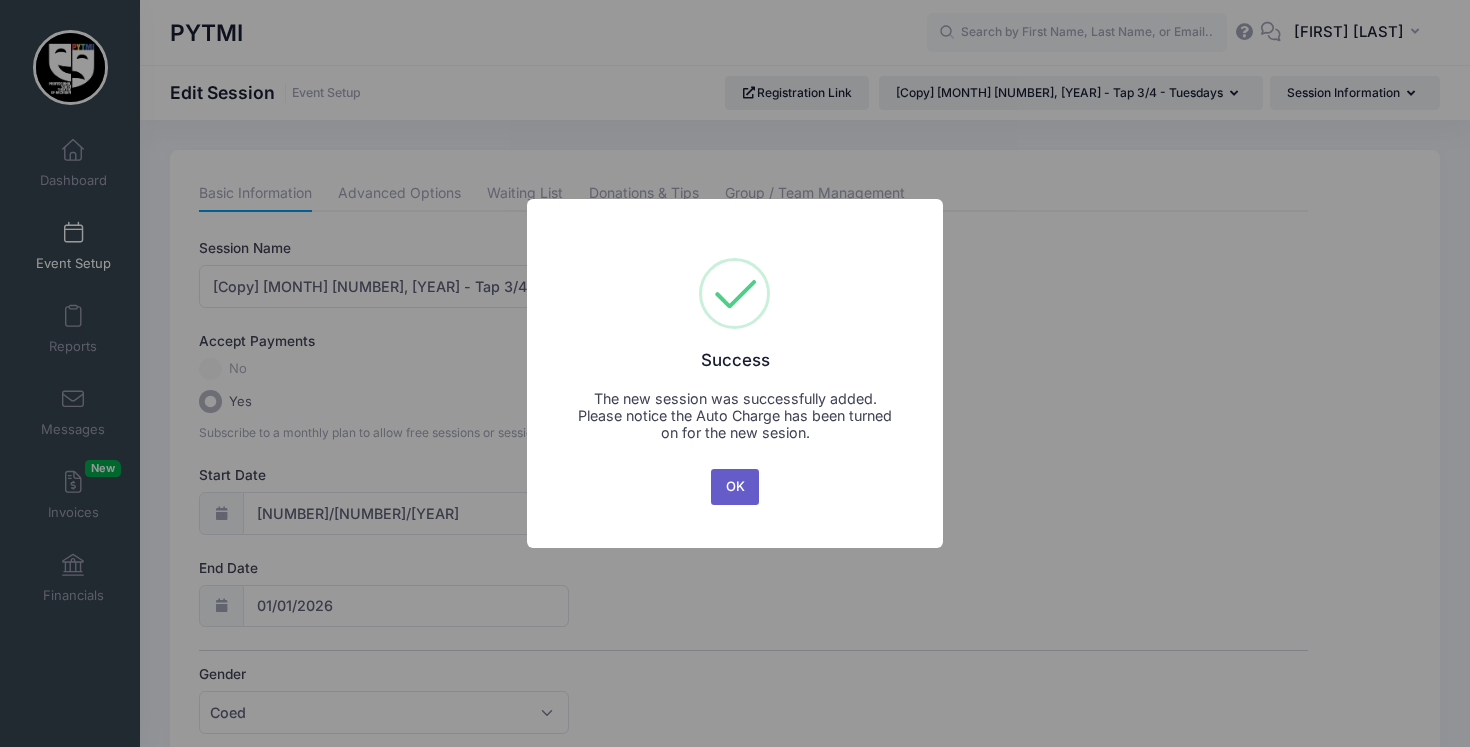 click on "OK" at bounding box center (735, 487) 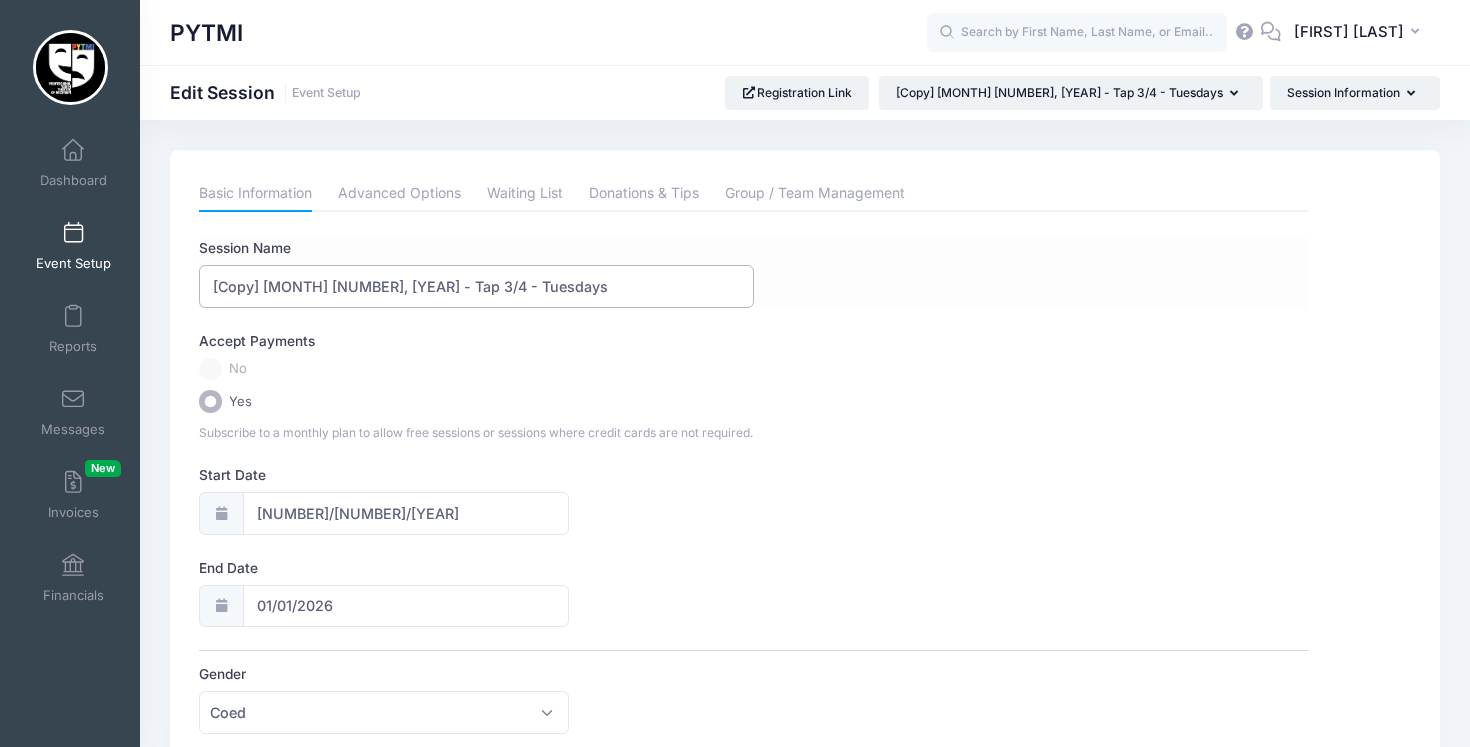click on "[Copy] [MONTH] [NUMBER], [YEAR] - Tap 3/4 - Tuesdays" at bounding box center [476, 286] 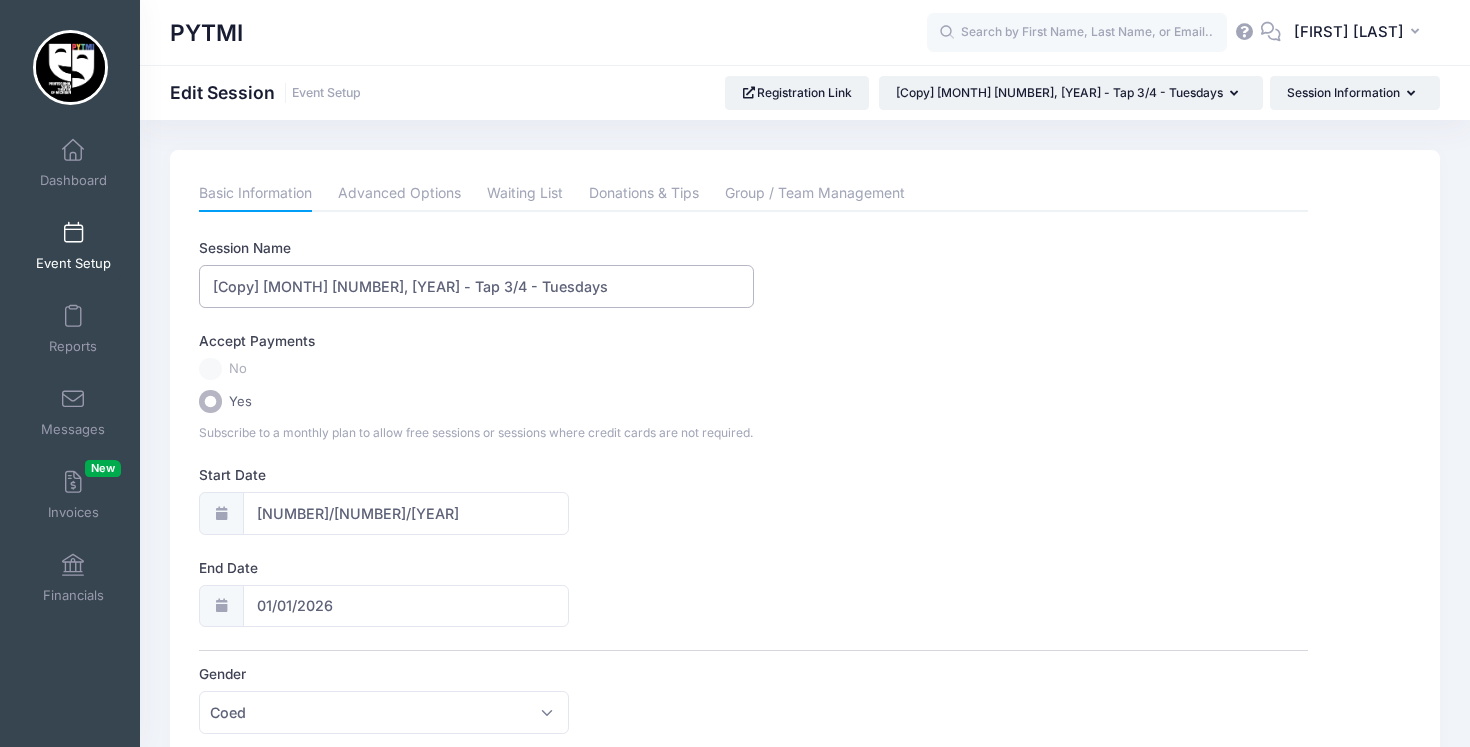 drag, startPoint x: 264, startPoint y: 284, endPoint x: 142, endPoint y: 274, distance: 122.40915 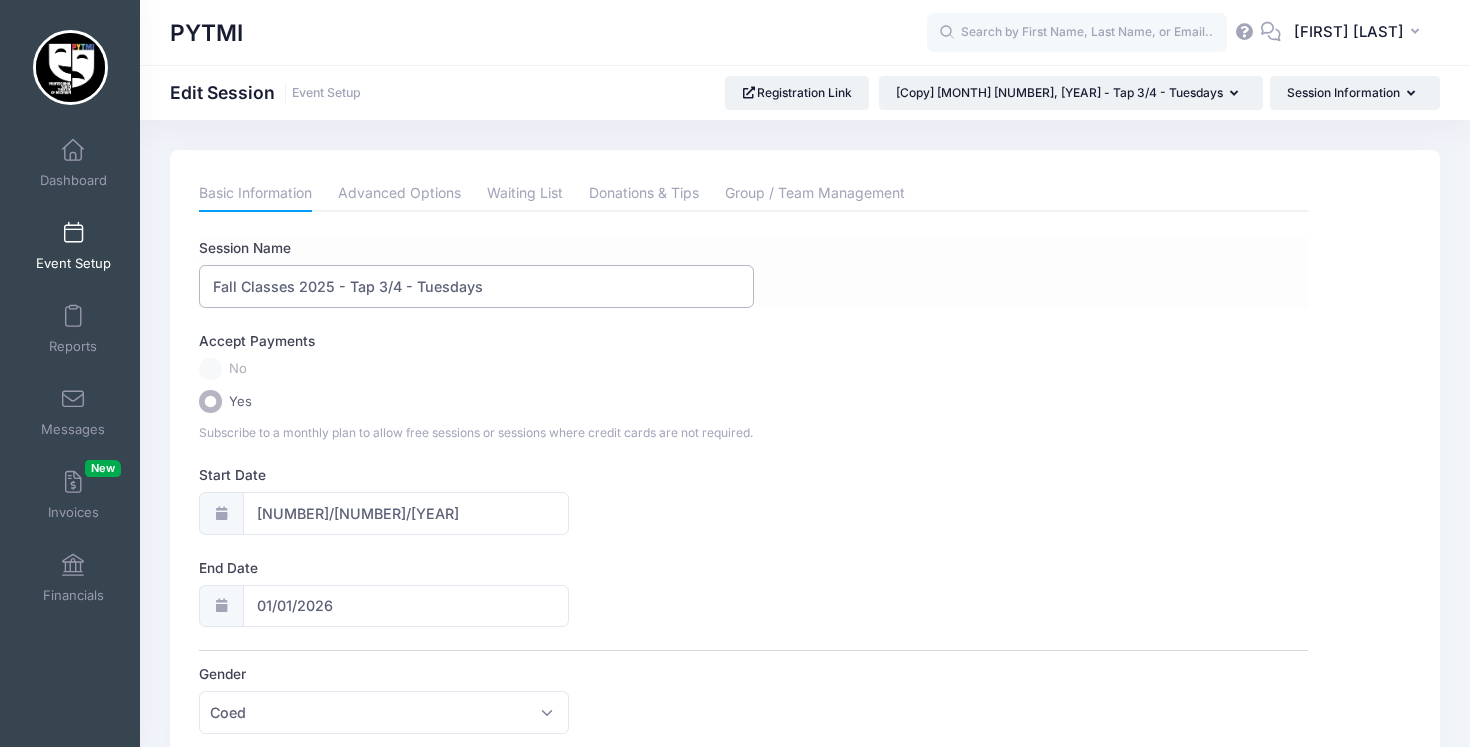 click on "Fall Classes 2025 - Tap 3/4 - Tuesdays" at bounding box center (476, 286) 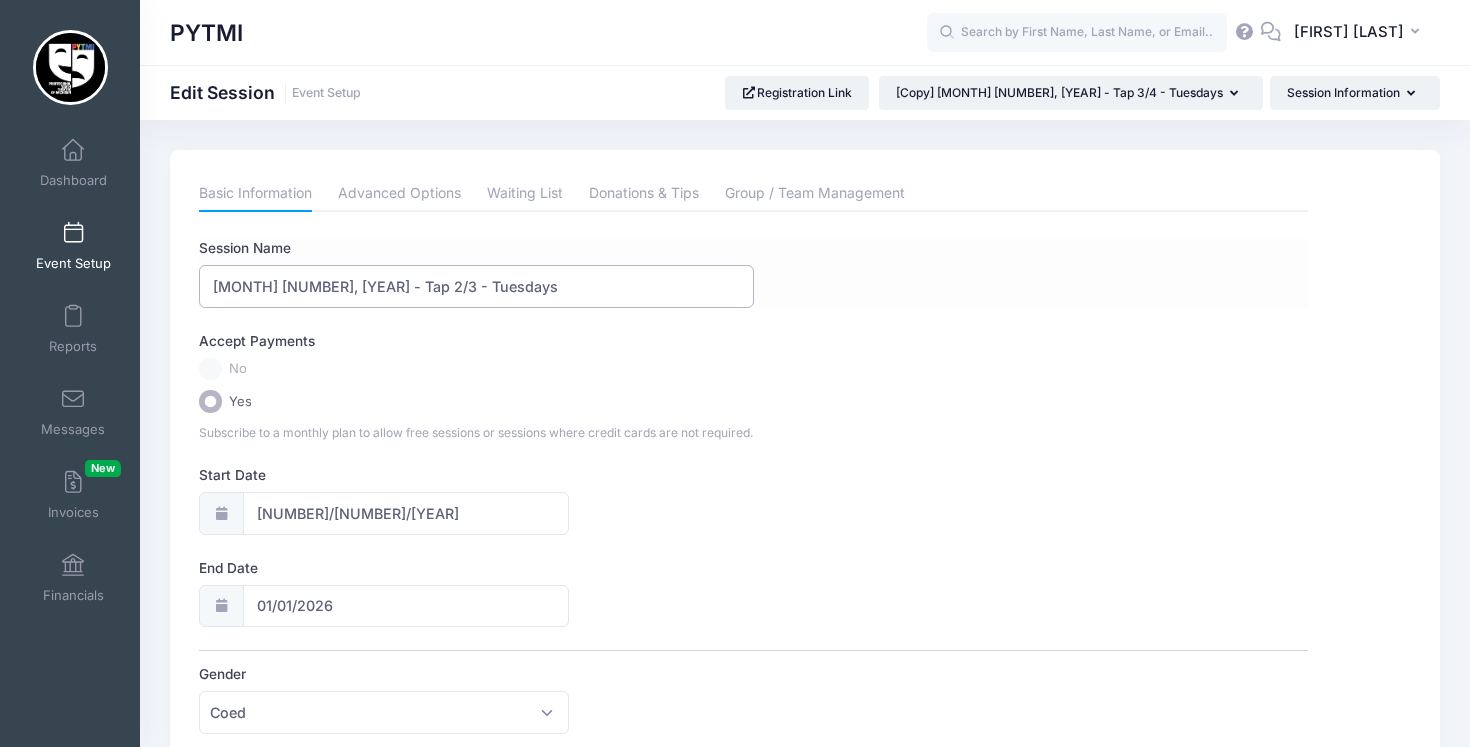 click on "Fall Classes 2025 - Tap 2/3 - Tuesdays" at bounding box center (476, 286) 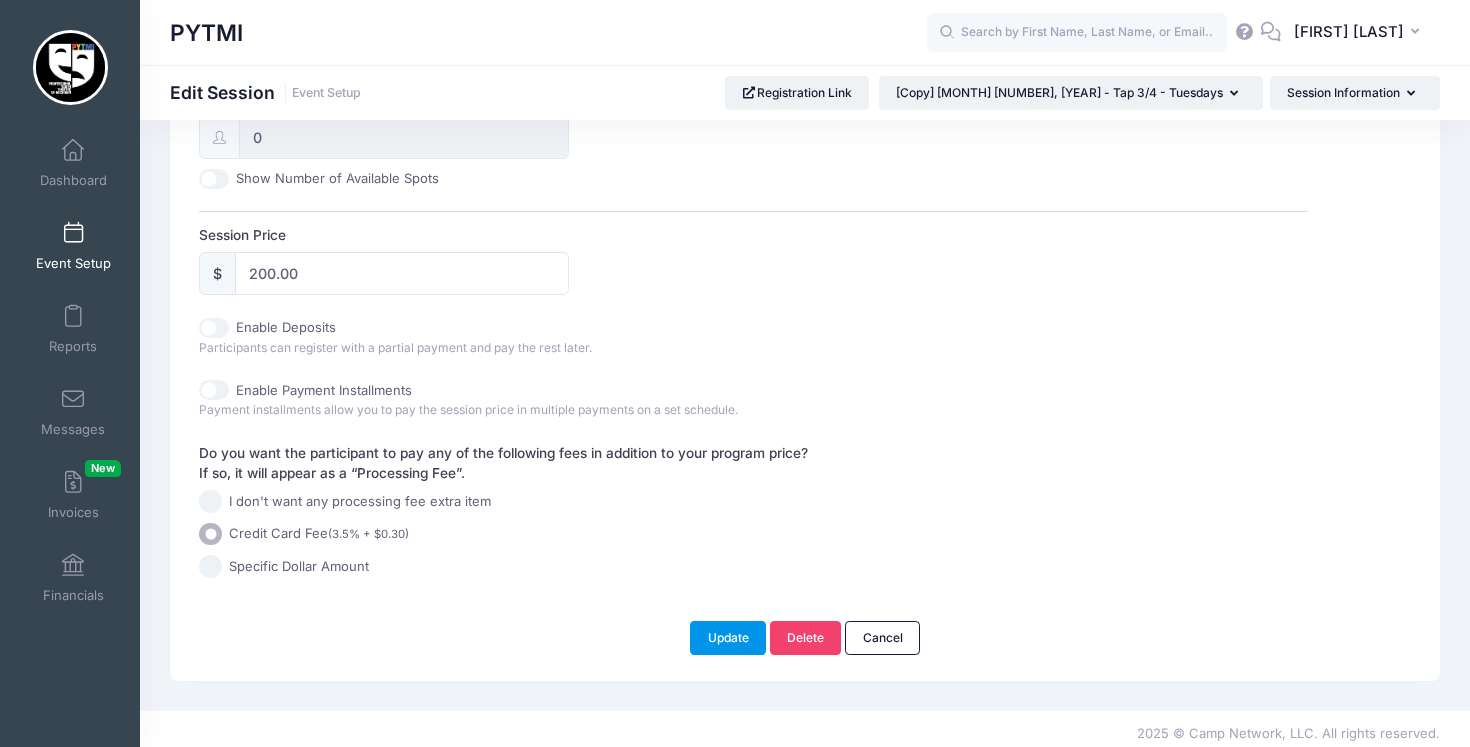 type on "Fall Classes 2025 - Tap 2/3 - Thursdays" 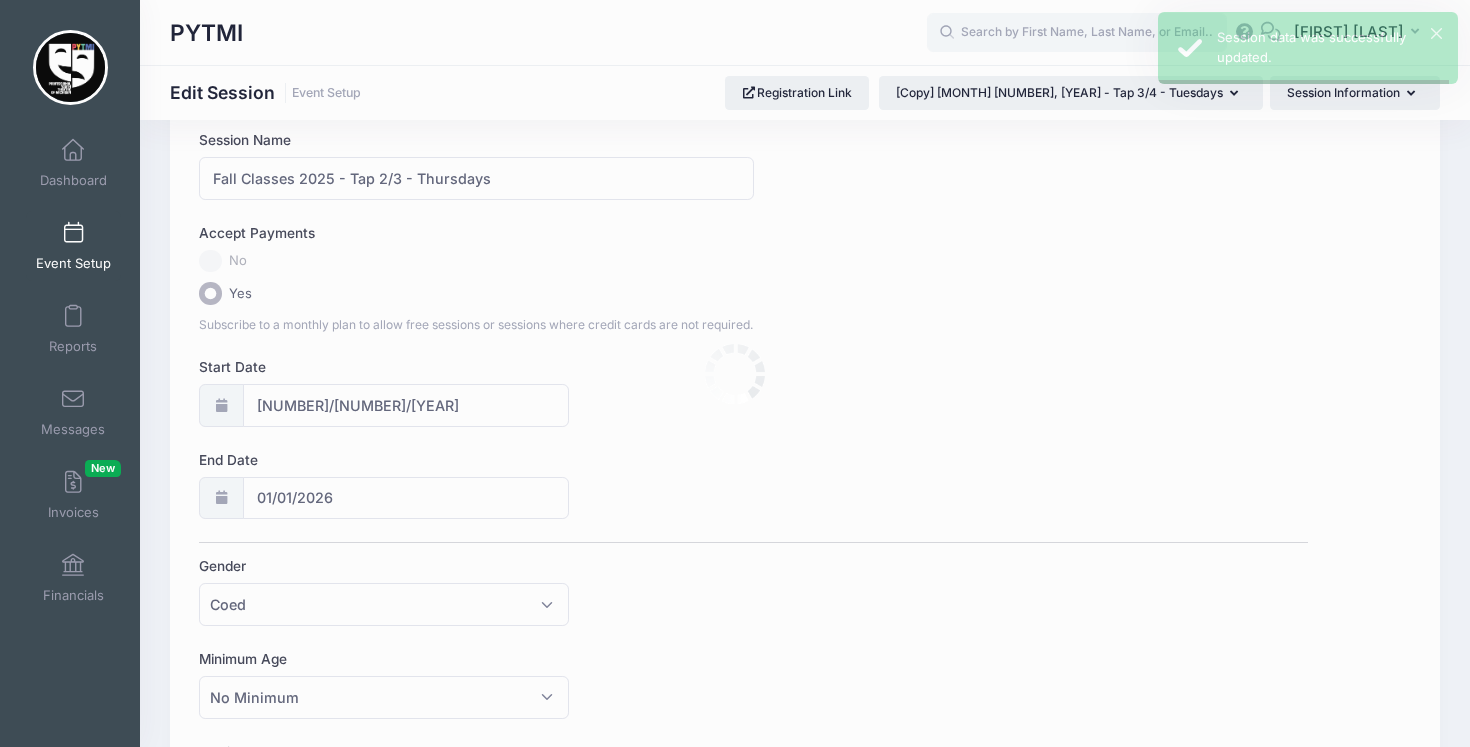 scroll, scrollTop: 0, scrollLeft: 0, axis: both 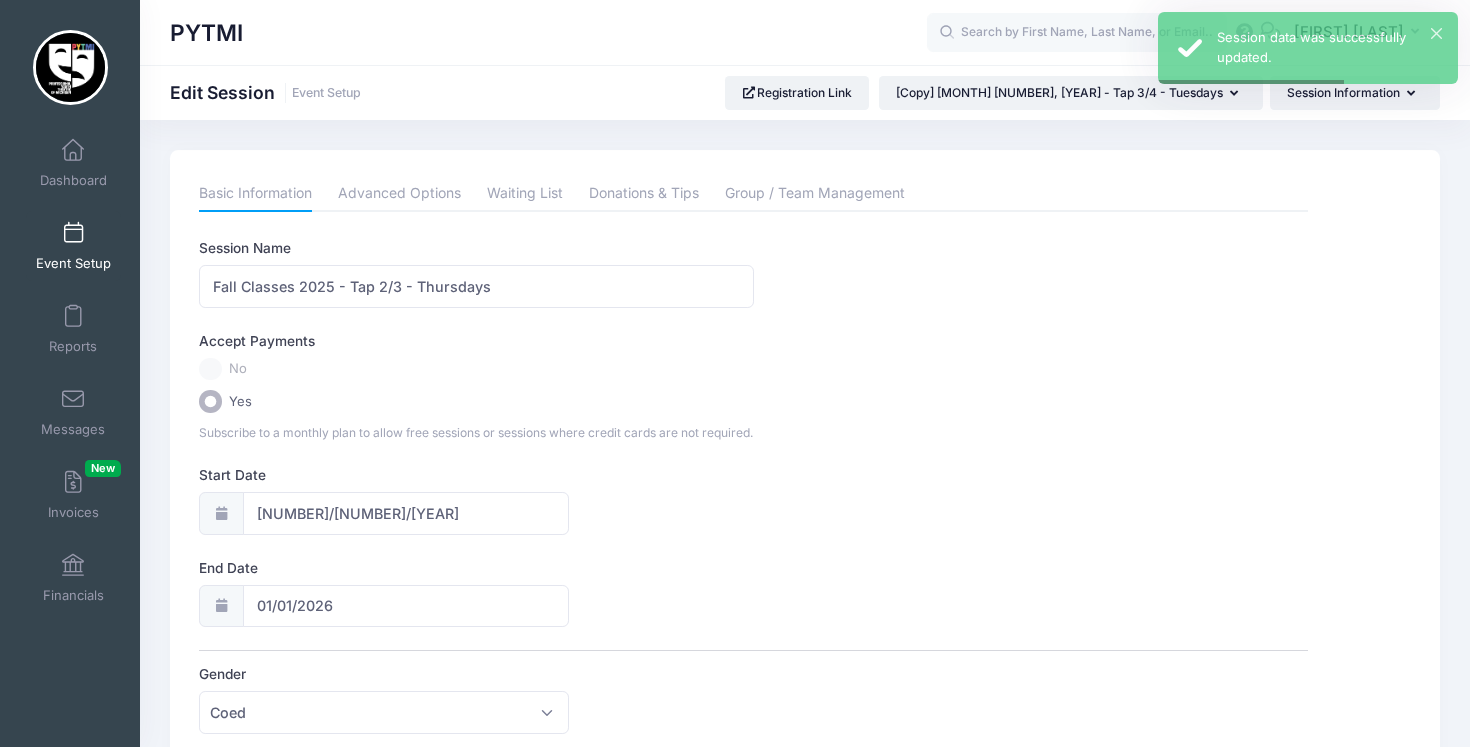 click at bounding box center [73, 234] 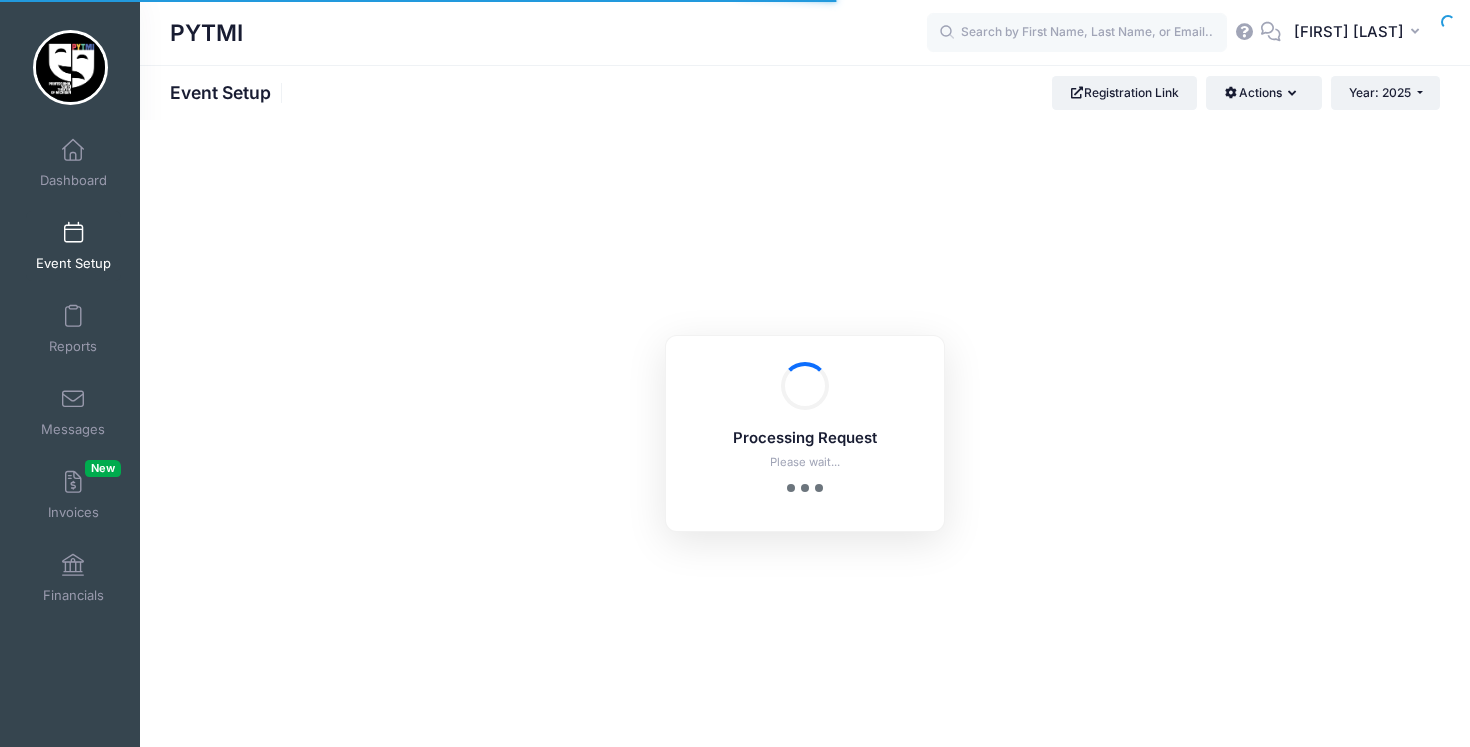 scroll, scrollTop: 0, scrollLeft: 0, axis: both 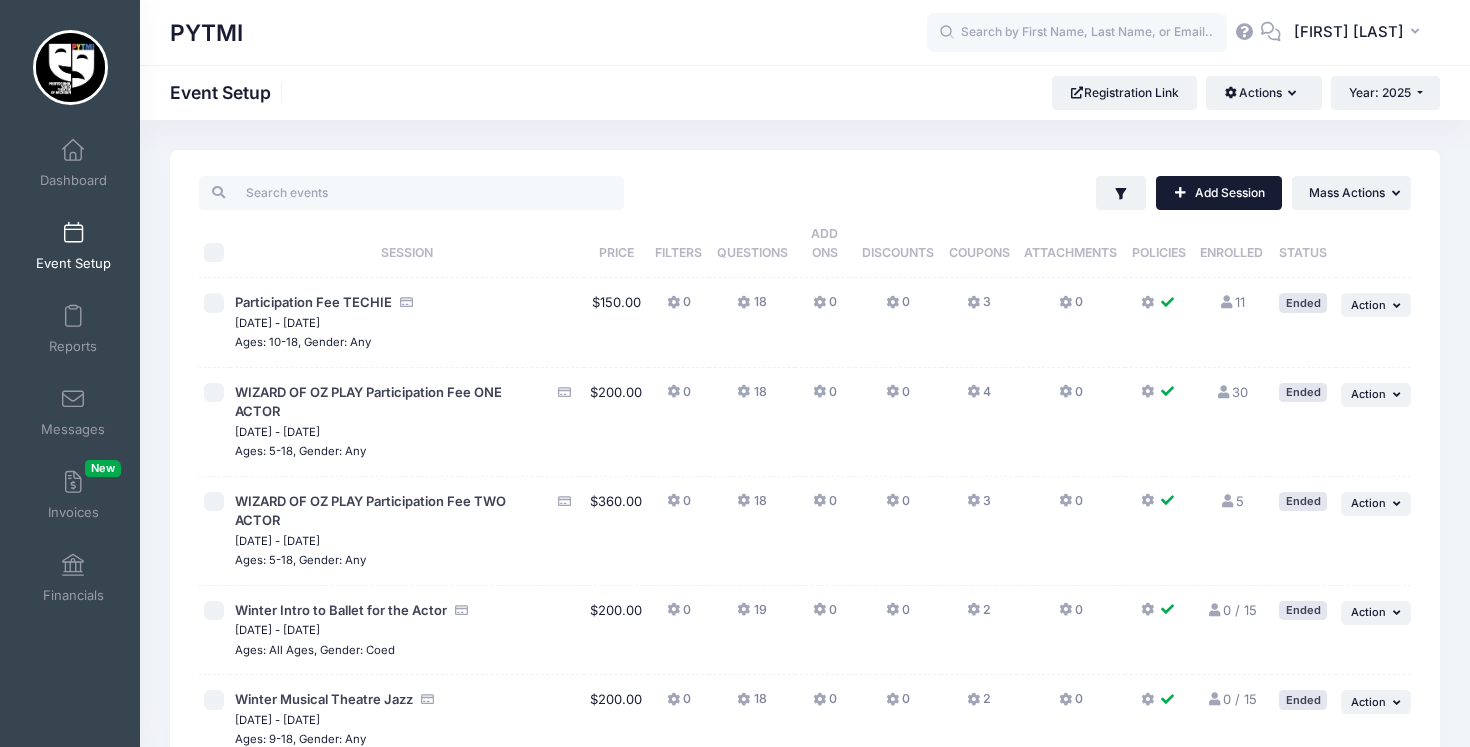 click on "Add Session" at bounding box center [1219, 193] 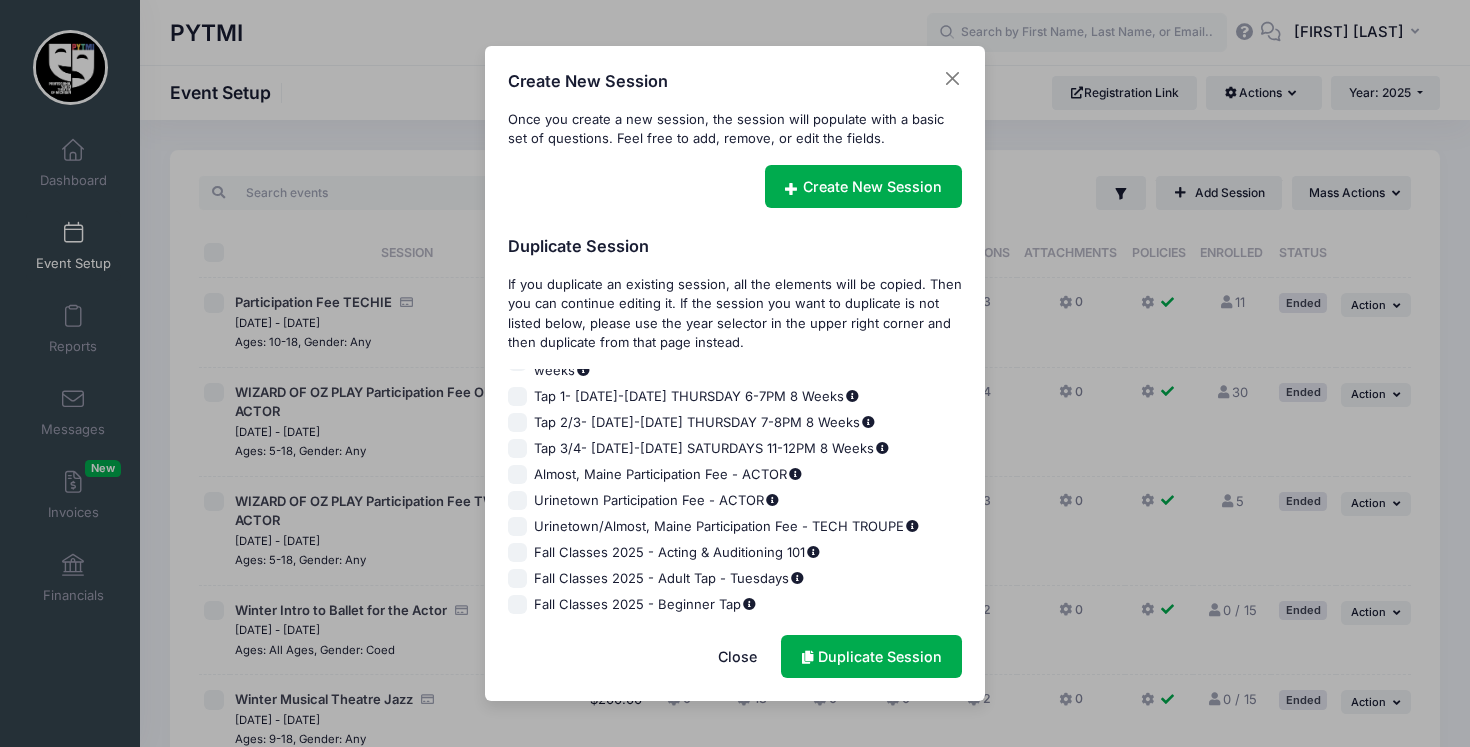 scroll, scrollTop: 1993, scrollLeft: 0, axis: vertical 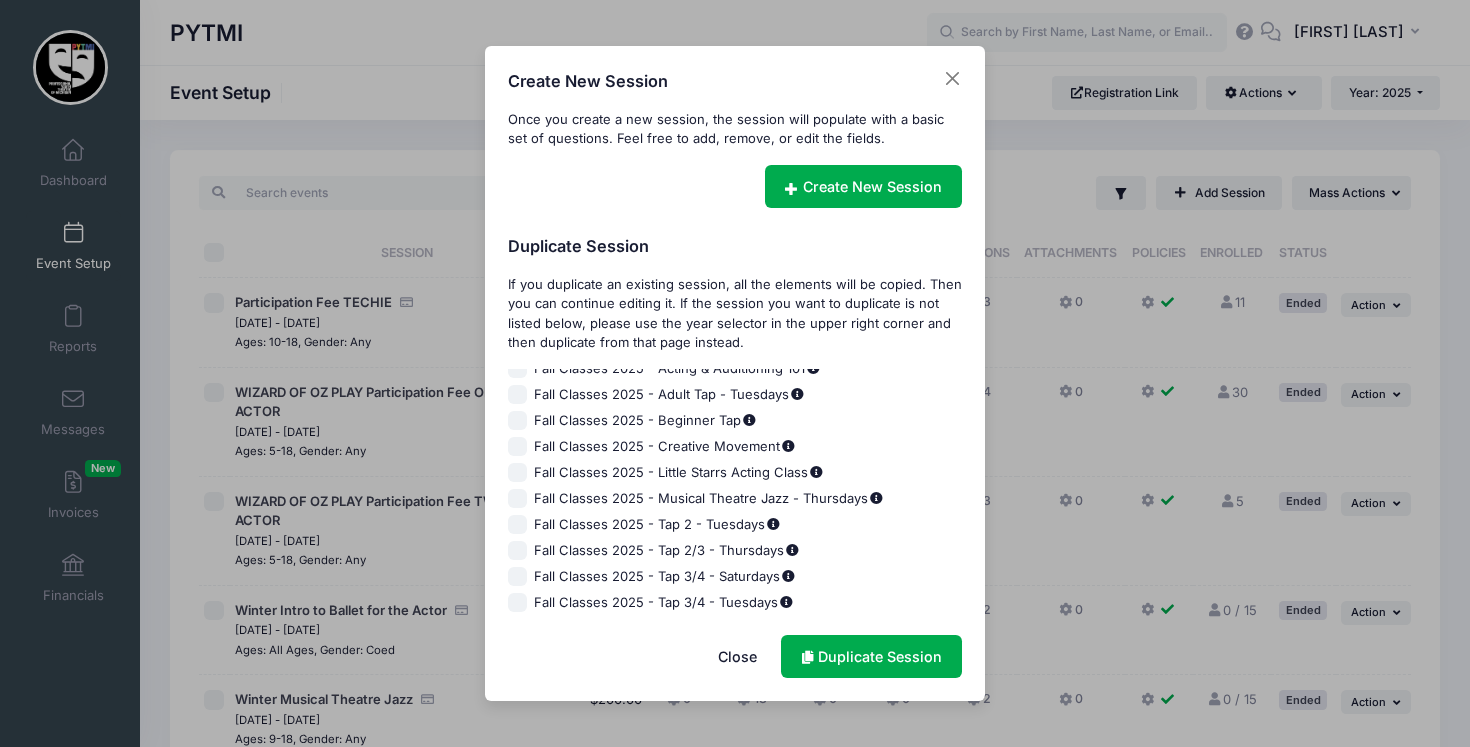 click on "Fall Classes 2025 - Adult Tap - Tuesdays" at bounding box center [518, 395] 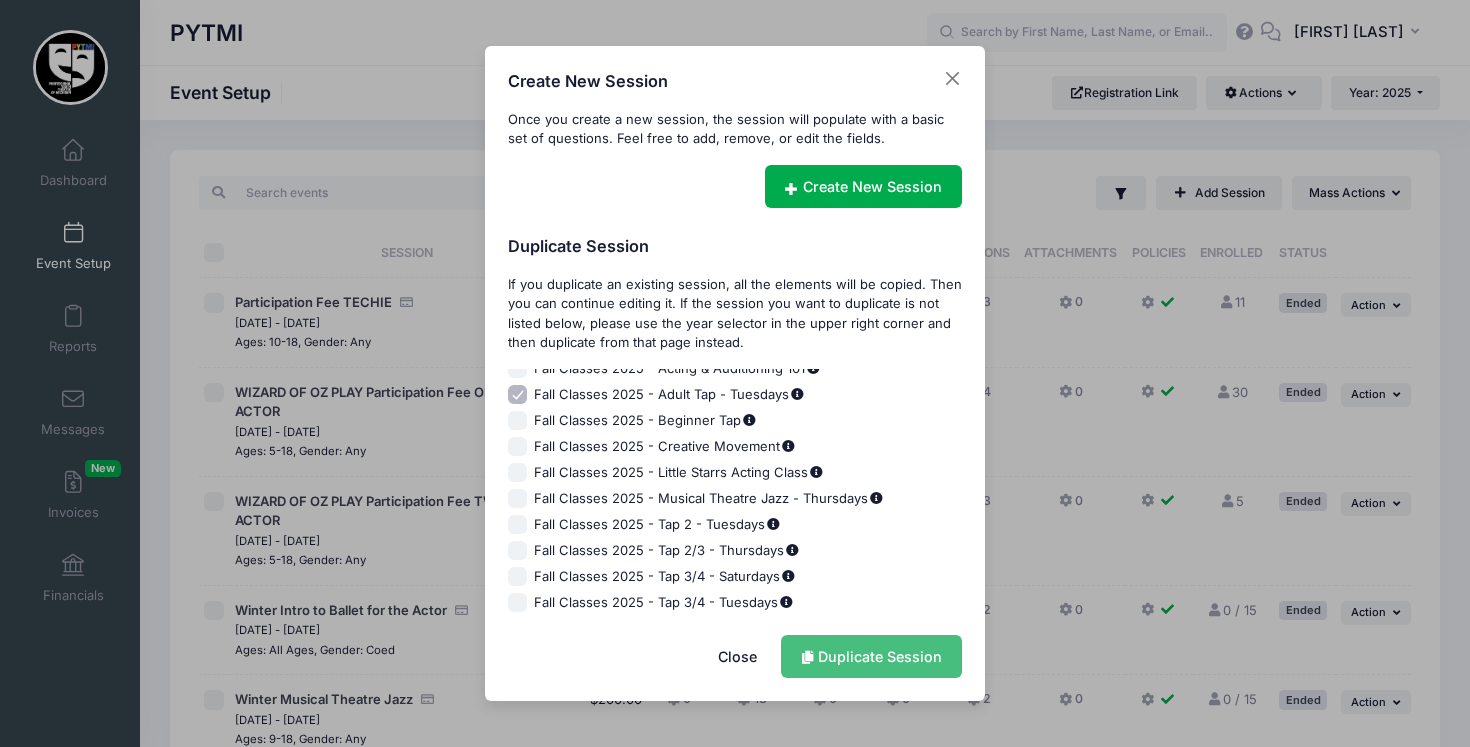 click on "Duplicate Session" at bounding box center [871, 656] 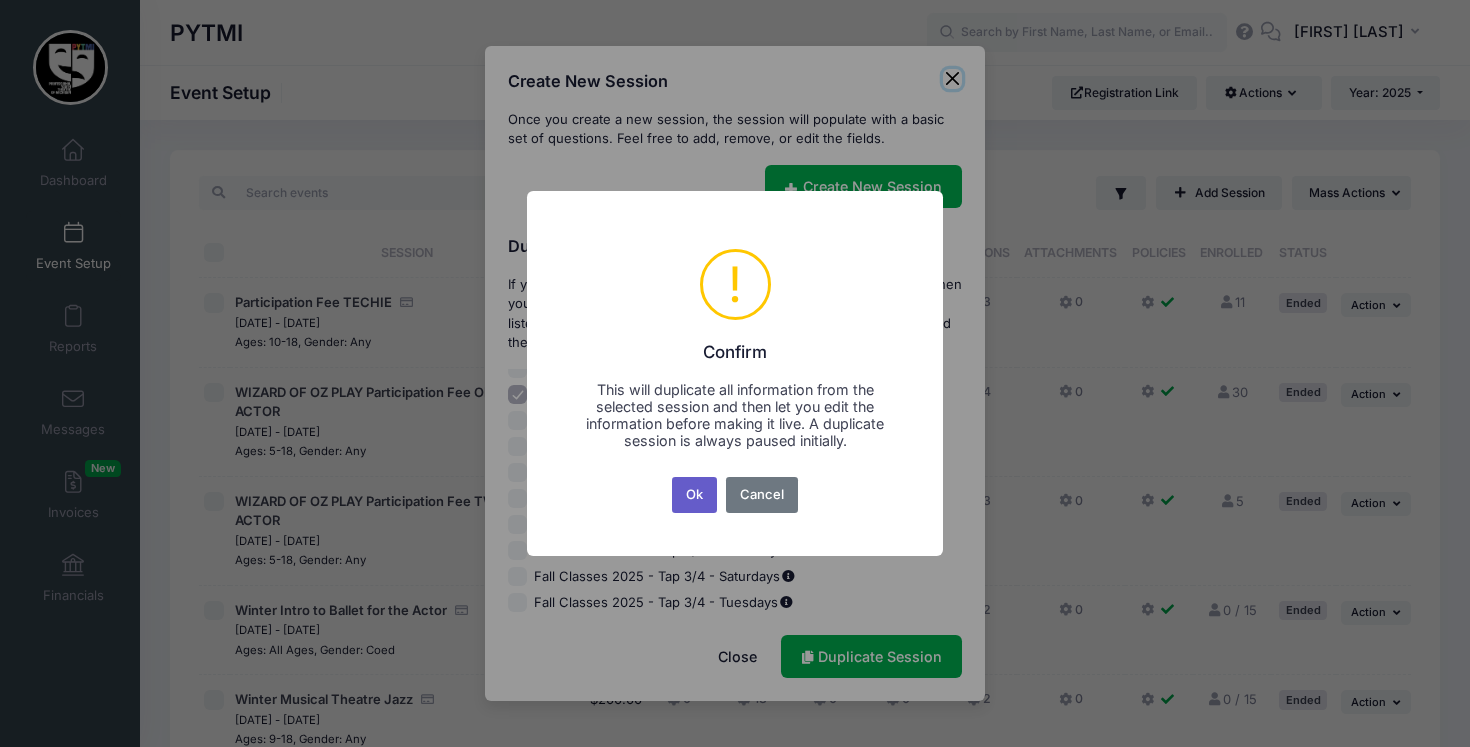 click on "Ok" at bounding box center (695, 495) 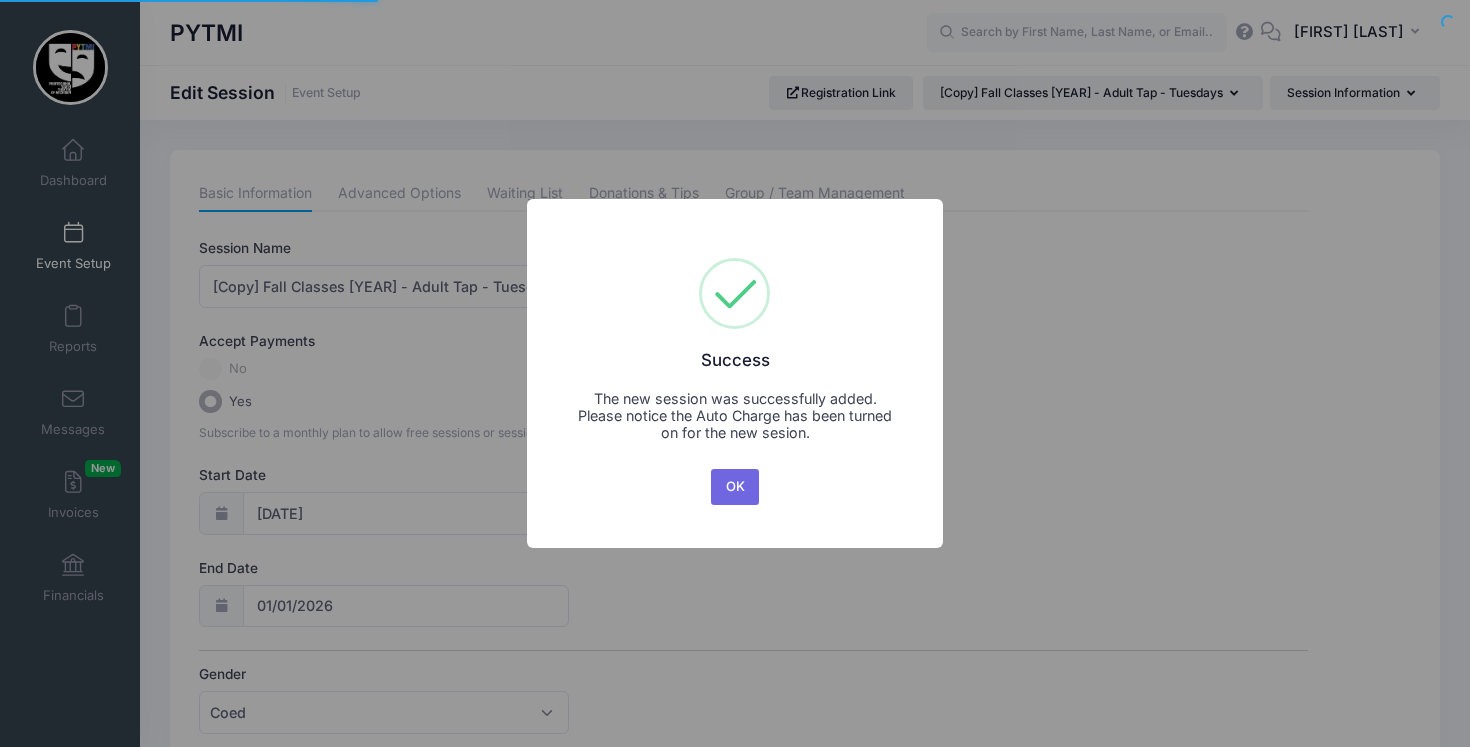 scroll, scrollTop: 0, scrollLeft: 0, axis: both 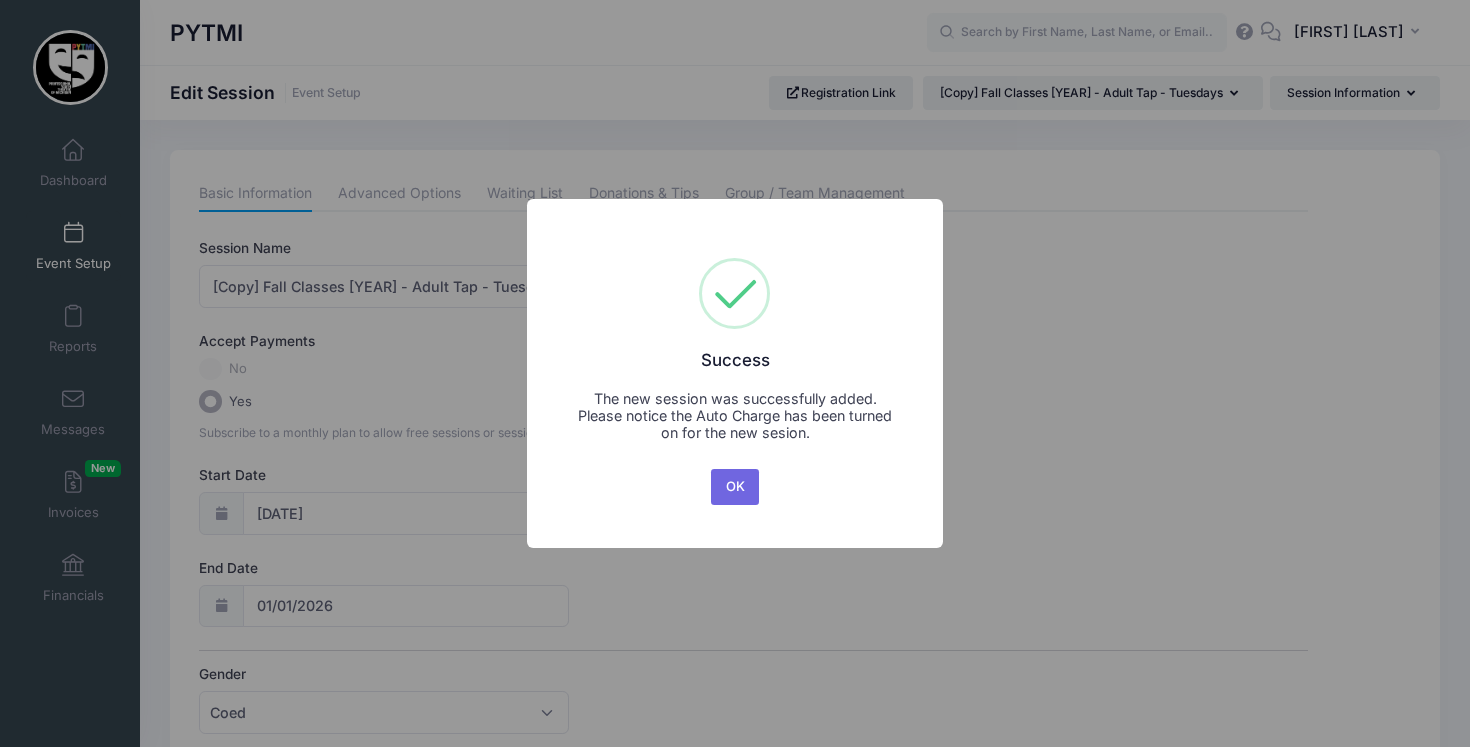 click on "OK No Cancel" at bounding box center [735, 487] 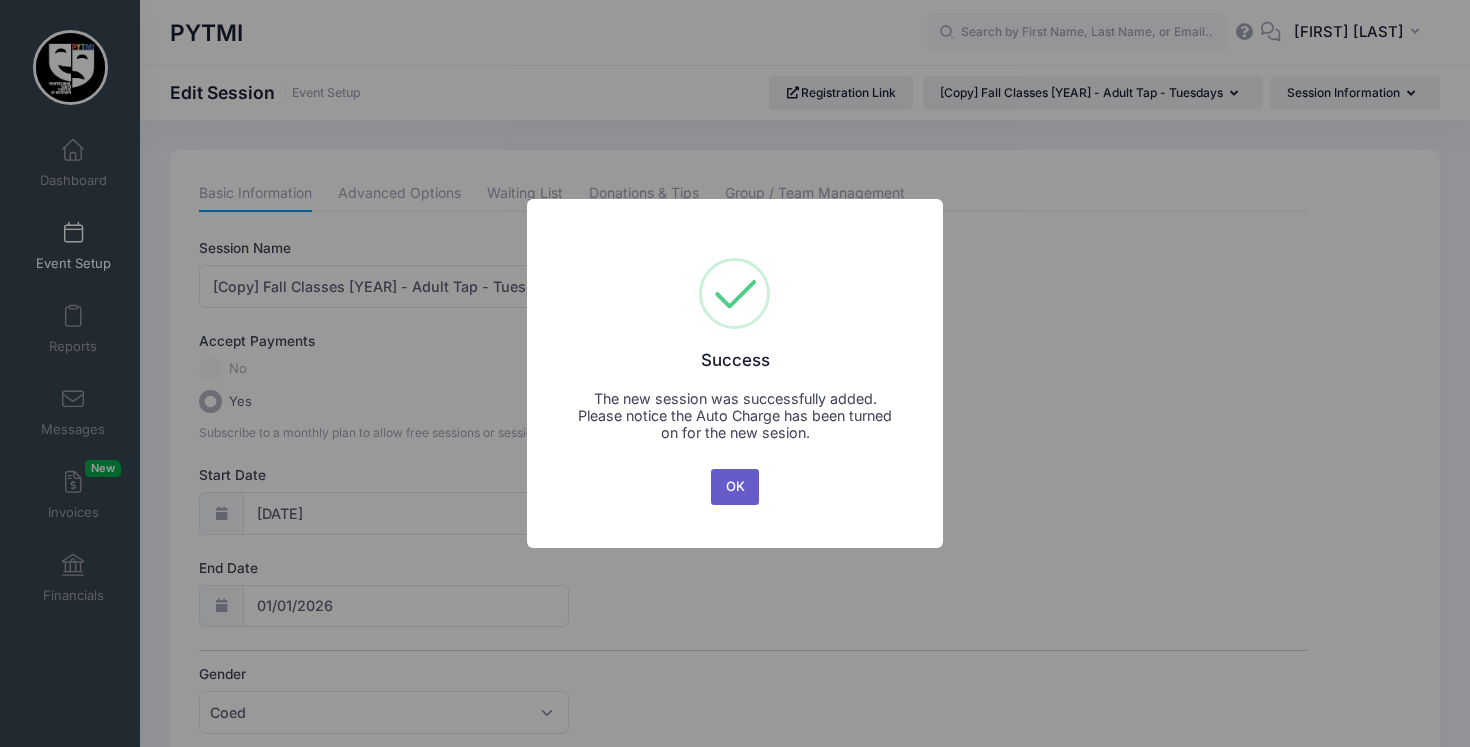 click on "OK" at bounding box center (735, 487) 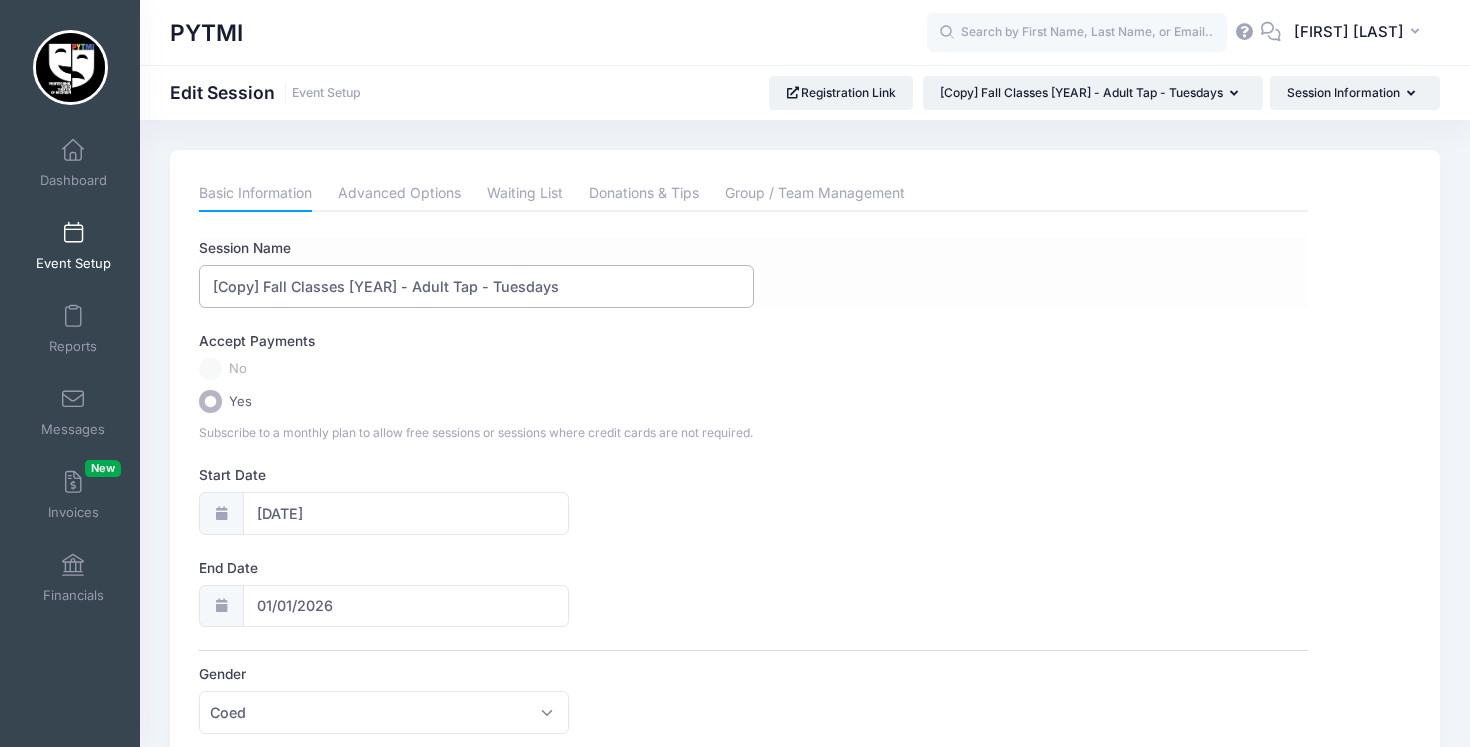 click on "[Copy] Fall Classes [YEAR] - Adult Tap - Tuesdays" at bounding box center [476, 286] 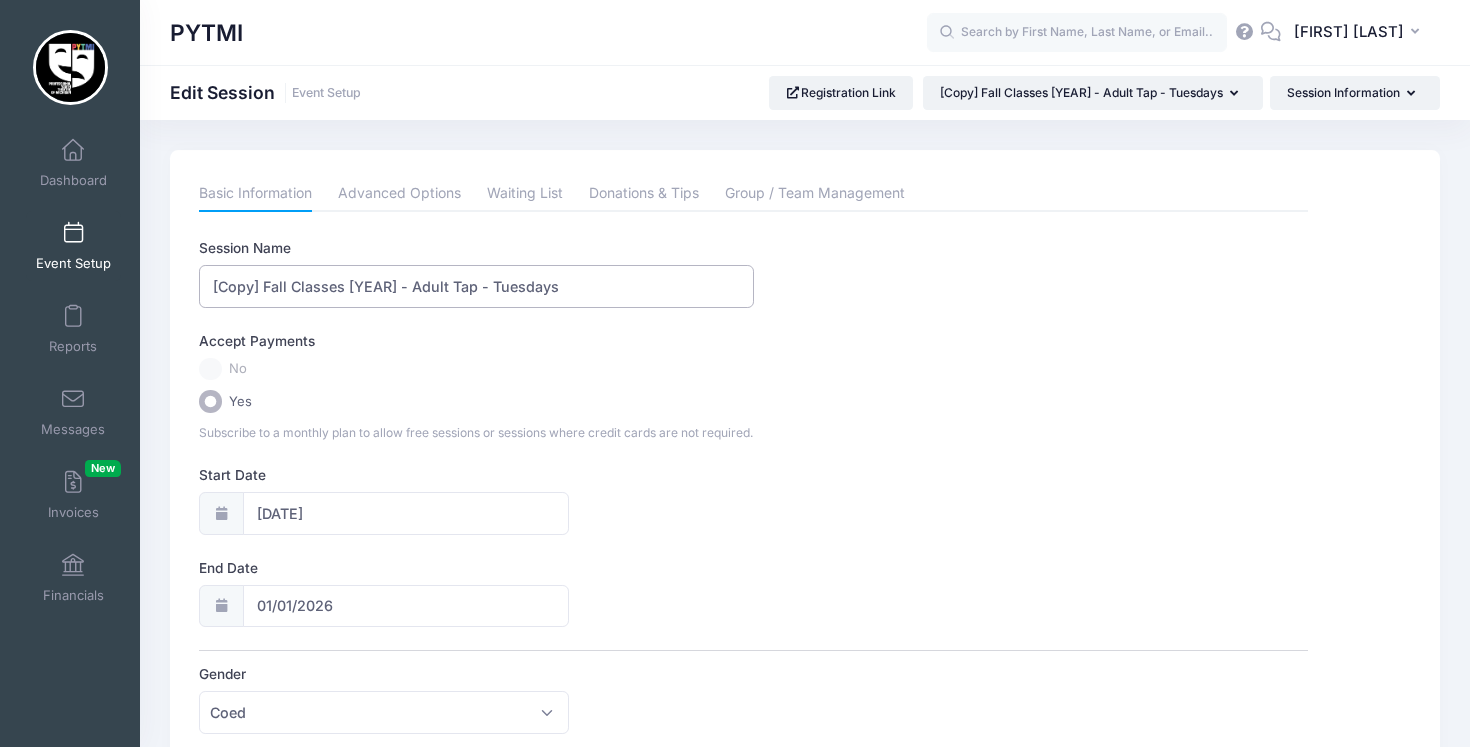 drag, startPoint x: 263, startPoint y: 283, endPoint x: 160, endPoint y: 277, distance: 103.17461 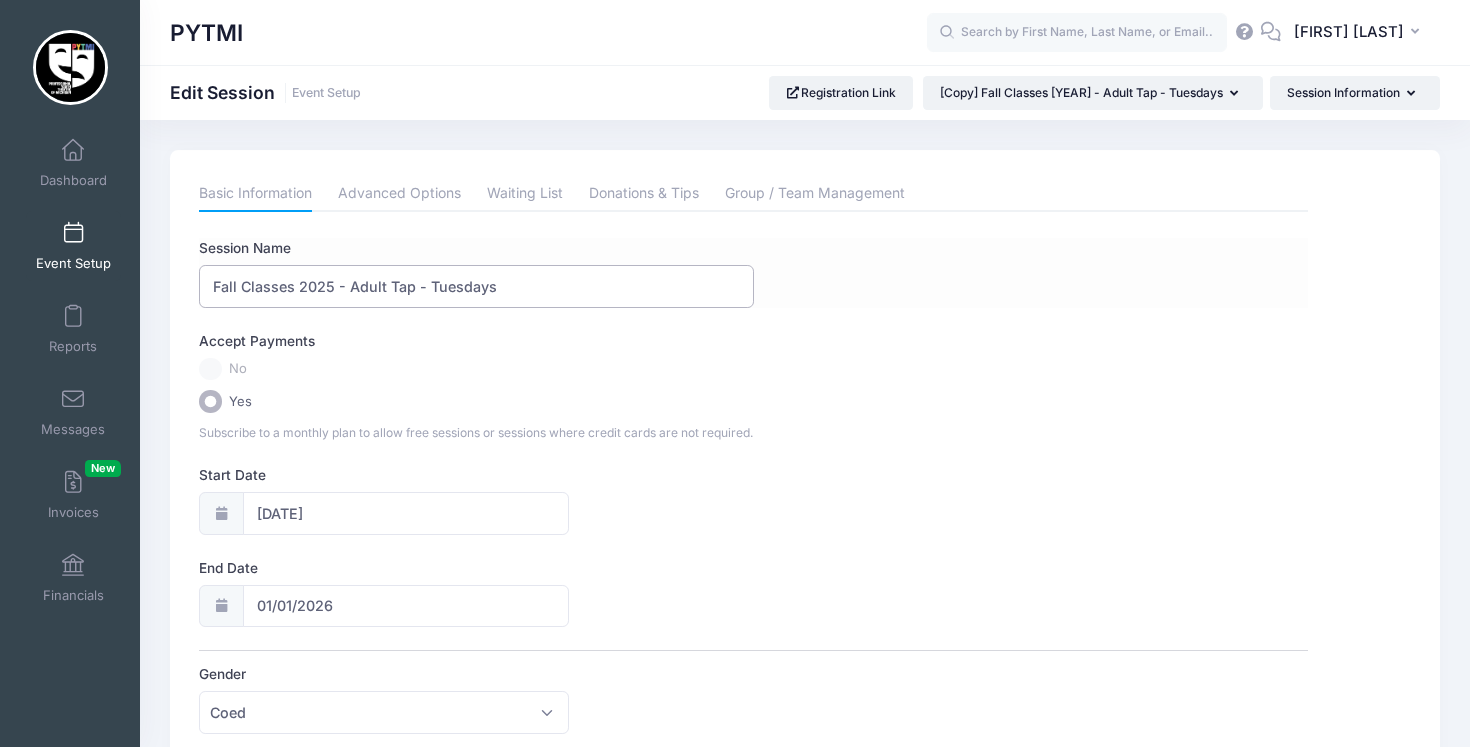 click on "Fall Classes 2025 - Adult Tap - Tuesdays" at bounding box center (476, 286) 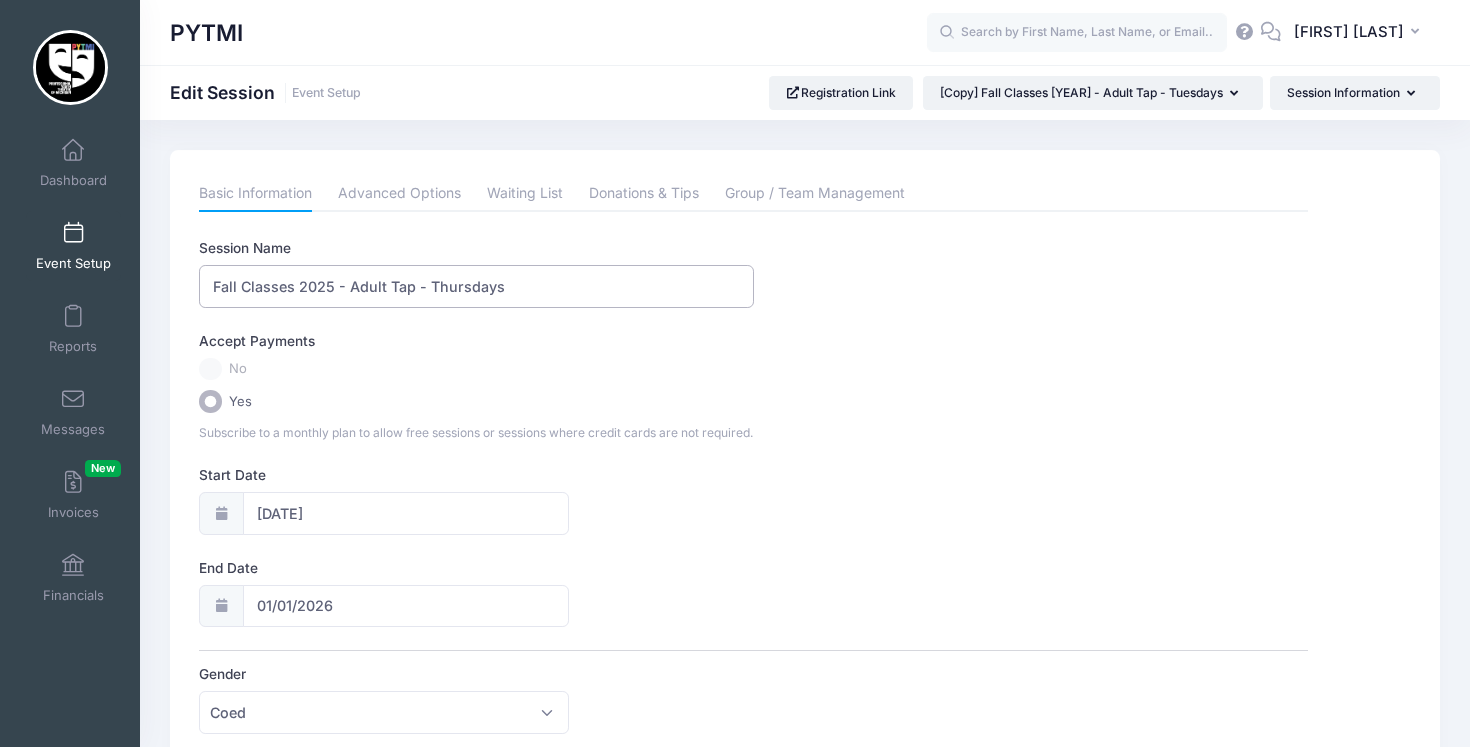type on "Fall Classes 2025 - Adult Tap - Thursdays" 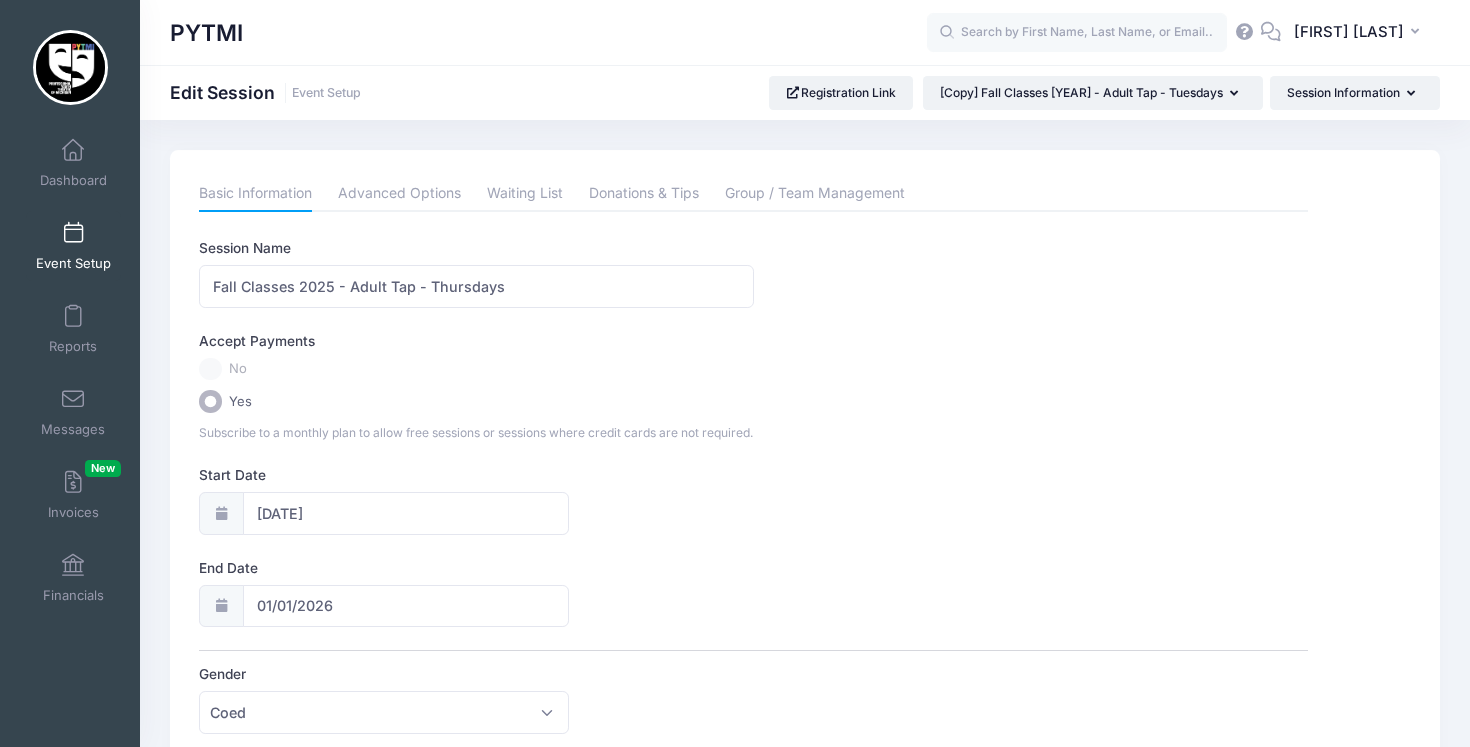 click on "Event Setup" at bounding box center [73, 246] 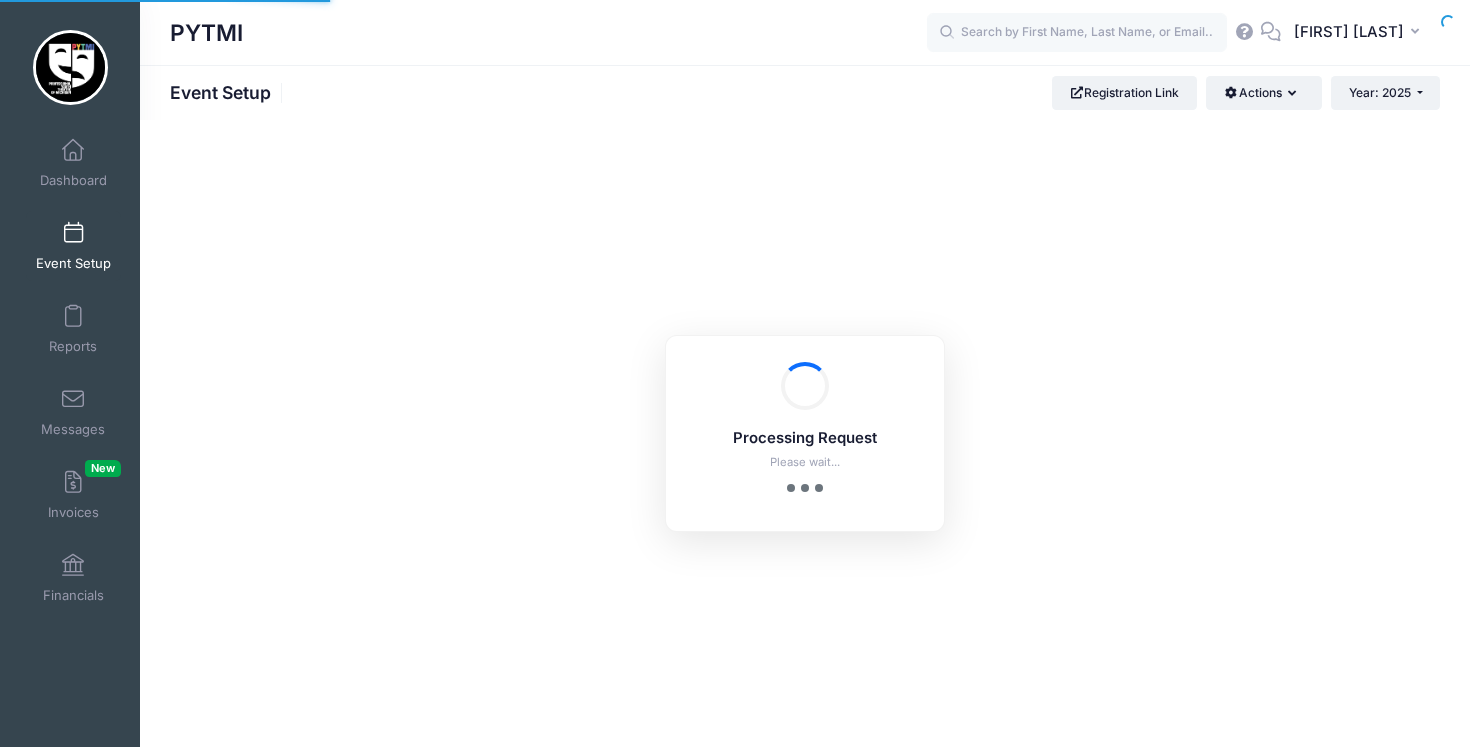 scroll, scrollTop: 0, scrollLeft: 0, axis: both 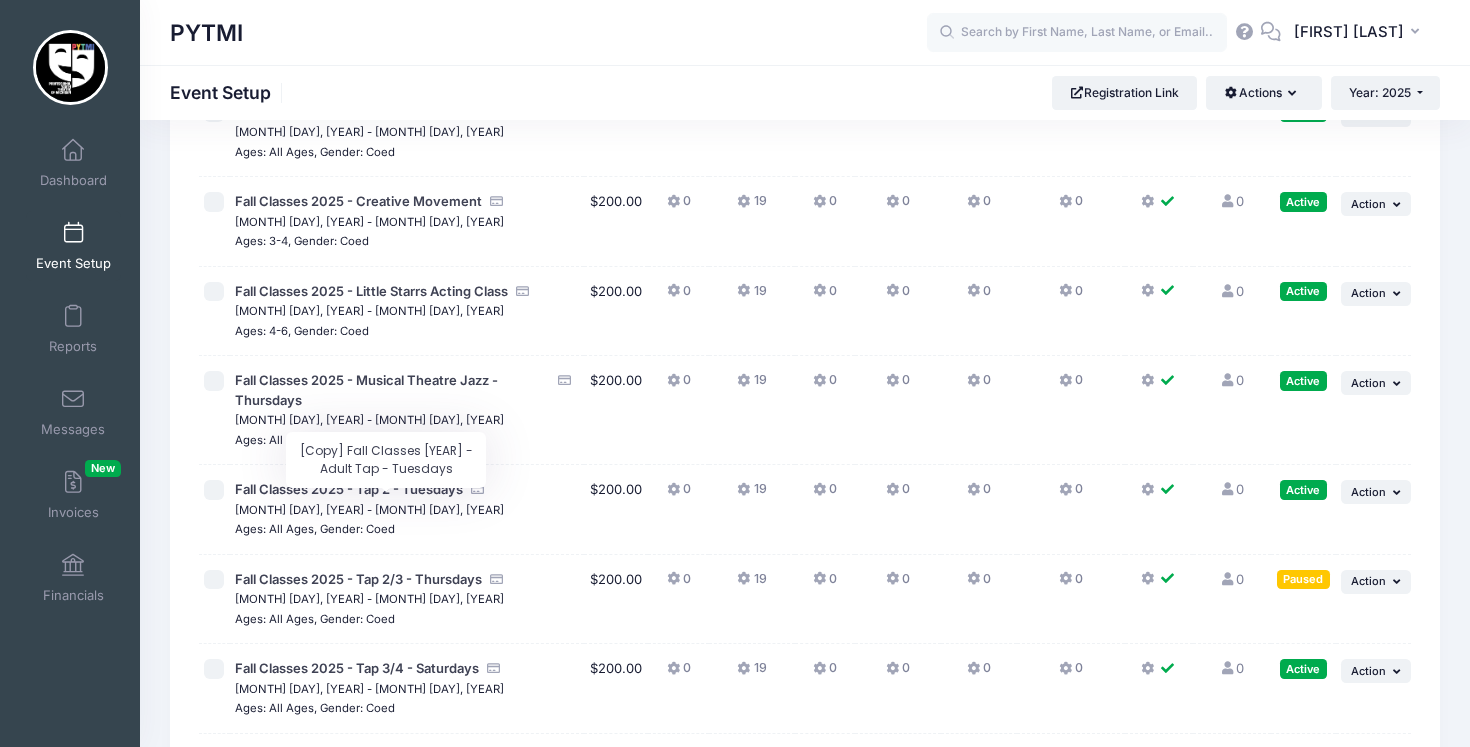 click on "[Copy] Fall Classes 2025 - Adult Tap - Tuesdays" at bounding box center [390, 847] 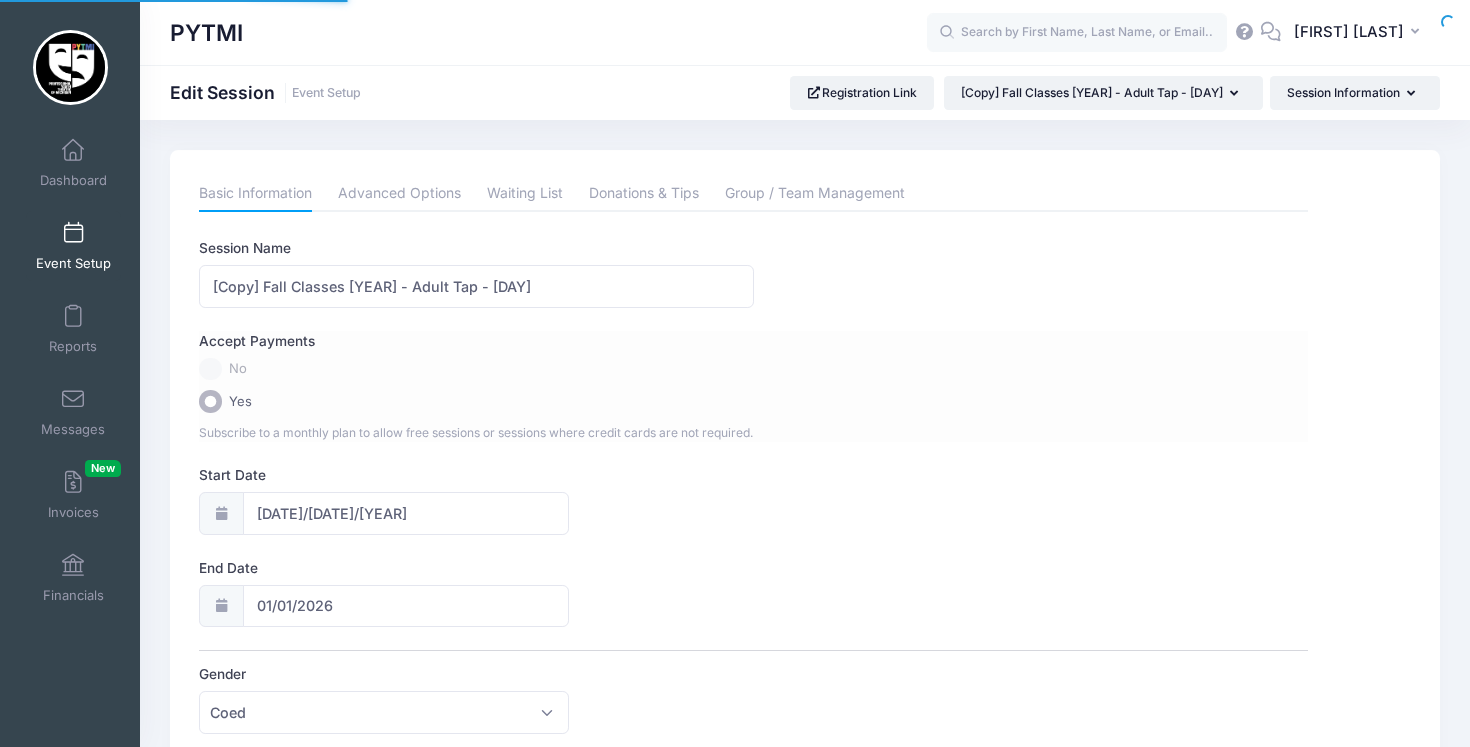 scroll, scrollTop: 0, scrollLeft: 0, axis: both 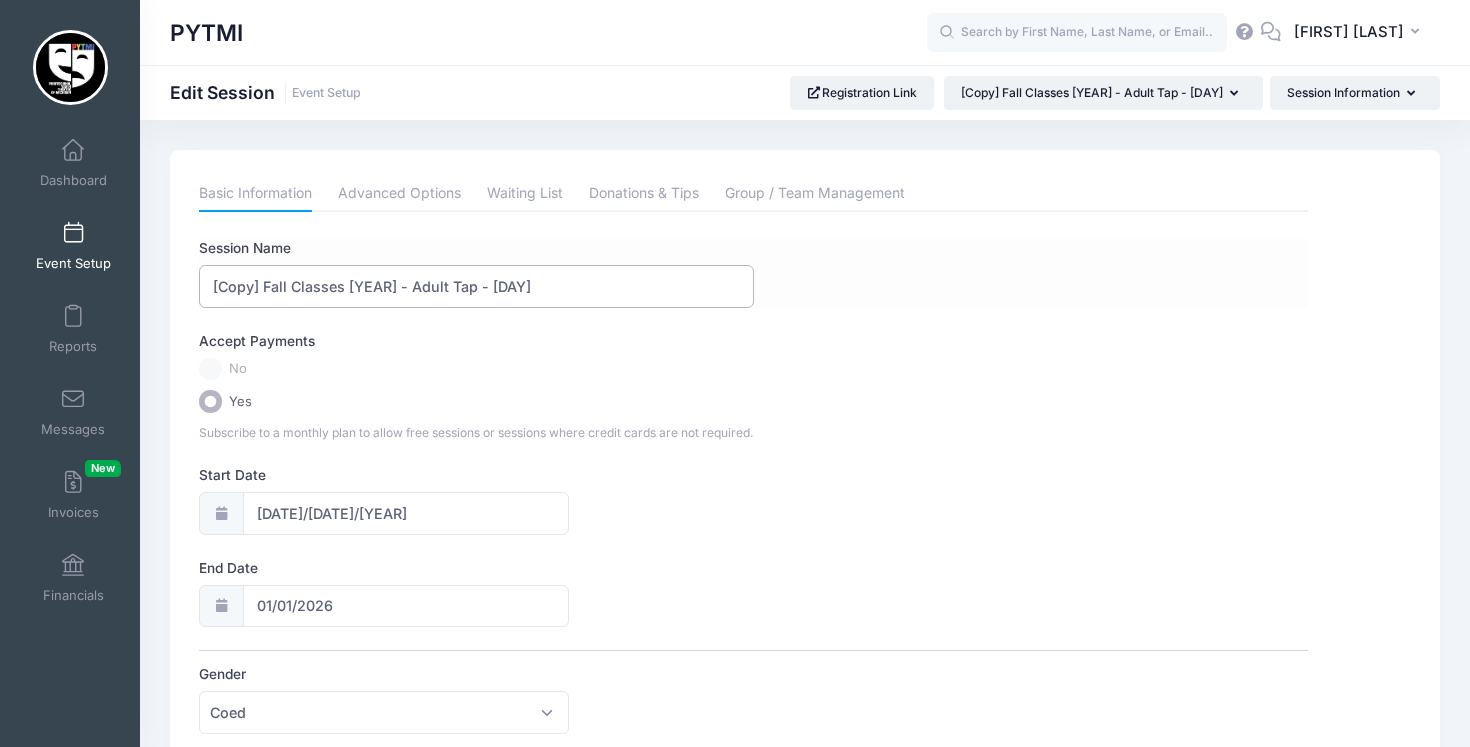 click on "[Copy] Fall Classes 2025 - Adult Tap - Tuesdays" at bounding box center (476, 286) 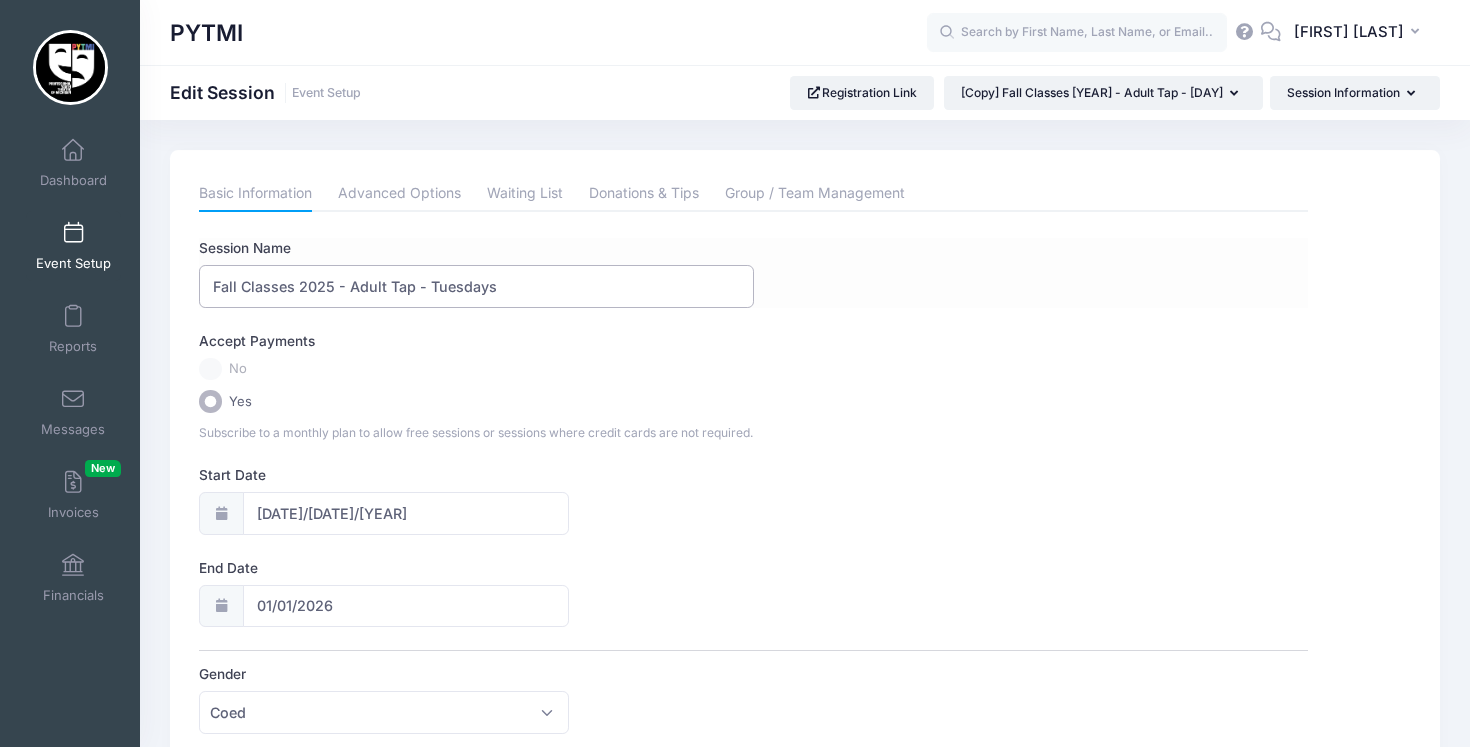 click on "Fall Classes 2025 - Adult Tap - Tuesdays" at bounding box center [476, 286] 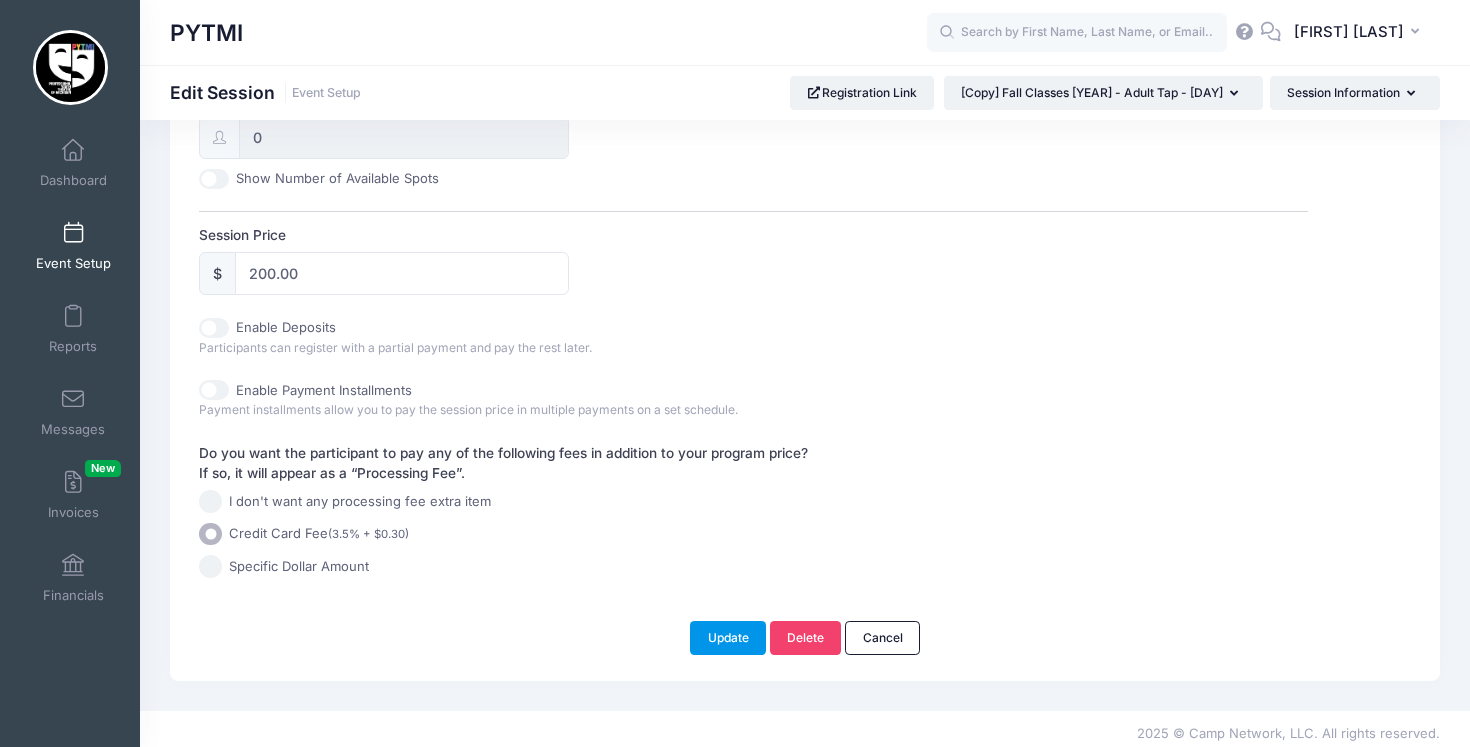 type on "Fall Classes 2025 - Adult Tap - Thursdays" 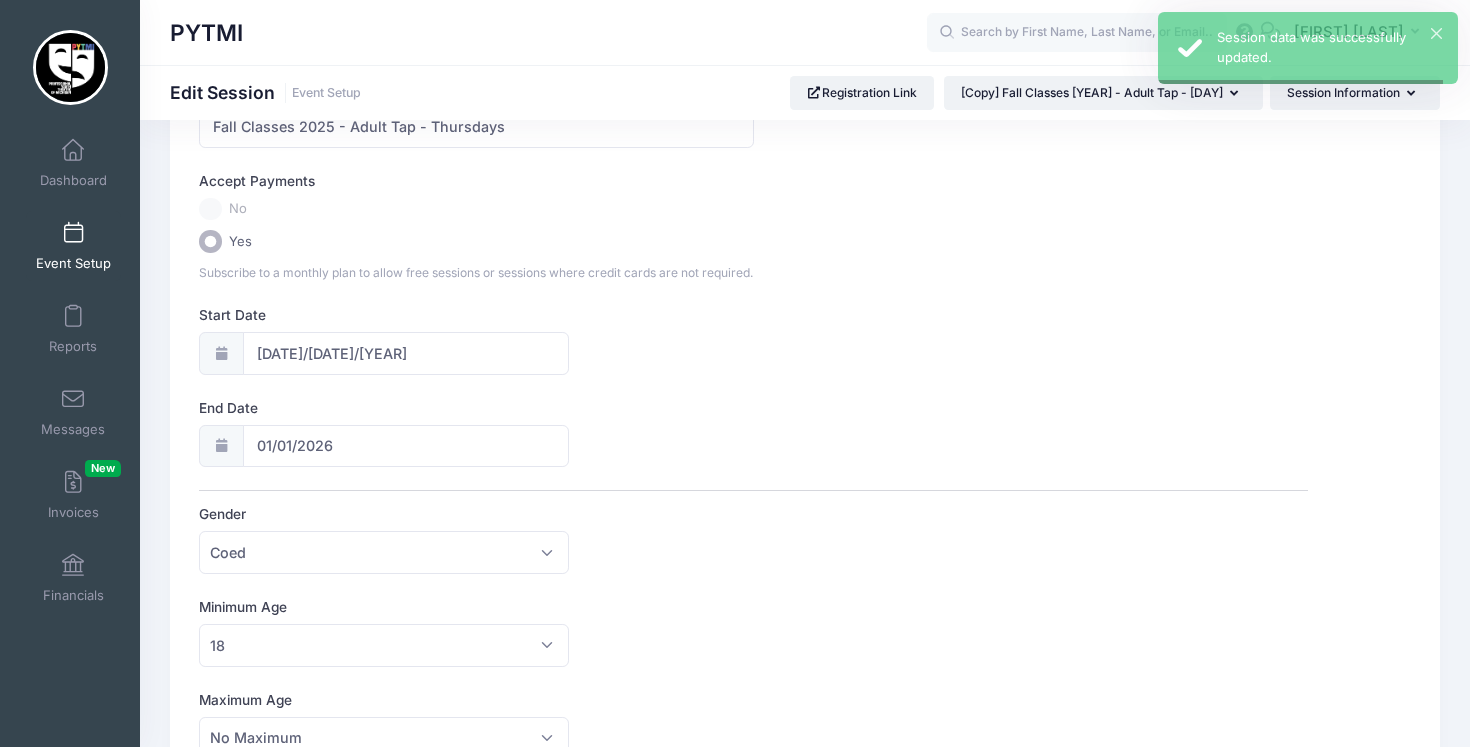 scroll, scrollTop: 0, scrollLeft: 0, axis: both 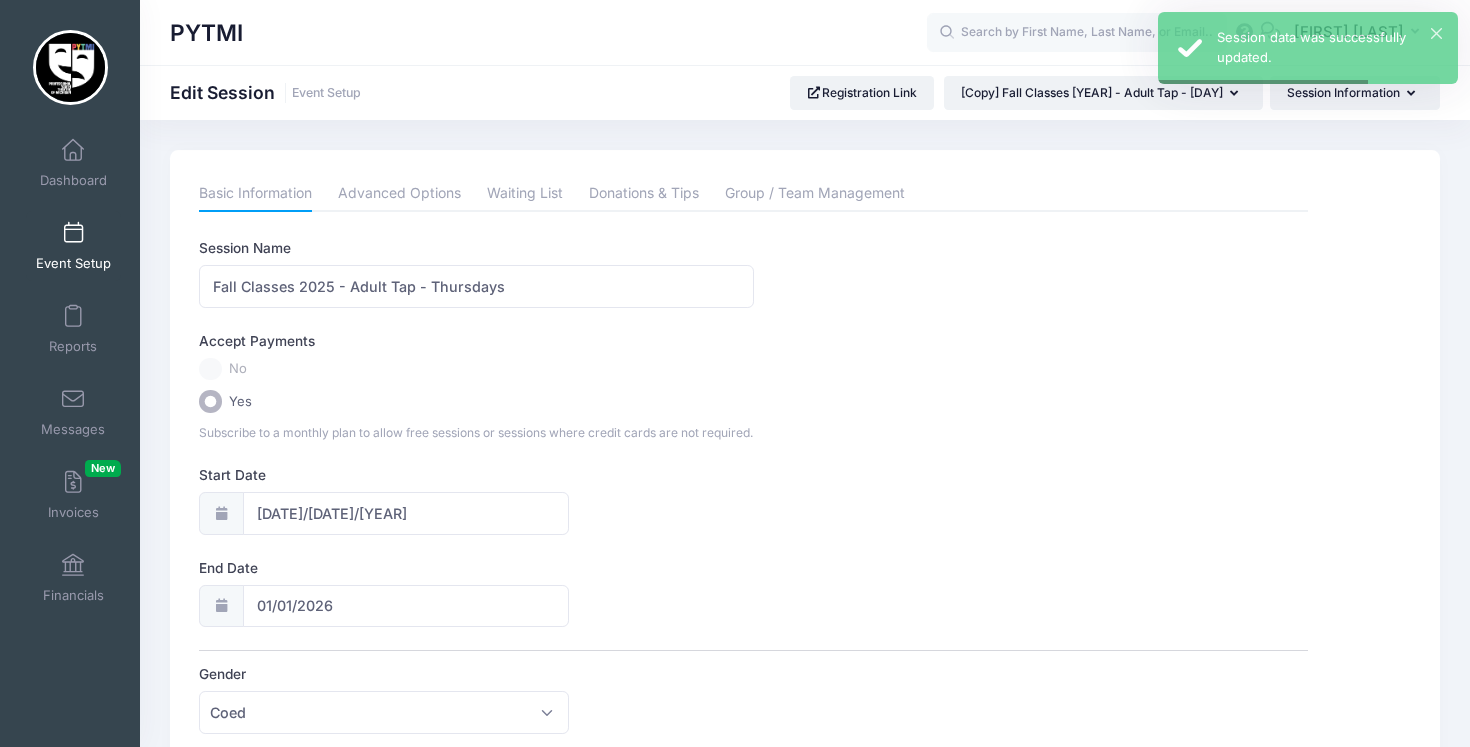 click on "Event Setup" at bounding box center (73, 246) 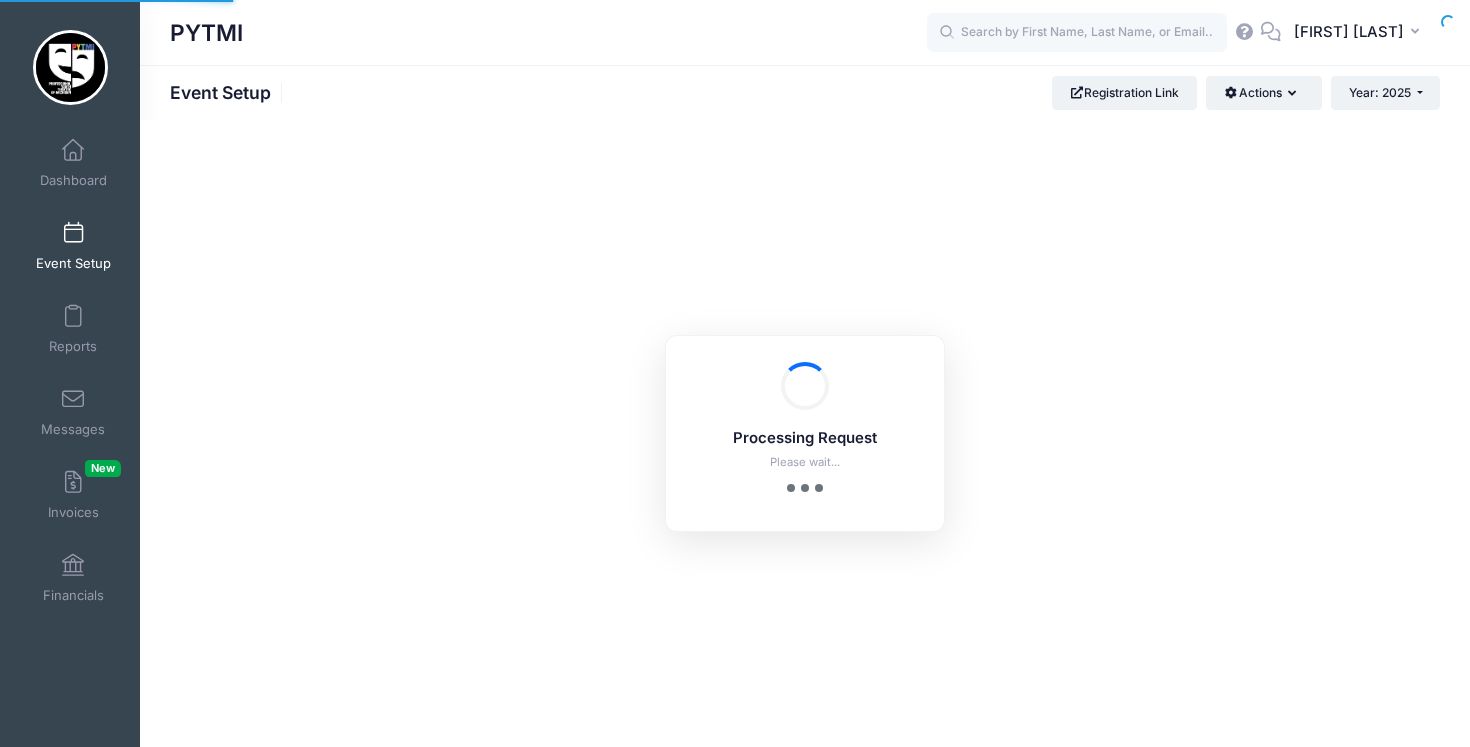 scroll, scrollTop: 0, scrollLeft: 0, axis: both 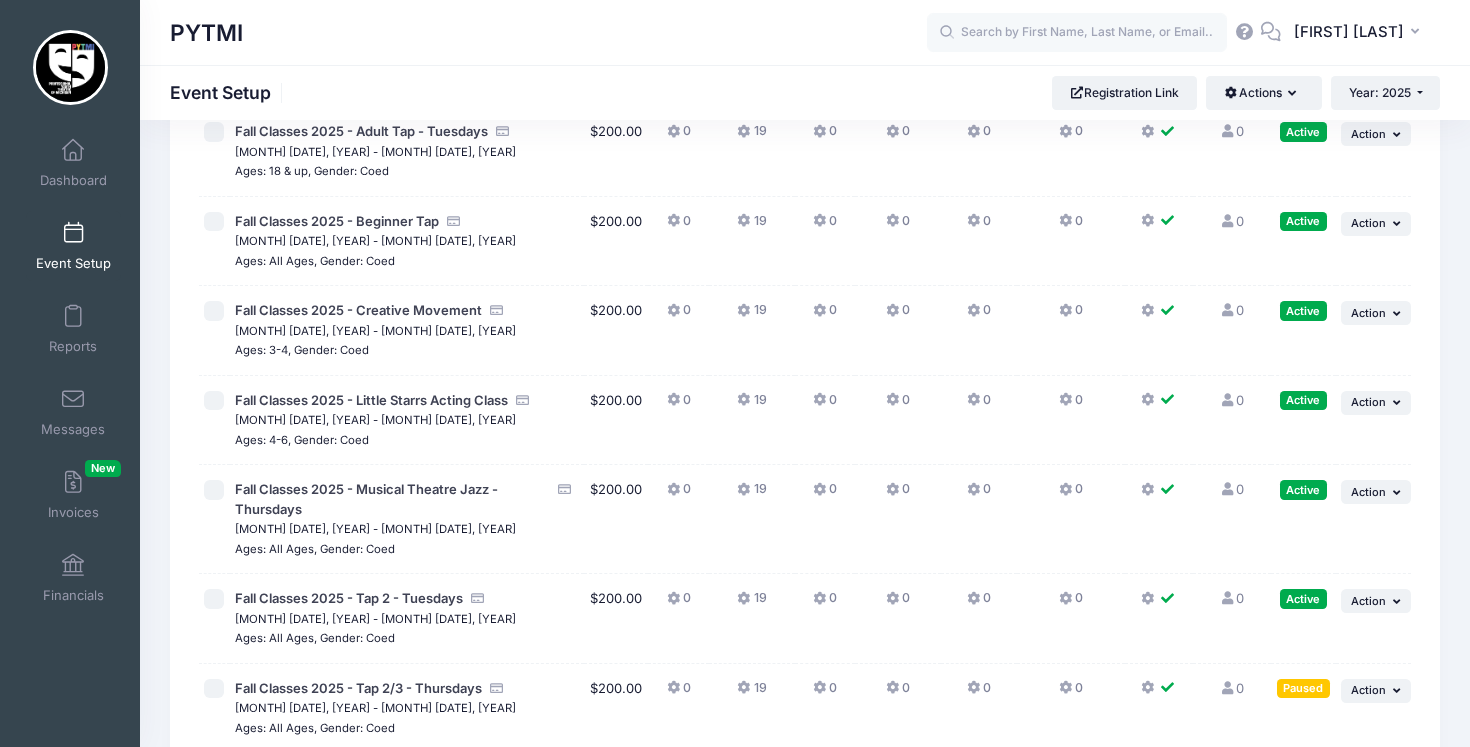 click on "Paused" at bounding box center (1303, 688) 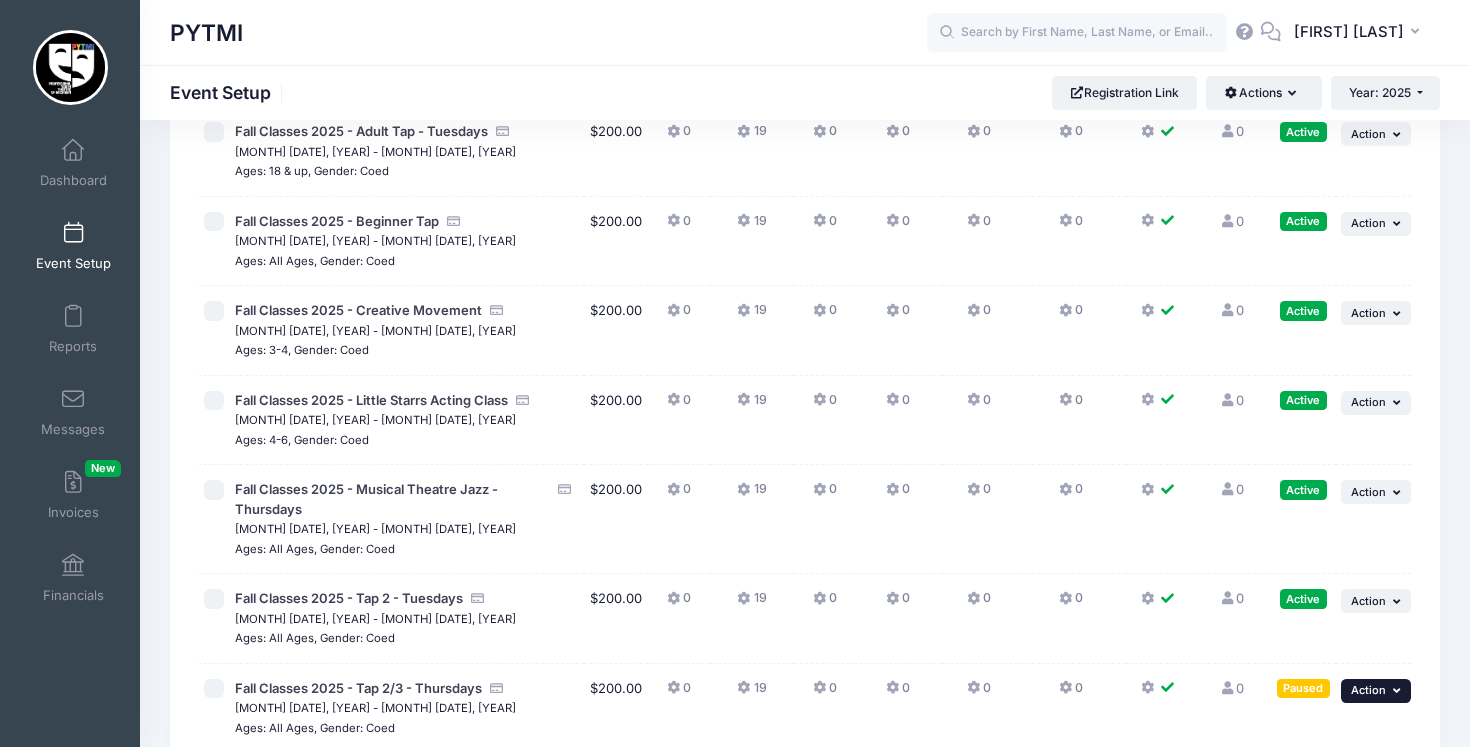 click on "... Action" at bounding box center (1376, 691) 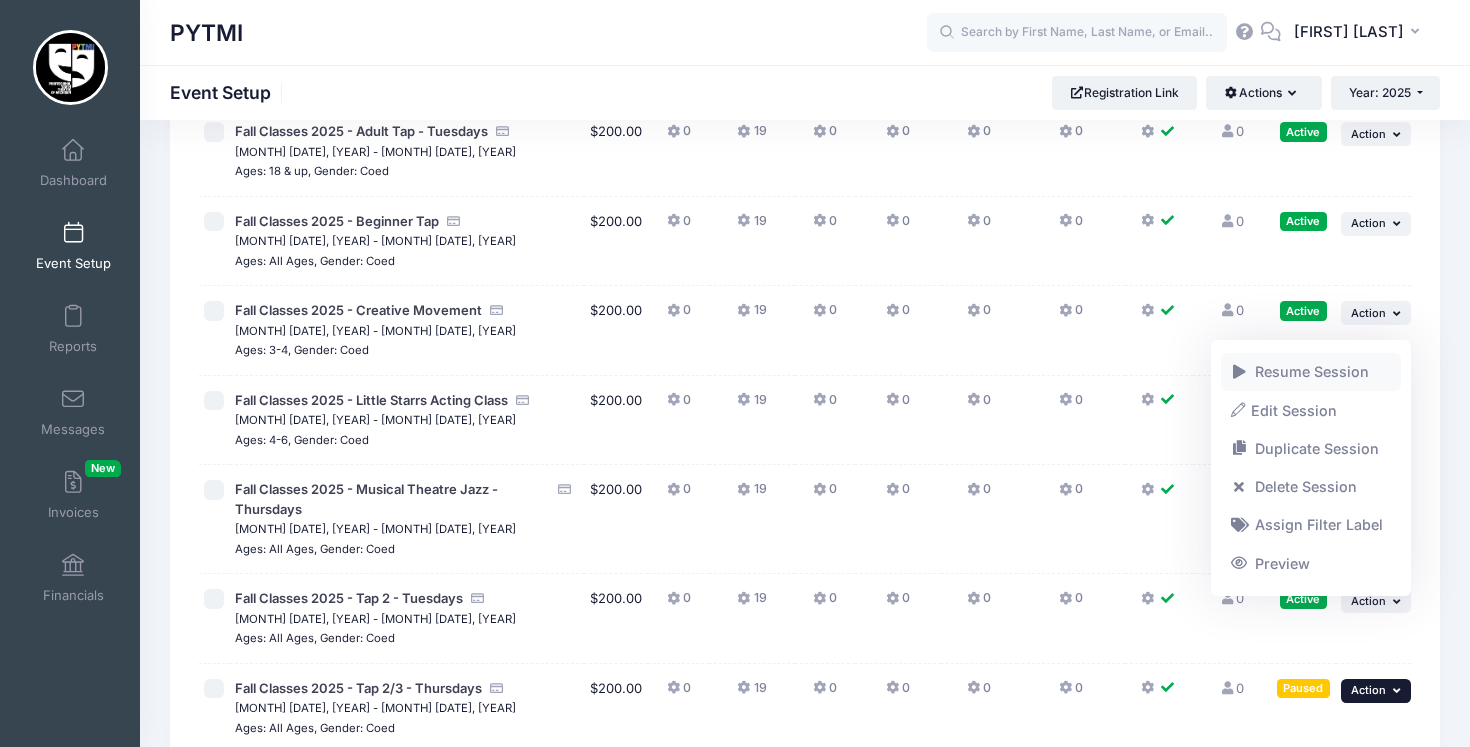 click on "Resume Session" at bounding box center (1311, 372) 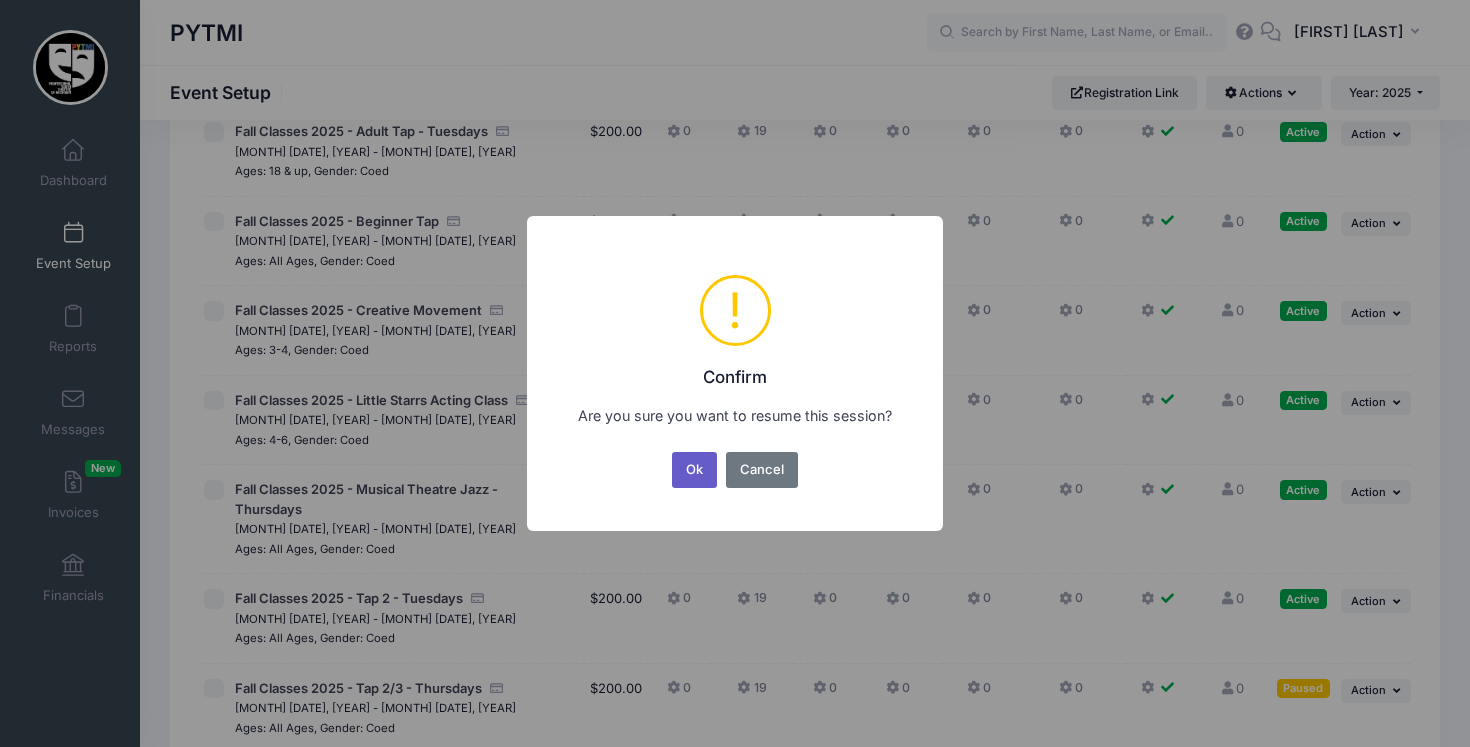 click on "Ok" at bounding box center [695, 470] 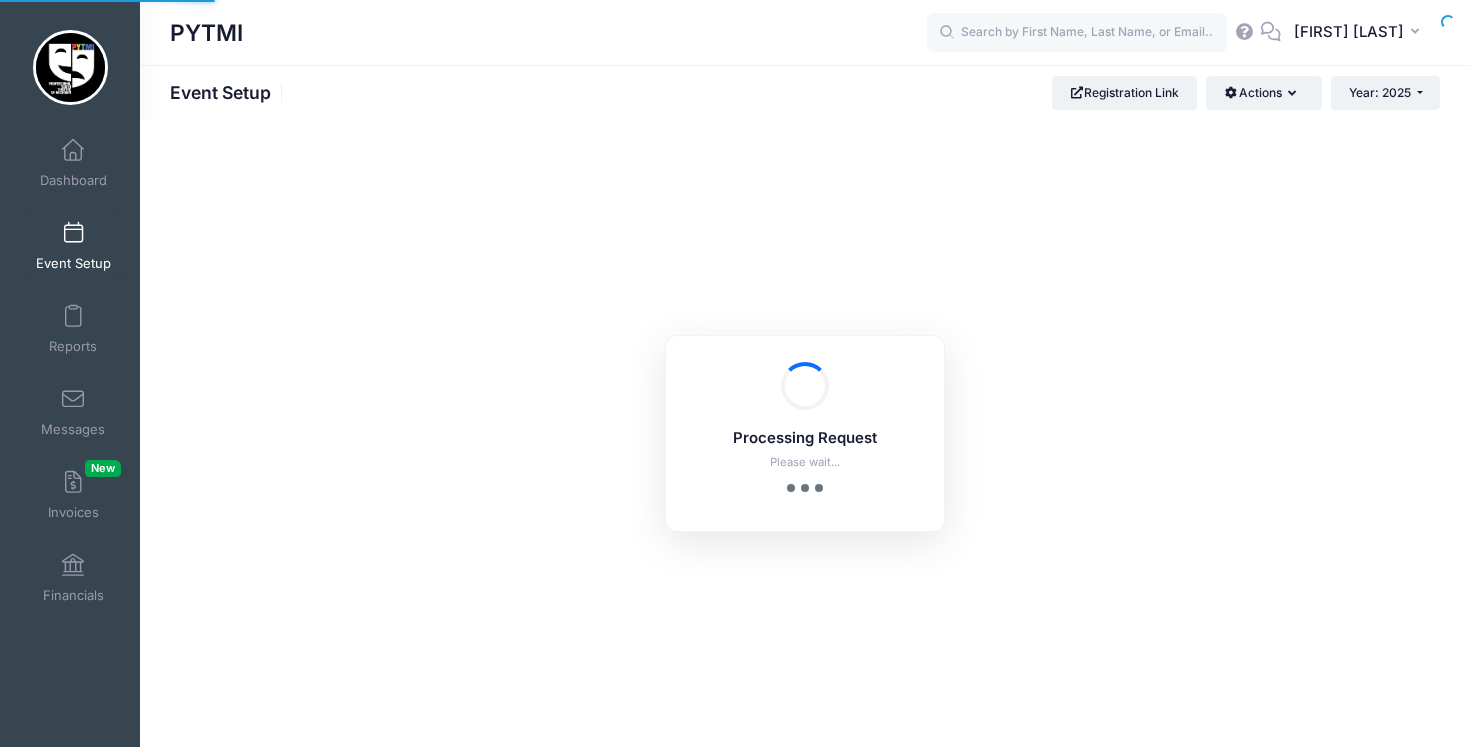 scroll, scrollTop: 0, scrollLeft: 0, axis: both 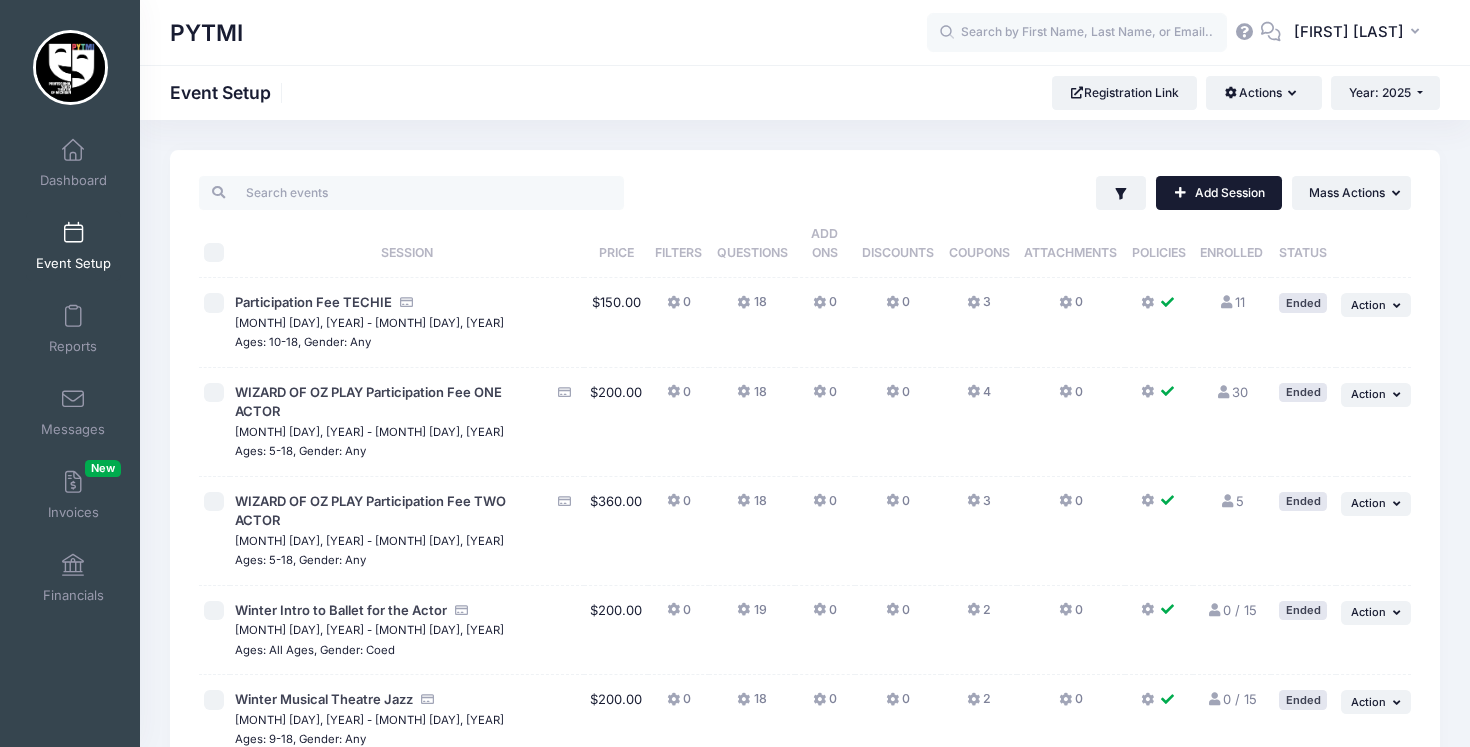 click on "Add Session" at bounding box center (1219, 193) 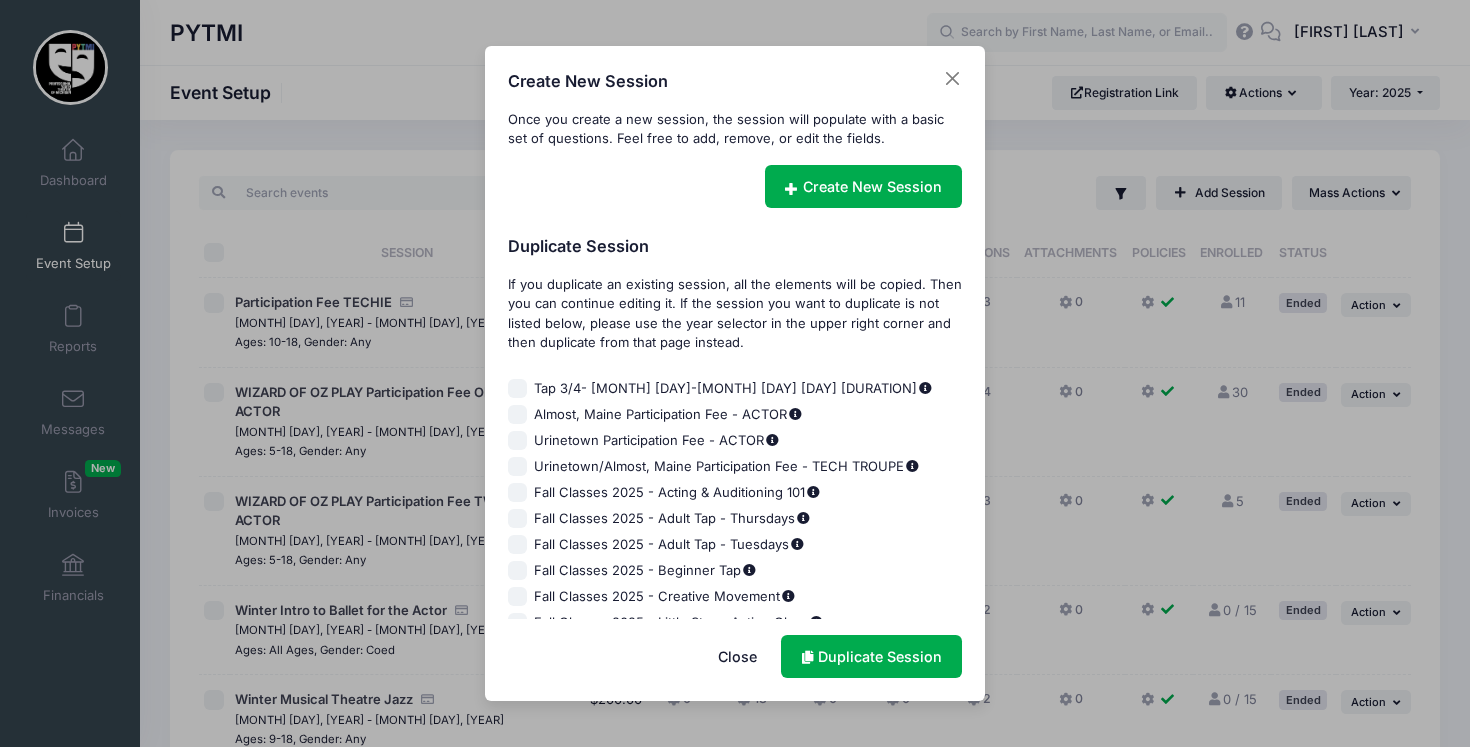 scroll, scrollTop: 2019, scrollLeft: 0, axis: vertical 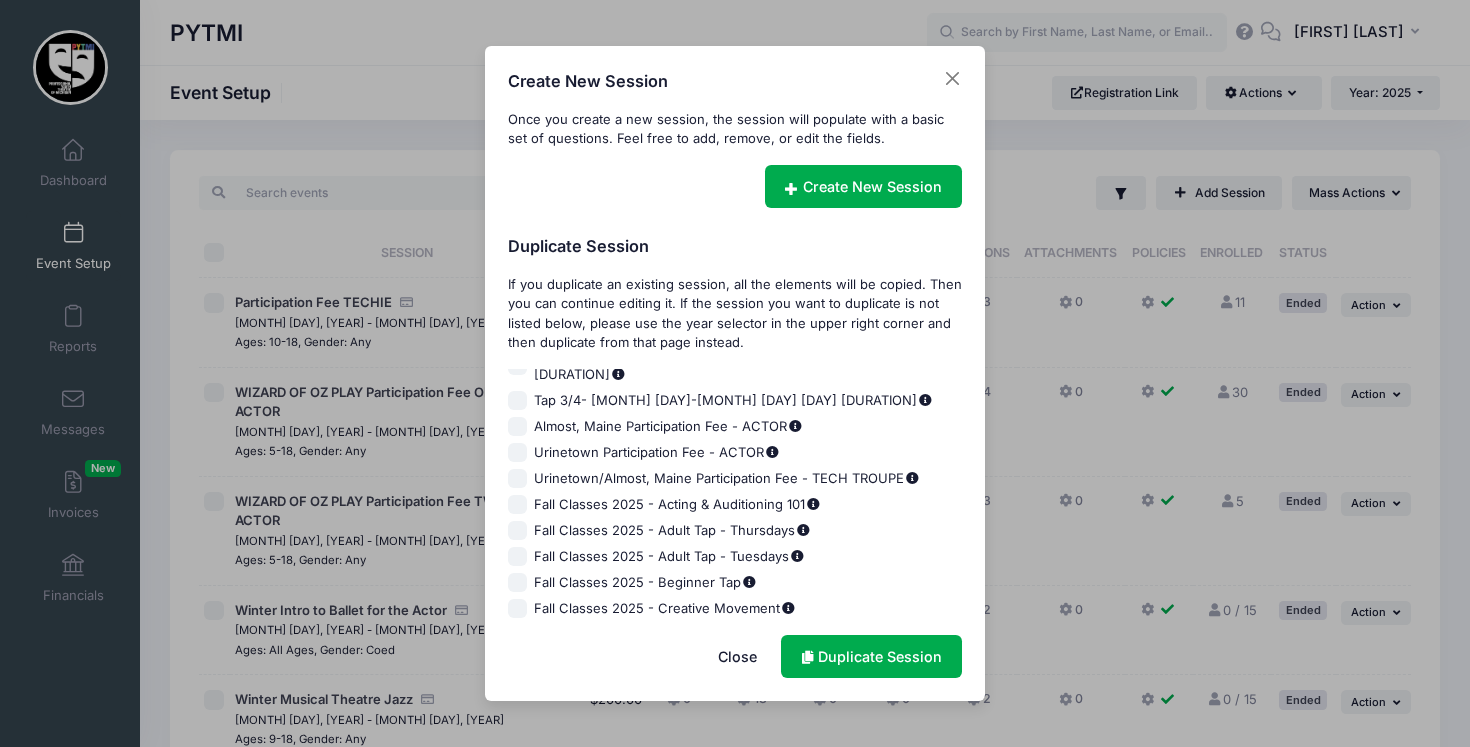 click on "Fall Classes 2025 - Musical Theatre Jazz - Thursdays" at bounding box center (518, 661) 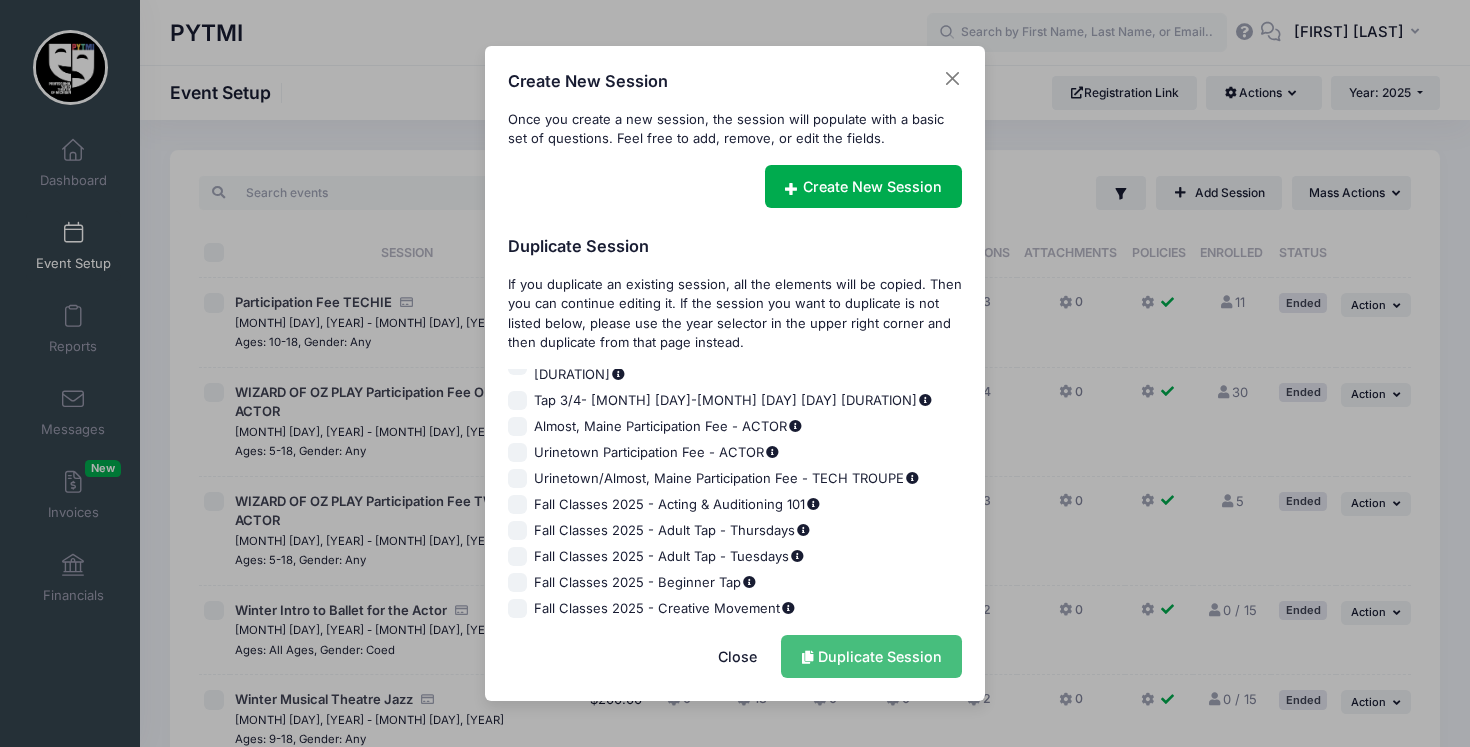 click on "Duplicate Session" at bounding box center [871, 656] 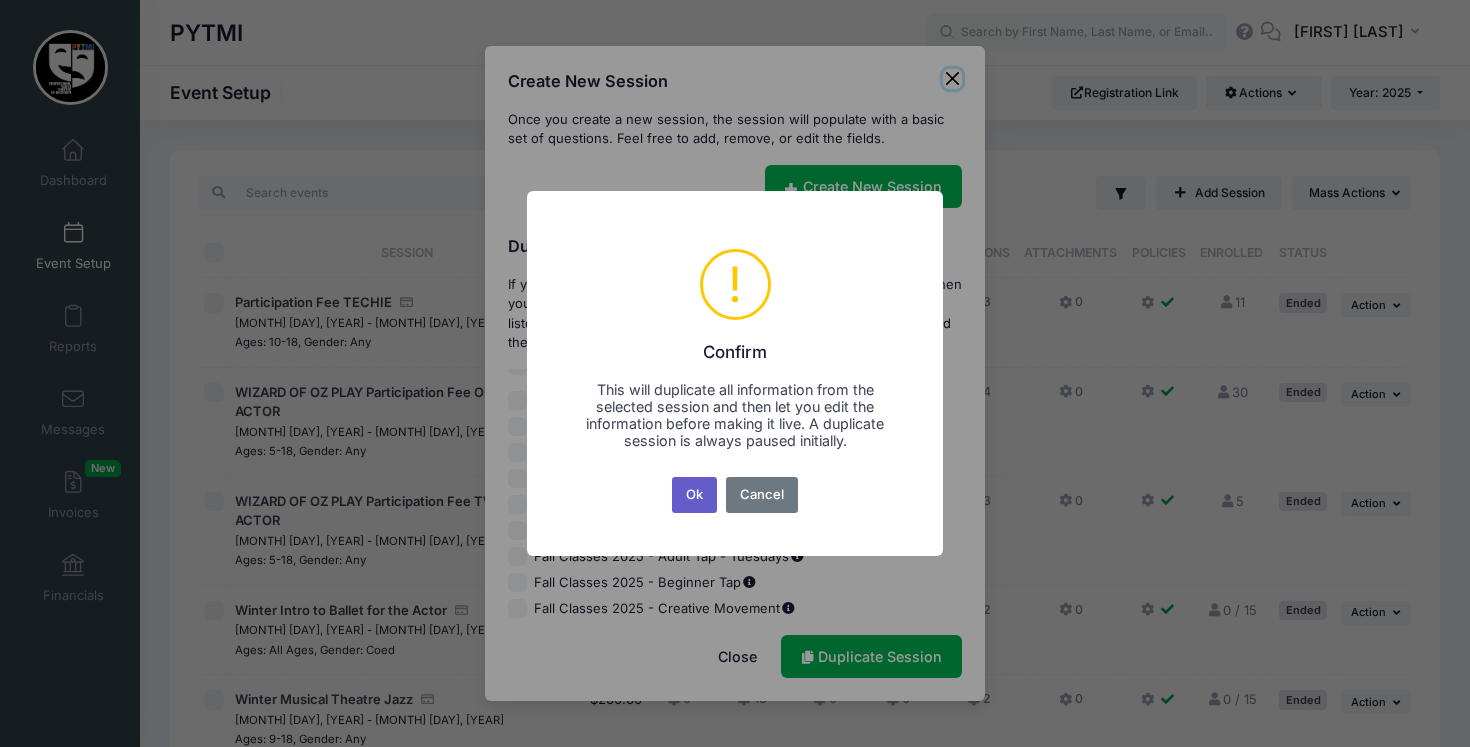click on "Ok" at bounding box center [695, 495] 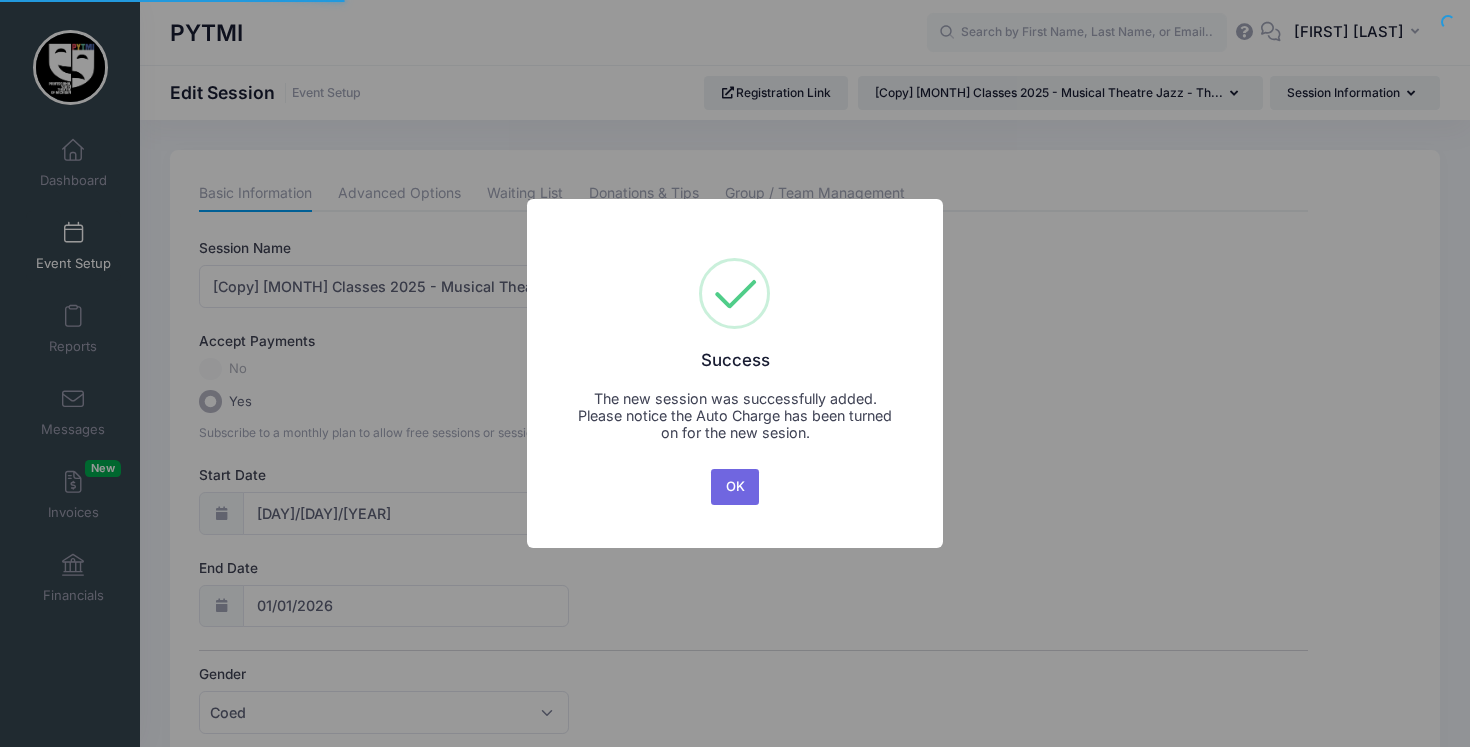 scroll, scrollTop: 0, scrollLeft: 0, axis: both 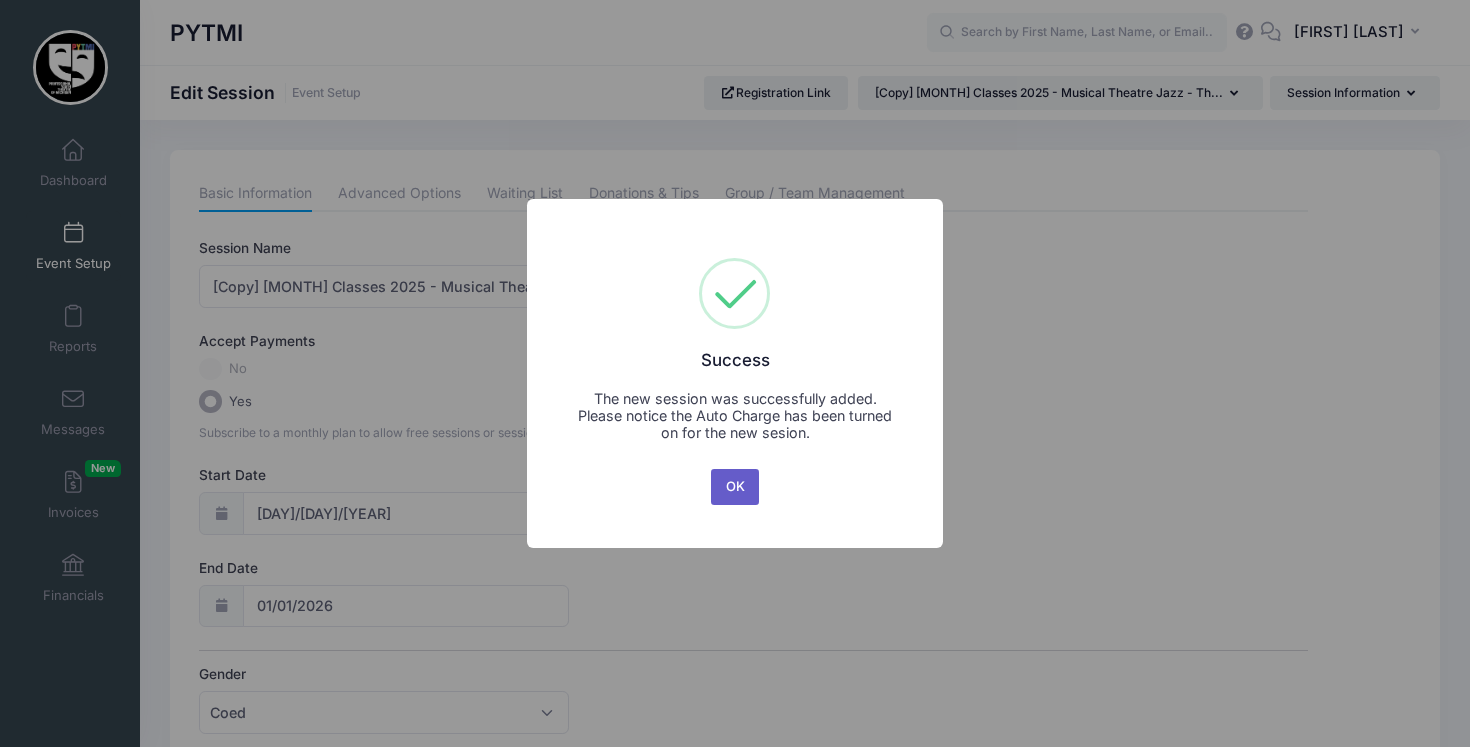 click on "OK" at bounding box center (735, 487) 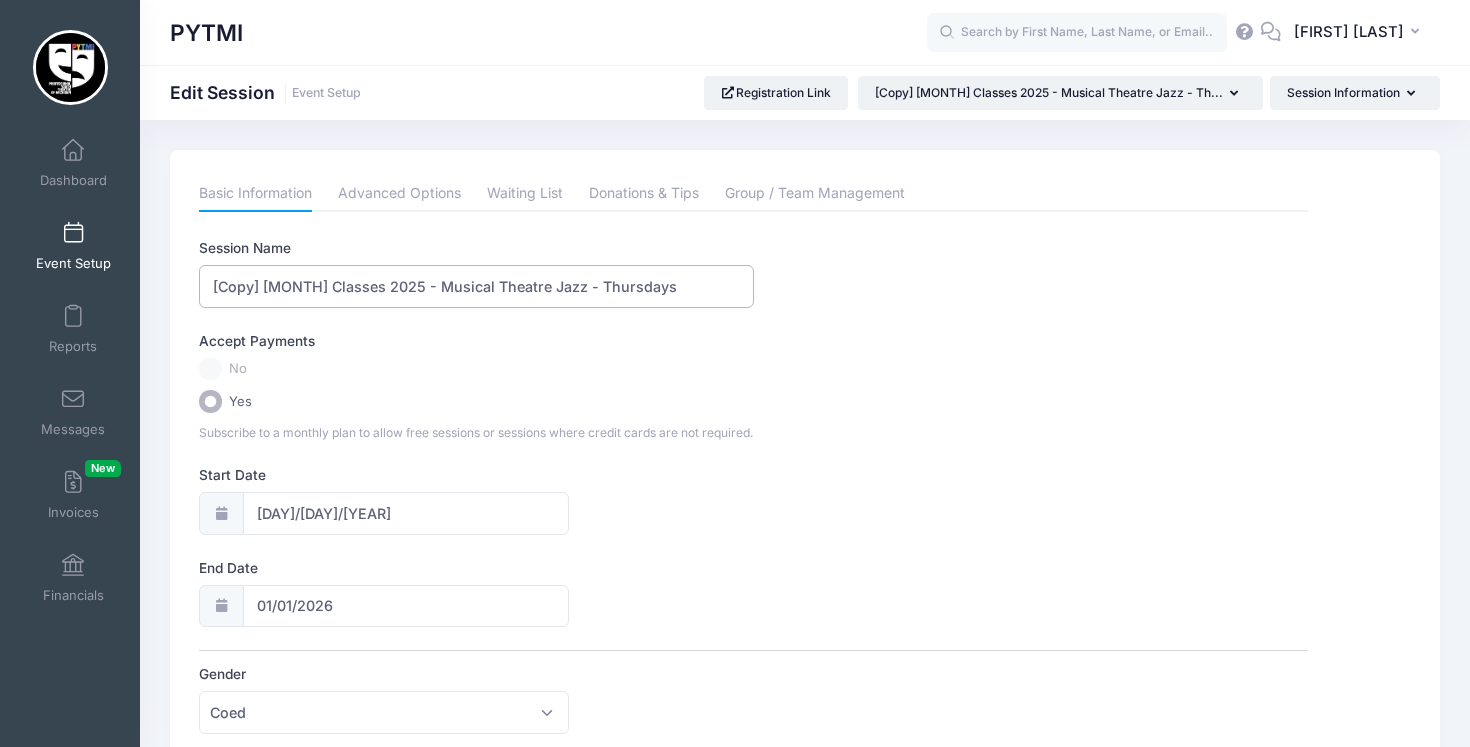 drag, startPoint x: 263, startPoint y: 287, endPoint x: 87, endPoint y: 264, distance: 177.49648 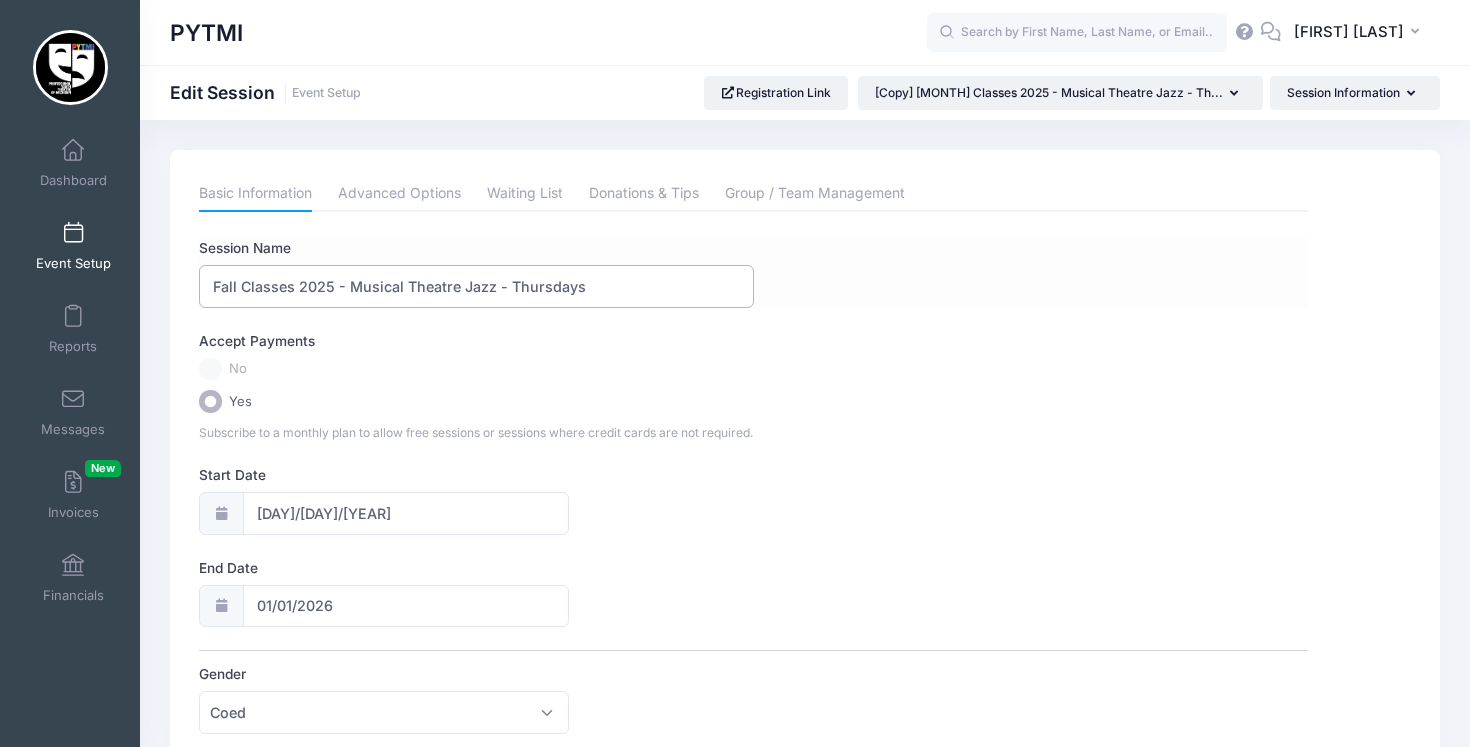 drag, startPoint x: 604, startPoint y: 294, endPoint x: 507, endPoint y: 288, distance: 97.18539 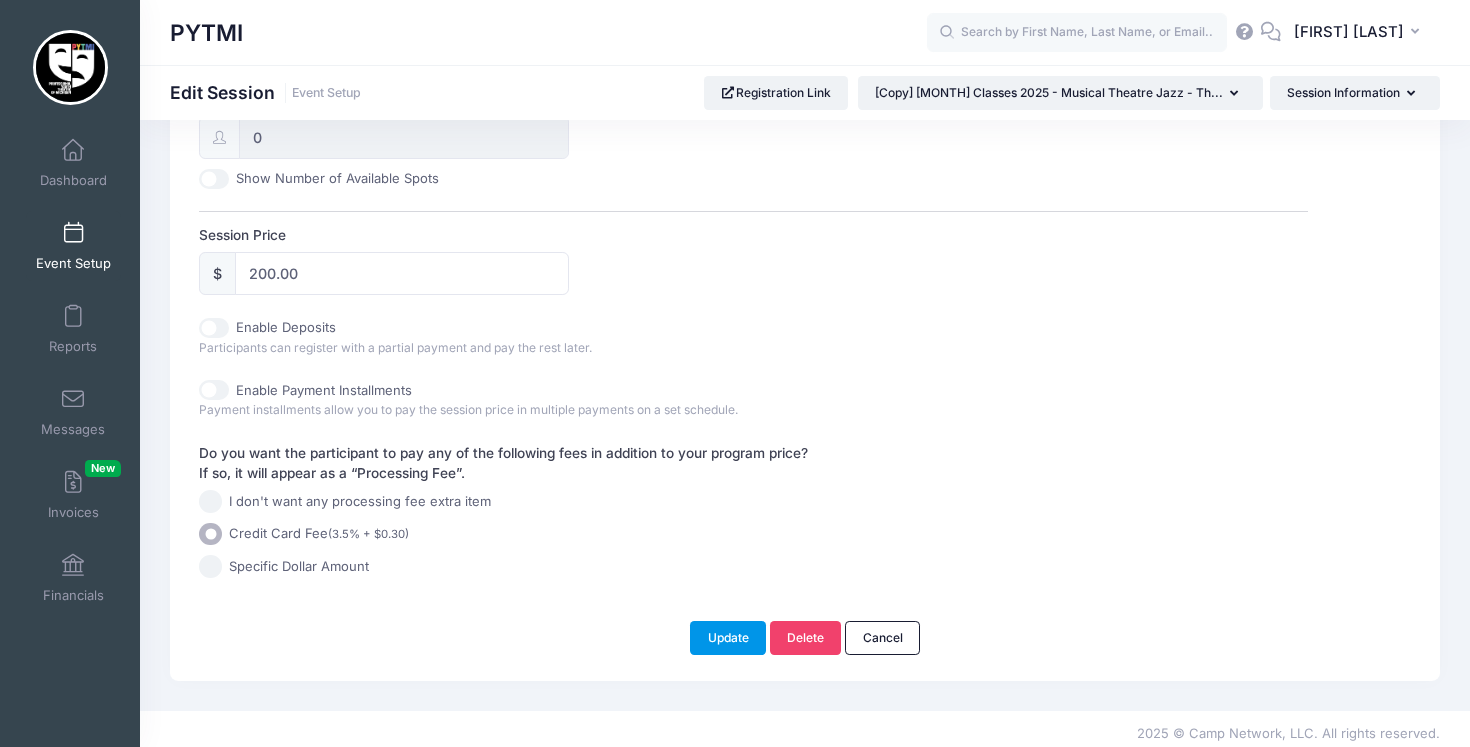 type on "Fall Classes 2025 - Musical Theatre Jazz - Saturdays" 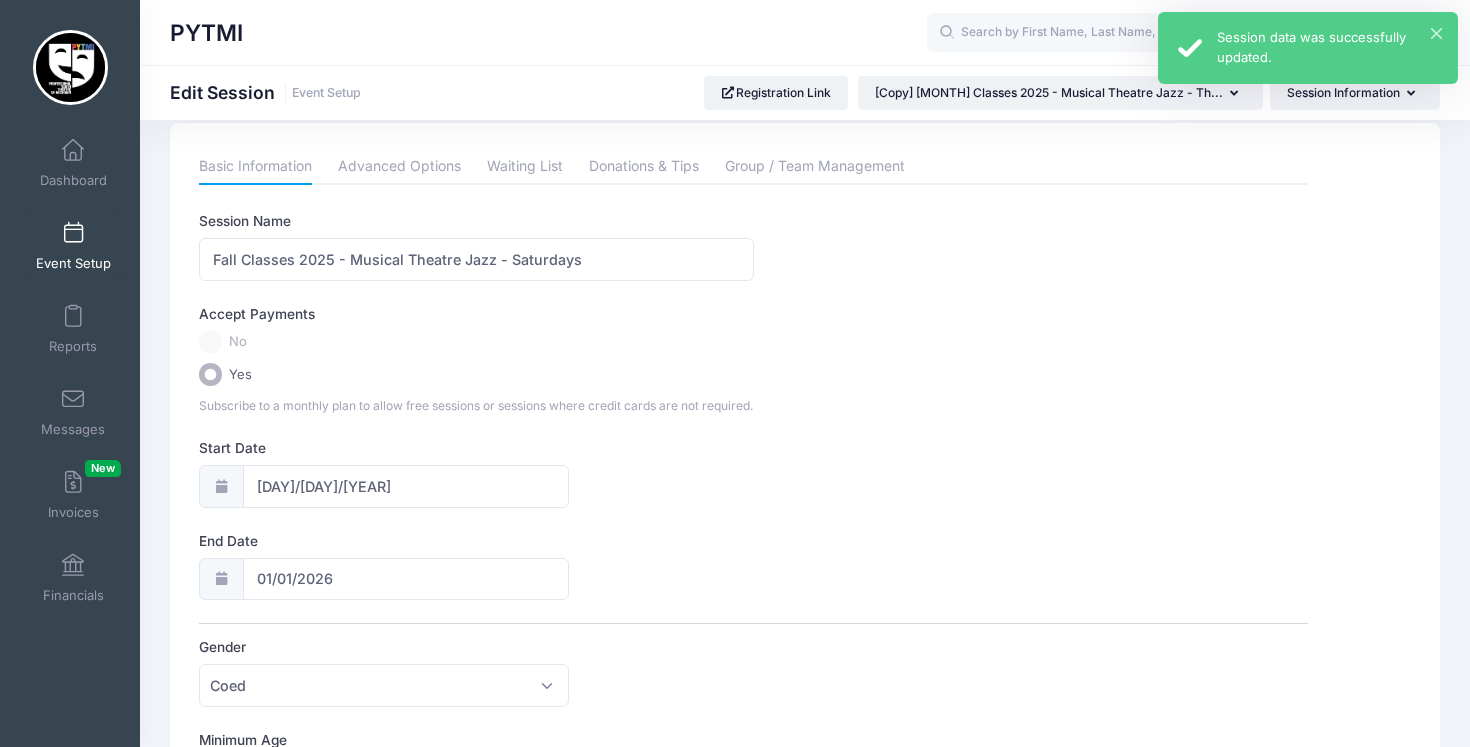 scroll, scrollTop: 0, scrollLeft: 0, axis: both 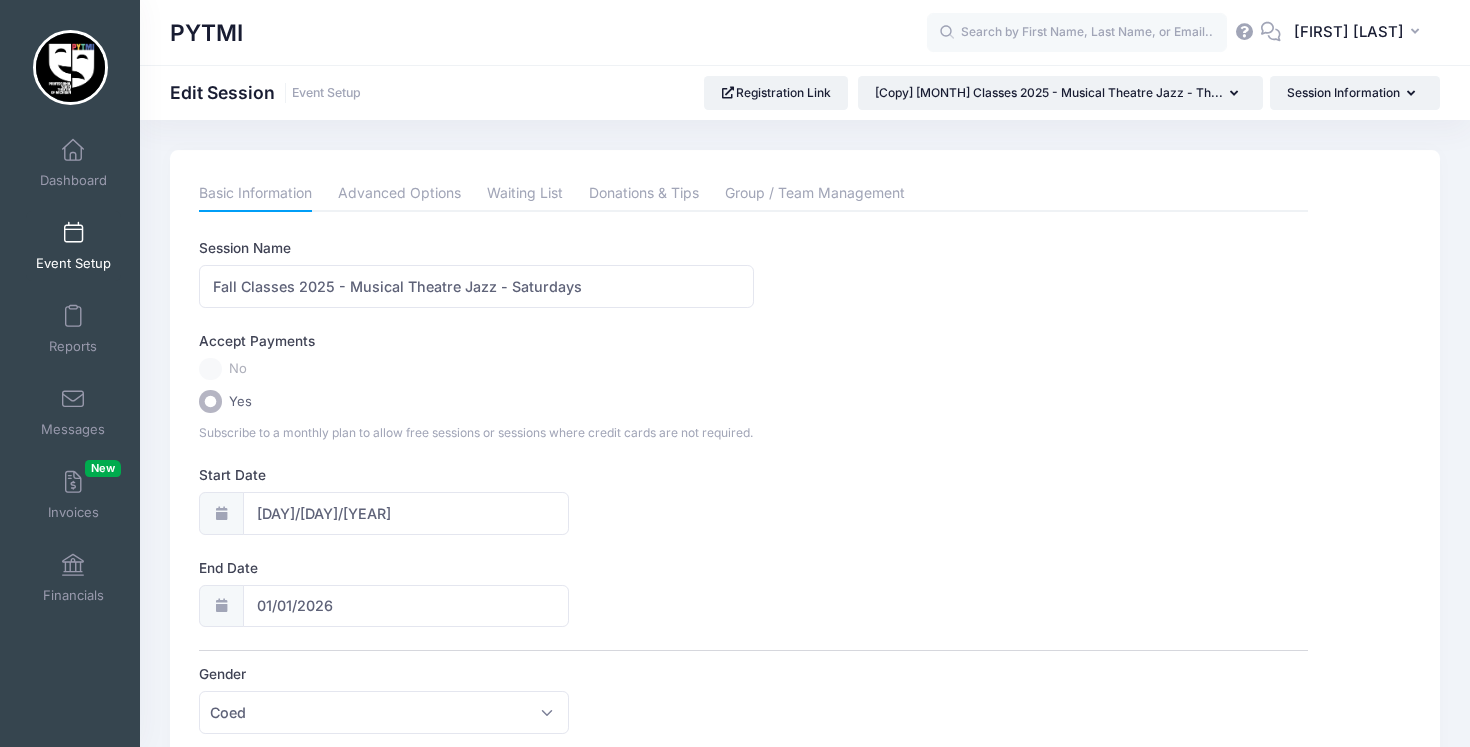 click at bounding box center (73, 234) 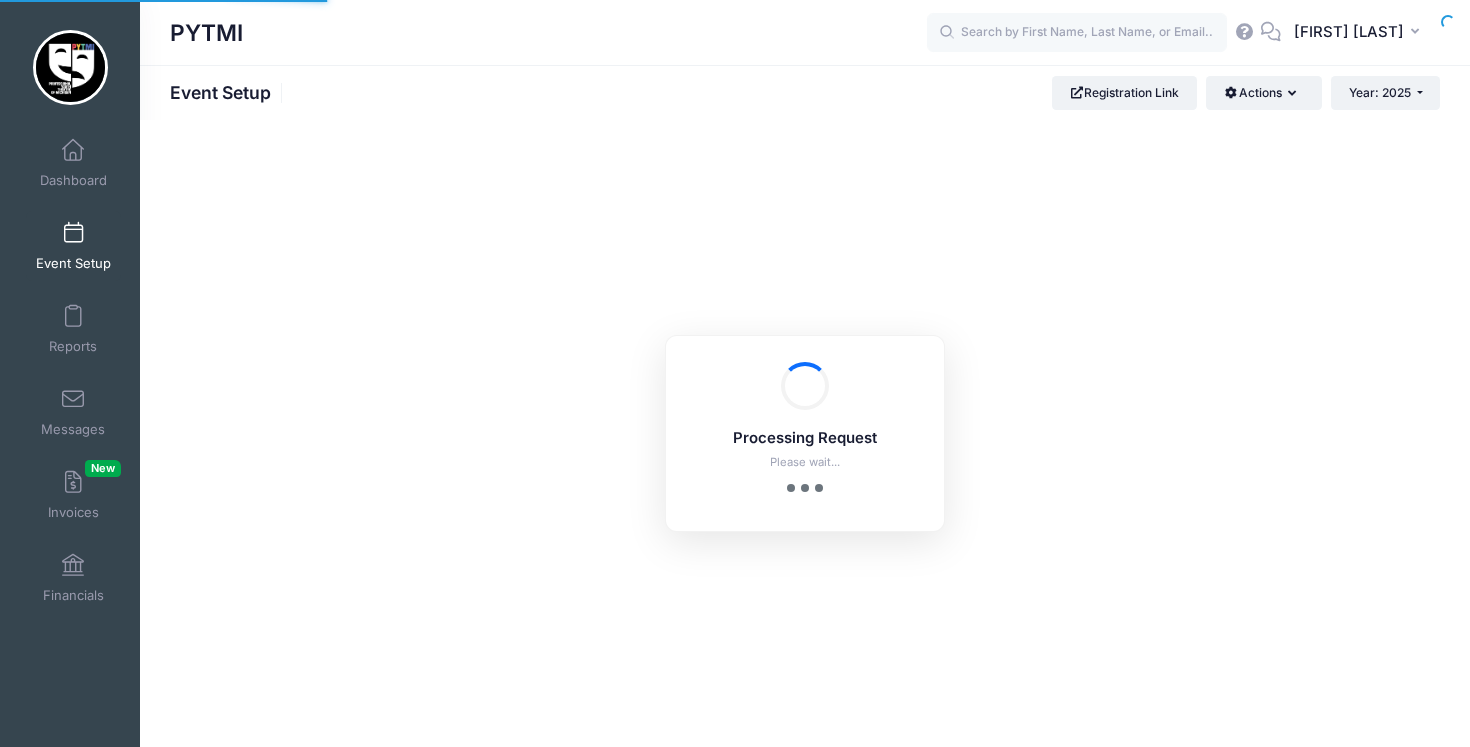 scroll, scrollTop: 0, scrollLeft: 0, axis: both 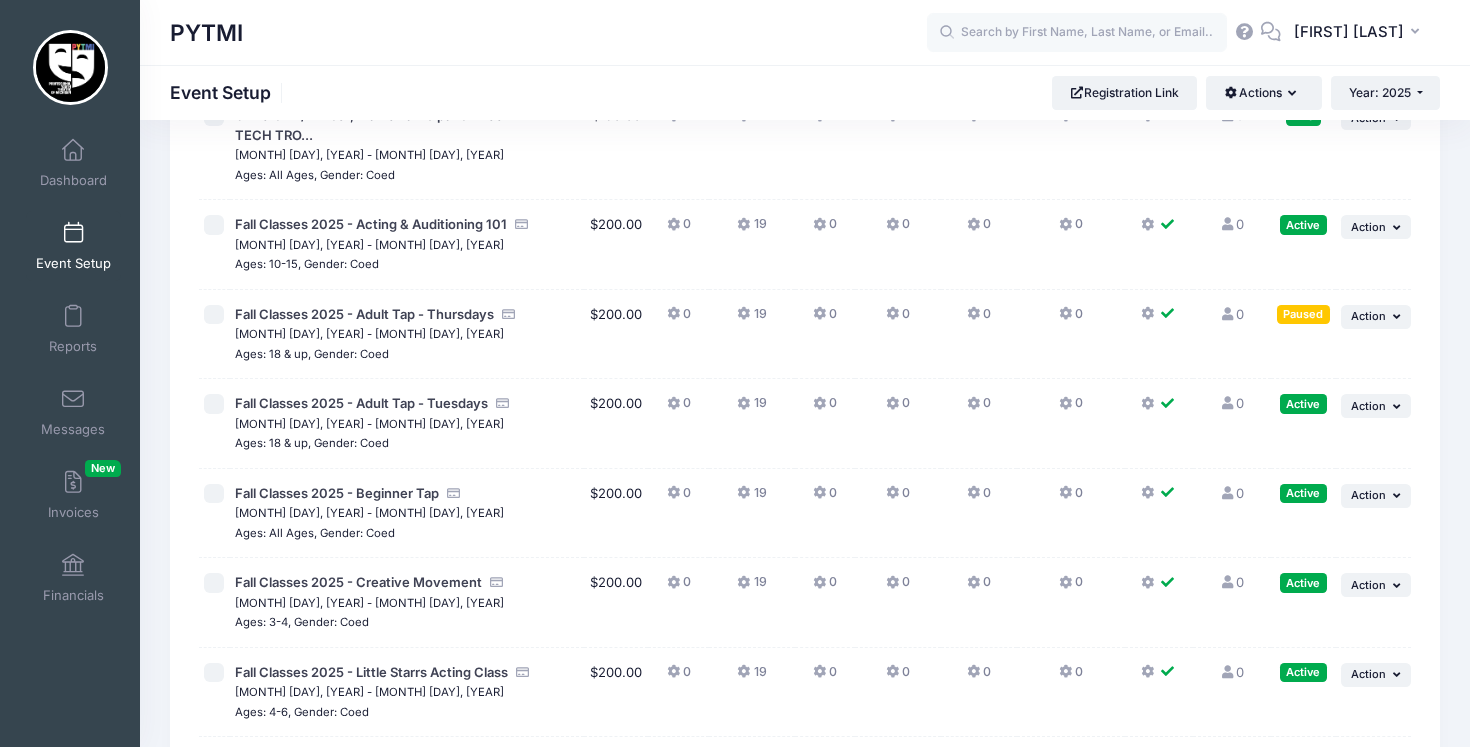 click at bounding box center [1399, 764] 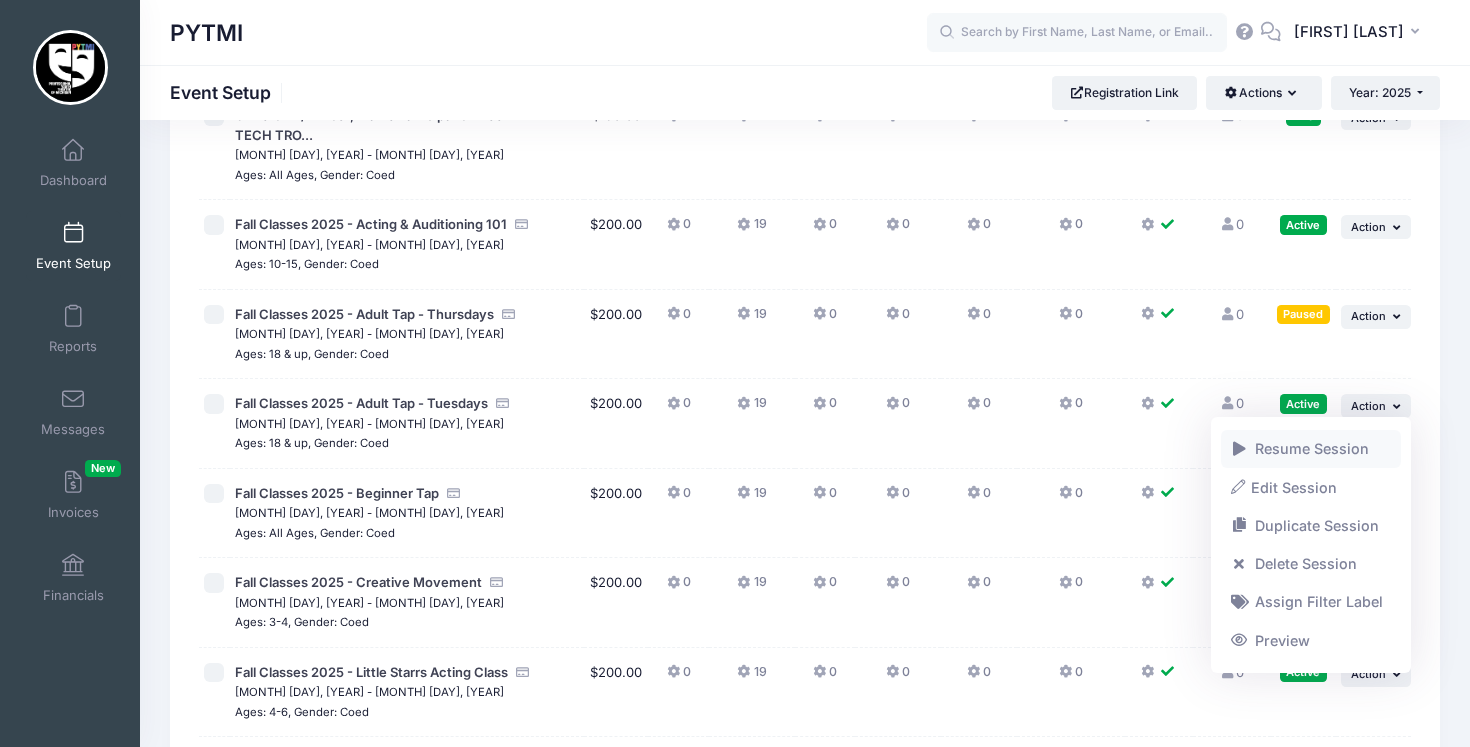 click on "Resume Session" at bounding box center [1311, 449] 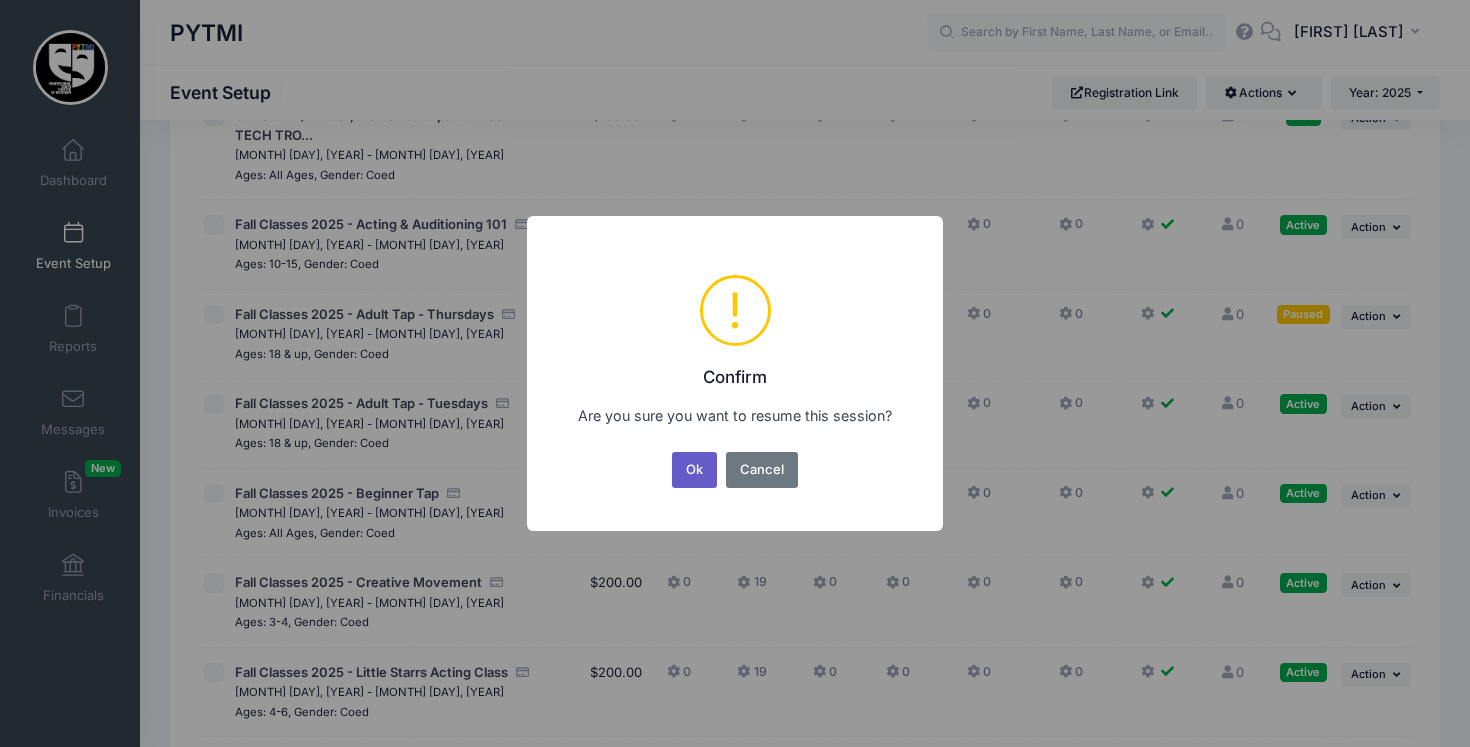click on "Ok" at bounding box center (695, 470) 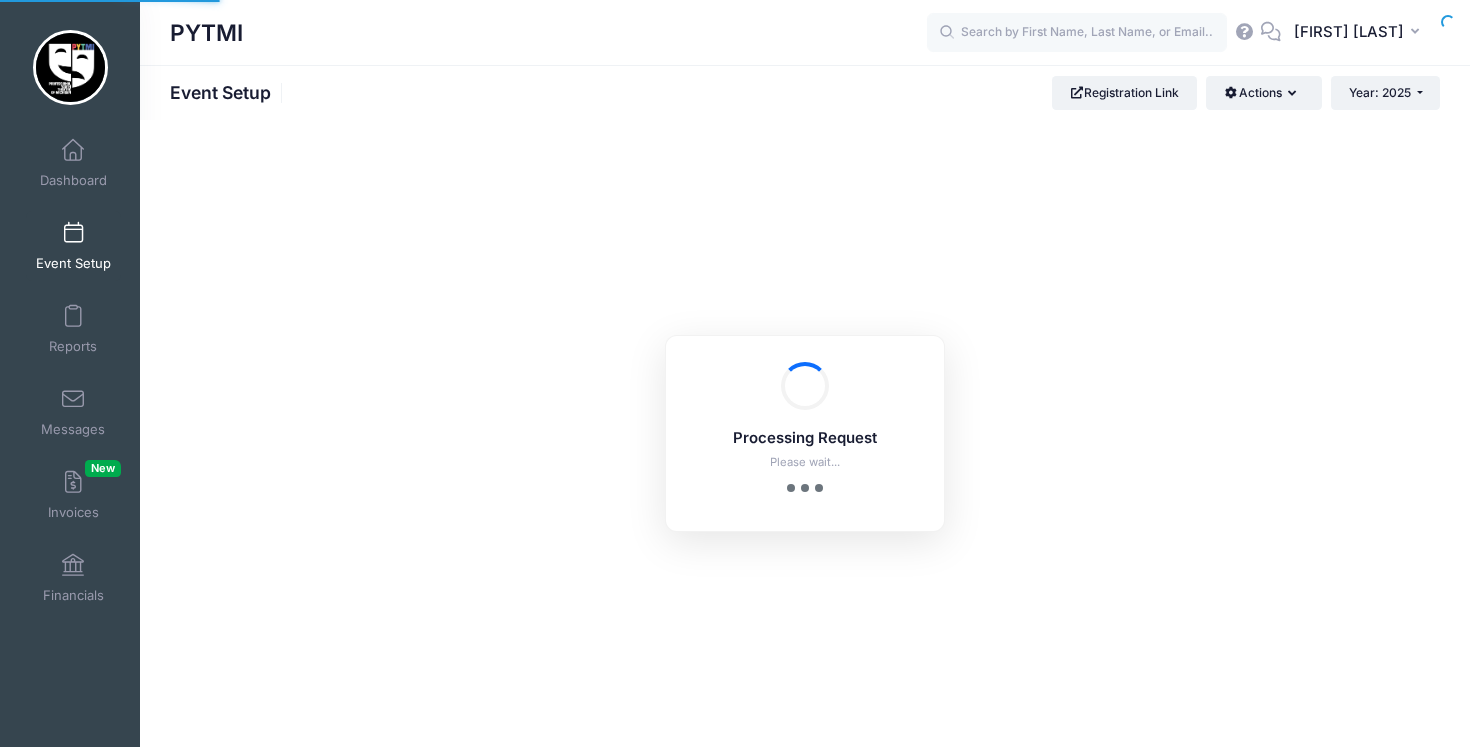 scroll, scrollTop: 0, scrollLeft: 0, axis: both 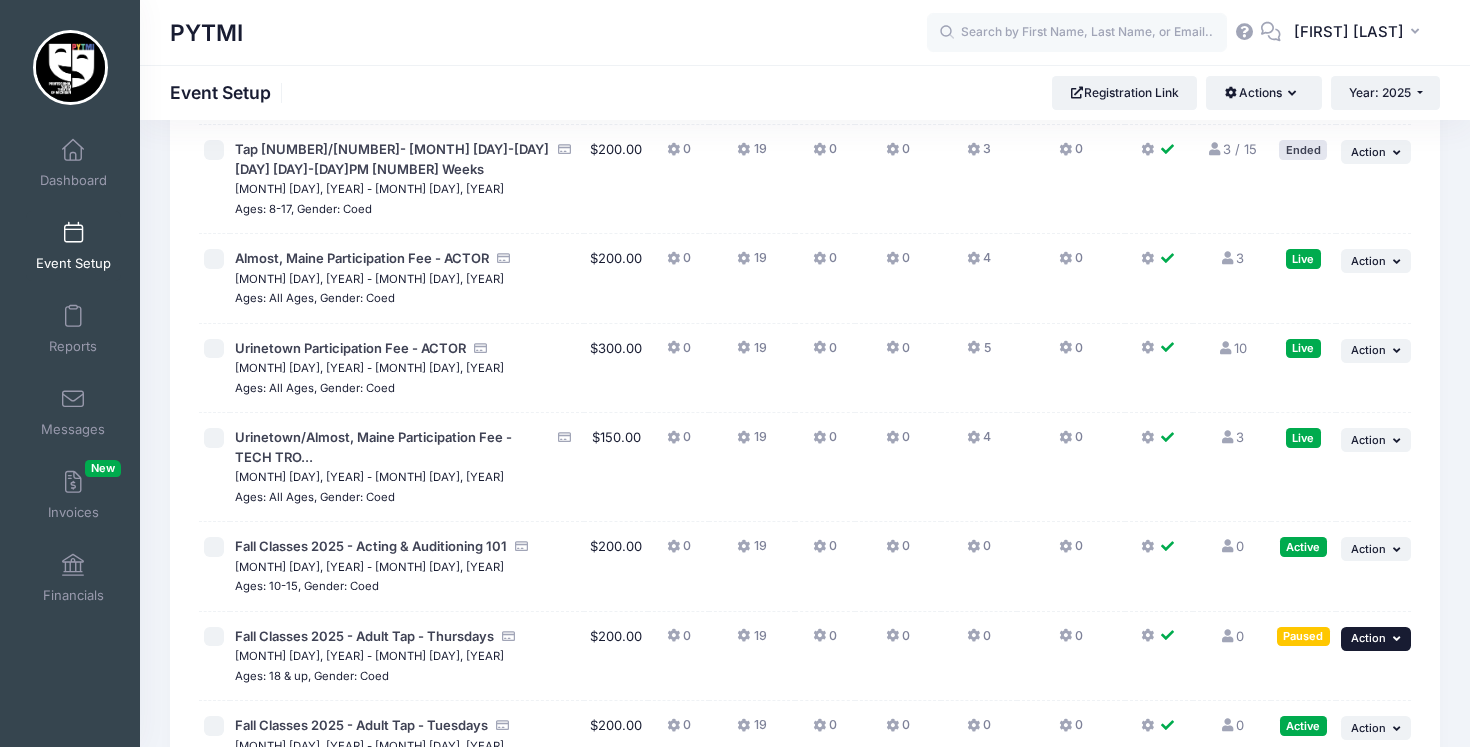 click on "... Action" at bounding box center (1376, 639) 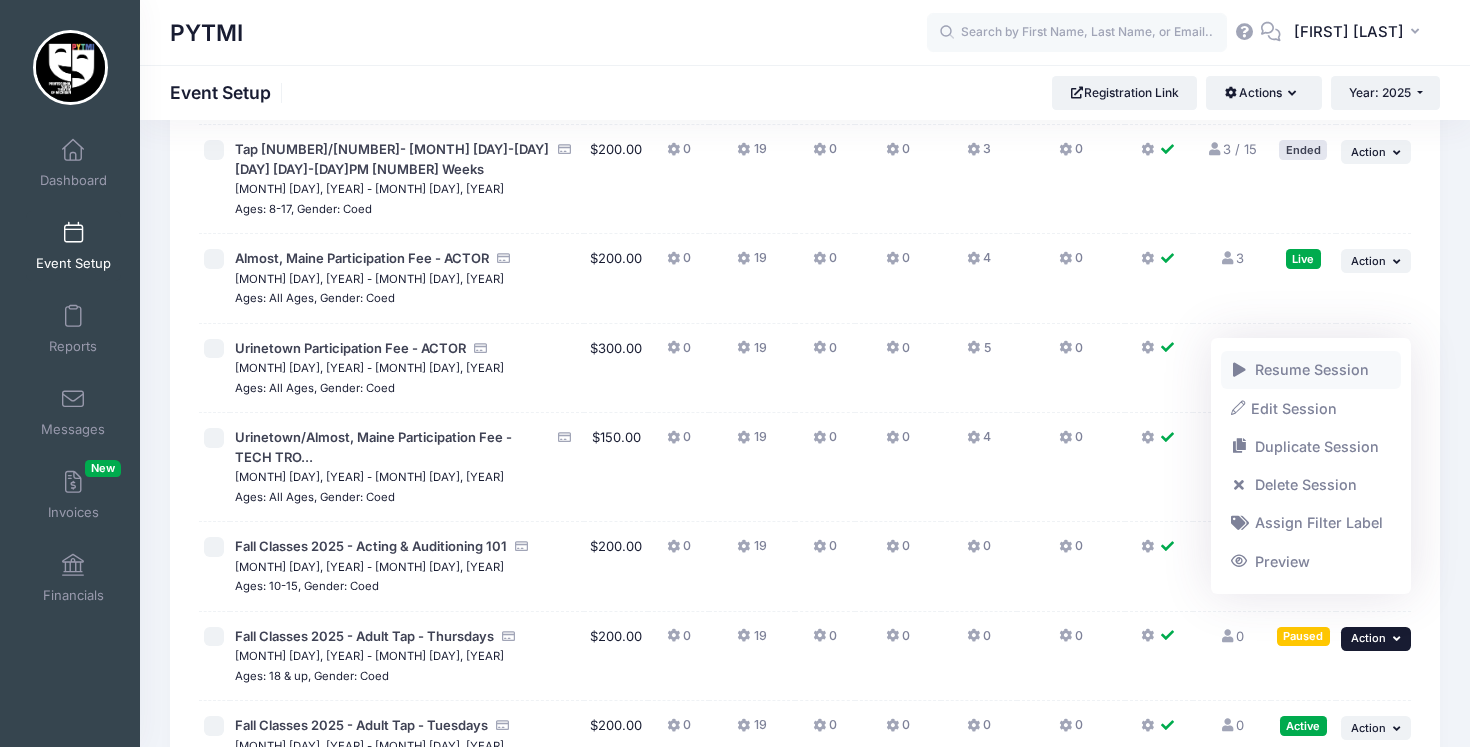 click on "Resume Session" at bounding box center (1311, 370) 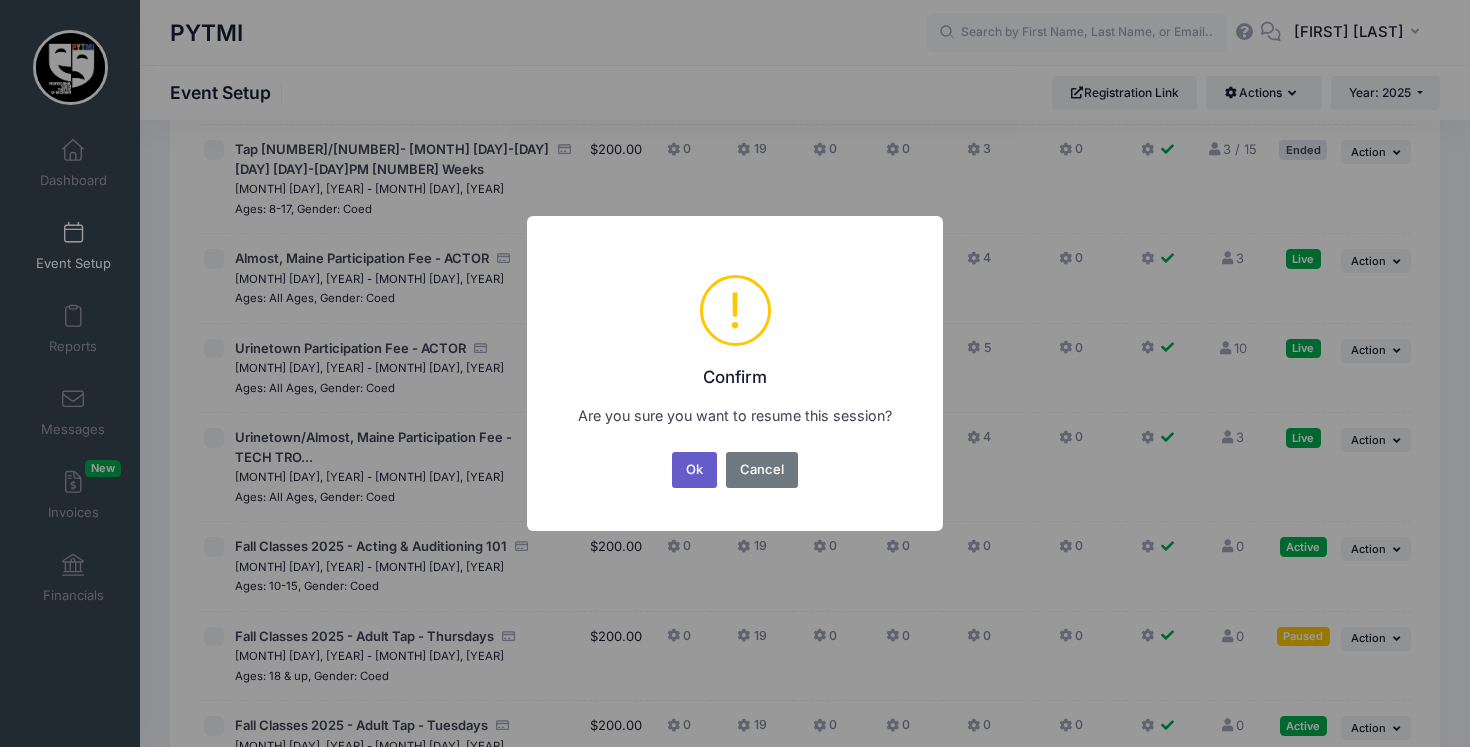 click on "Ok" at bounding box center (695, 470) 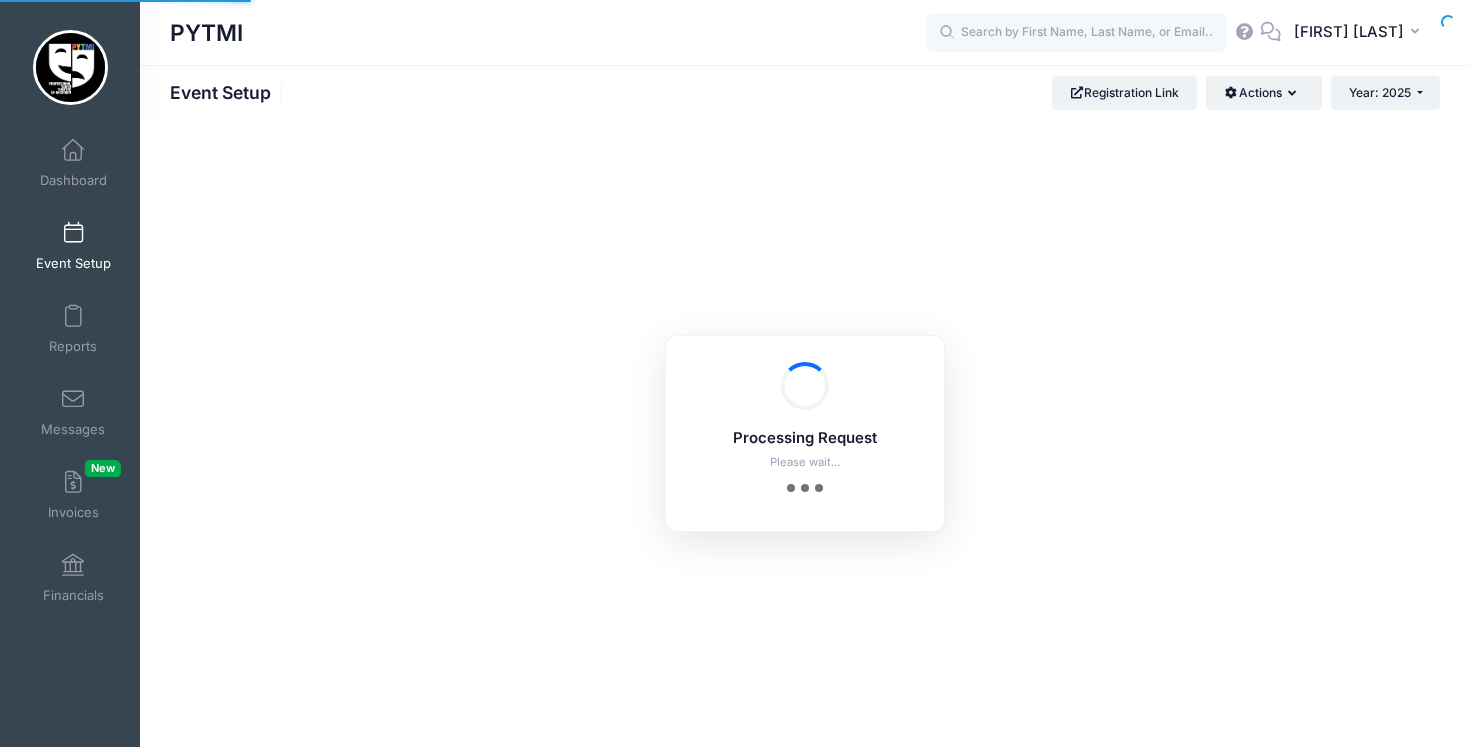 scroll, scrollTop: 0, scrollLeft: 0, axis: both 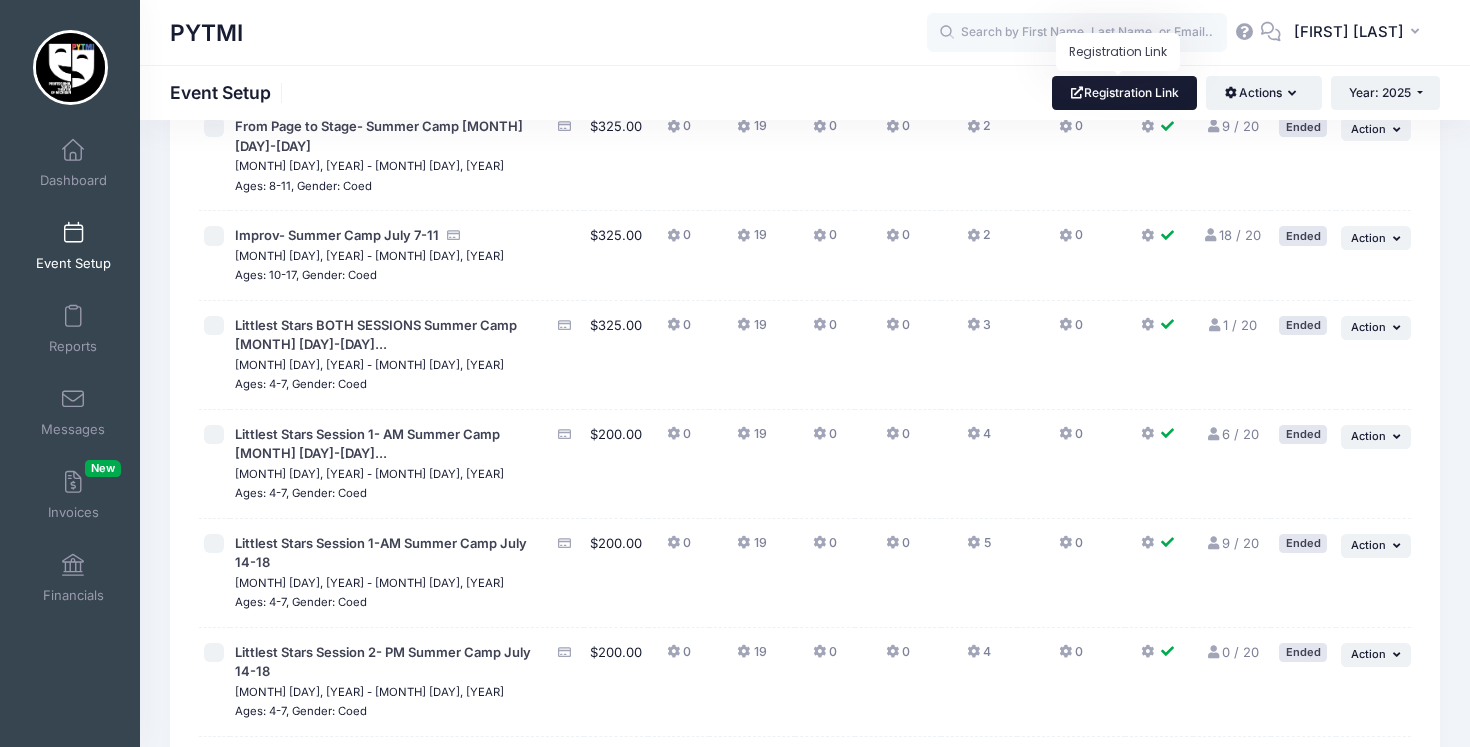 click on "Registration Link" at bounding box center (1124, 93) 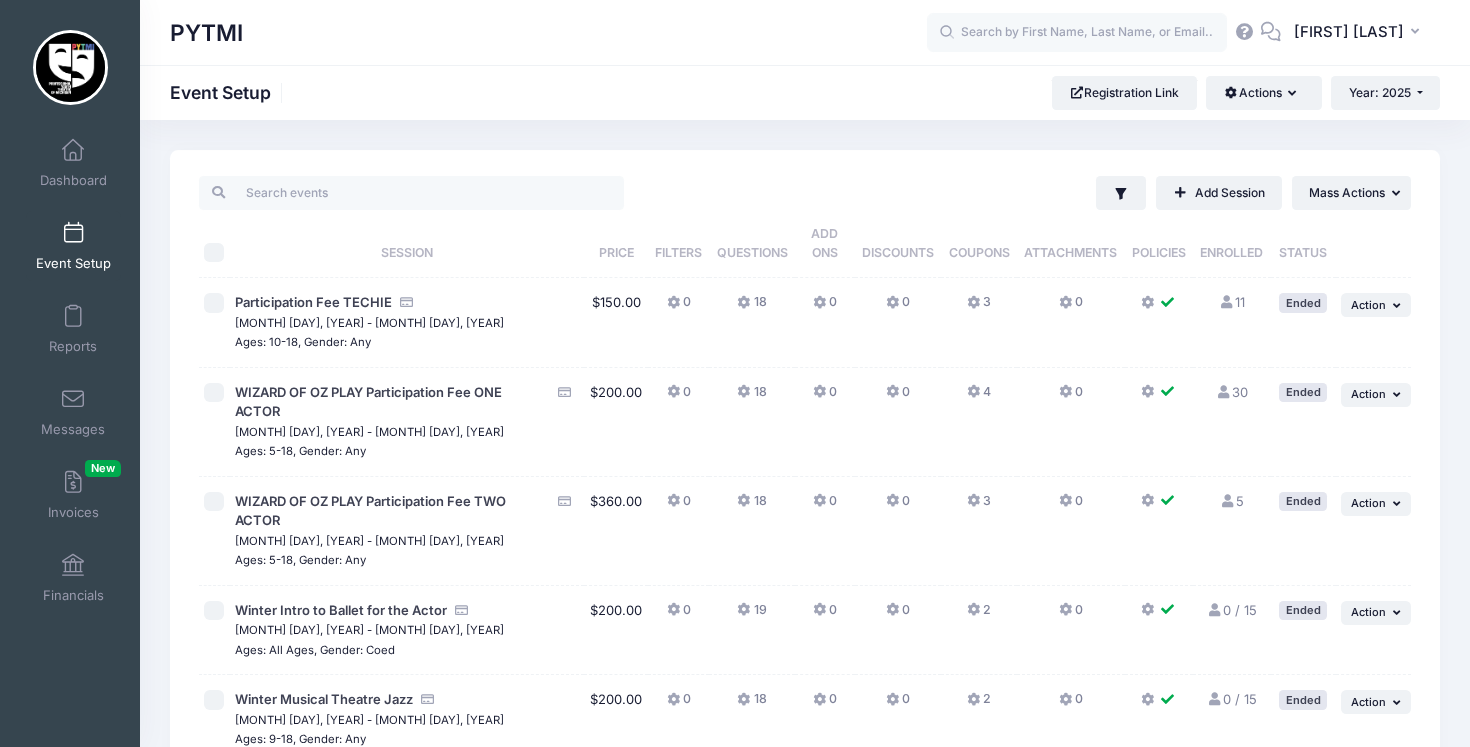 scroll, scrollTop: 0, scrollLeft: 0, axis: both 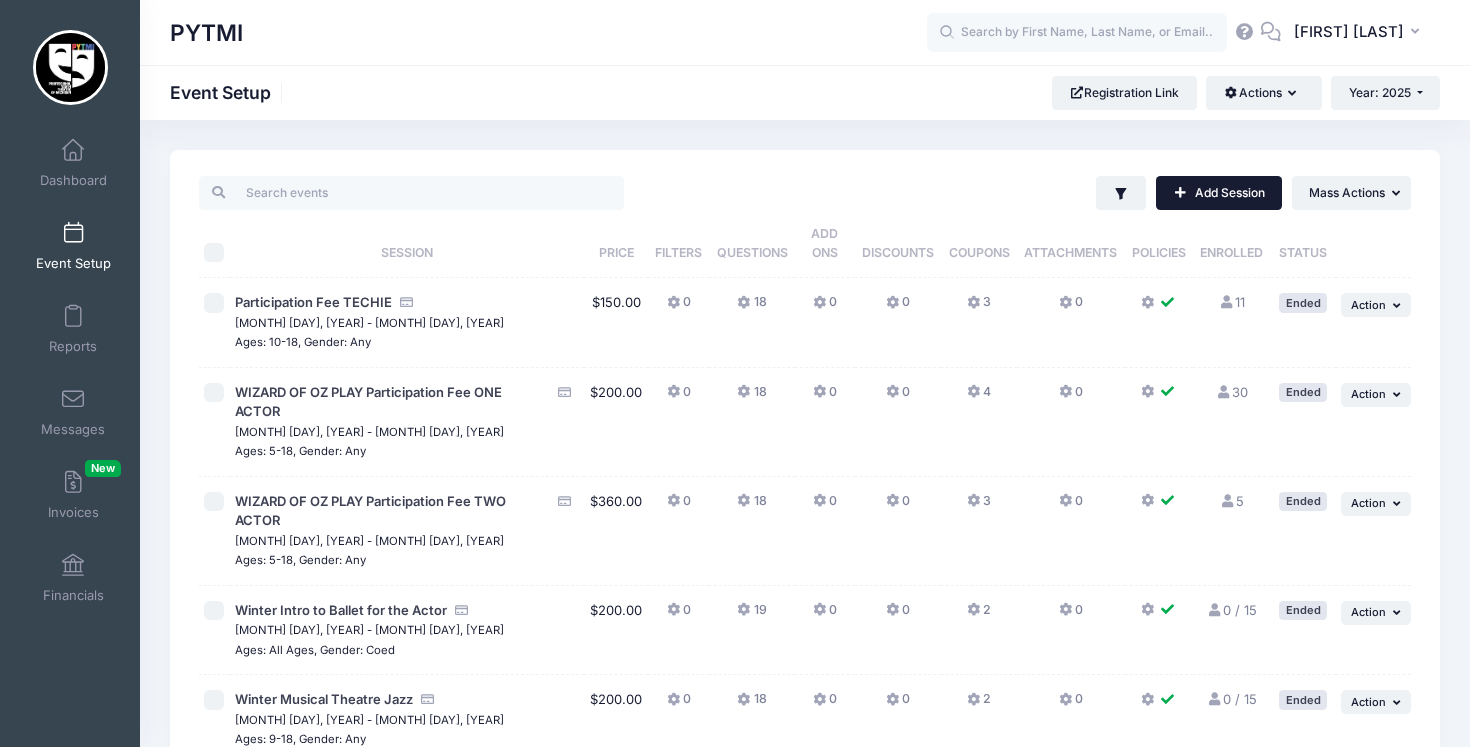 click on "Add Session" at bounding box center [1219, 193] 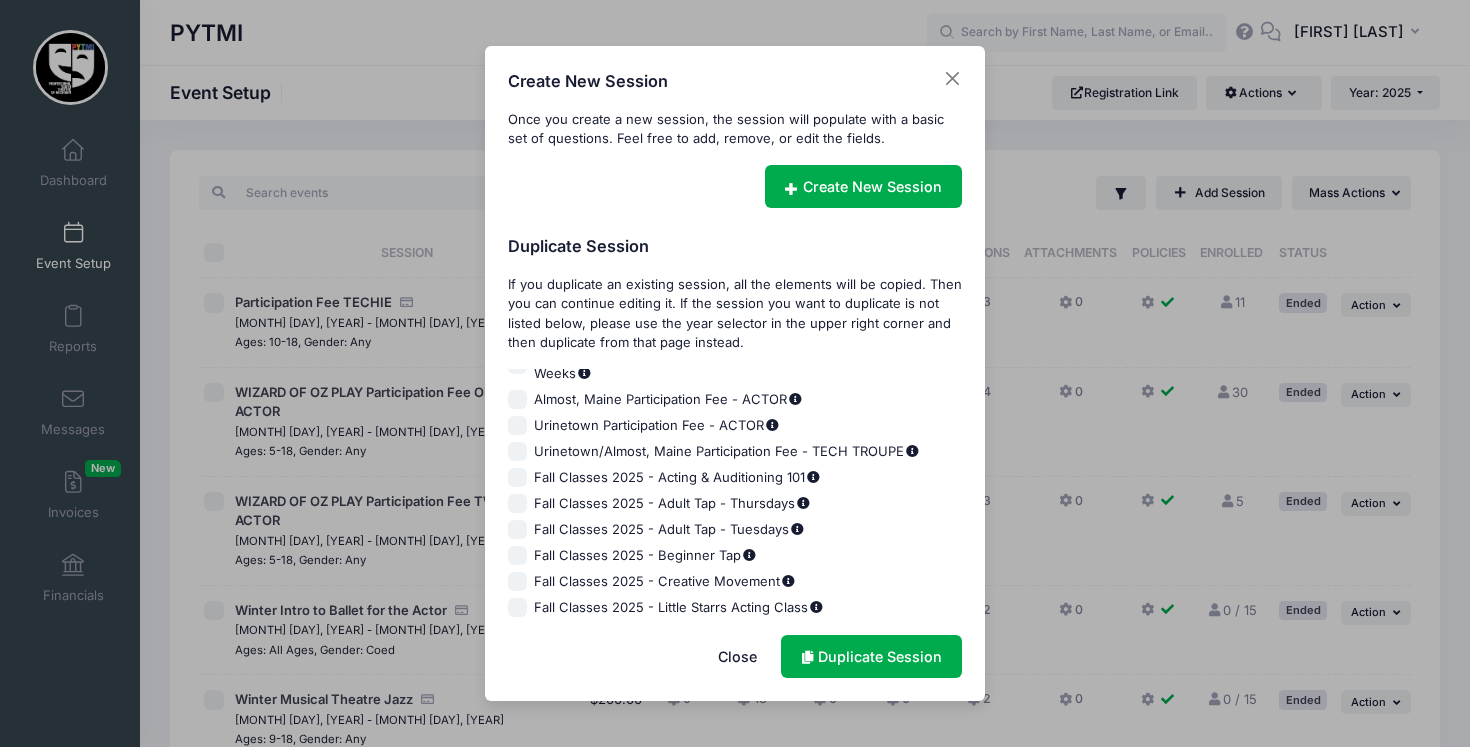 scroll, scrollTop: 2045, scrollLeft: 0, axis: vertical 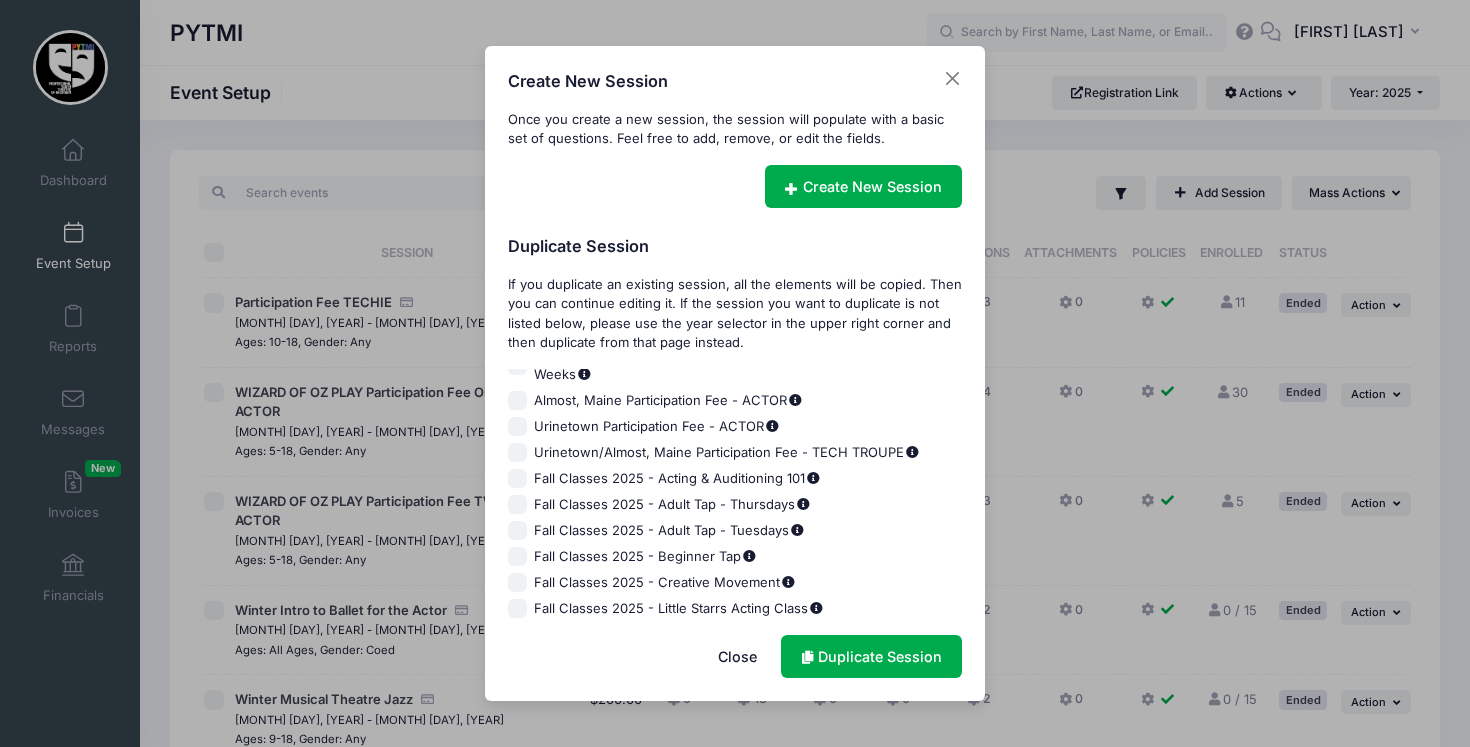 click on "Fall Classes 2025 - Tap 3/4 - Tuesdays" at bounding box center (518, 765) 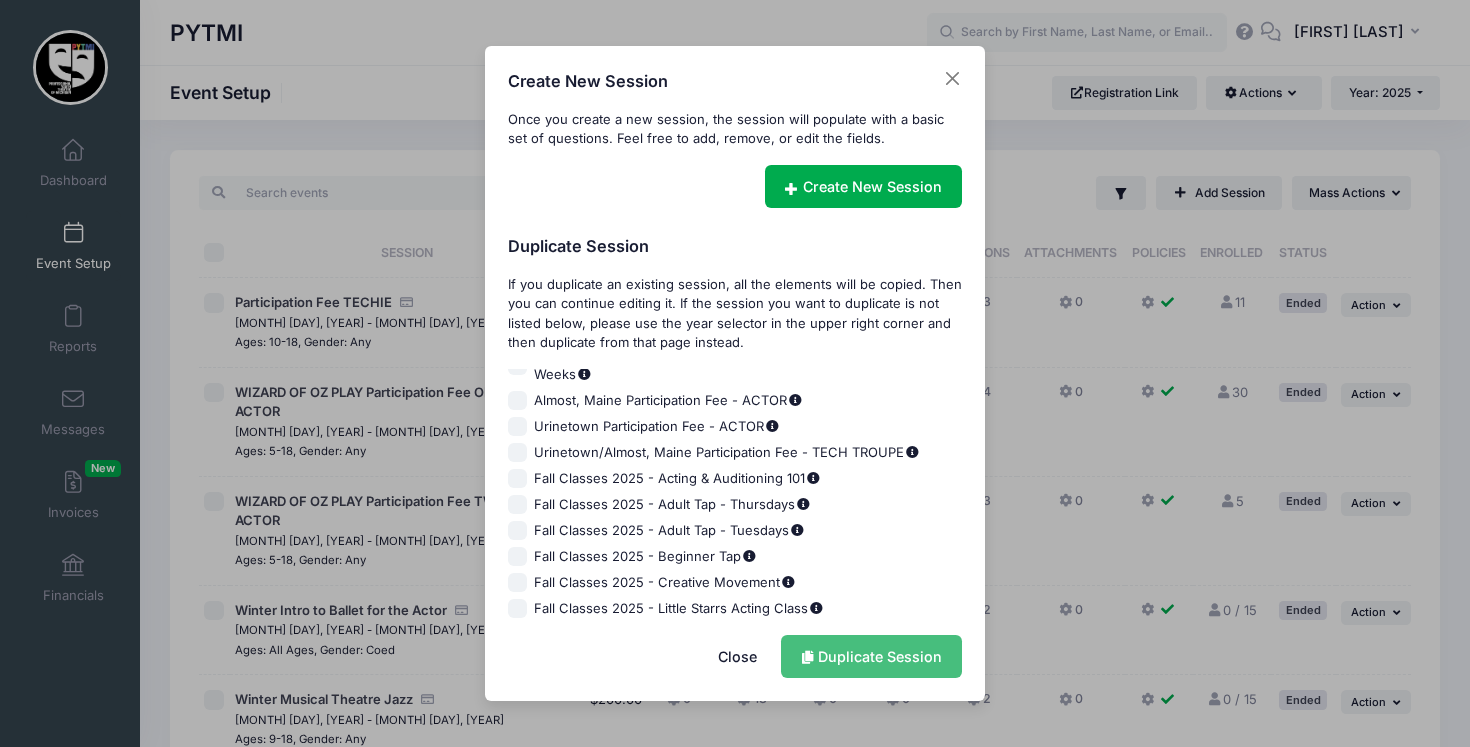 click on "Duplicate Session" at bounding box center [871, 656] 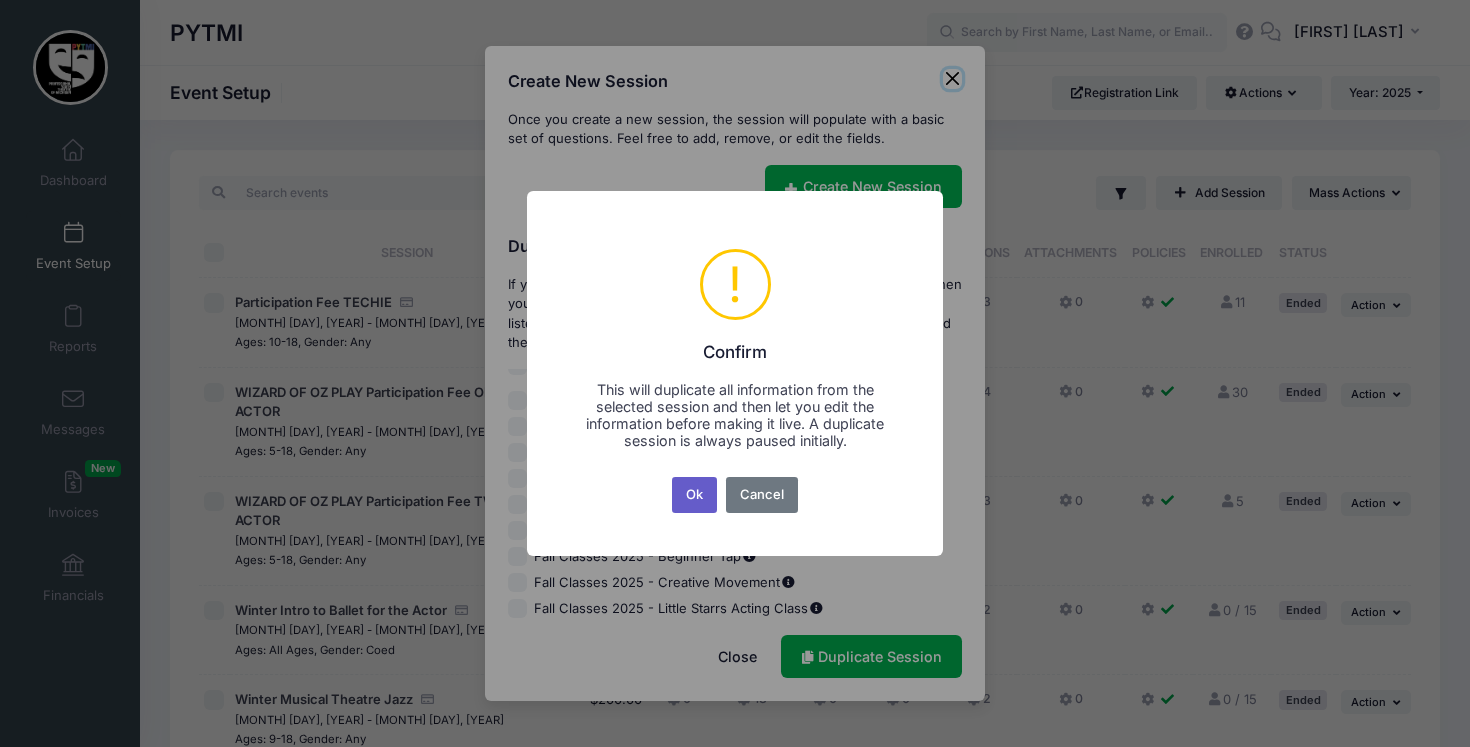 click on "Ok" at bounding box center (695, 495) 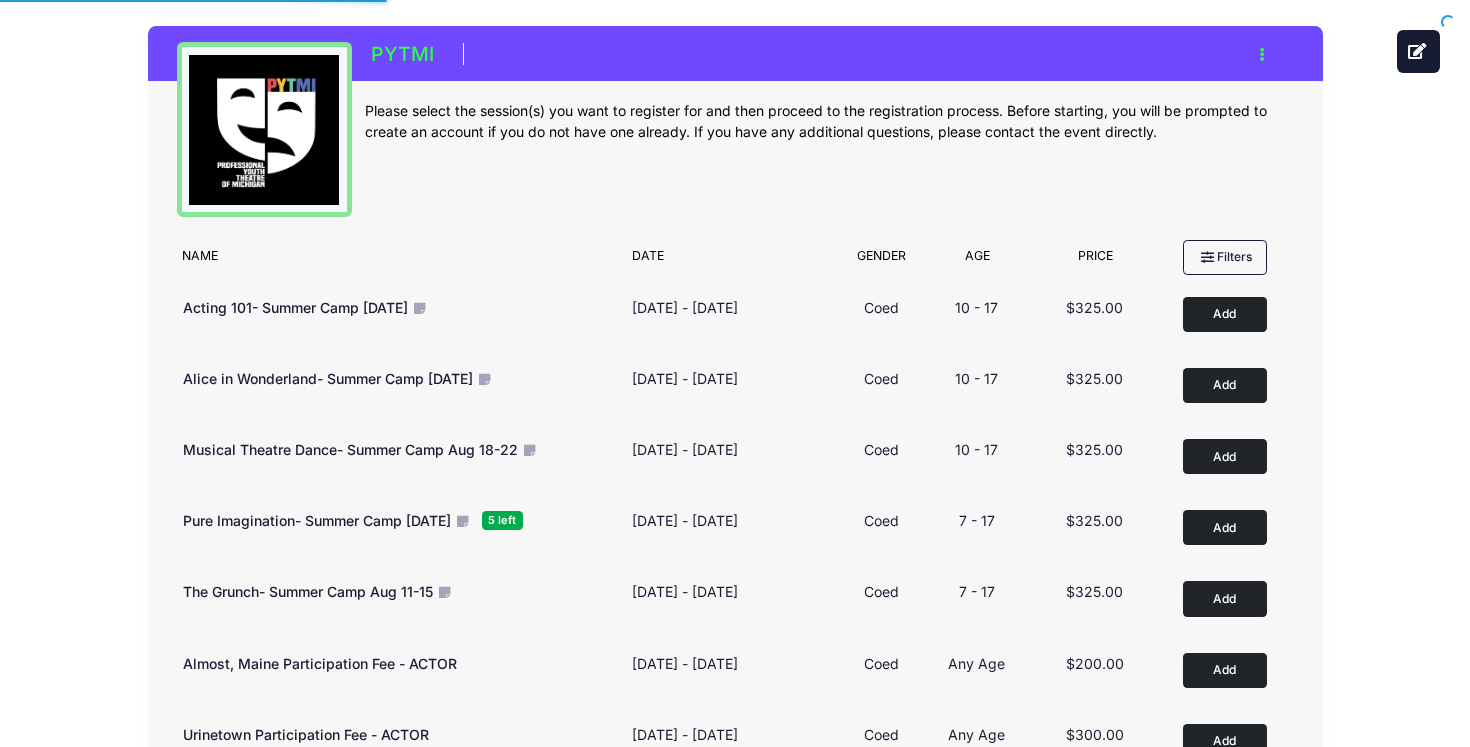 scroll, scrollTop: 0, scrollLeft: 0, axis: both 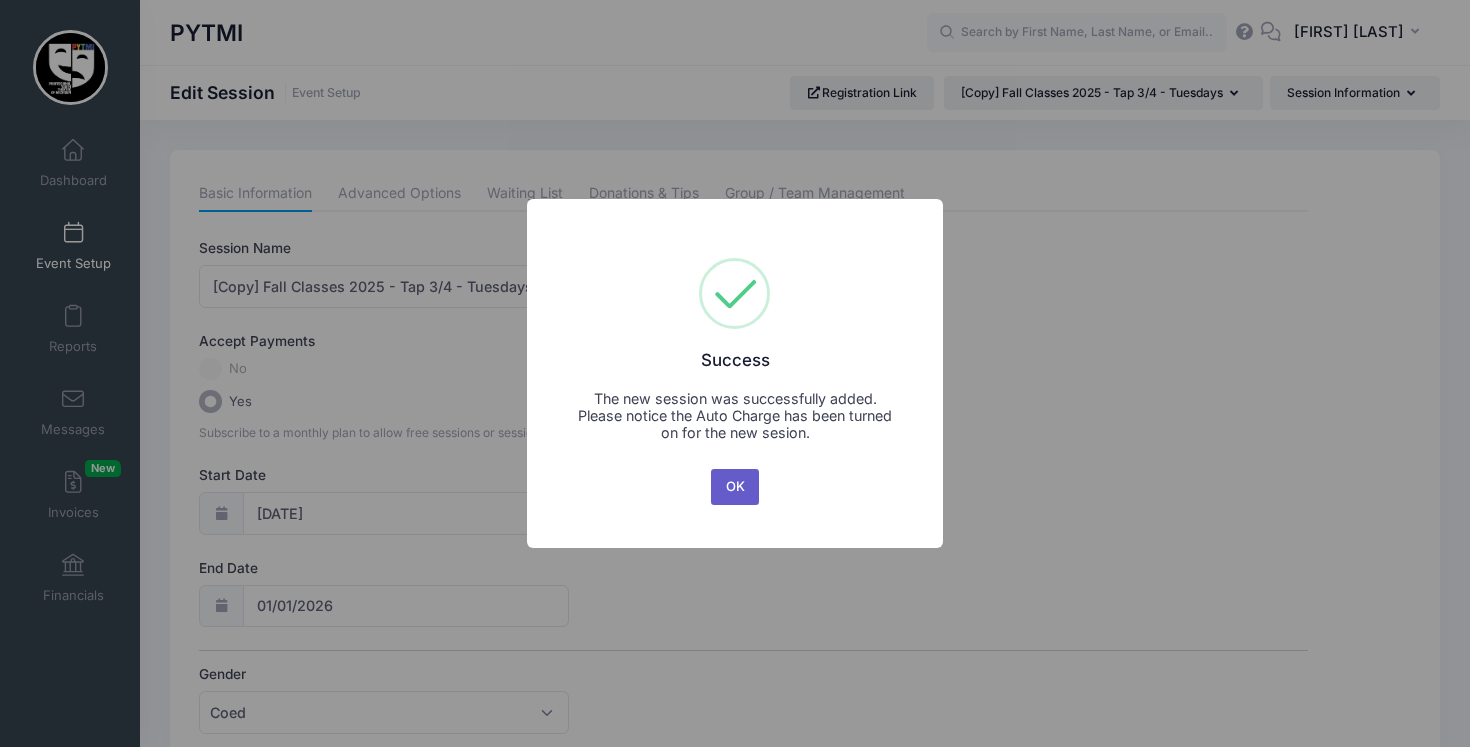 click on "OK" at bounding box center [735, 487] 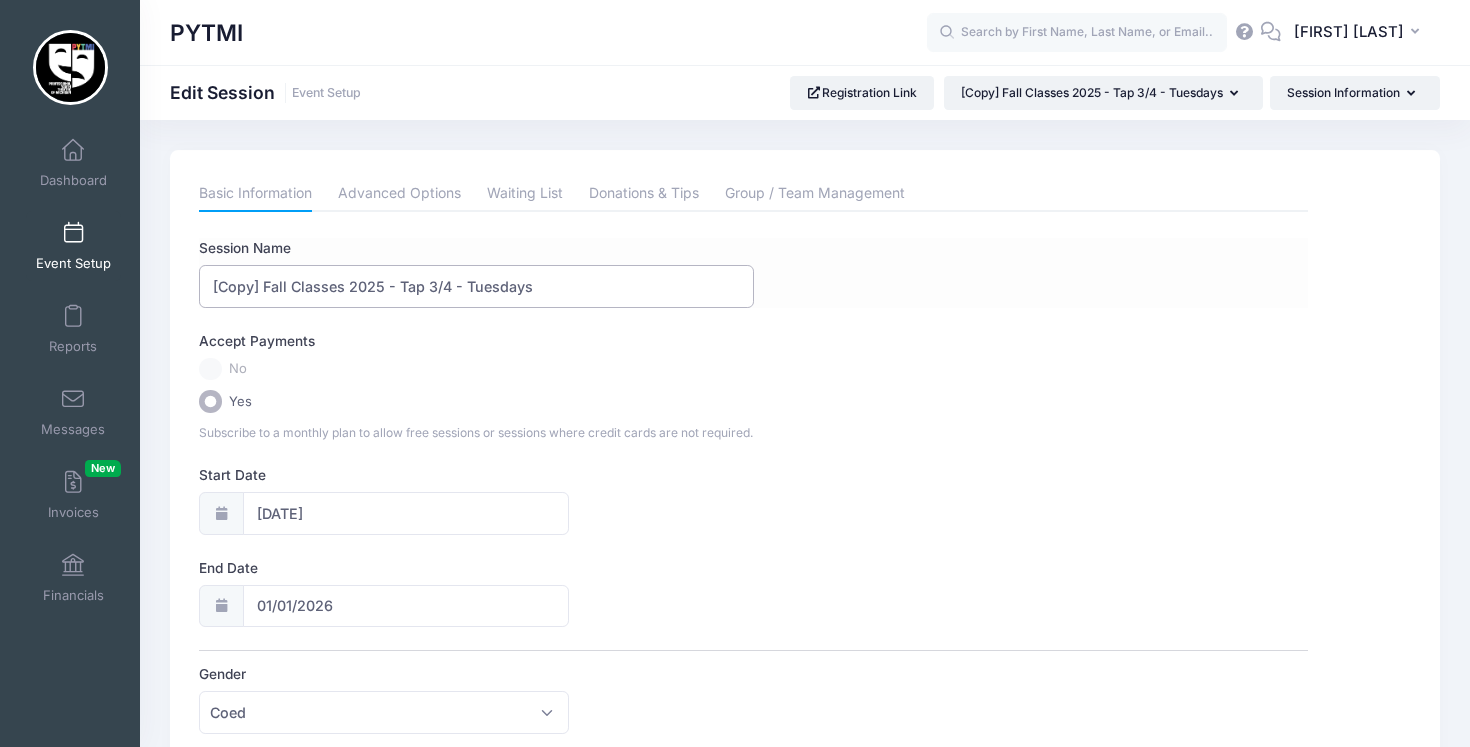 click on "[Copy] Fall Classes 2025 - Tap 3/4 - Tuesdays" at bounding box center (476, 286) 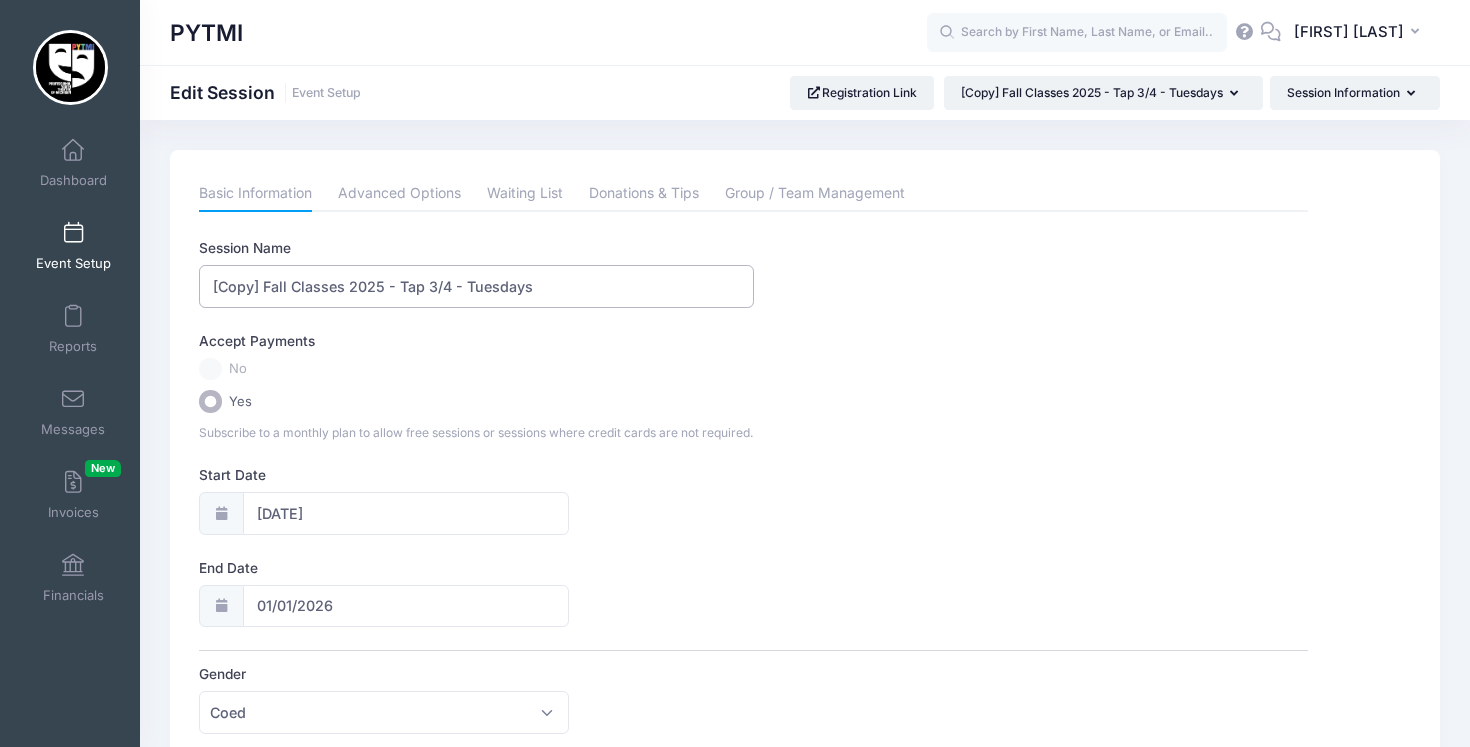 drag, startPoint x: 263, startPoint y: 285, endPoint x: 125, endPoint y: 285, distance: 138 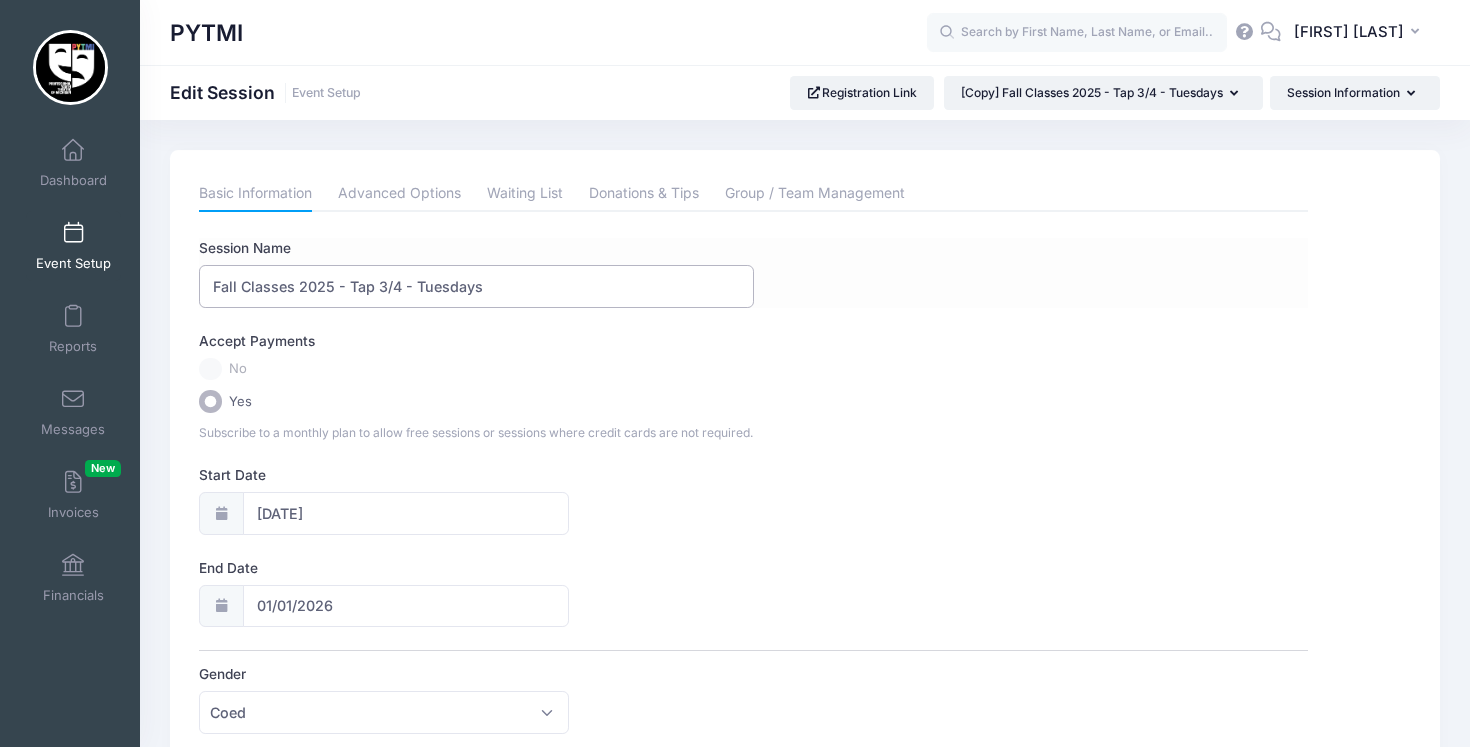drag, startPoint x: 492, startPoint y: 290, endPoint x: 347, endPoint y: 288, distance: 145.0138 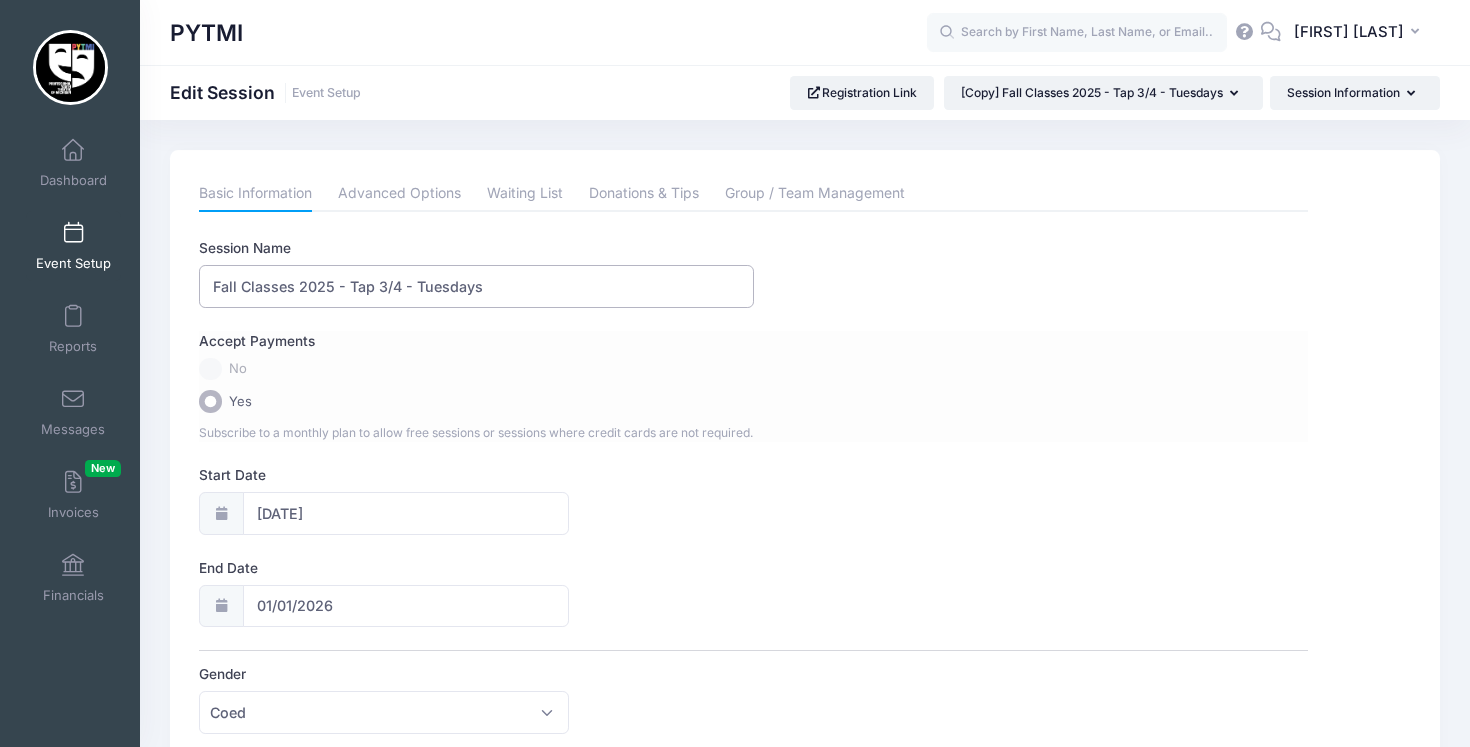 paste on "Musical Theatre Voice & Ensemble" 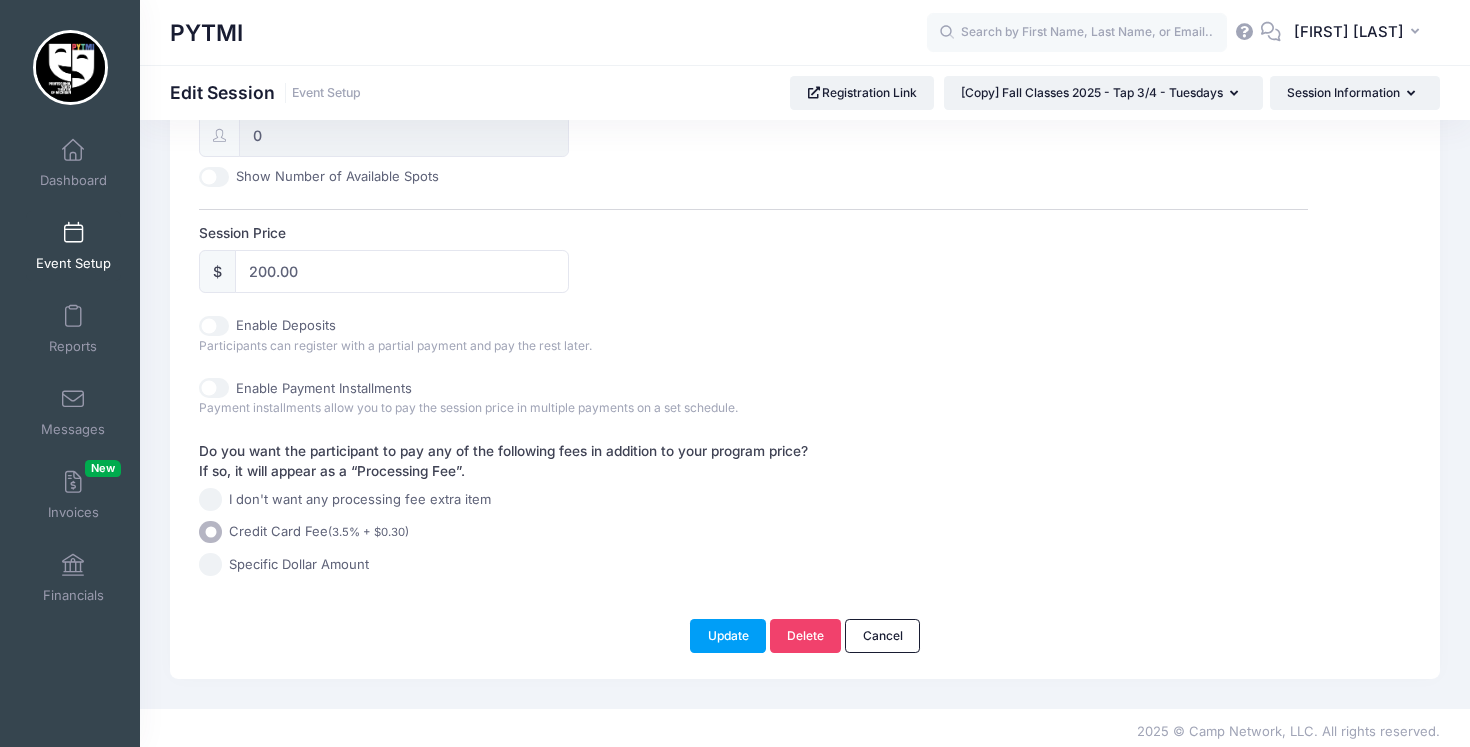 scroll, scrollTop: 883, scrollLeft: 0, axis: vertical 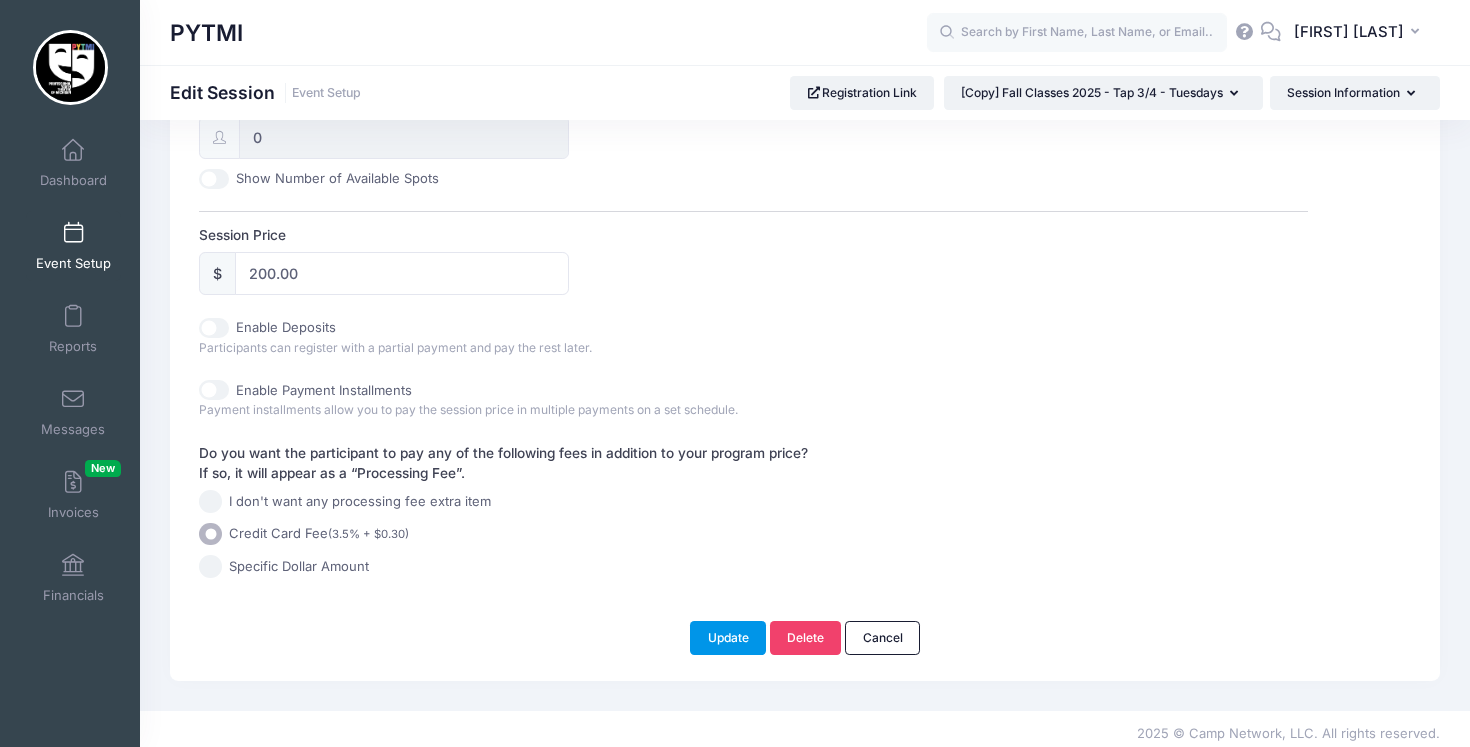 type on "Fall Classes 2025 - Musical Theatre Voice & Ensemble - Ages 6-11" 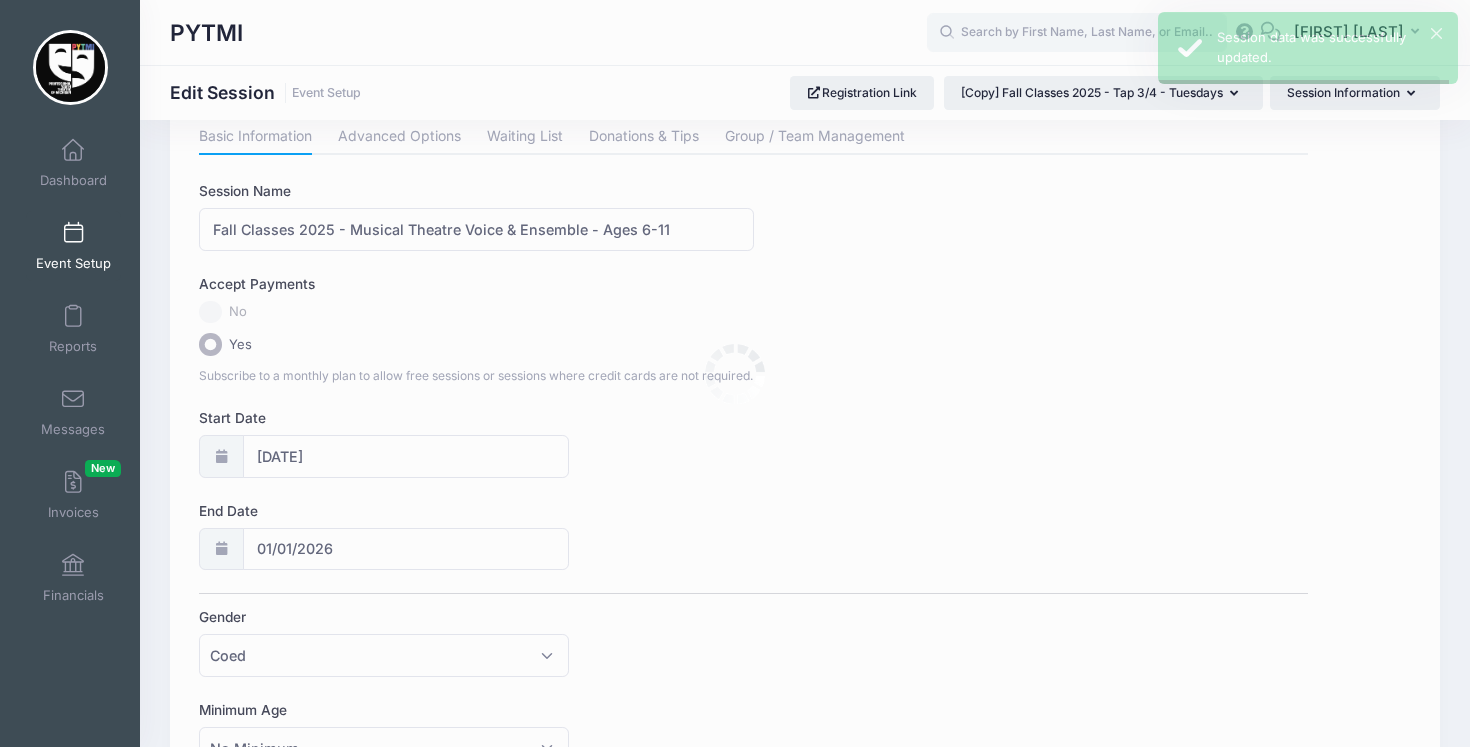 scroll, scrollTop: 0, scrollLeft: 0, axis: both 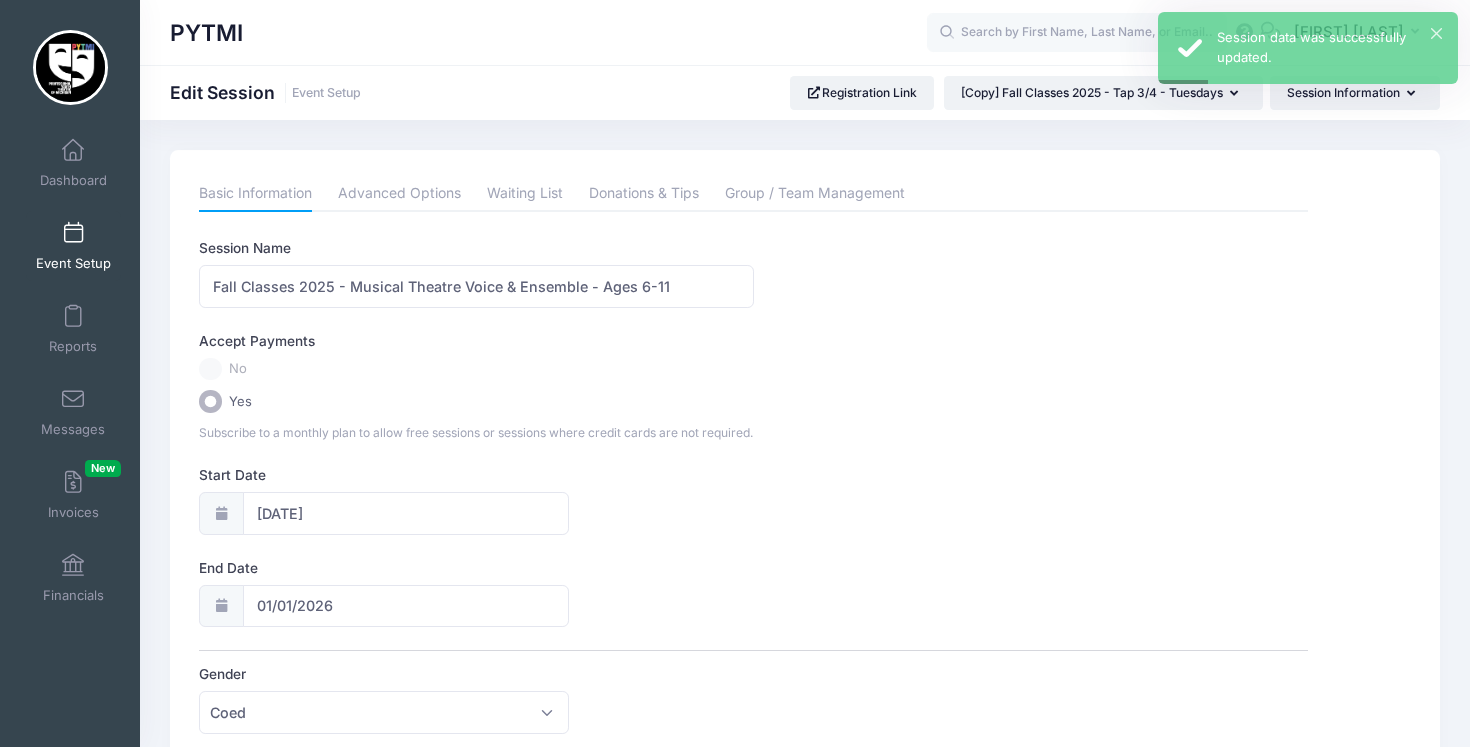 click at bounding box center (73, 234) 